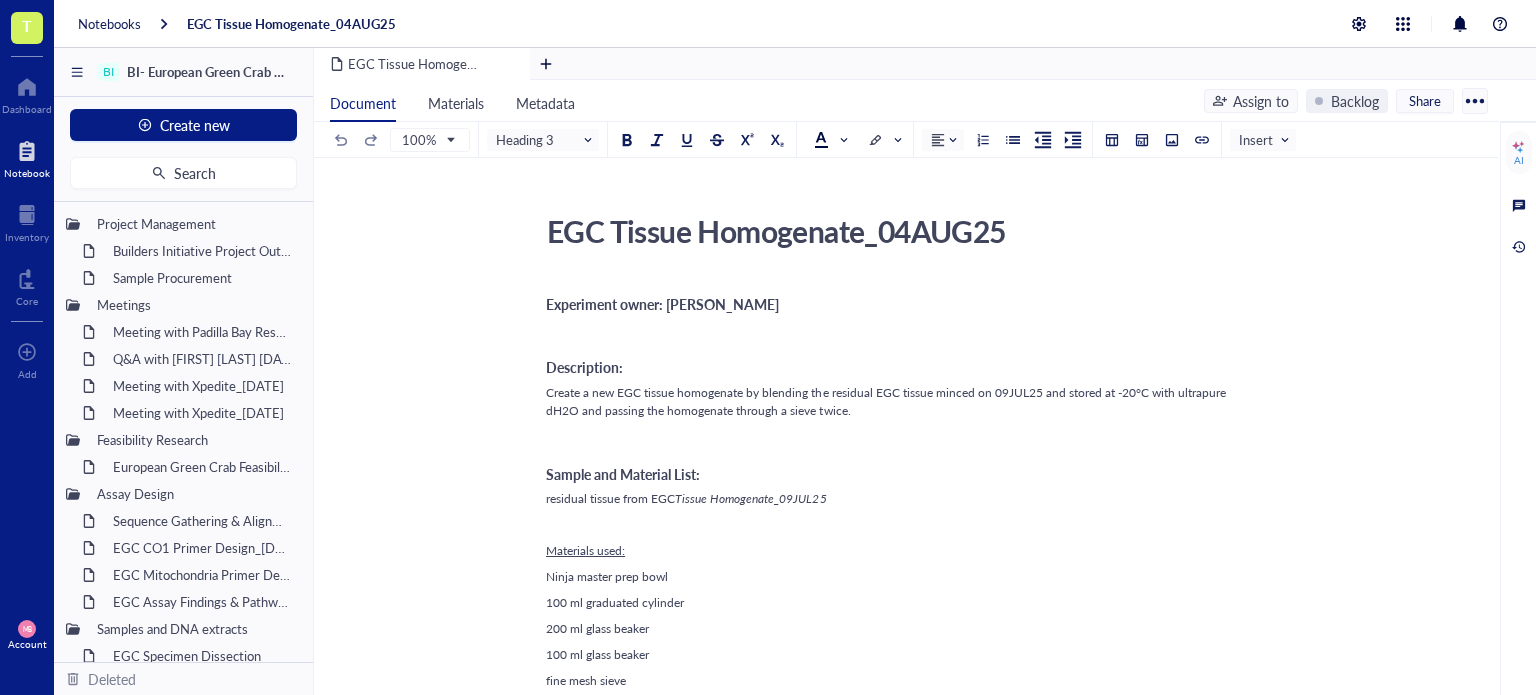 scroll, scrollTop: 0, scrollLeft: 0, axis: both 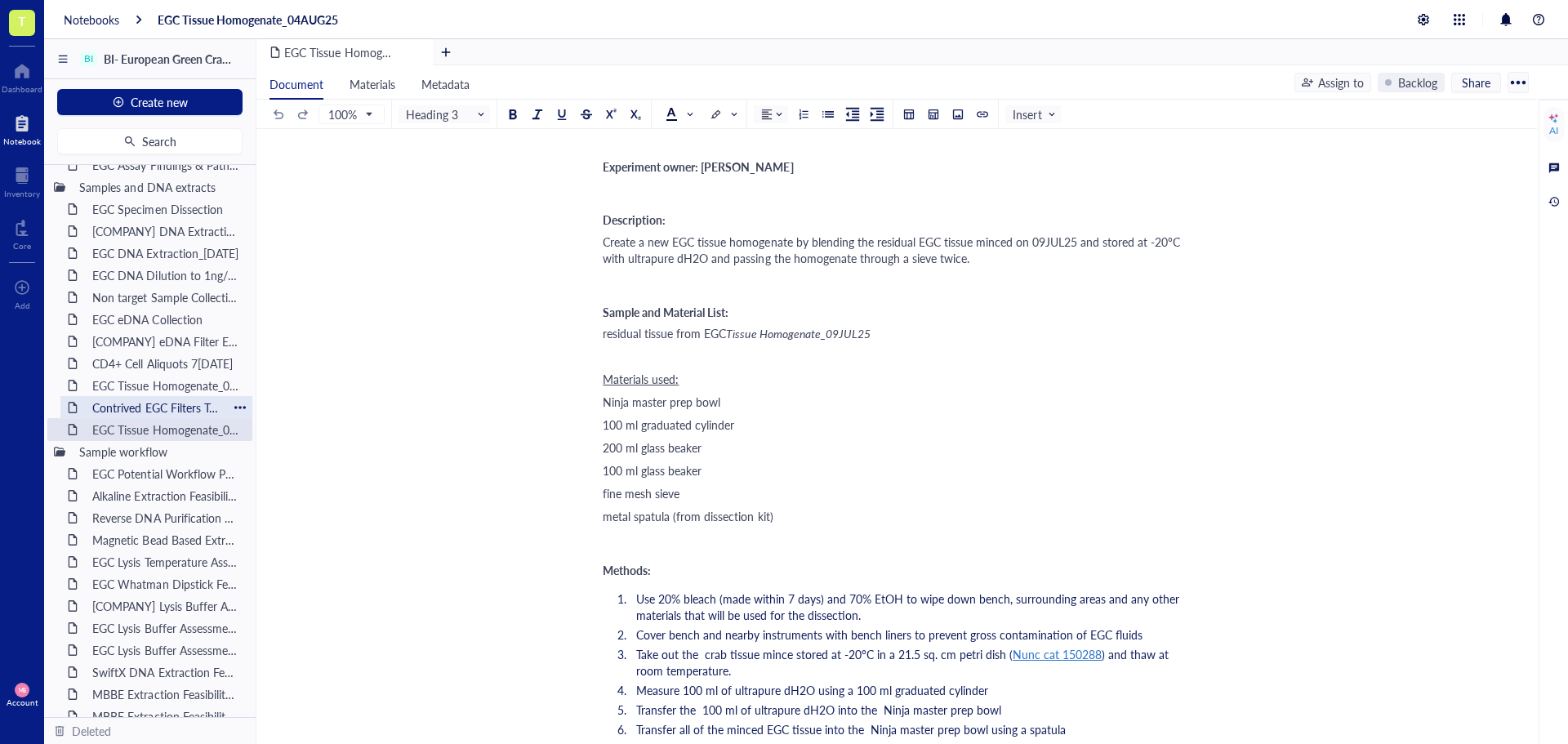 click on "Contrived EGC Filters Test1_[DATE]" at bounding box center [156, 408] 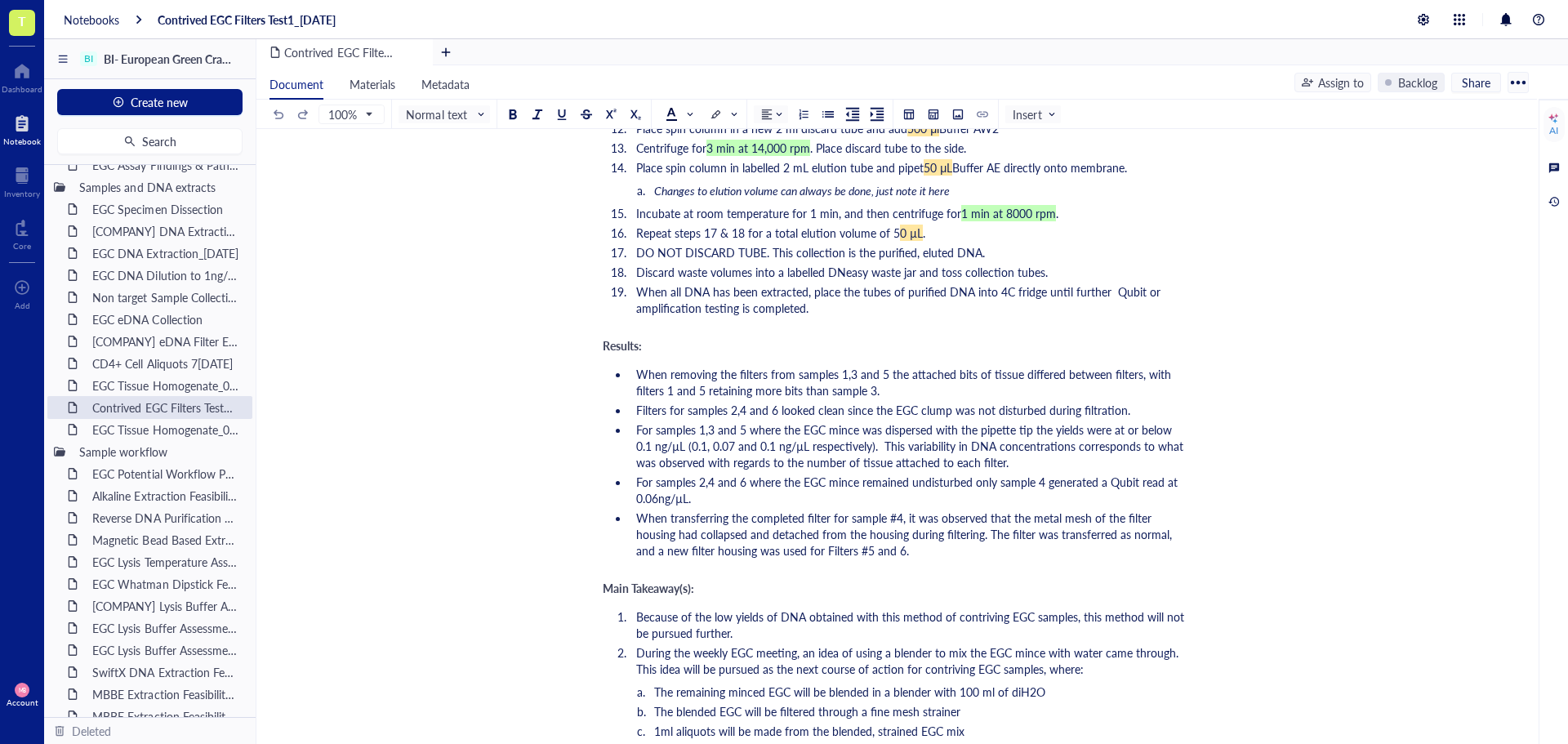 scroll, scrollTop: 2450, scrollLeft: 0, axis: vertical 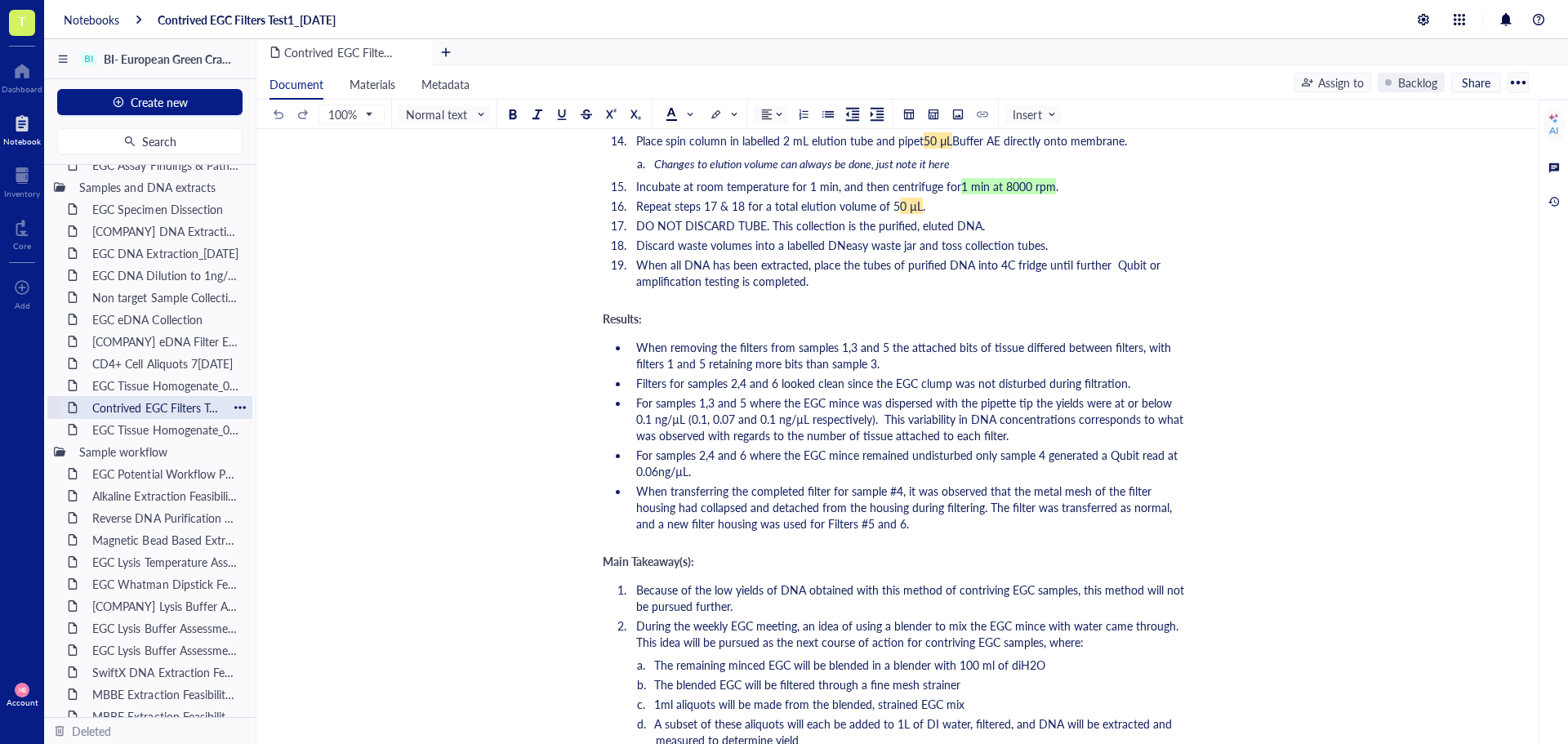 click at bounding box center (240, 408) 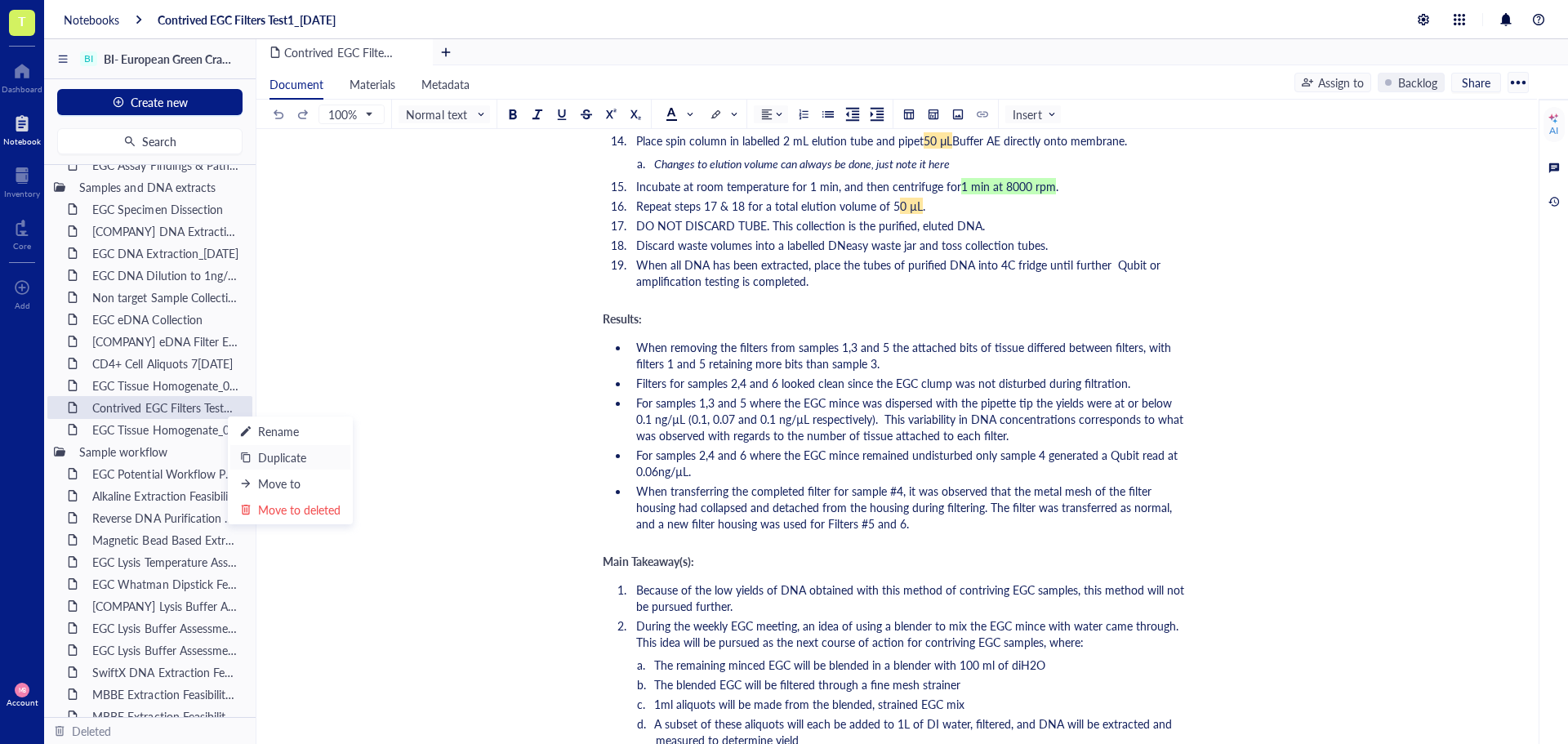 click on "Duplicate" at bounding box center (282, 457) 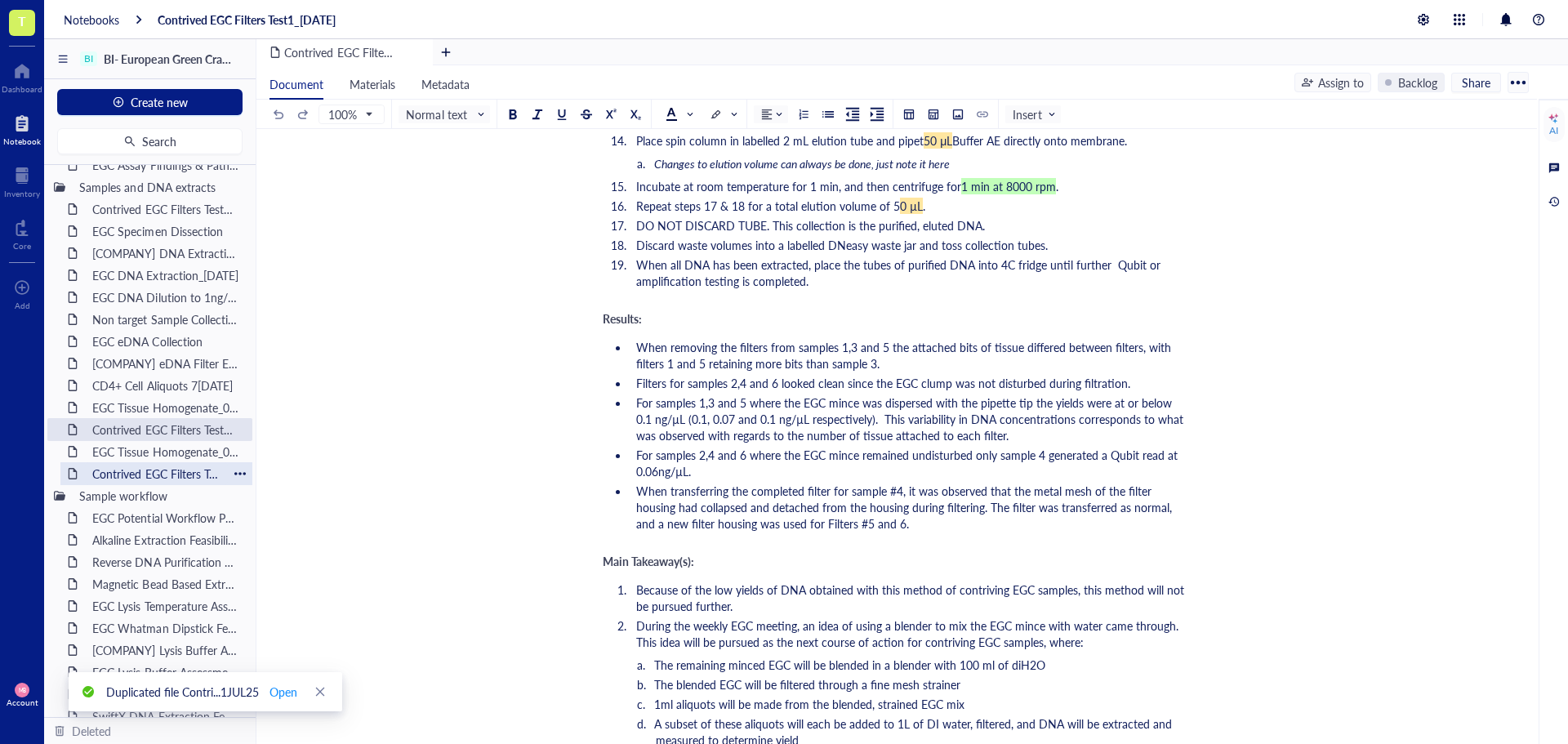 click on "Contrived EGC Filters Test2_6AUG25" at bounding box center (156, 474) 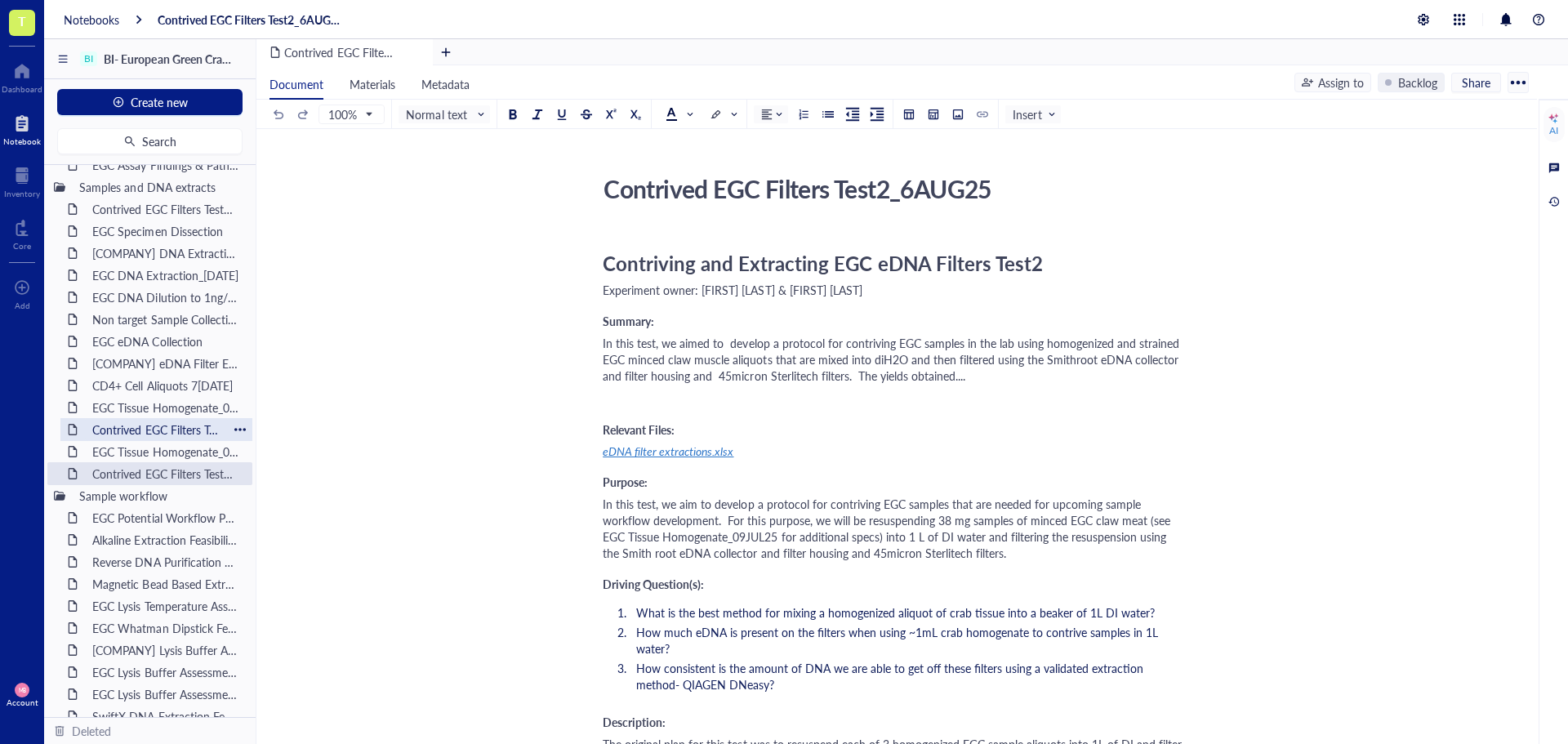 click on "Contrived EGC Filters Test1_[DATE]" at bounding box center [156, 430] 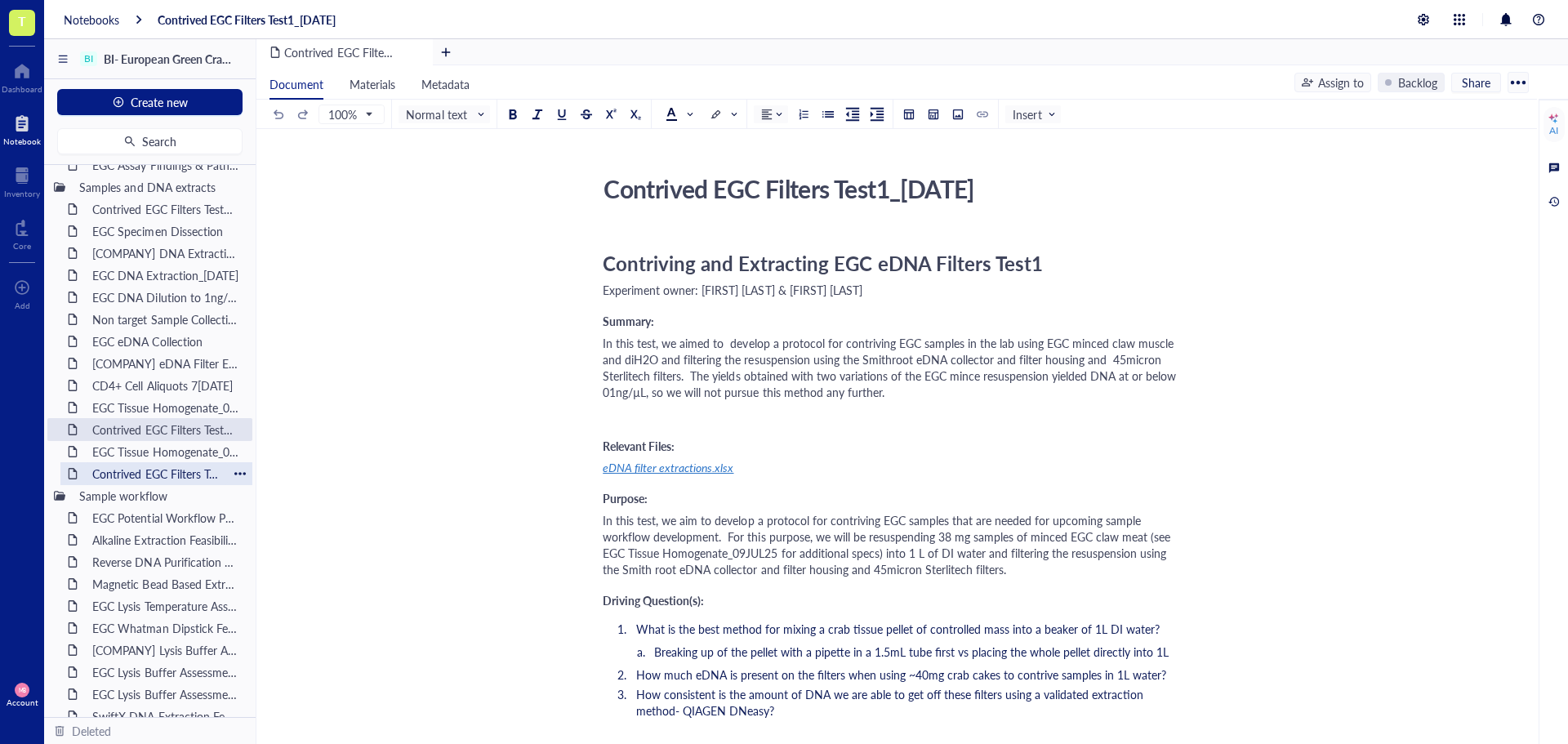 click on "Contrived EGC Filters Test2_6AUG25" at bounding box center [156, 474] 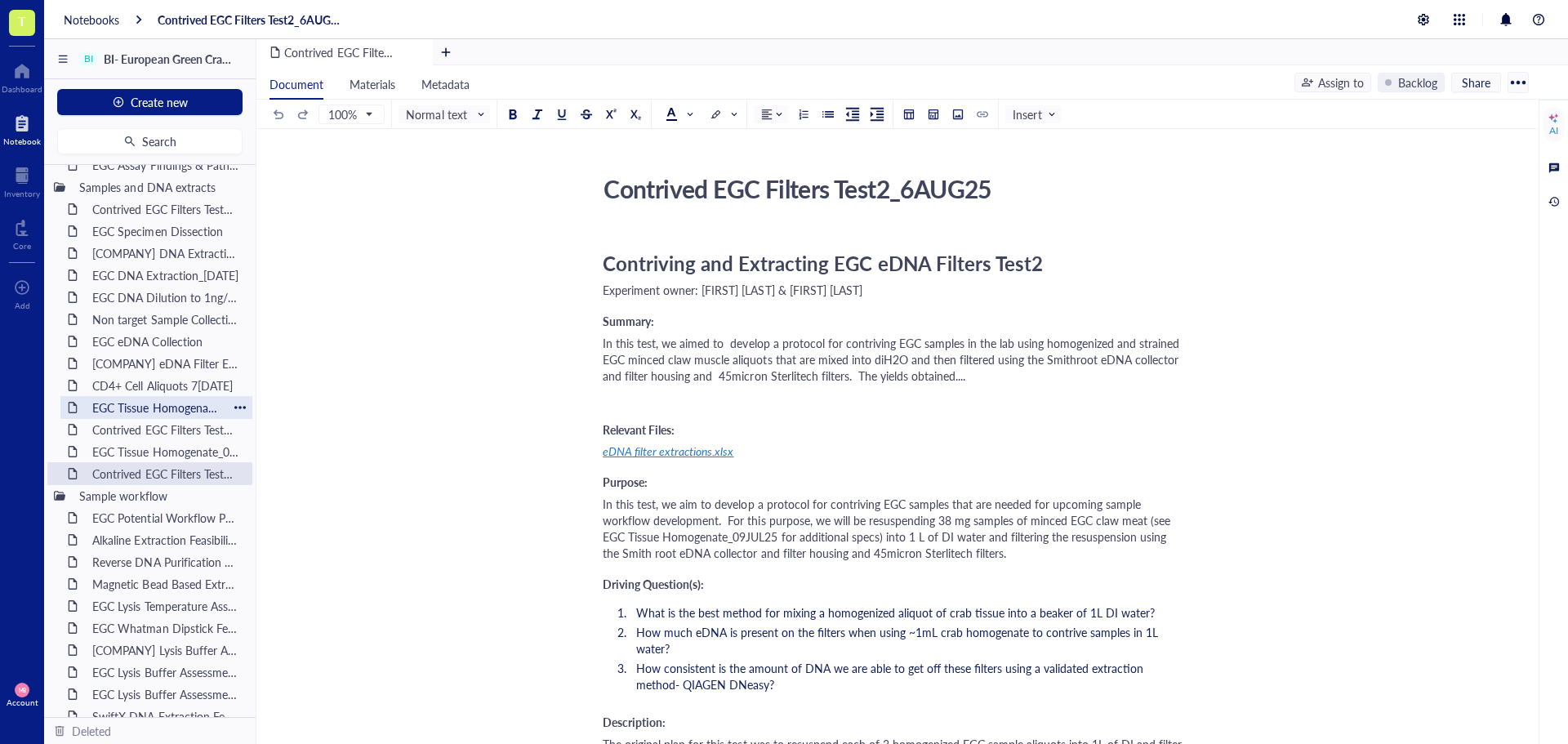 click on "EGC Tissue Homogenate_09JUL25" at bounding box center (156, 408) 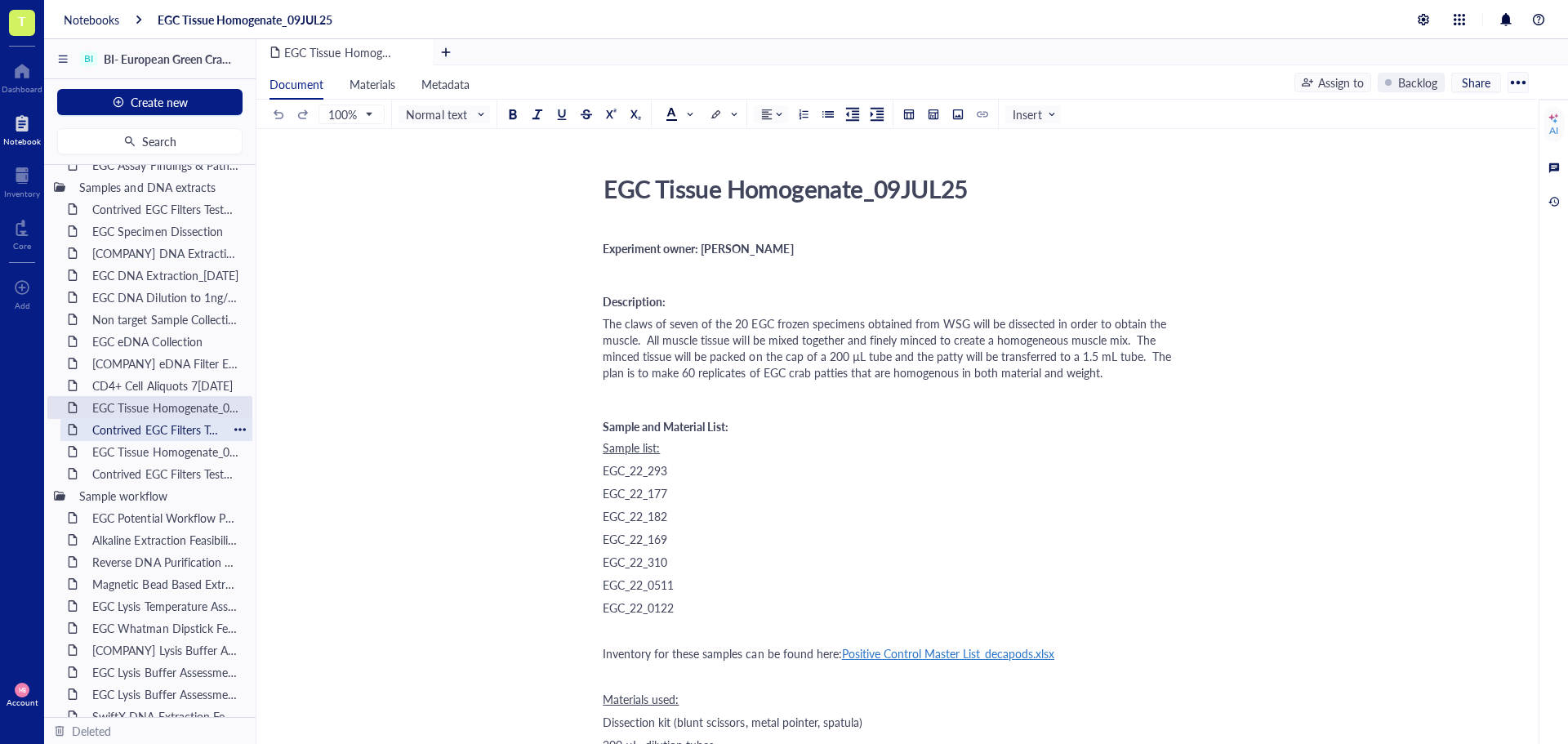 click on "Contrived EGC Filters Test1_[DATE]" at bounding box center (156, 430) 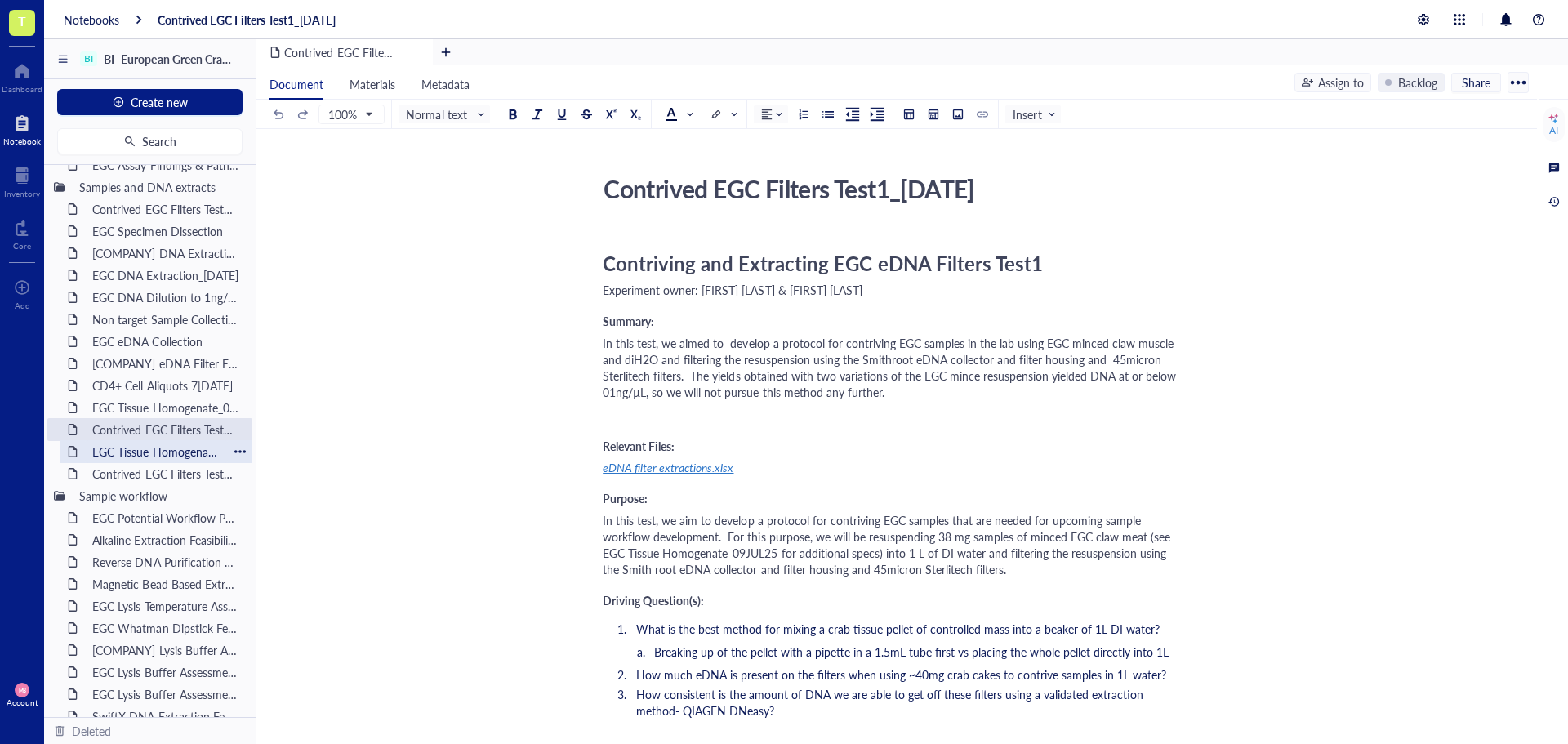 click on "EGC Tissue Homogenate_04AUG25" at bounding box center [156, 452] 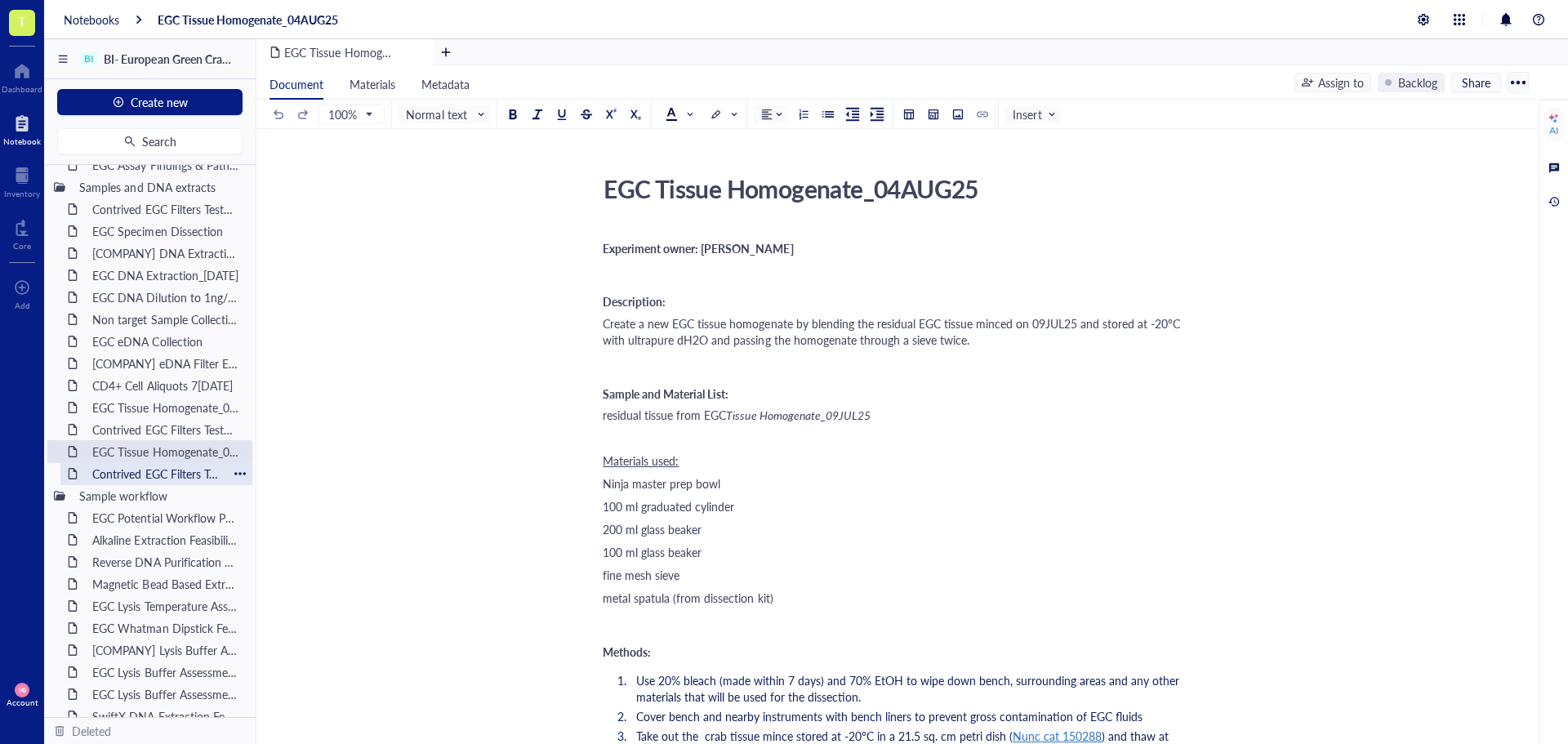 click on "Contrived EGC Filters Test2_6AUG25" at bounding box center (156, 474) 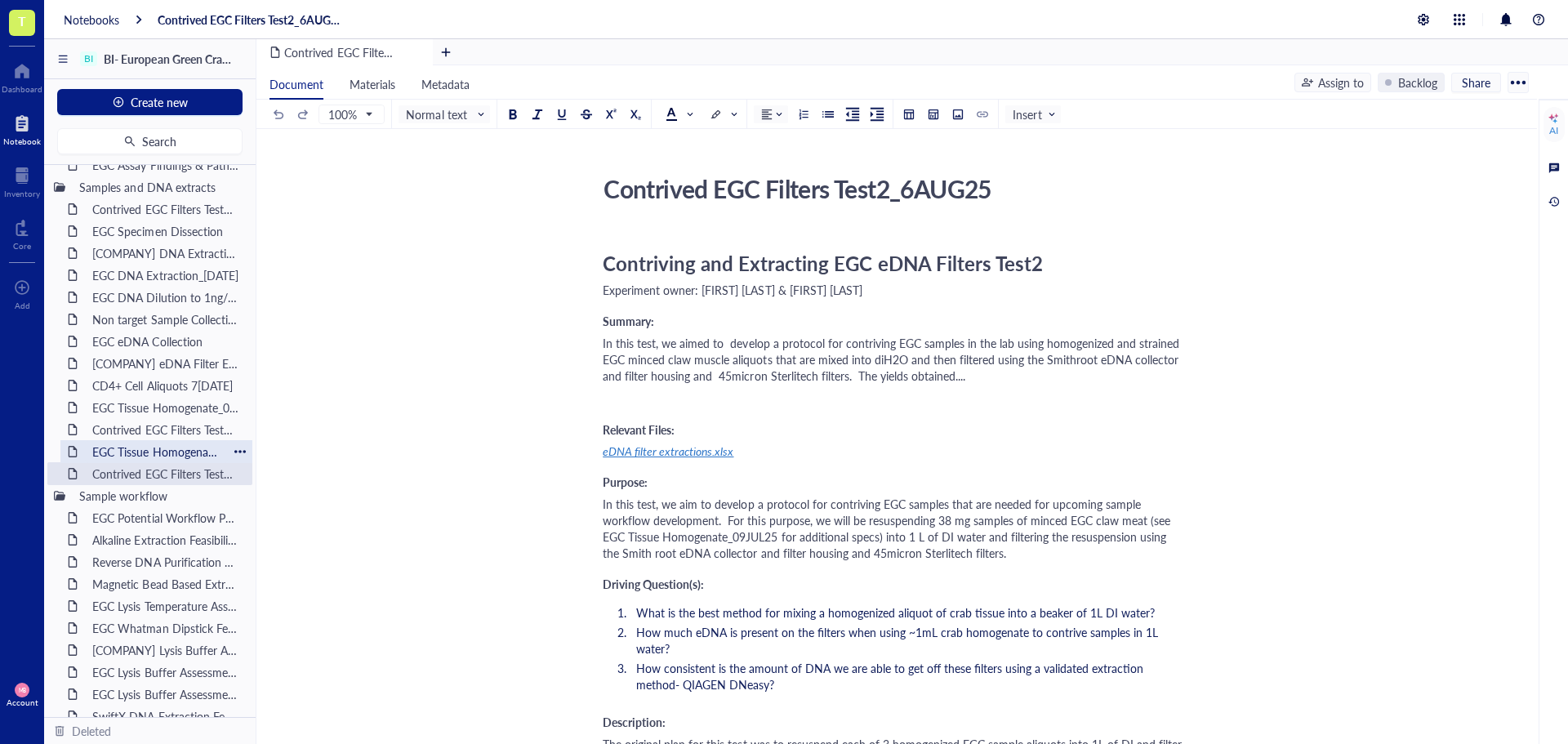 click on "EGC Tissue Homogenate_04AUG25" at bounding box center (156, 452) 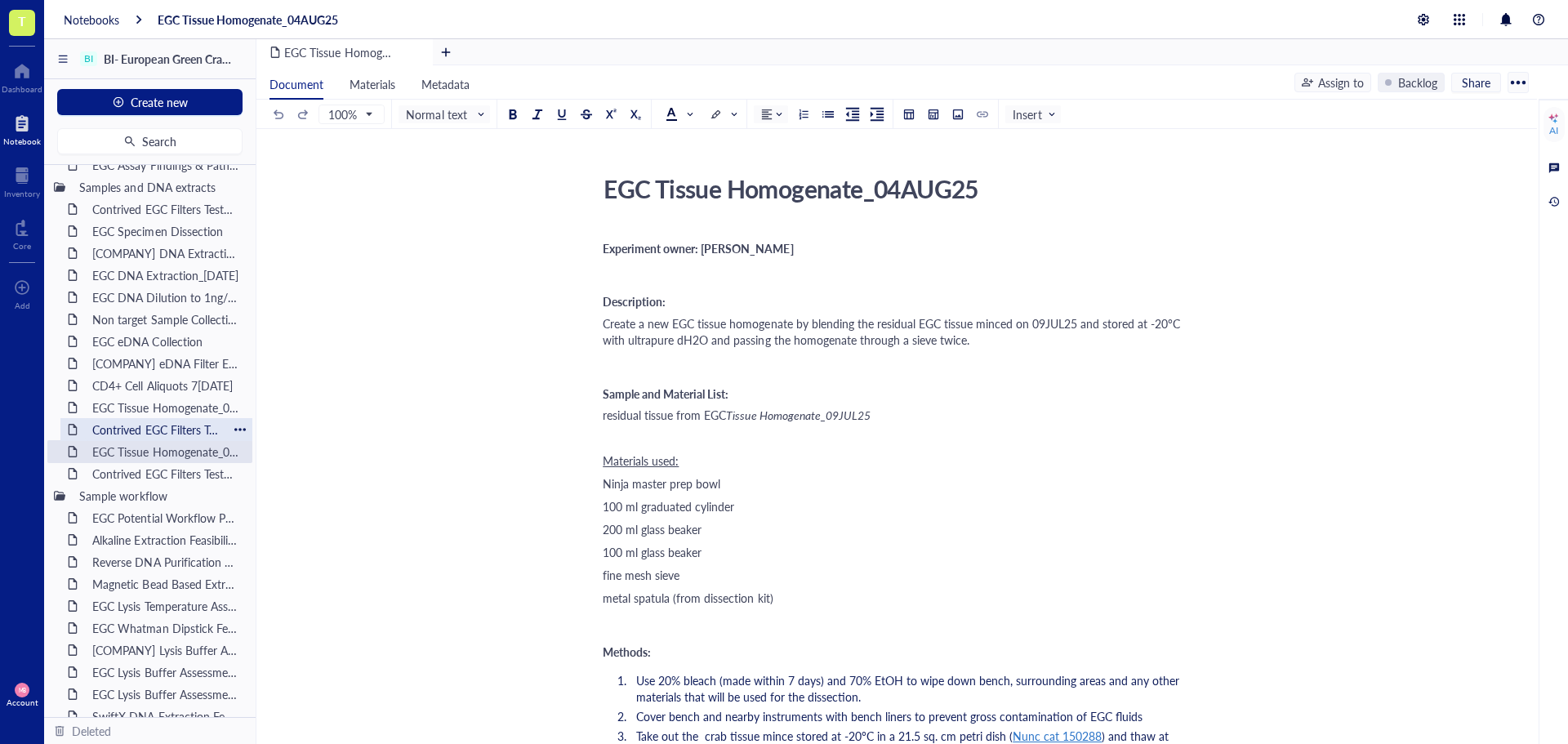 click on "Contrived EGC Filters Test1_[DATE]" at bounding box center [156, 430] 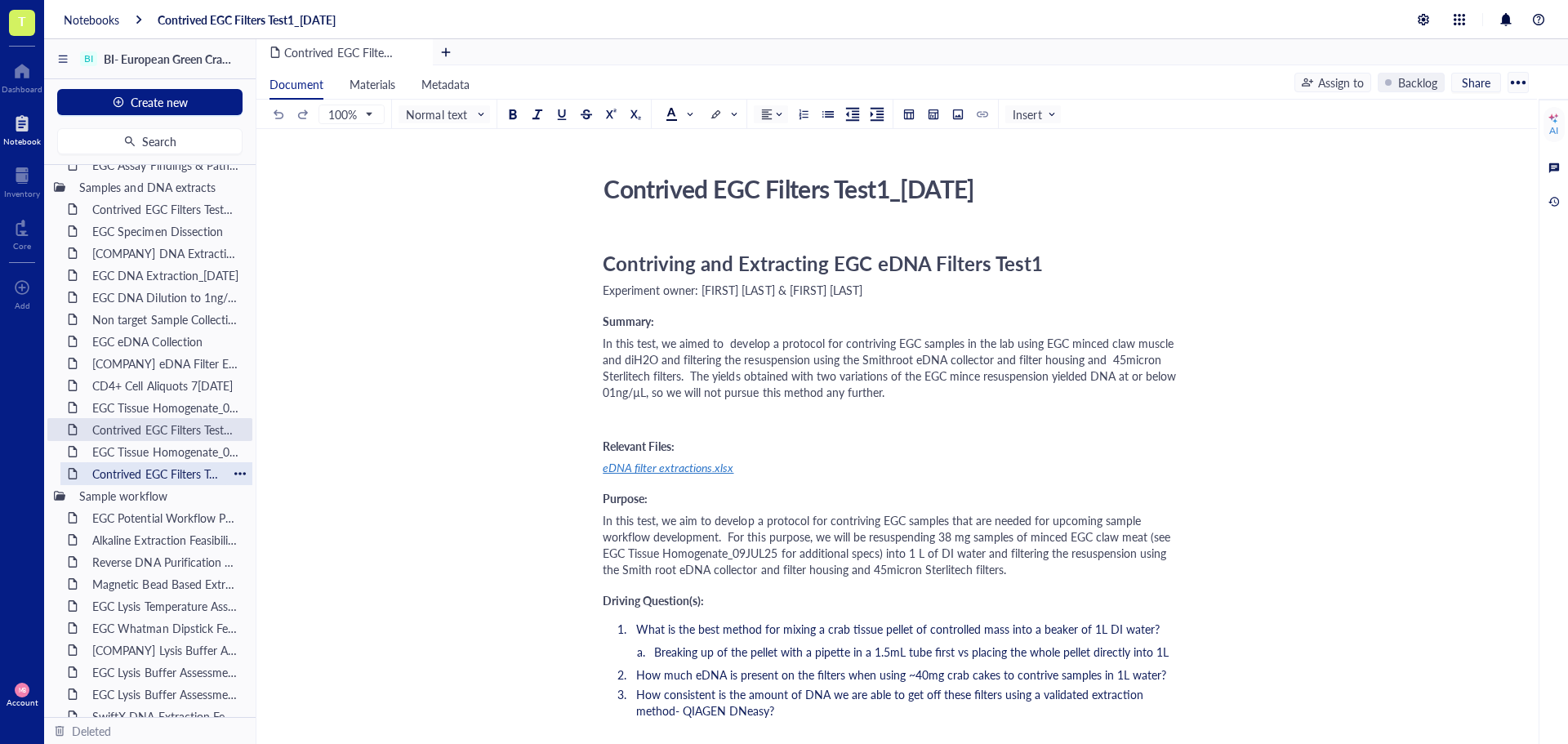 click on "Contrived EGC Filters Test2_6AUG25" at bounding box center (156, 474) 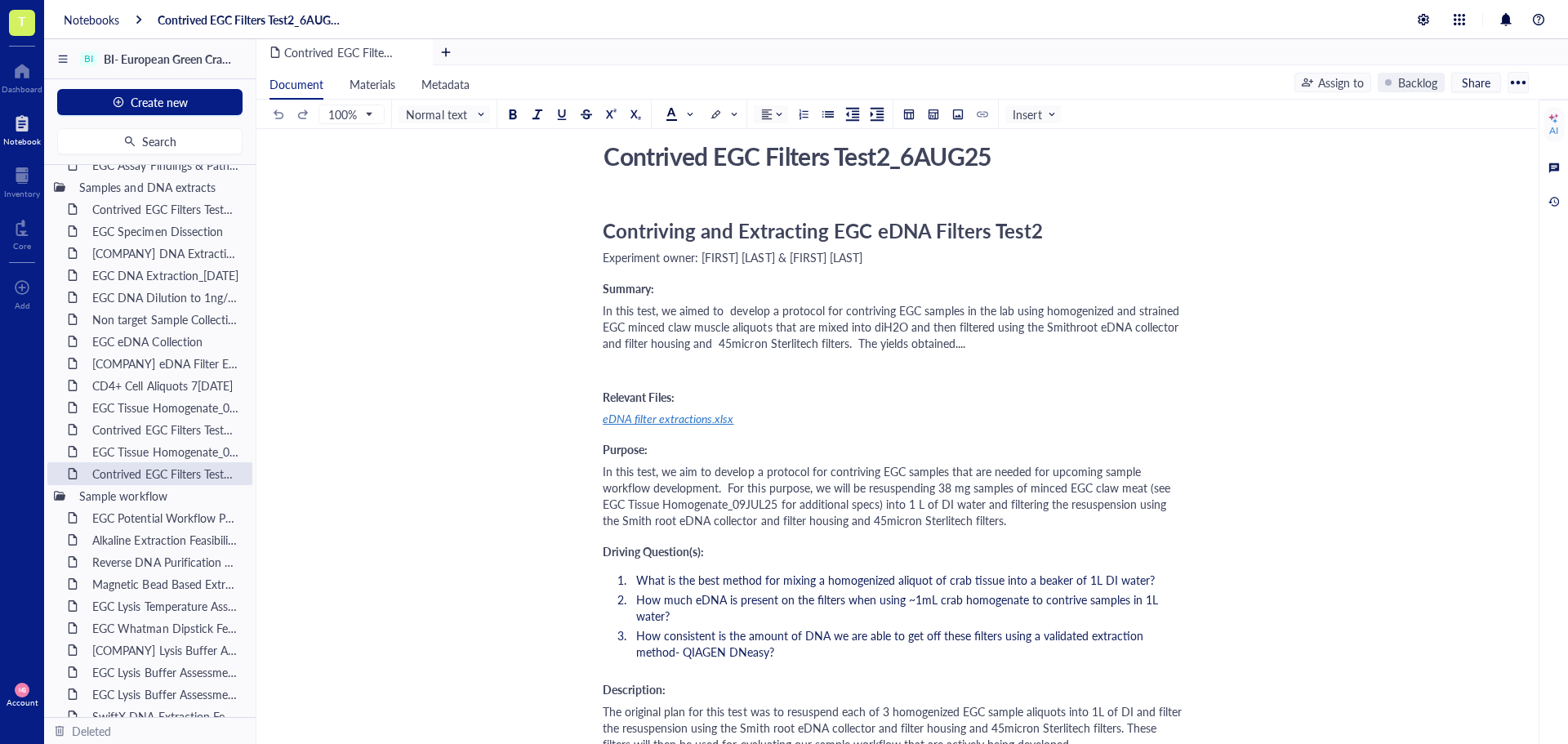 scroll, scrollTop: 82, scrollLeft: 0, axis: vertical 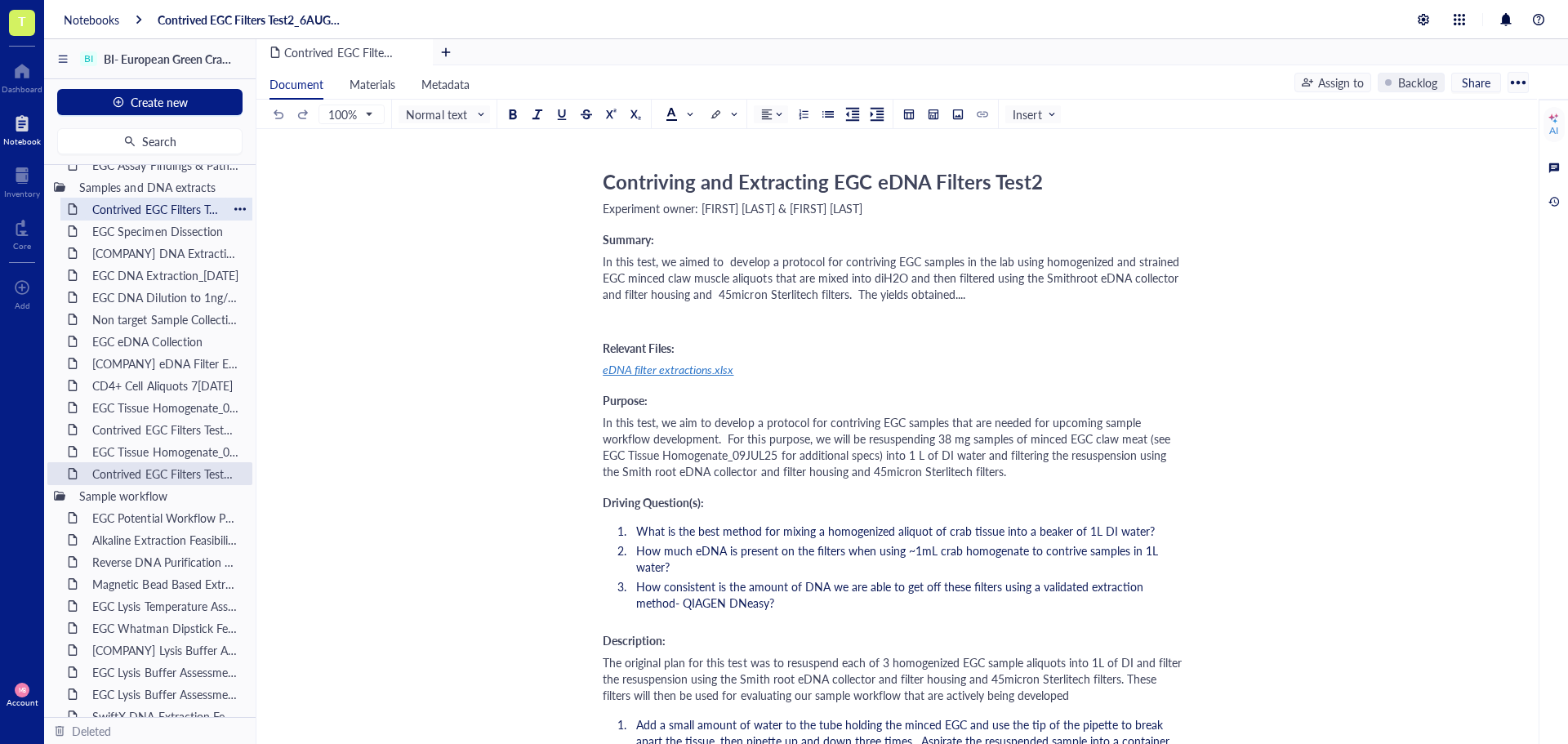 click on "Contrived EGC Filters Test1_31[MONTH][YEAR] (Copy)" at bounding box center (156, 209) 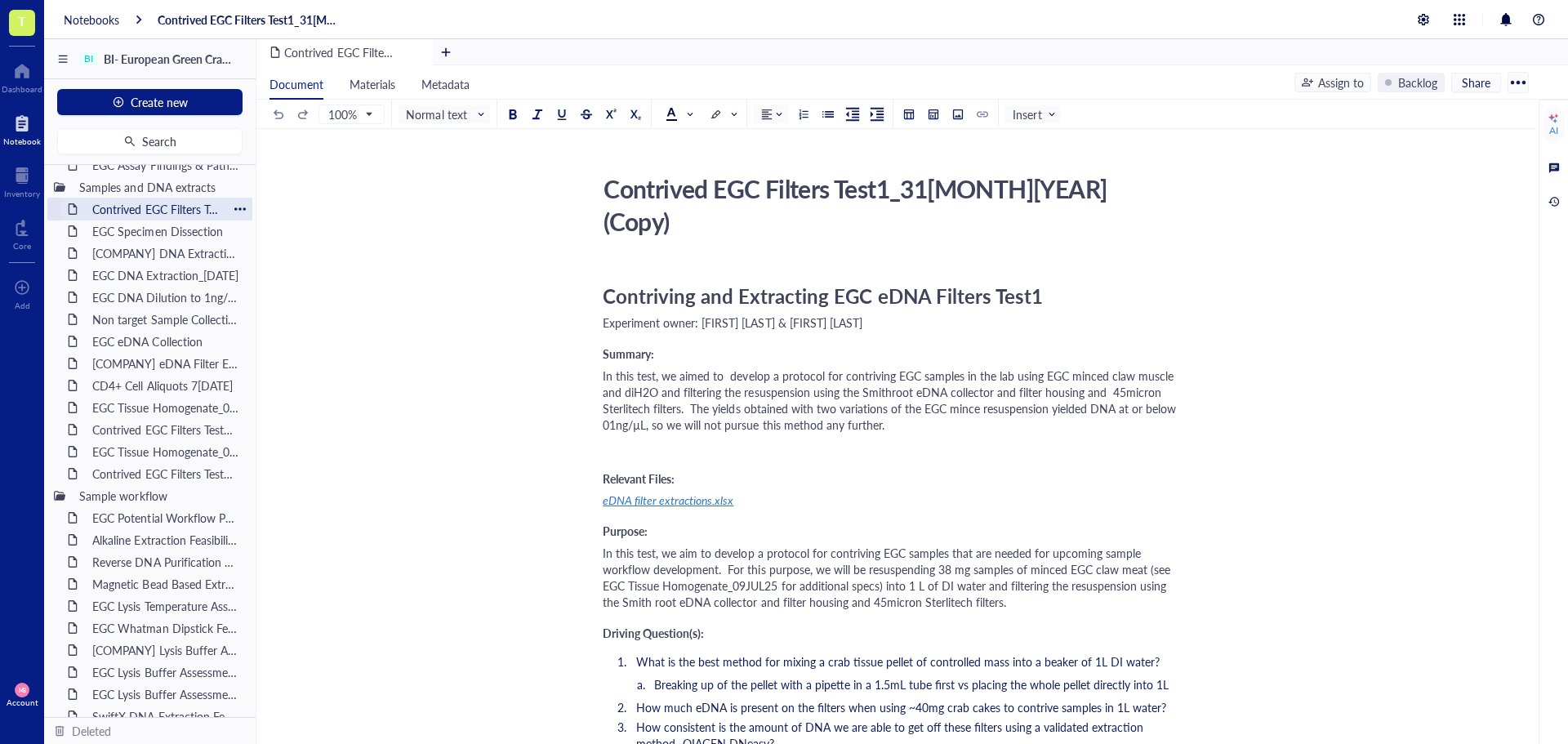 click at bounding box center (240, 209) 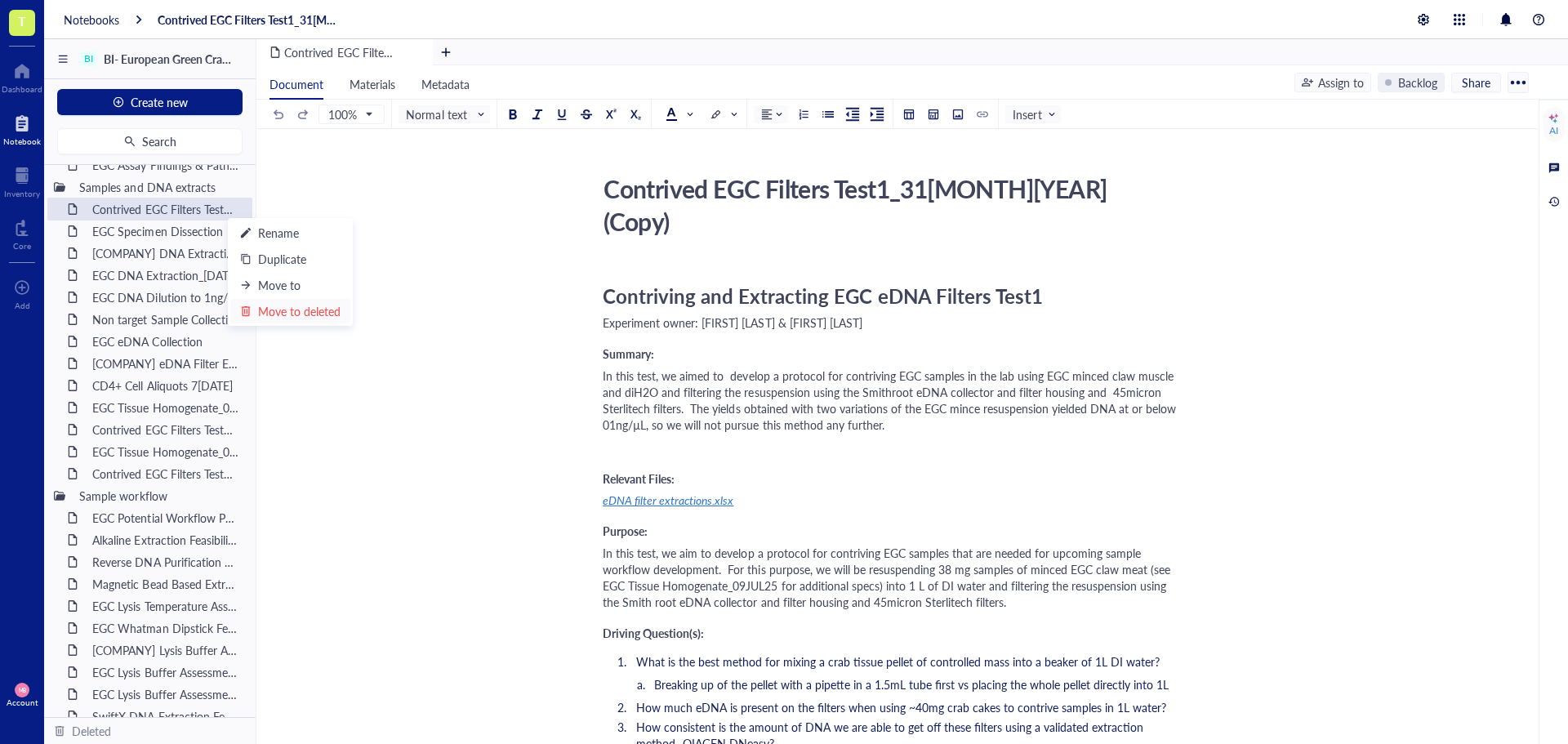 click on "Move to deleted" at bounding box center (299, 311) 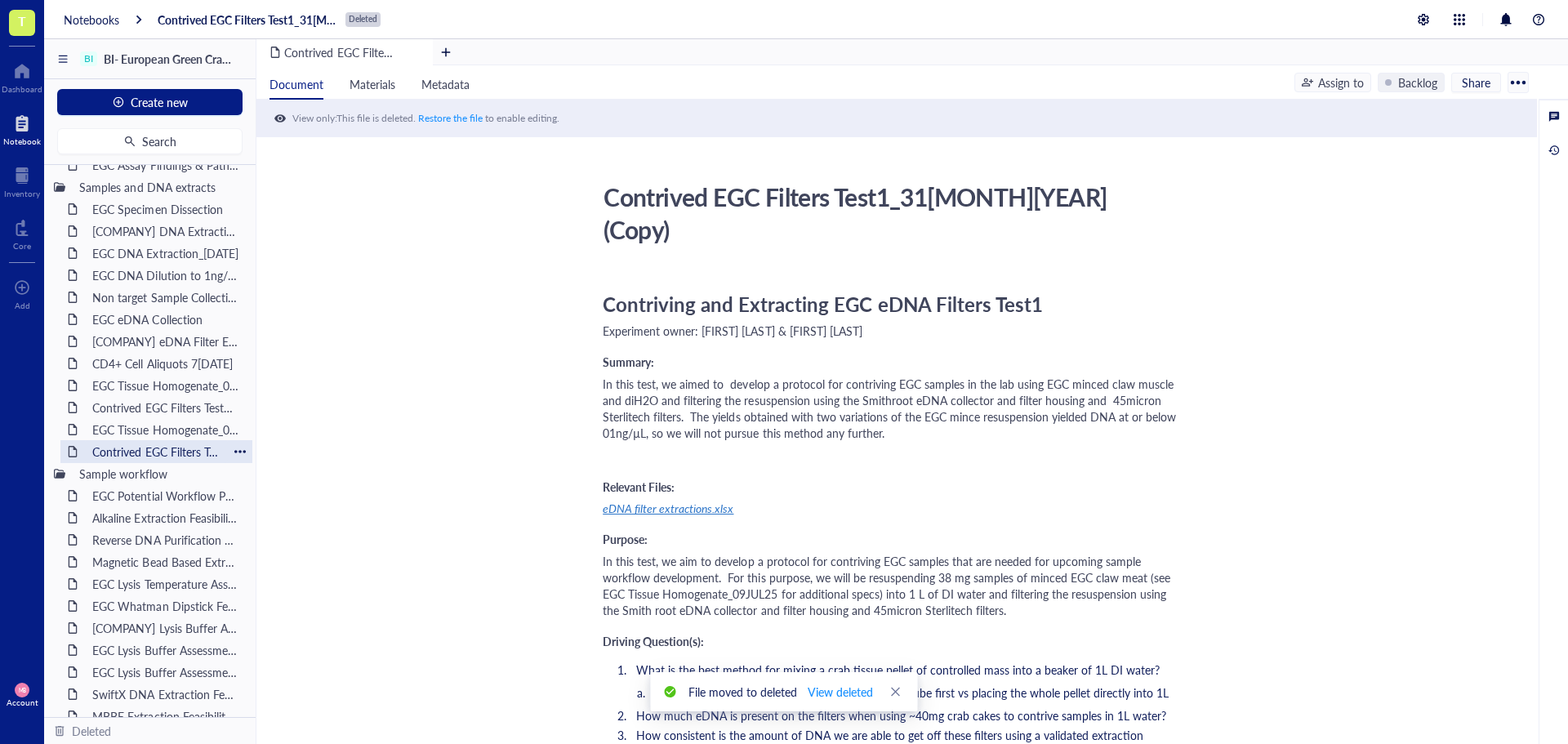 click on "Contrived EGC Filters Test2_6AUG25" at bounding box center (156, 452) 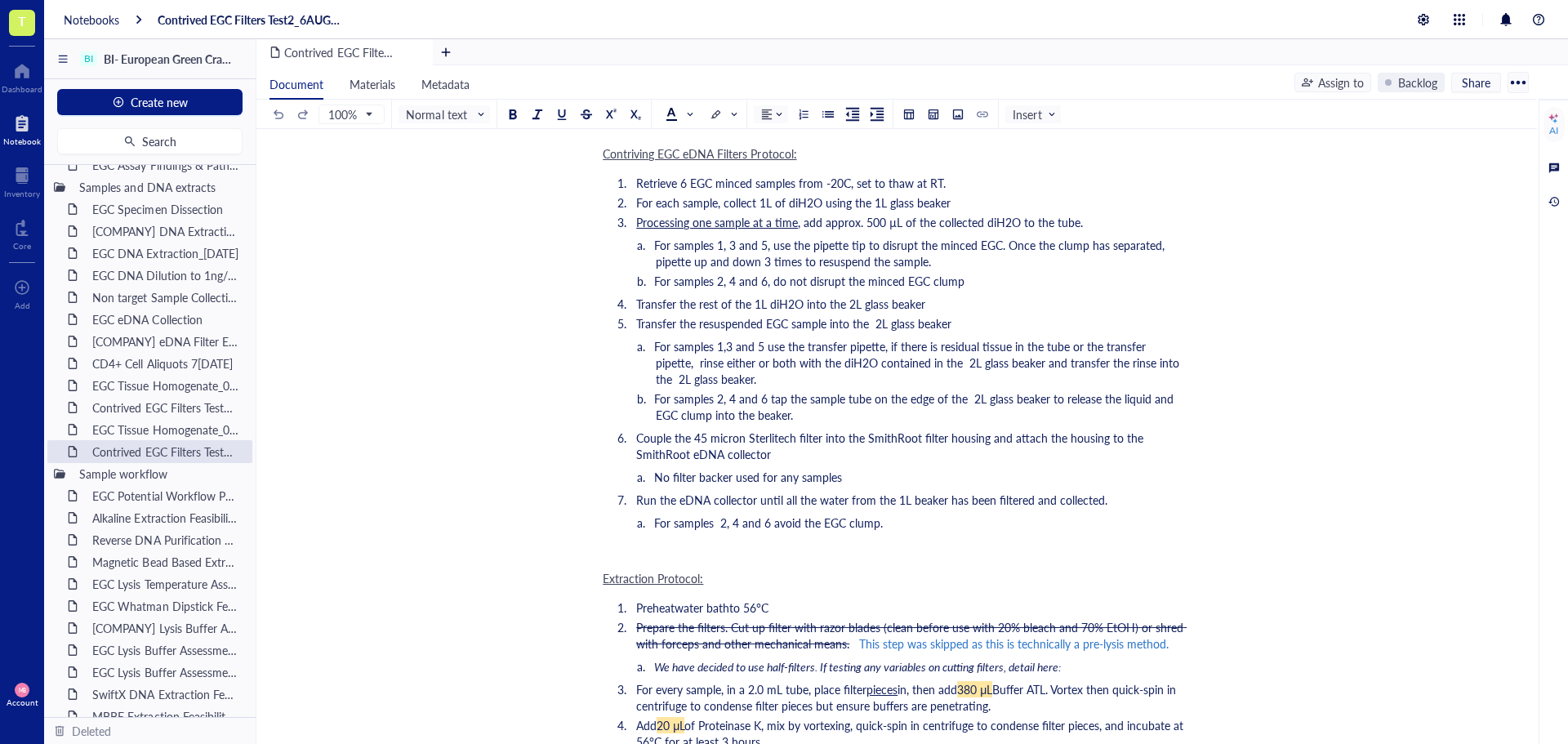 scroll, scrollTop: 1470, scrollLeft: 0, axis: vertical 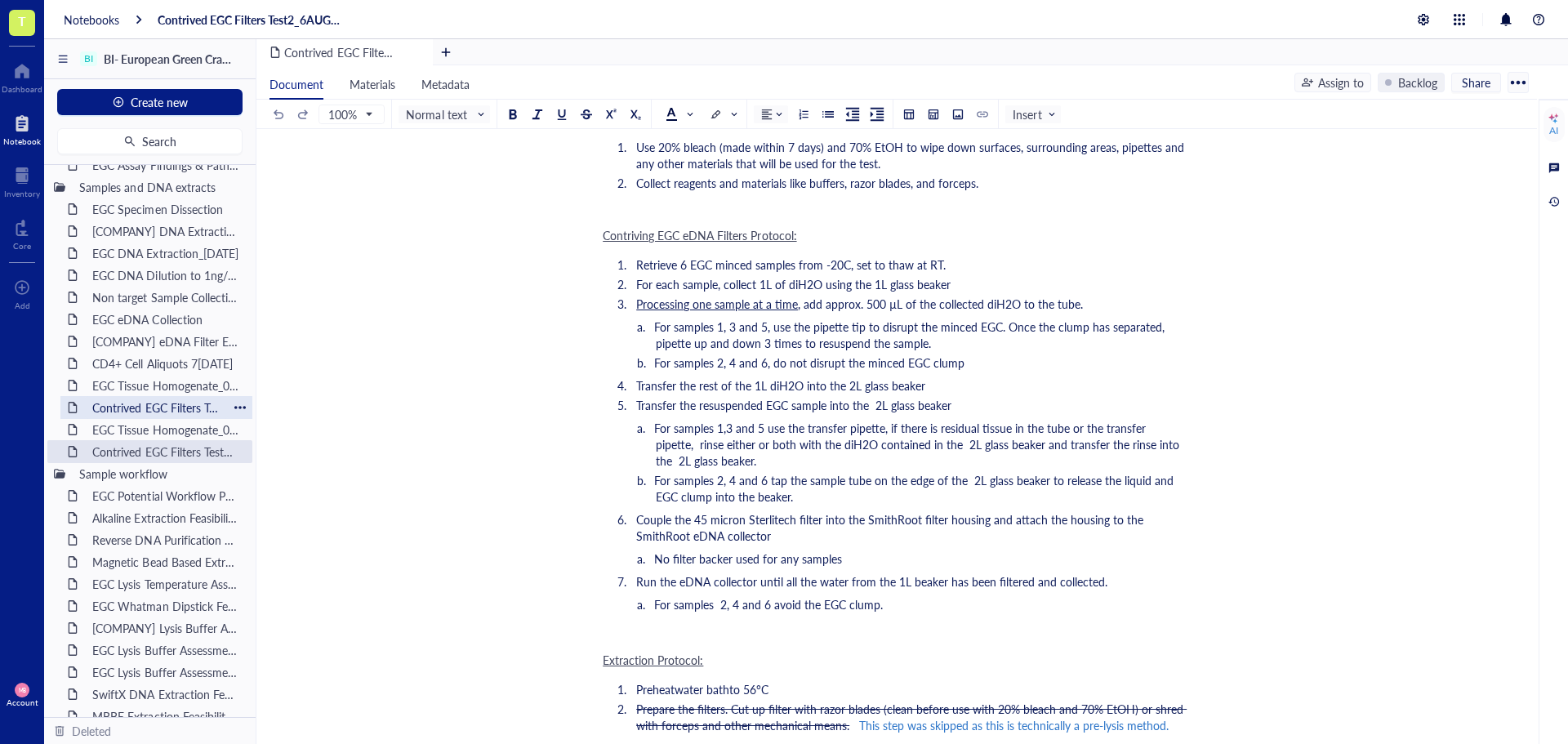 click on "Contrived EGC Filters Test1_[DATE]" at bounding box center (156, 408) 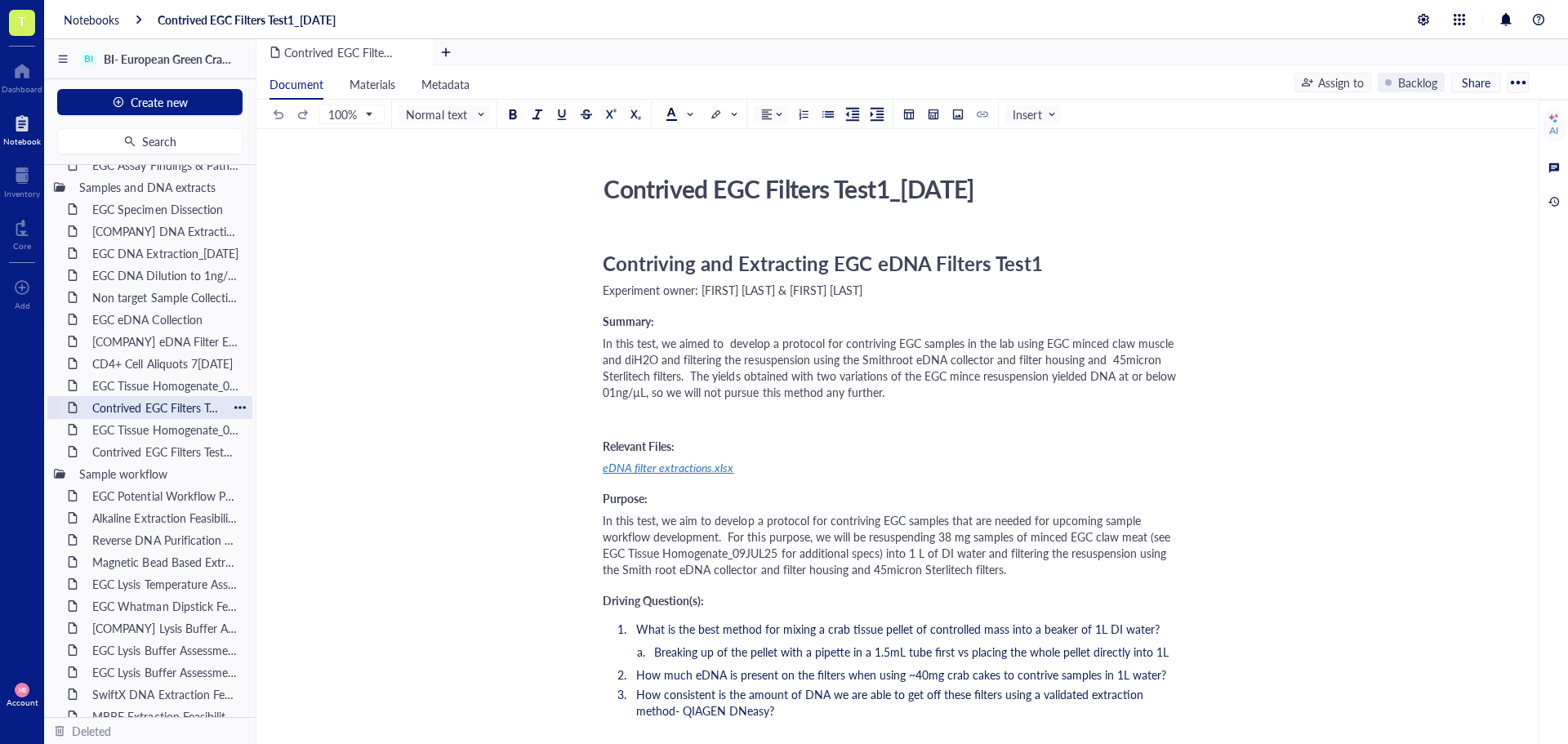 drag, startPoint x: 158, startPoint y: 404, endPoint x: 236, endPoint y: 410, distance: 78.230429 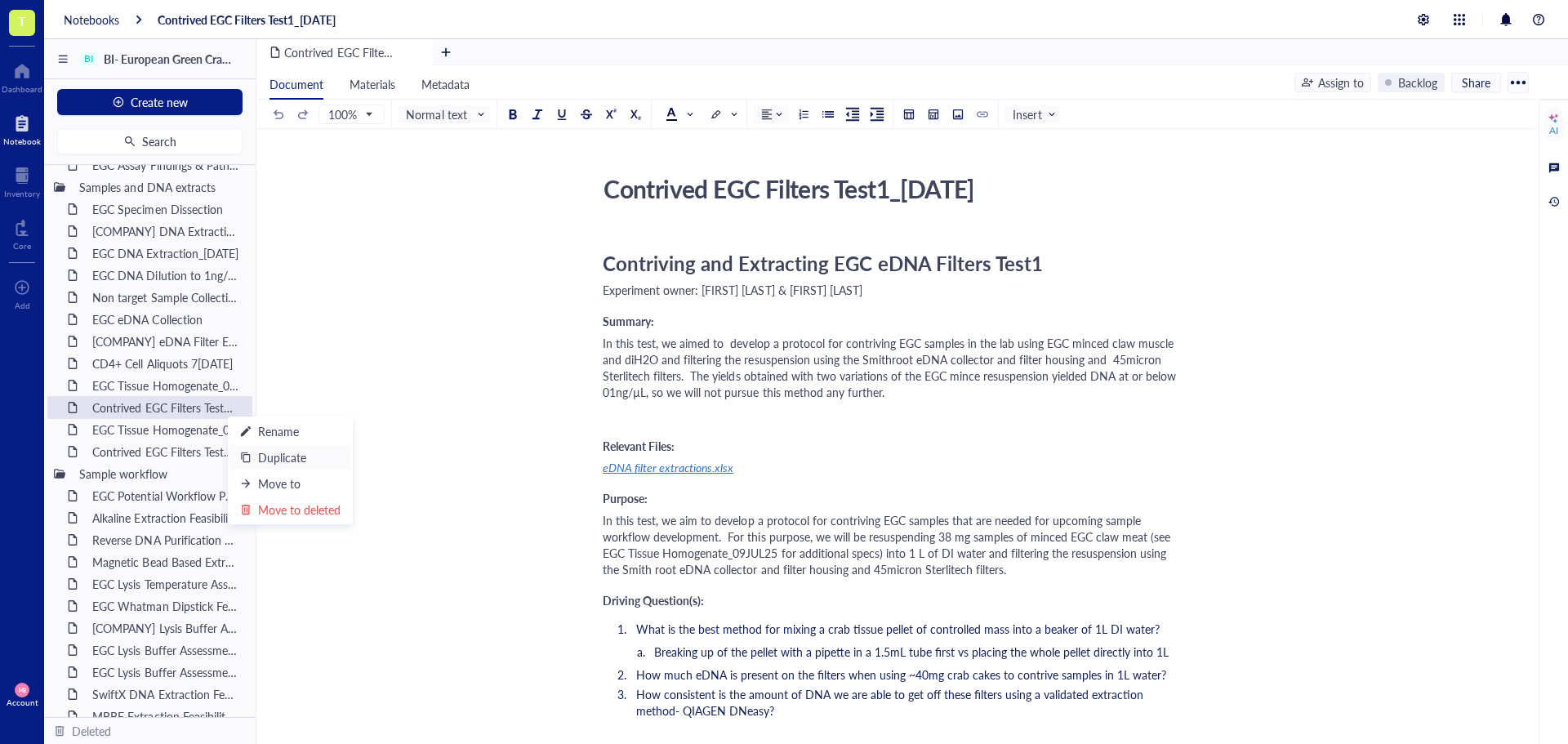 click on "Duplicate" at bounding box center [282, 457] 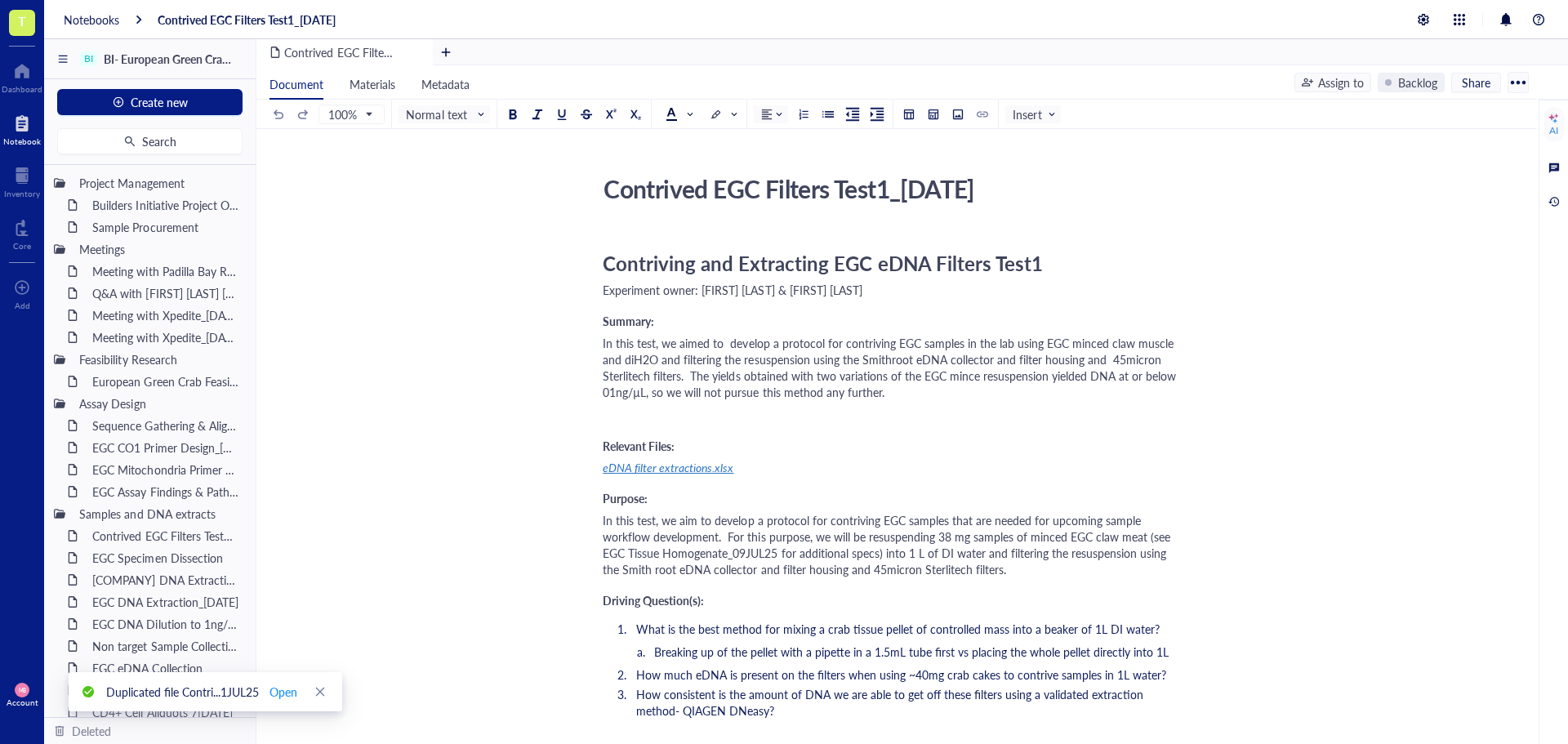 scroll, scrollTop: 82, scrollLeft: 0, axis: vertical 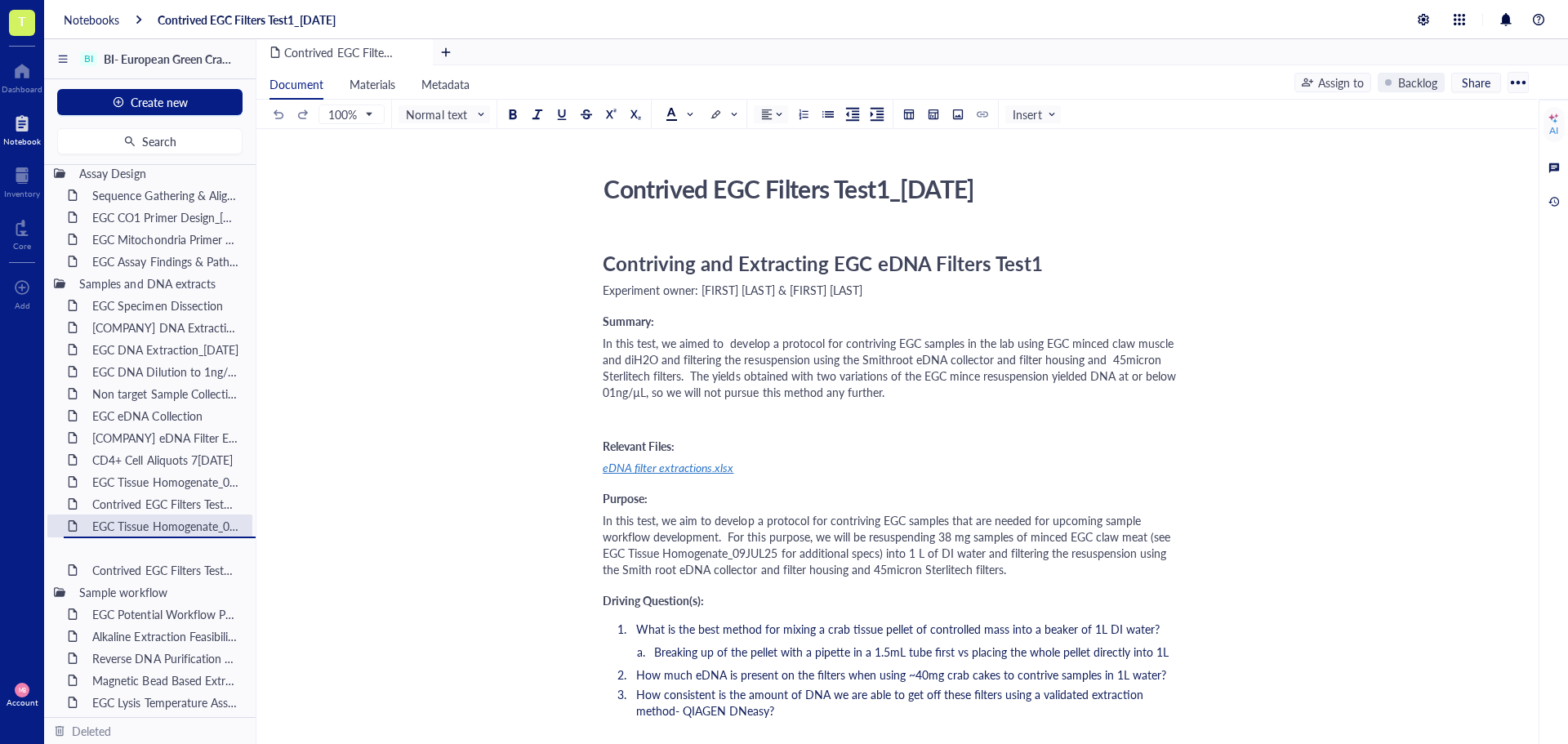 drag, startPoint x: 175, startPoint y: 451, endPoint x: 163, endPoint y: 563, distance: 112.64102 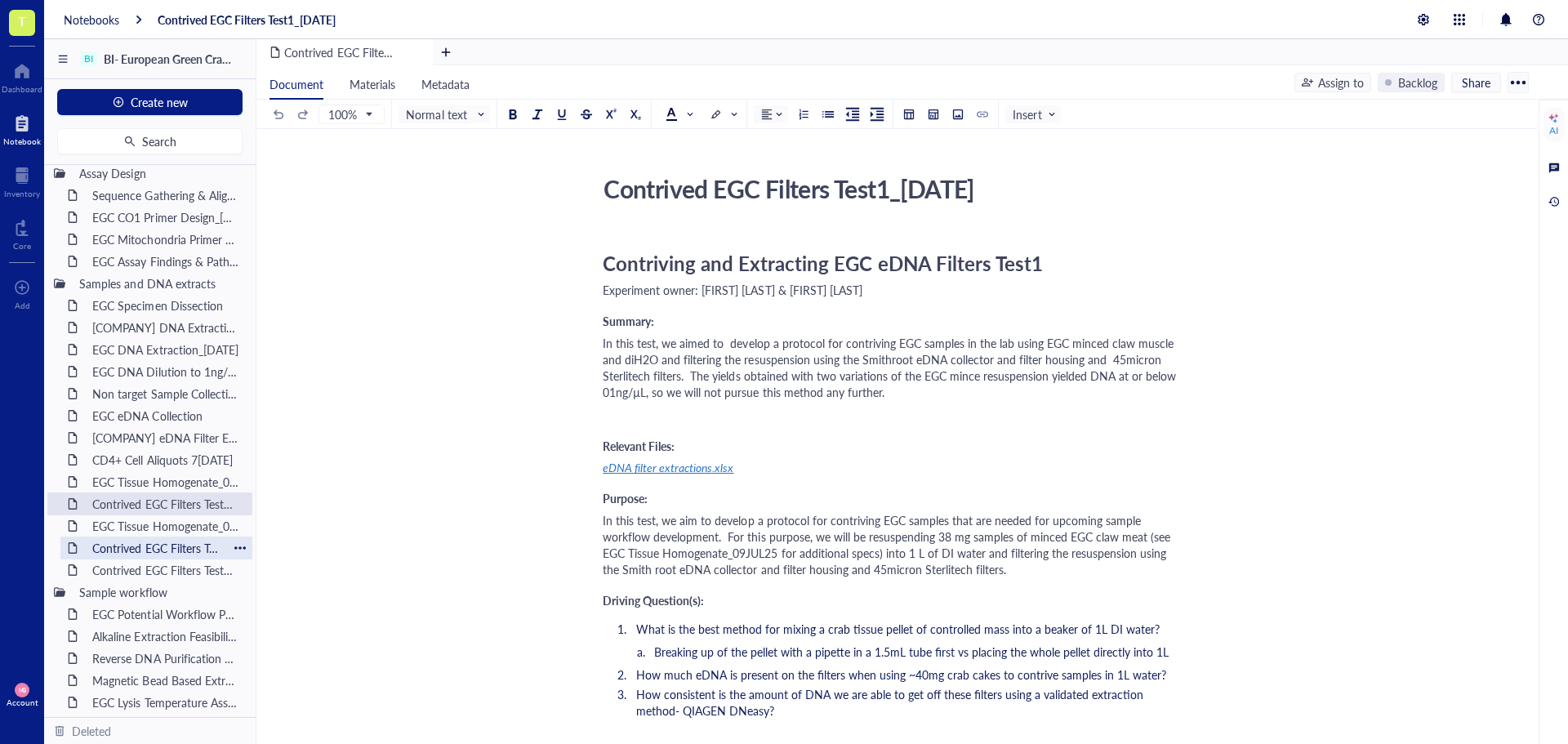 click on "Contrived EGC Filters Test1_31[MONTH][YEAR] (Copy)" at bounding box center [156, 548] 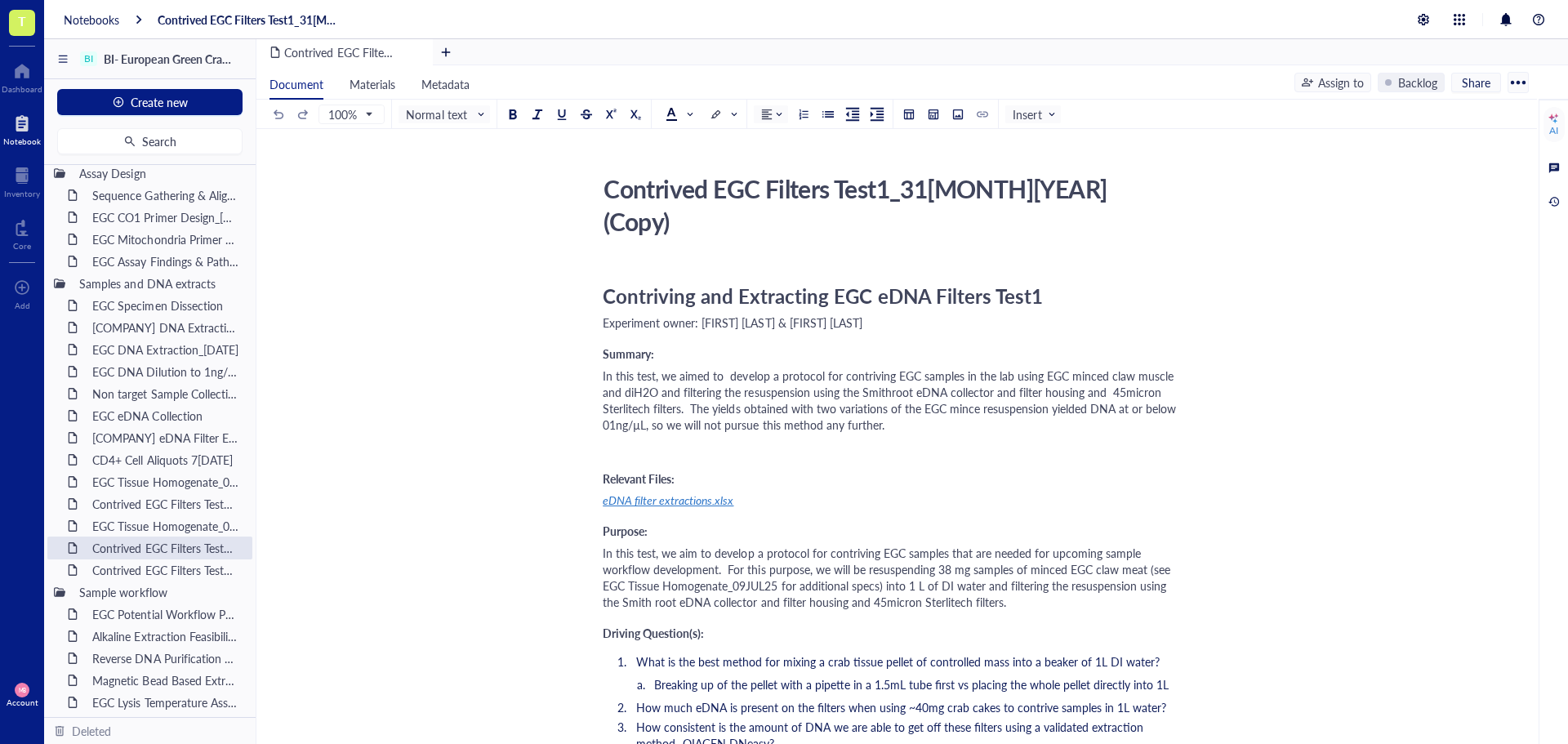 click on "Contrived EGC Filters Test1_31[MONTH][YEAR] (Copy)" at bounding box center [887, 205] 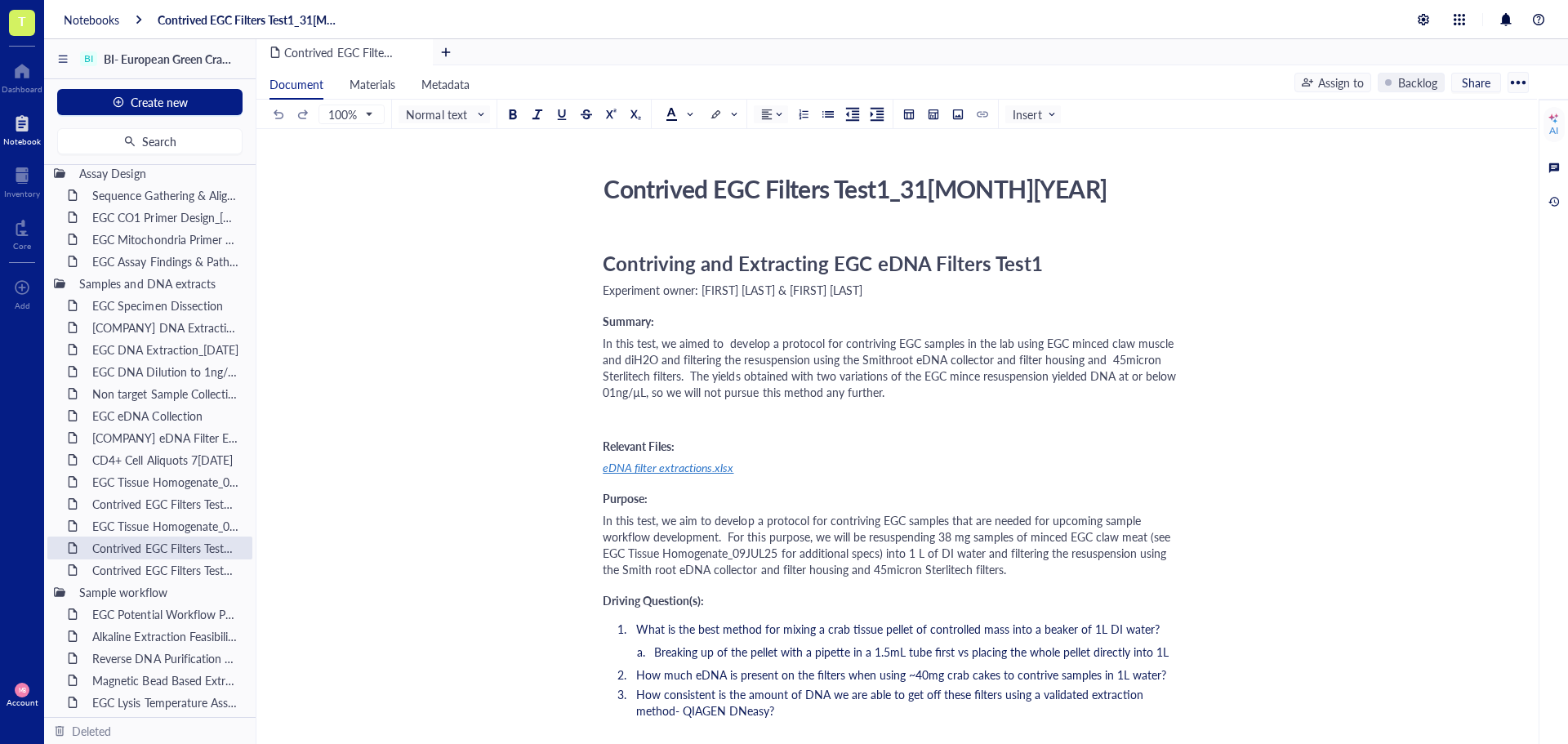 drag, startPoint x: 840, startPoint y: 190, endPoint x: 868, endPoint y: 193, distance: 28.160256 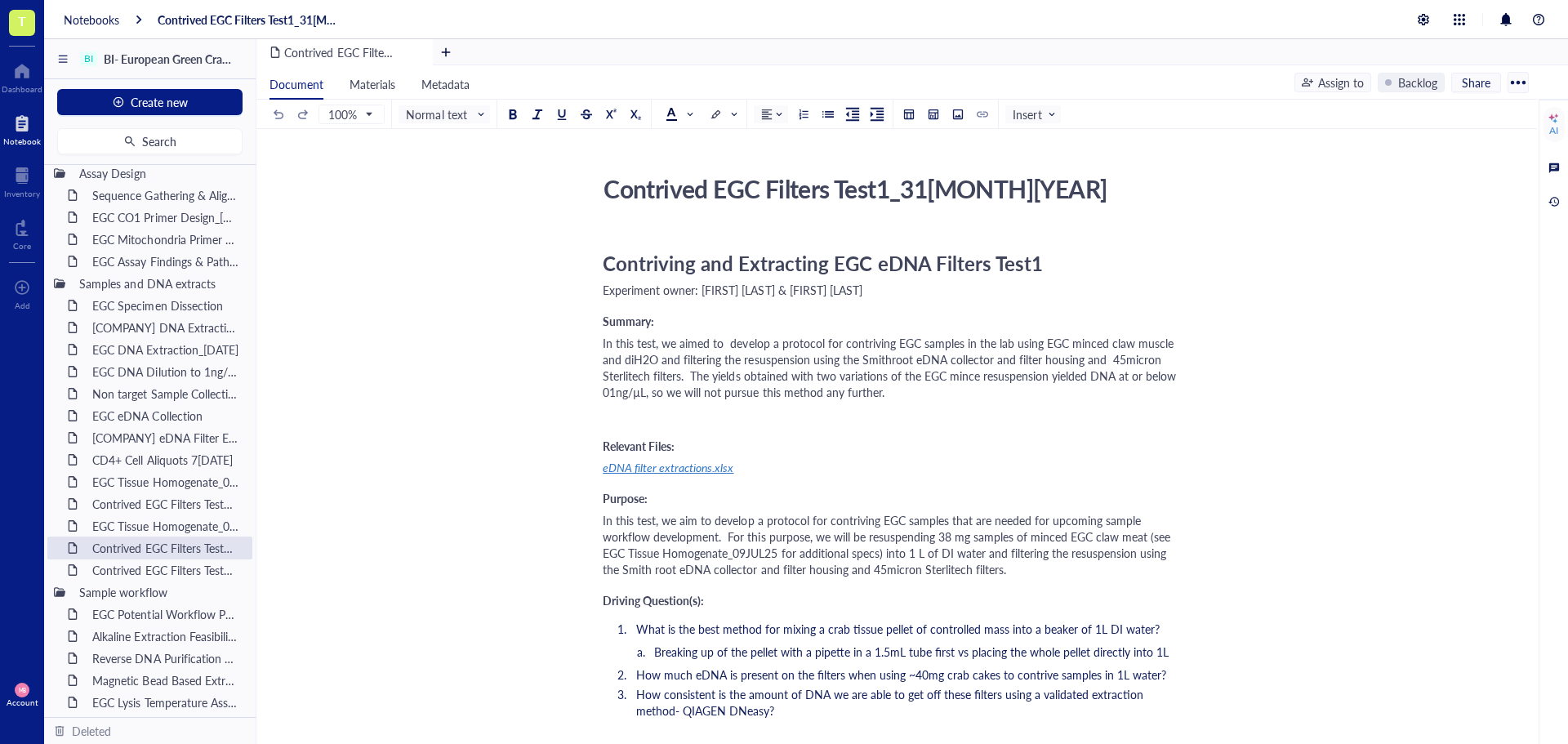 drag, startPoint x: 889, startPoint y: 187, endPoint x: 838, endPoint y: 191, distance: 51.156622 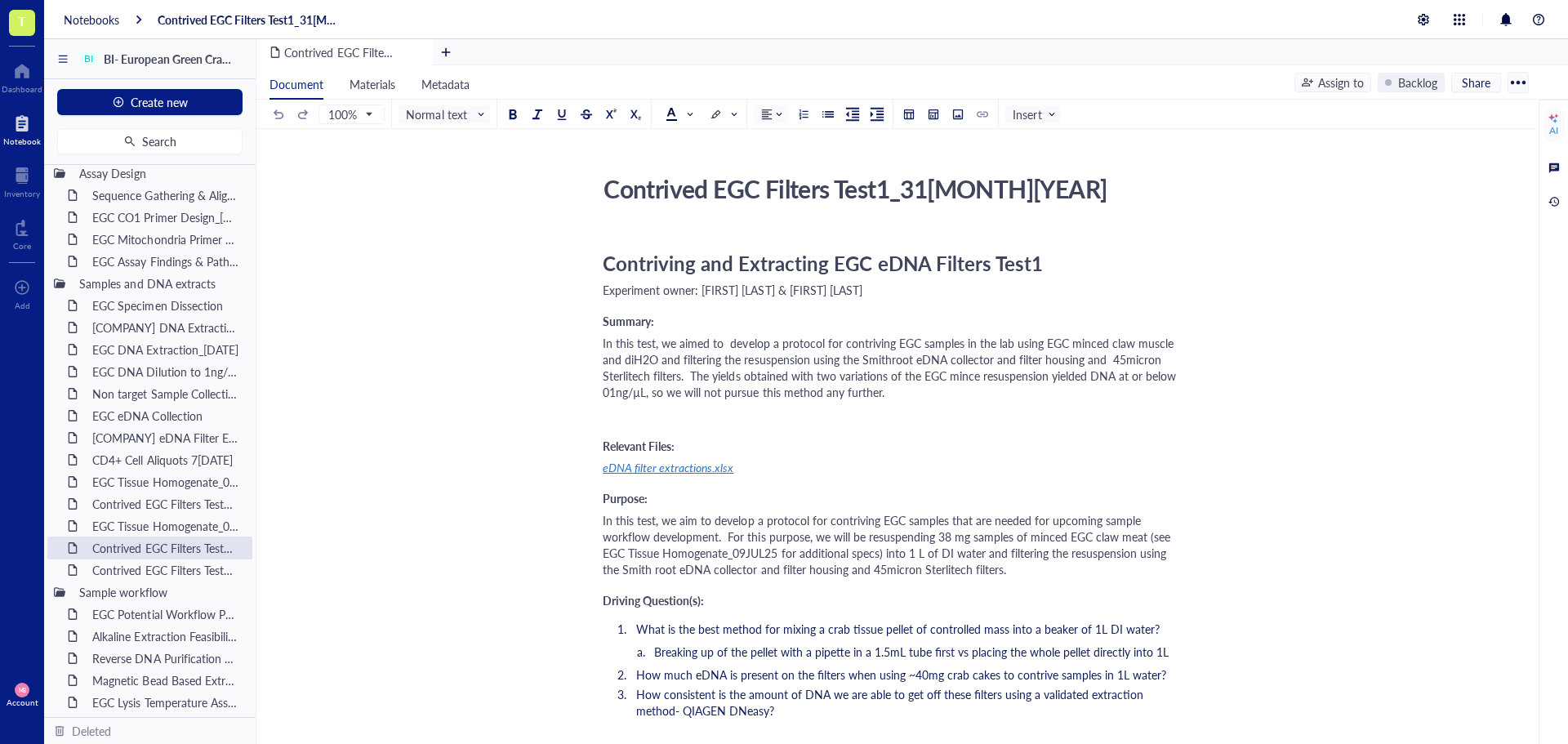 click on "Contrived EGC Filters Test1_31[MONTH][YEAR] (Copy)" at bounding box center (887, 189) 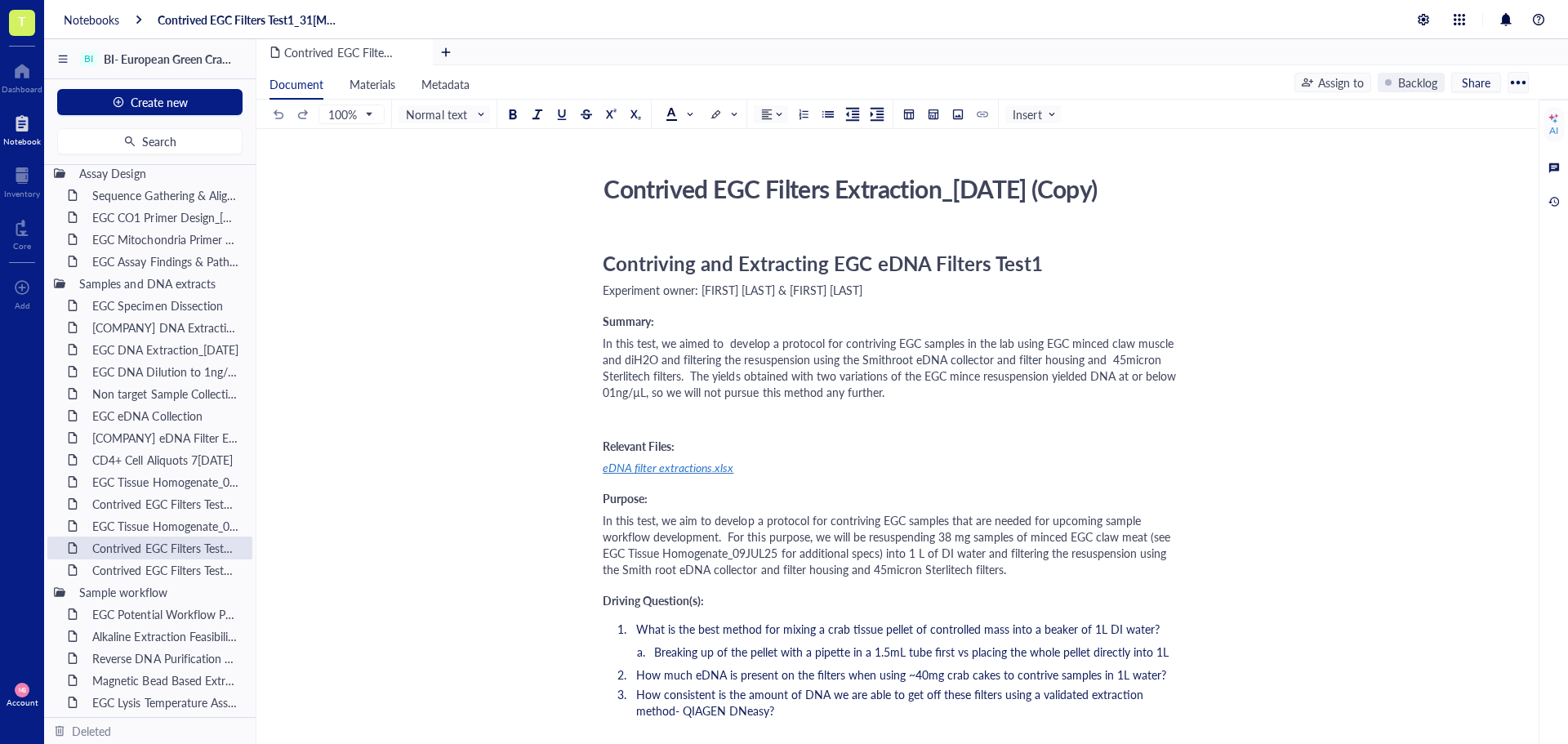 drag, startPoint x: 956, startPoint y: 189, endPoint x: 1129, endPoint y: 192, distance: 173.02601 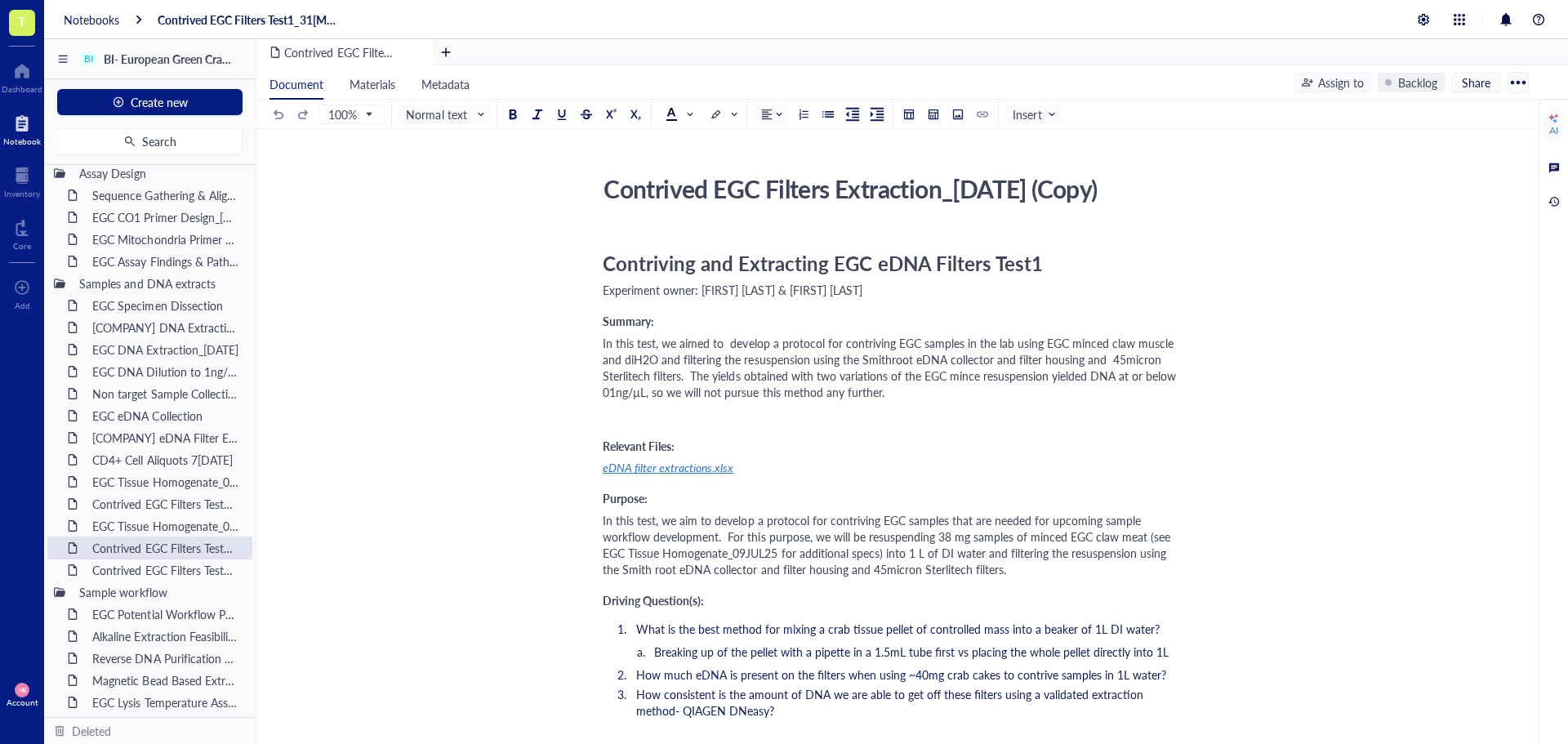 click on "Contrived EGC Filters Extraction_[DATE] (Copy)" at bounding box center (887, 189) 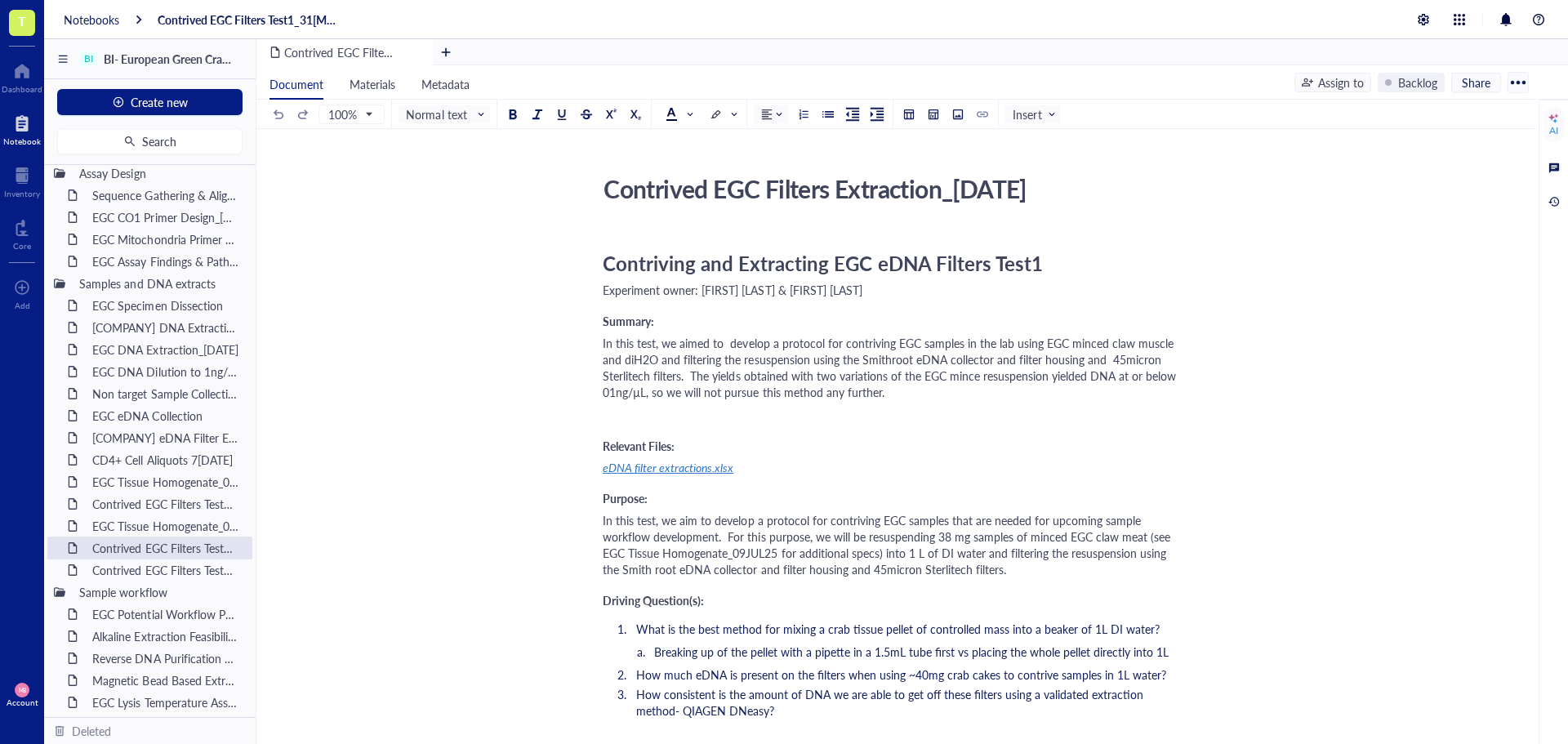 type on "Contrived EGC Filters Extraction_05AUG25" 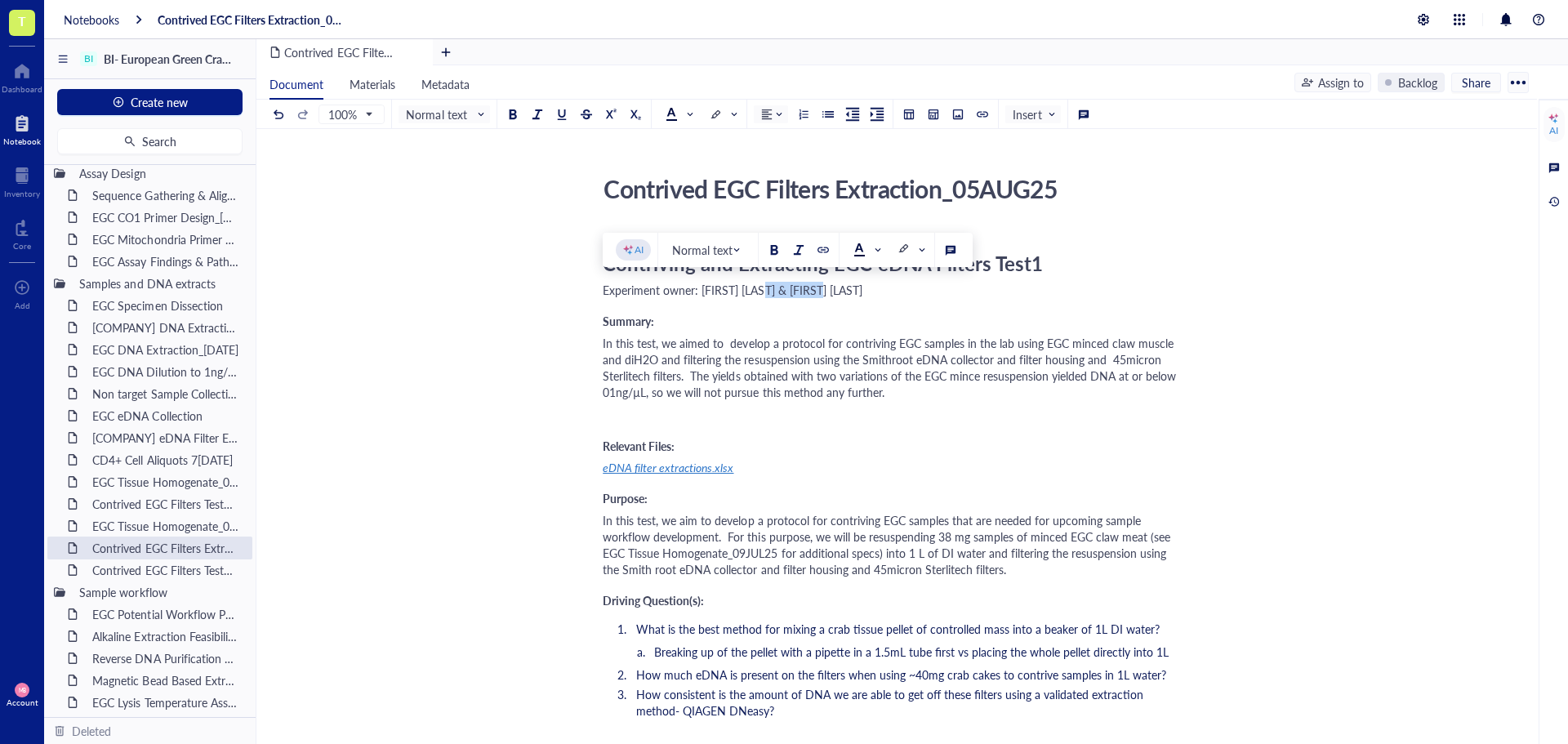 drag, startPoint x: 838, startPoint y: 293, endPoint x: 764, endPoint y: 290, distance: 74.060786 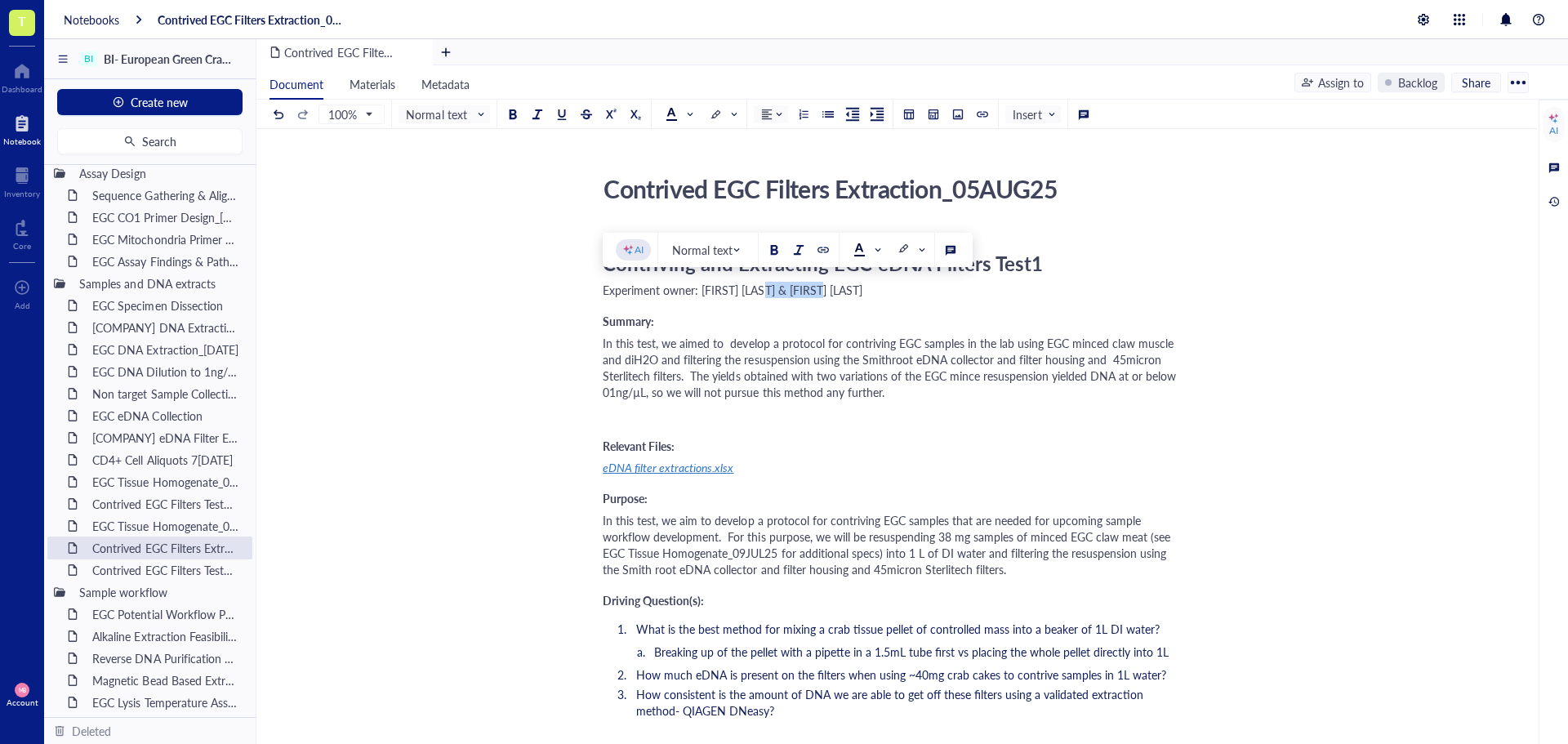 click on "Experiment owner: [FIRST] [LAST] & [FIRST] [LAST]" at bounding box center [893, 290] 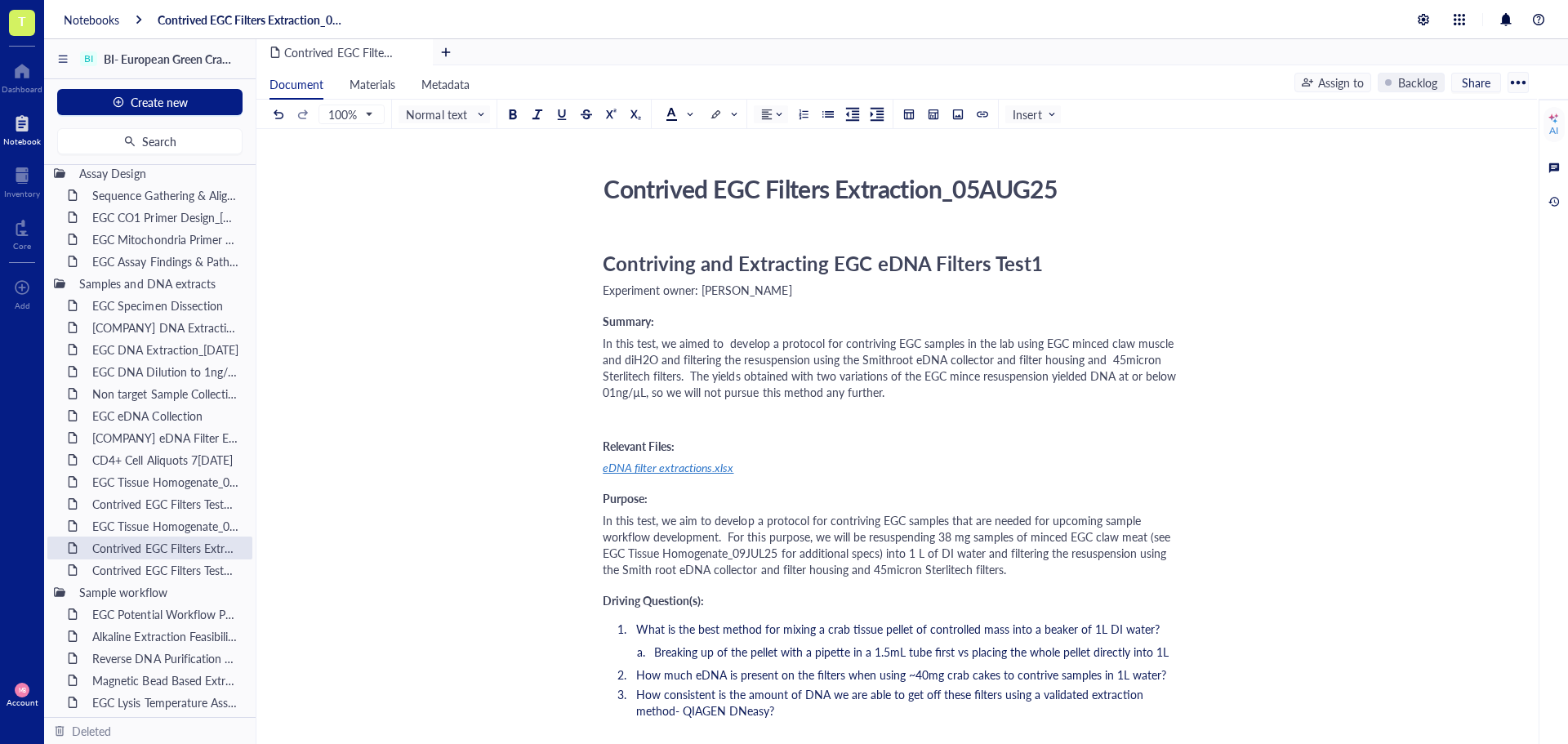 click on "Contriving and Extracting EGC eDNA Filters Test1" at bounding box center [822, 263] 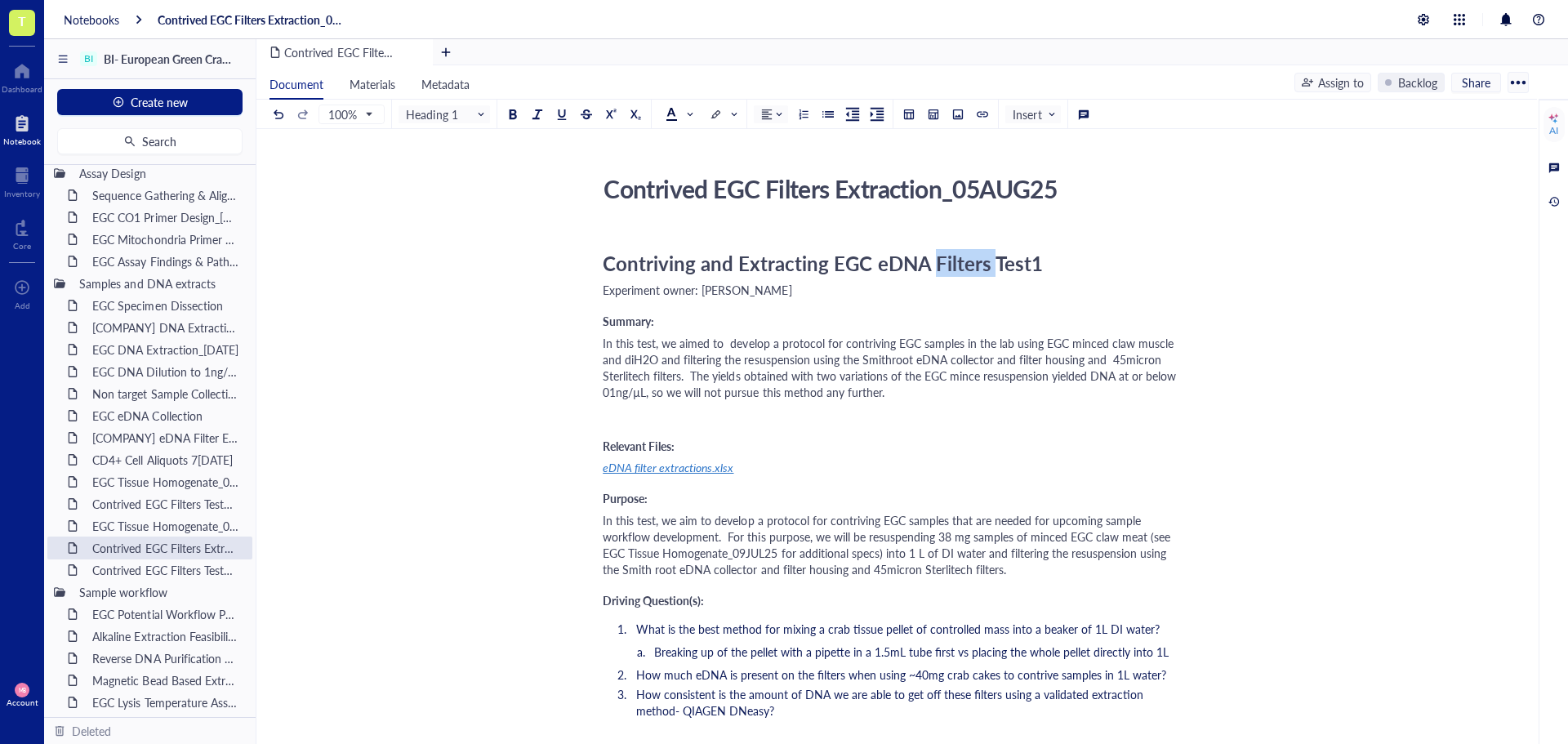 click on "Contriving and Extracting EGC eDNA Filters Test1" at bounding box center (822, 263) 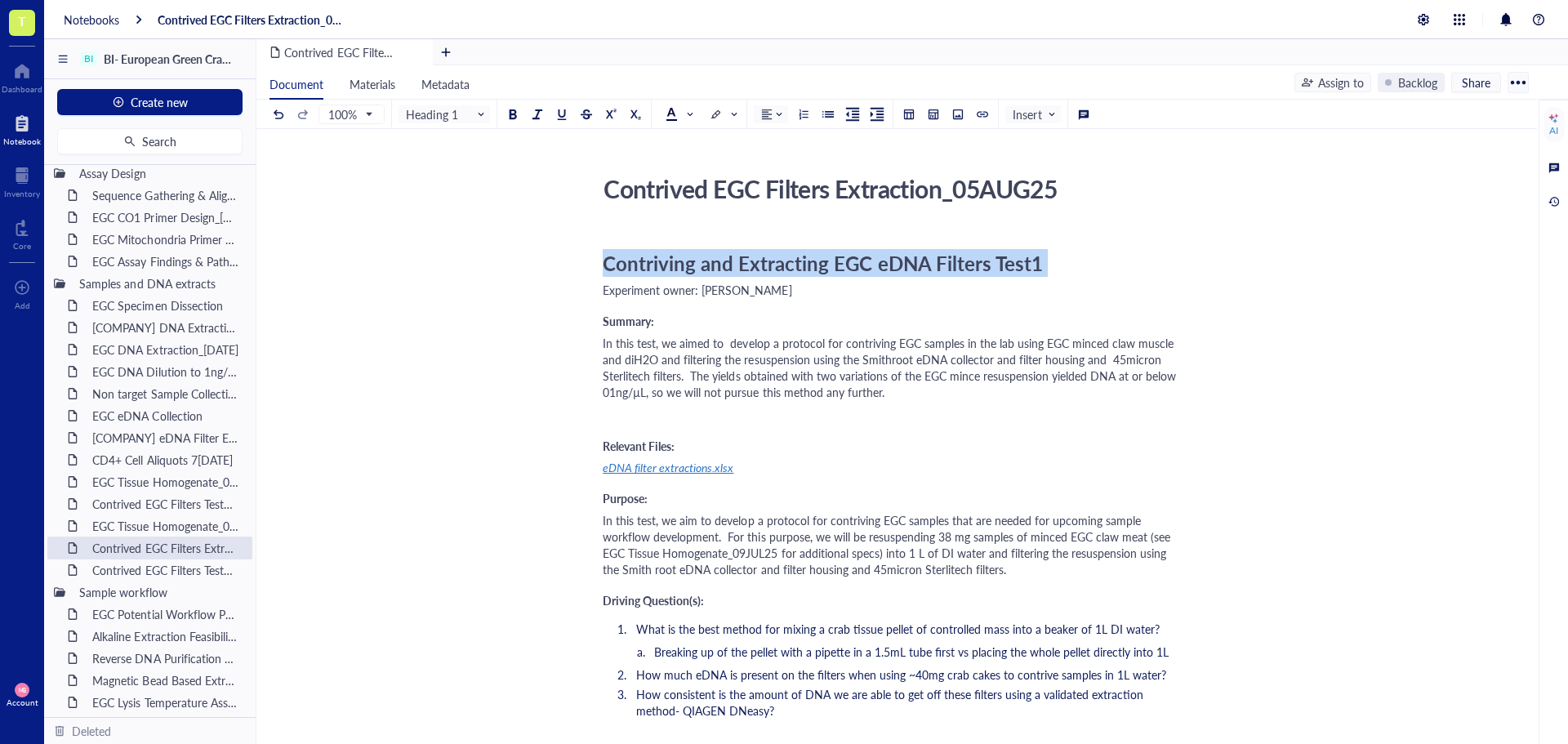 click on "Contriving and Extracting EGC eDNA Filters Test1" at bounding box center [822, 263] 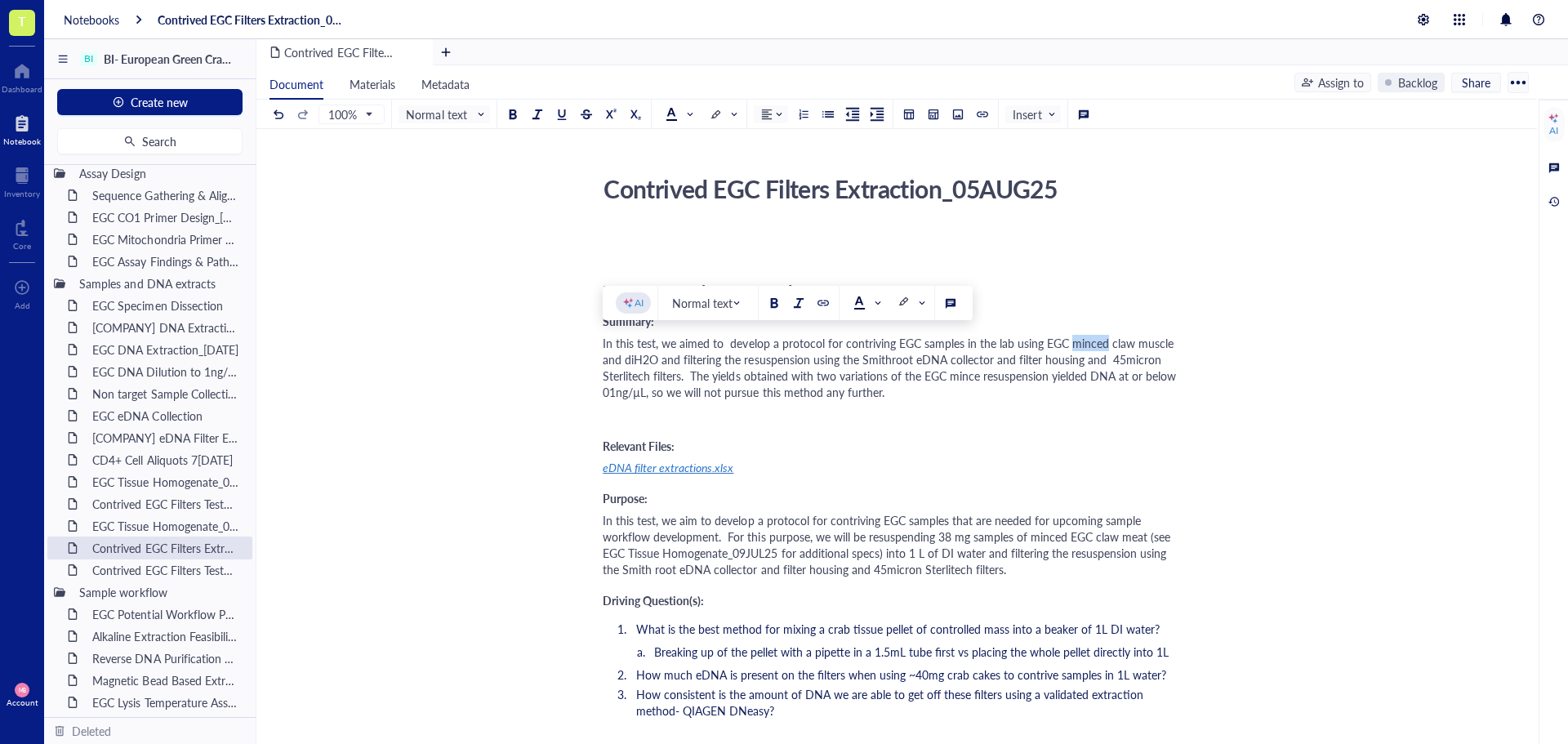 drag, startPoint x: 1067, startPoint y: 344, endPoint x: 1102, endPoint y: 341, distance: 35.128336 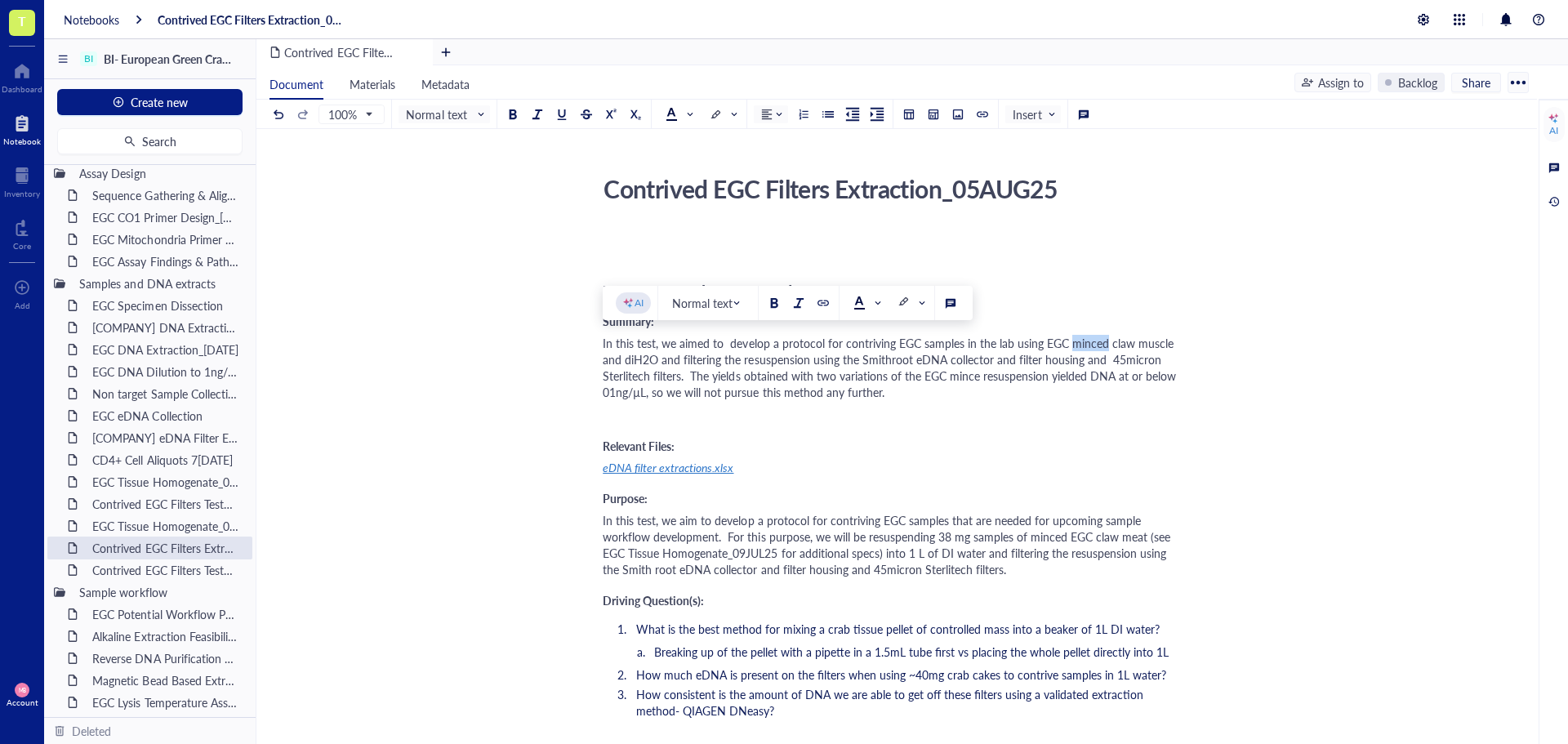 click on "In this test, we aimed to  develop a protocol for contriving EGC samples in the lab using EGC minced claw muscle and diH2O and filtering the resuspension using the Smithroot eDNA collector and filter housing and  45micron Sterlitech filters.  The yields obtained with two variations of the EGC mince resuspension yielded DNA at or below 01ng/µL, so we will not pursue this method any further." at bounding box center (891, 368) 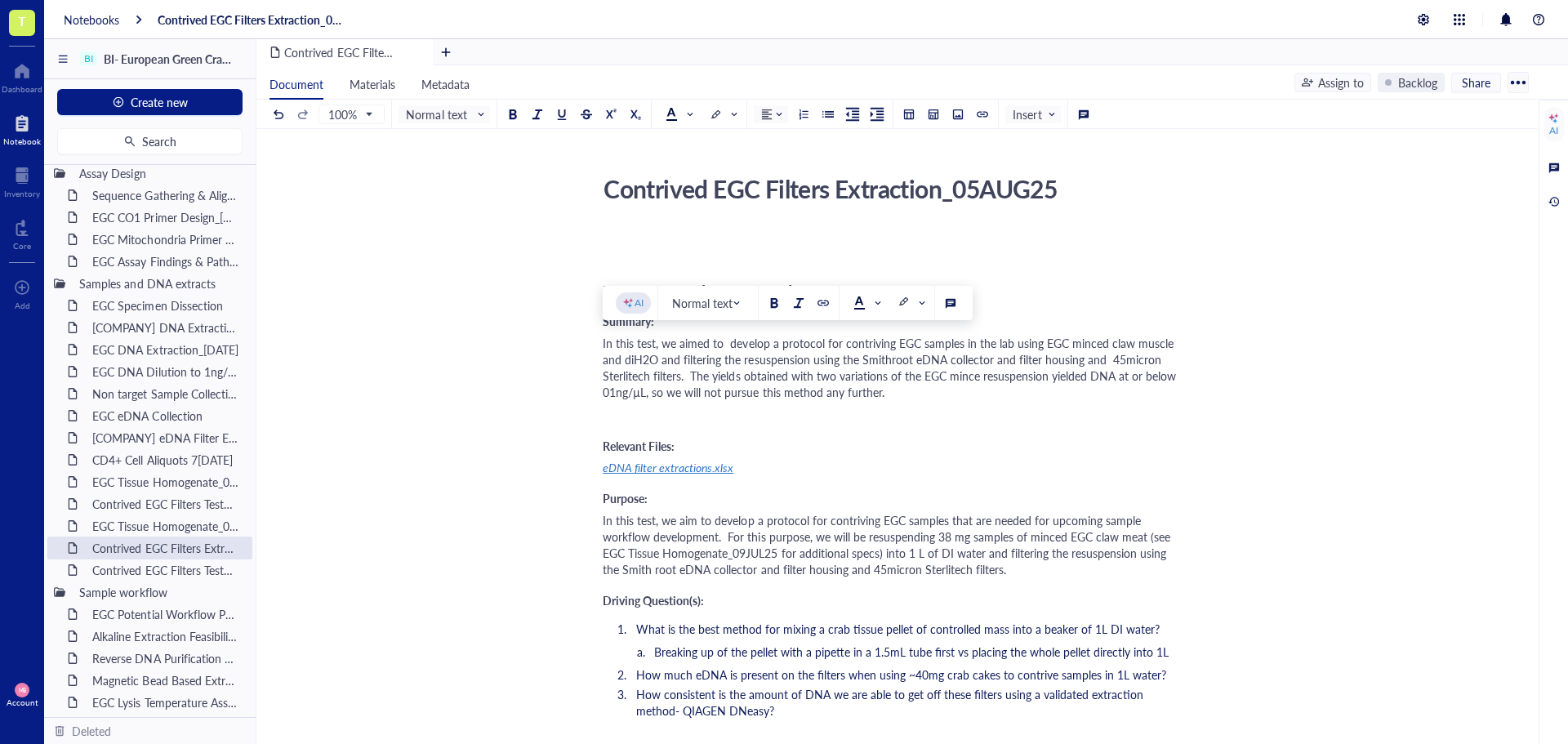 type 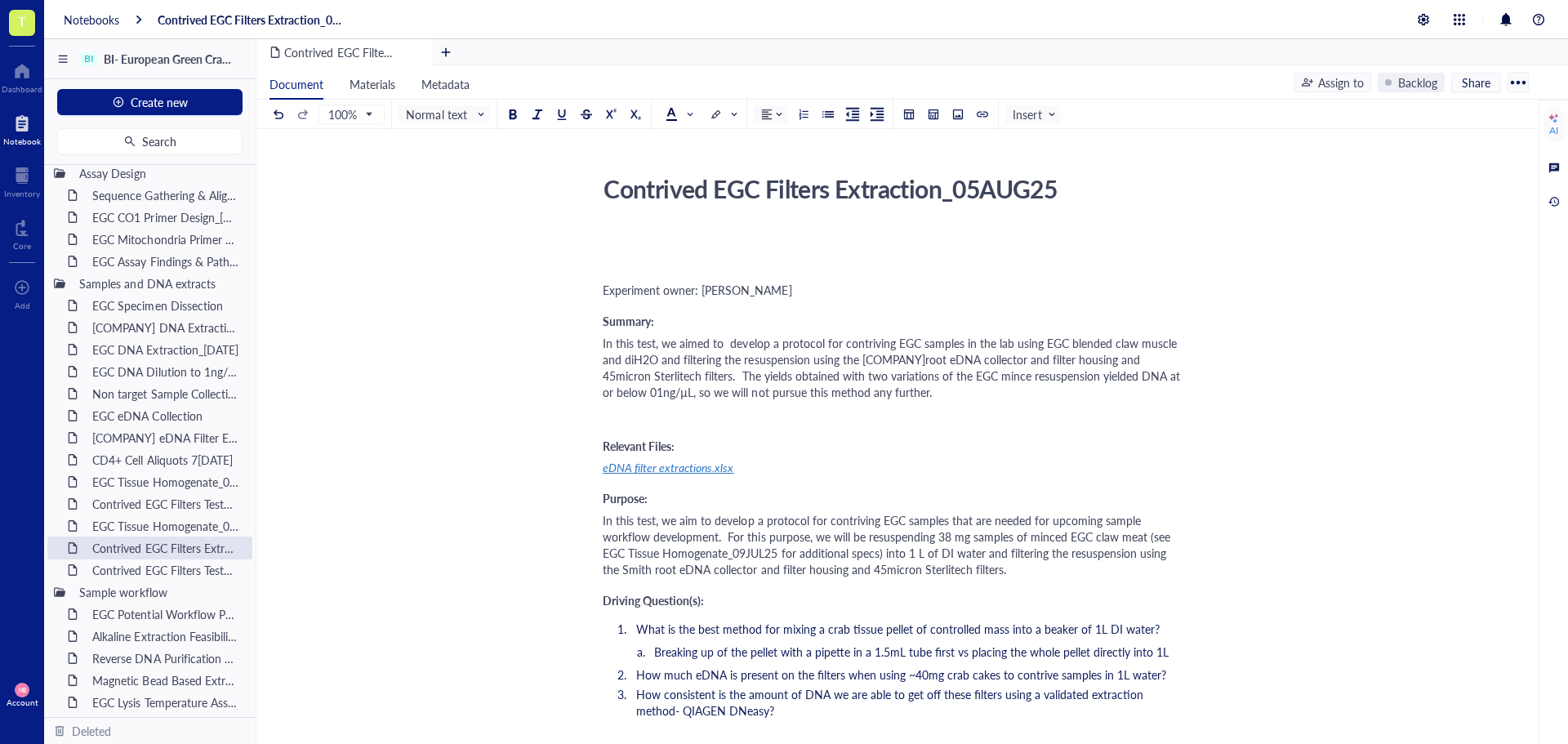 scroll, scrollTop: 82, scrollLeft: 0, axis: vertical 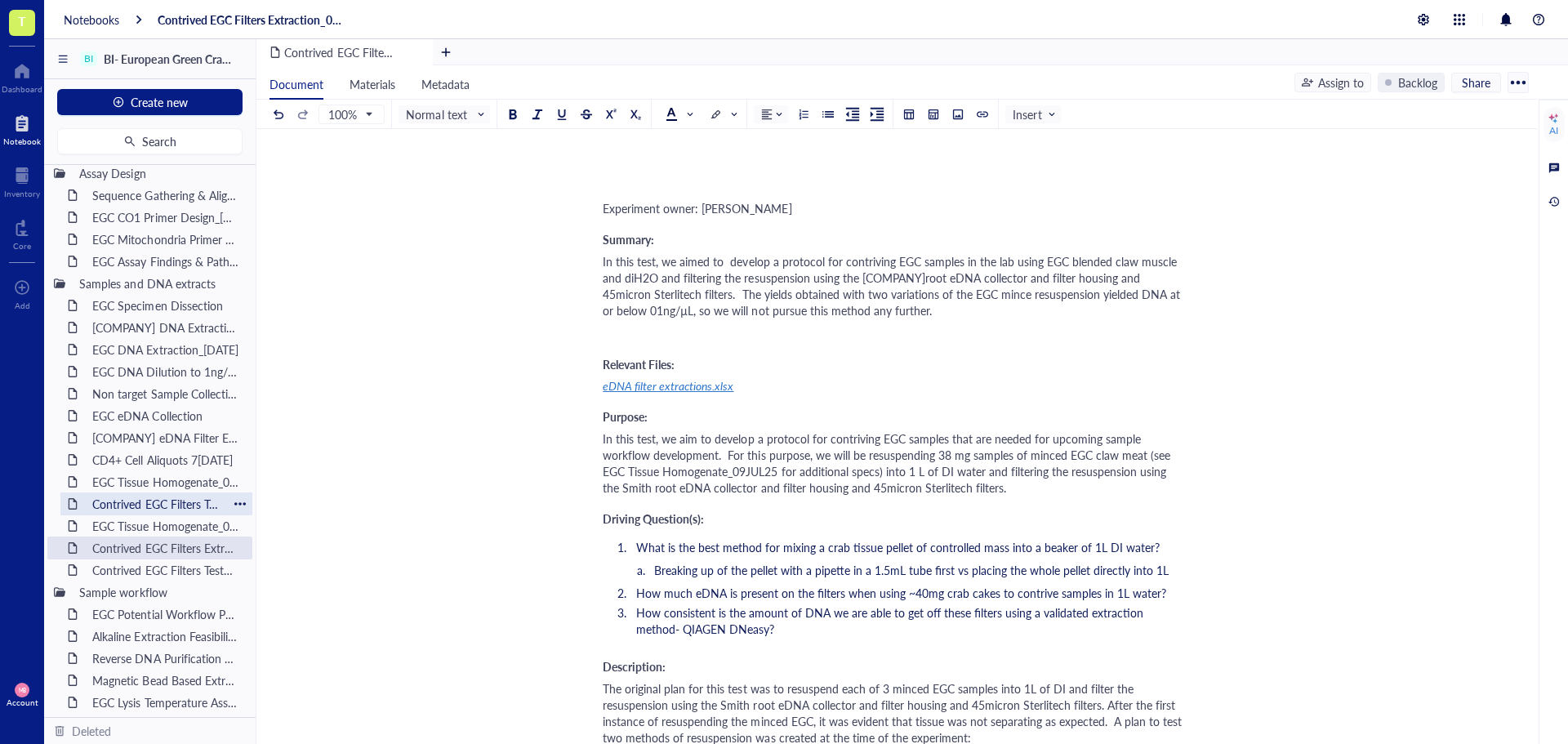 click on "Contrived EGC Filters Test1_[DATE]" at bounding box center (156, 504) 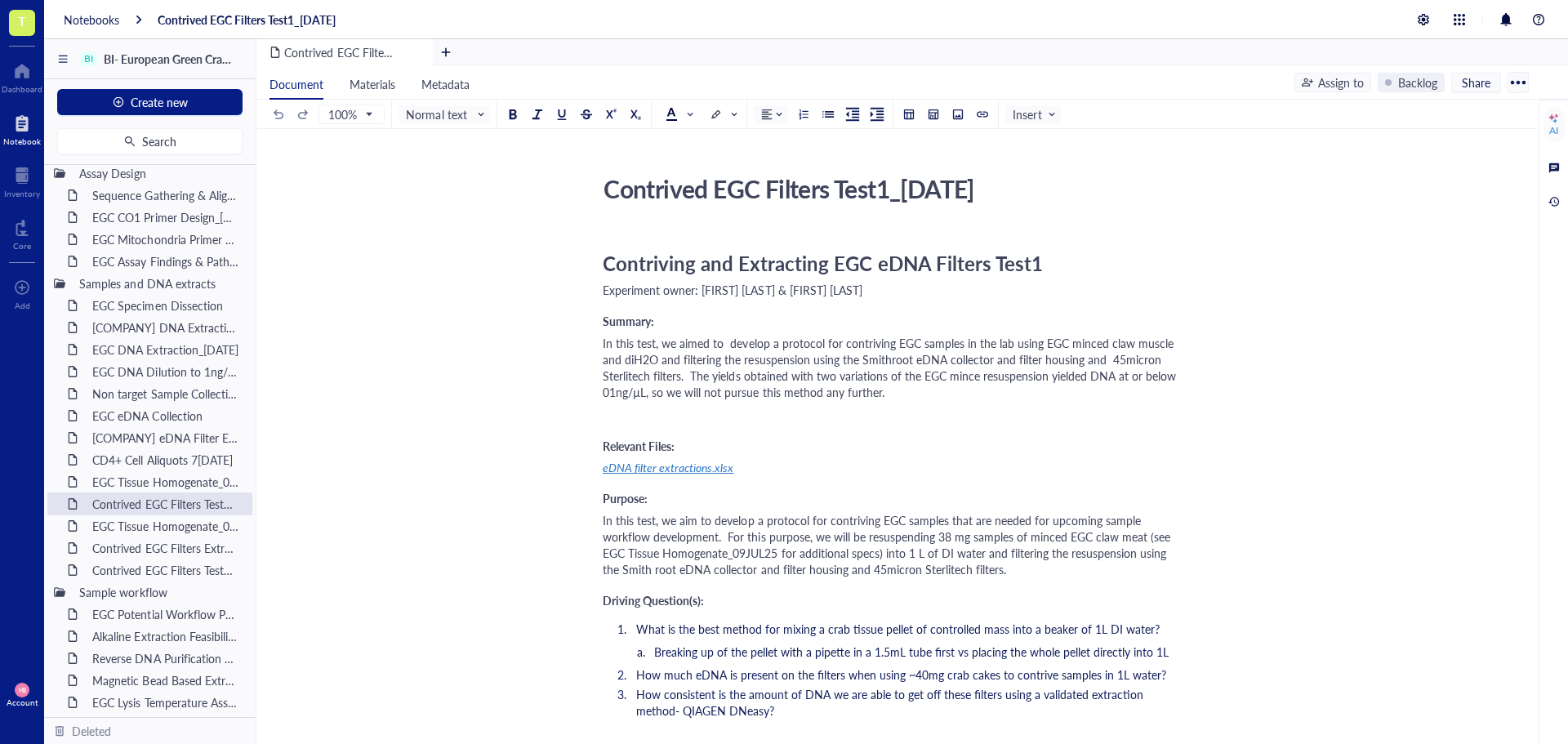 click on "In this test, we aimed to  develop a protocol for contriving EGC samples in the lab using EGC minced claw muscle and diH2O and filtering the resuspension using the Smithroot eDNA collector and filter housing and  45micron Sterlitech filters.  The yields obtained with two variations of the EGC mince resuspension yielded DNA at or below 01ng/µL, so we will not pursue this method any further." at bounding box center (891, 368) 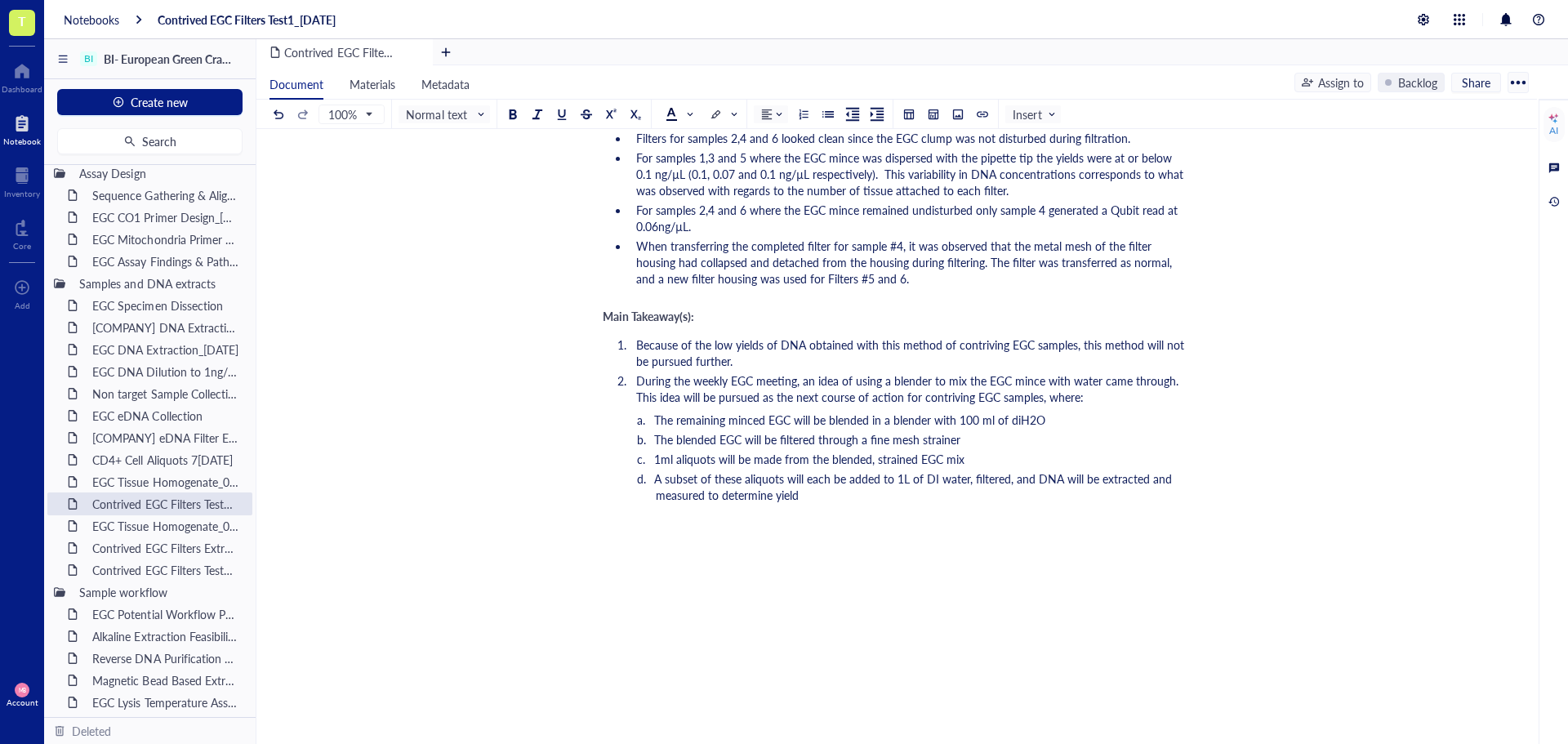 scroll, scrollTop: 2613, scrollLeft: 0, axis: vertical 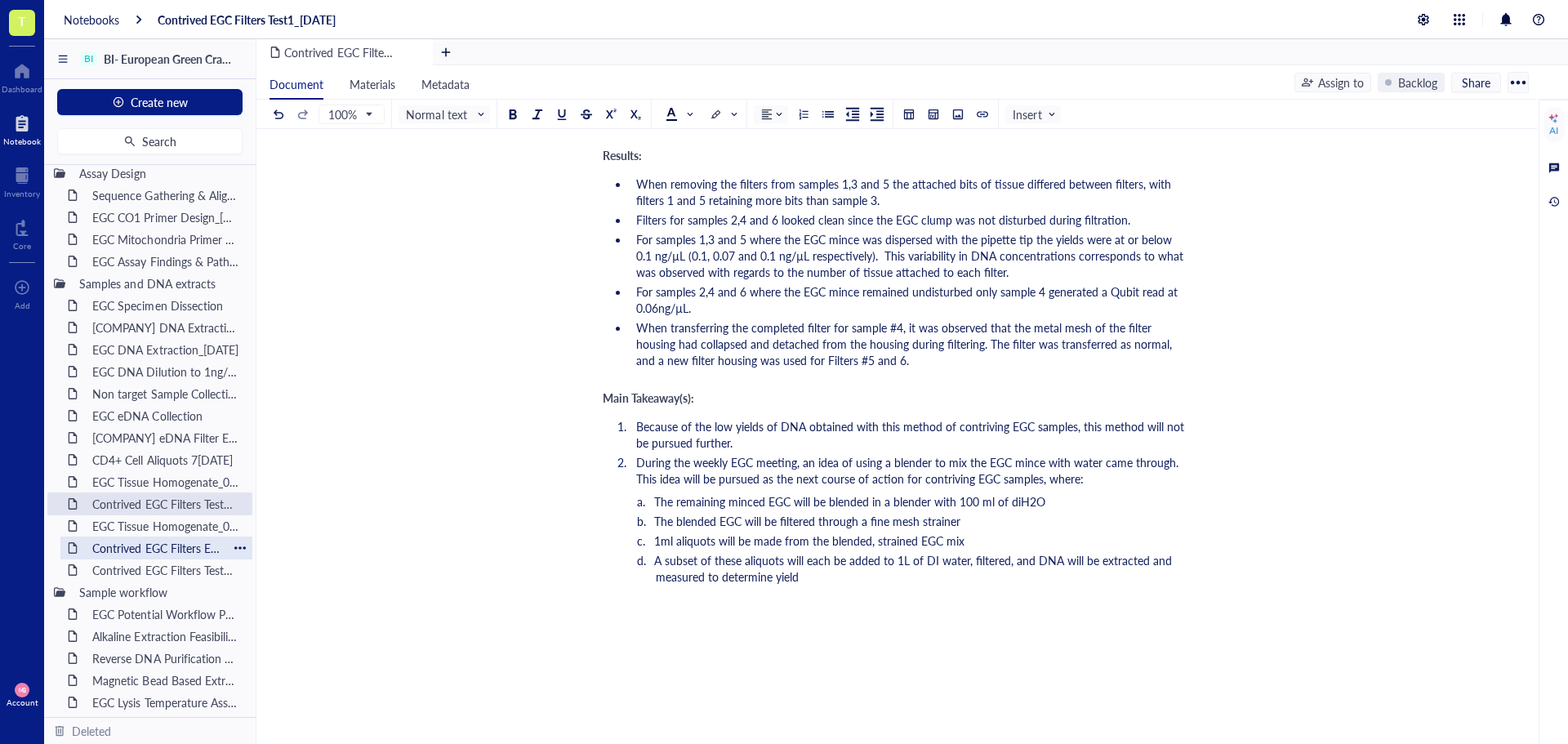 click on "Contrived EGC Filters Extraction_05AUG25" at bounding box center (156, 548) 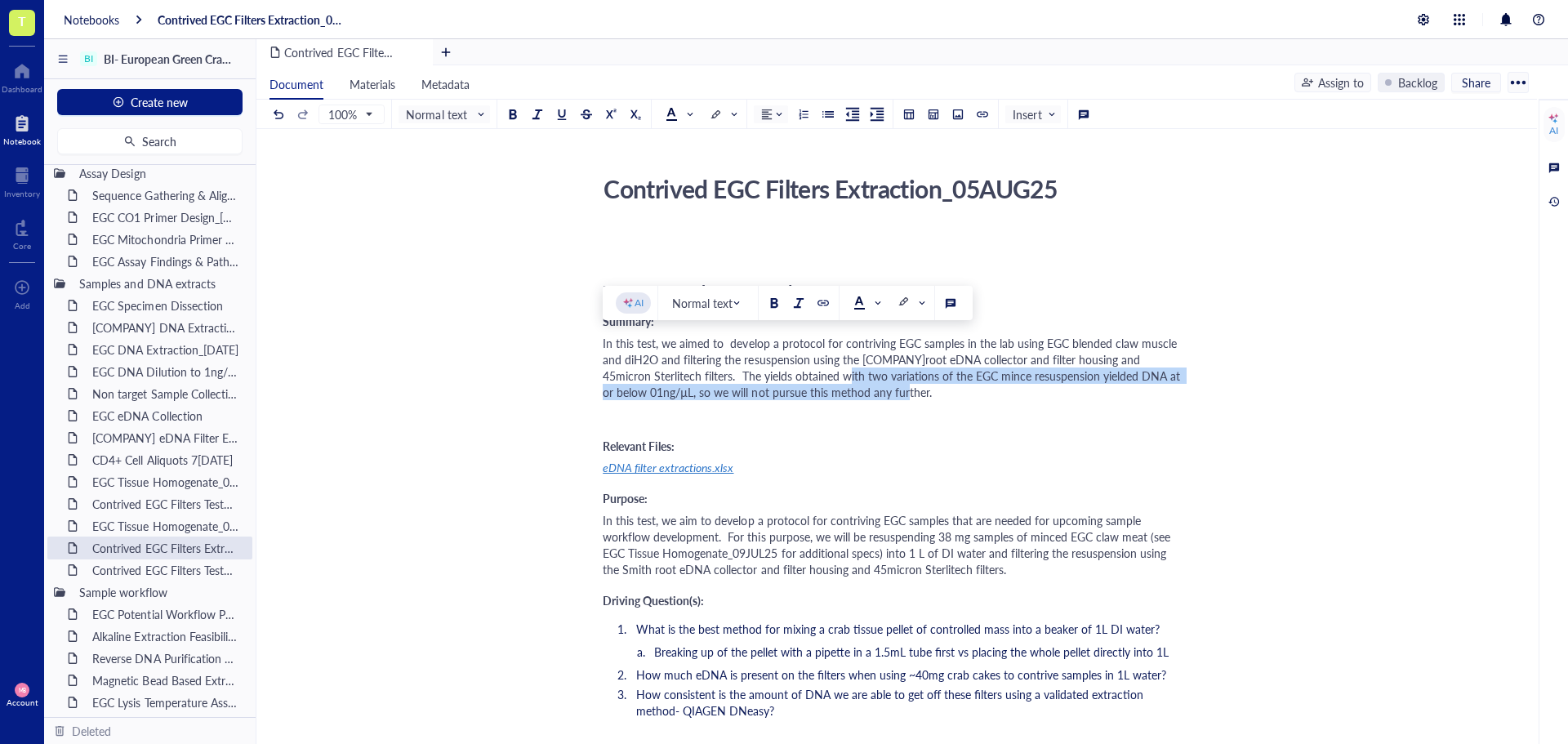 drag, startPoint x: 817, startPoint y: 376, endPoint x: 880, endPoint y: 390, distance: 64.53681 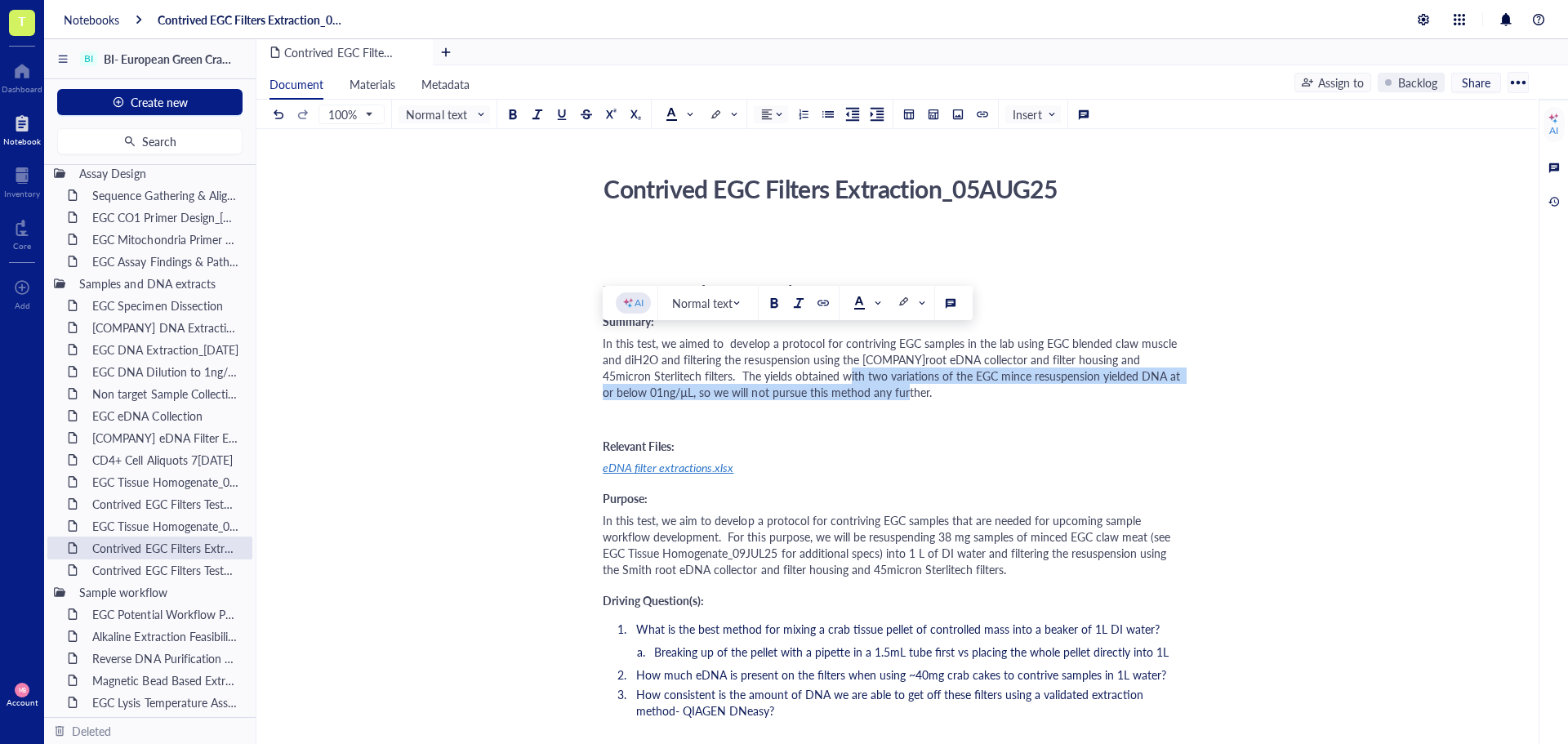click on "In this test, we aimed to  develop a protocol for contriving EGC samples in the lab using EGC blended claw muscle and diH2O and filtering the resuspension using the [COMPANY]root eDNA collector and filter housing and  45micron Sterlitech filters.  The yields obtained with two variations of the EGC mince resuspension yielded DNA at or below 01ng/µL, so we will not pursue this method any further." at bounding box center [893, 368] 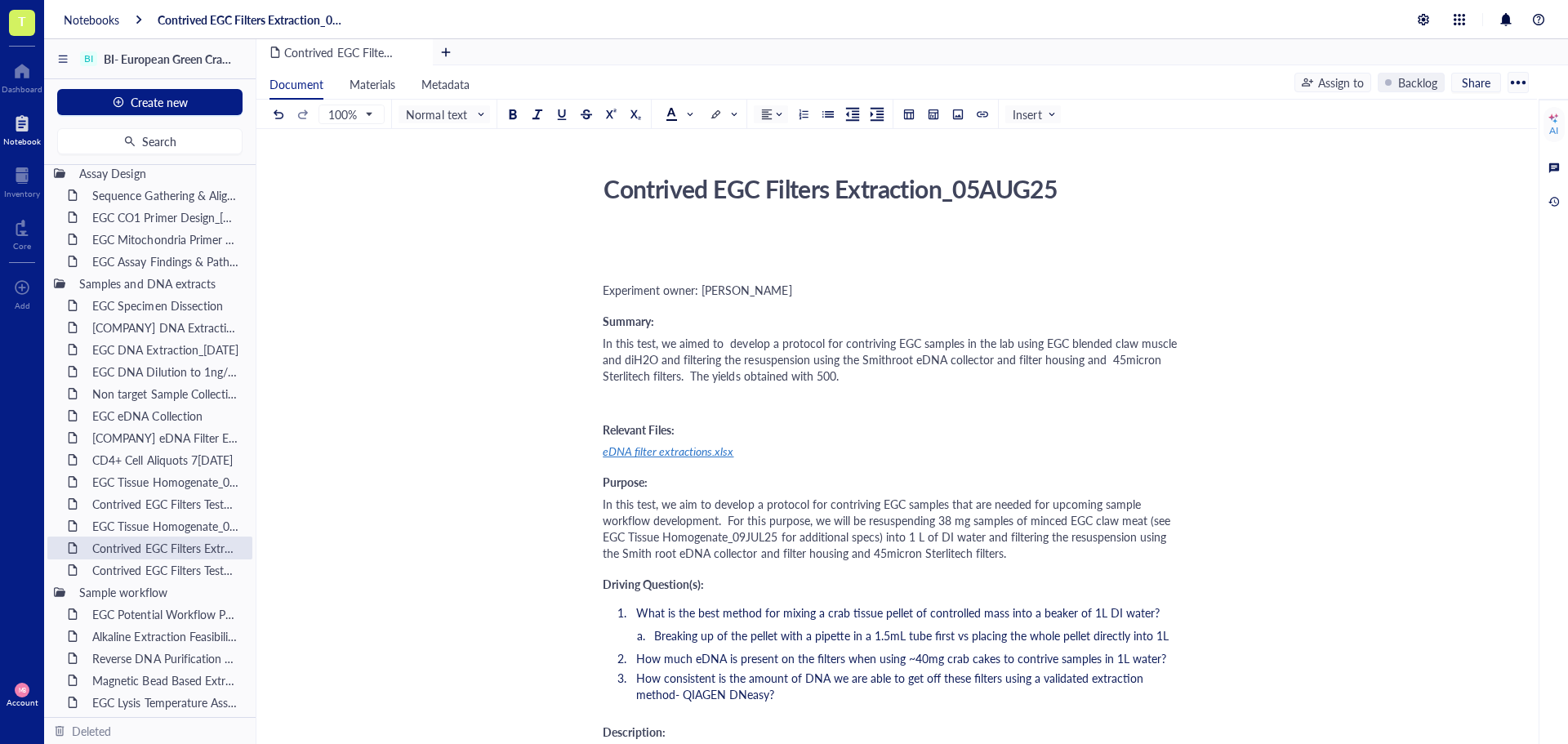 type 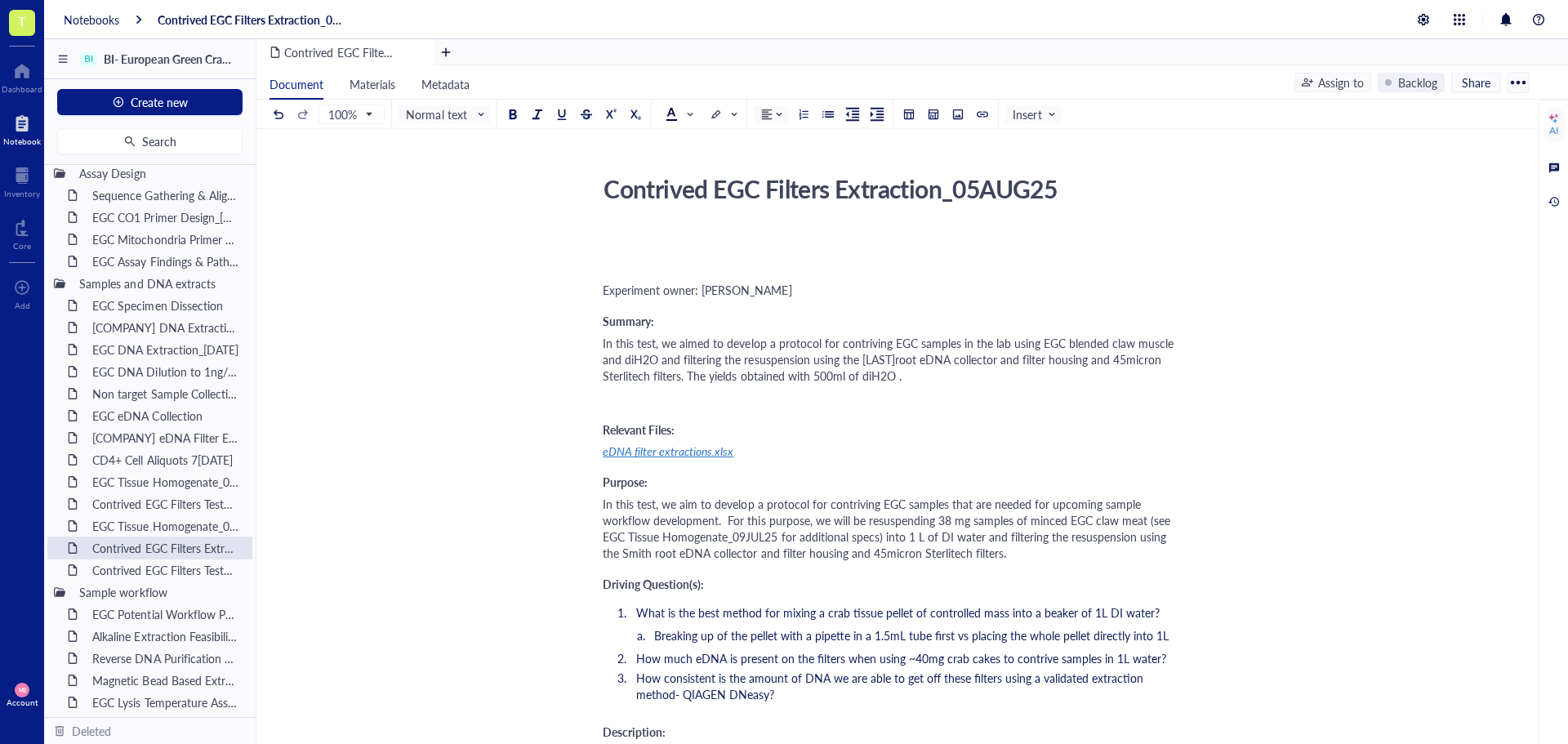 click on "In this test, we aimed to develop a protocol for contriving EGC samples in the lab using EGC blended claw muscle and diH2O and filtering the resuspension using the [LAST]root eDNA collector and filter housing and 45micron Sterlitech filters. The yields obtained with 500ml of diH2O ." at bounding box center (893, 359) 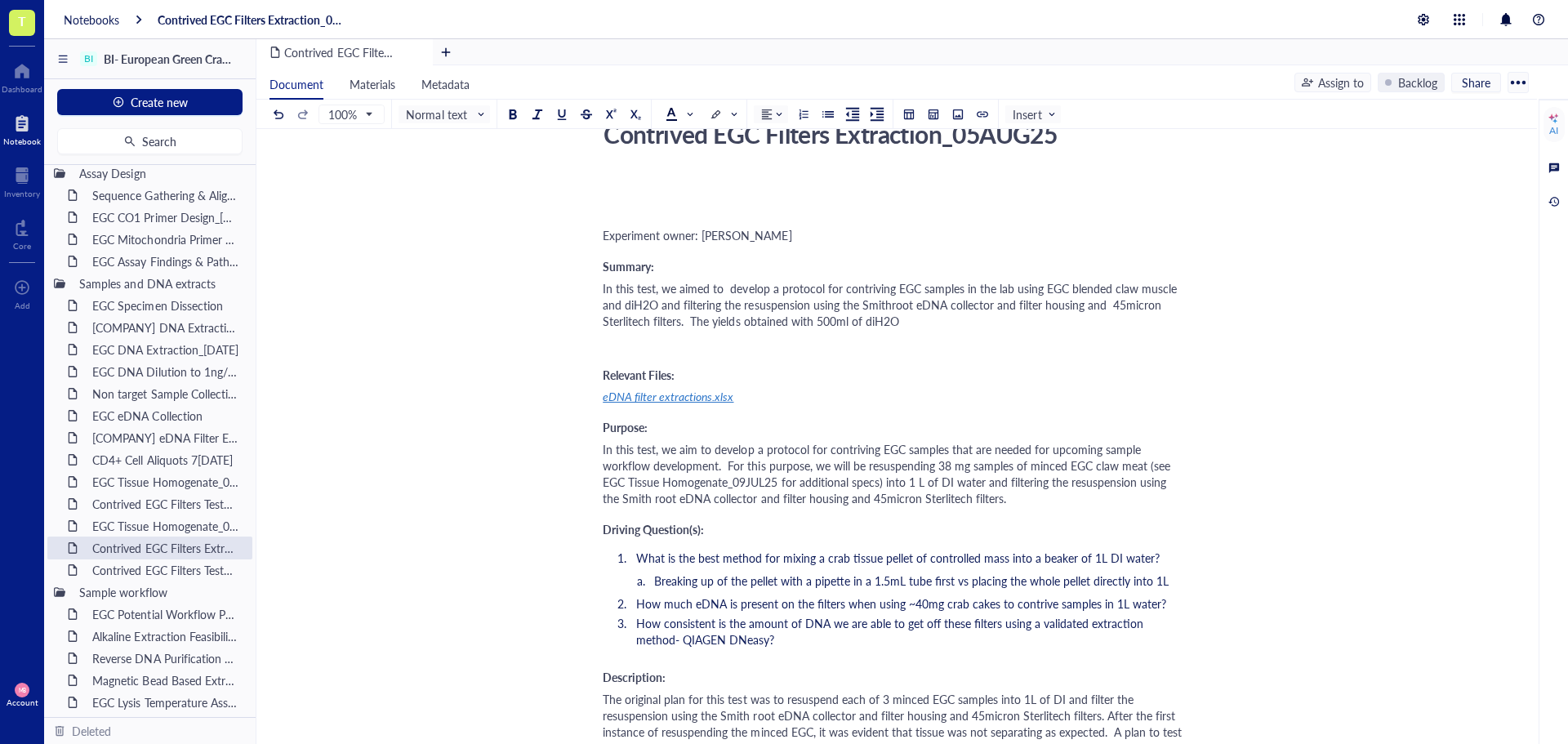 scroll, scrollTop: 82, scrollLeft: 0, axis: vertical 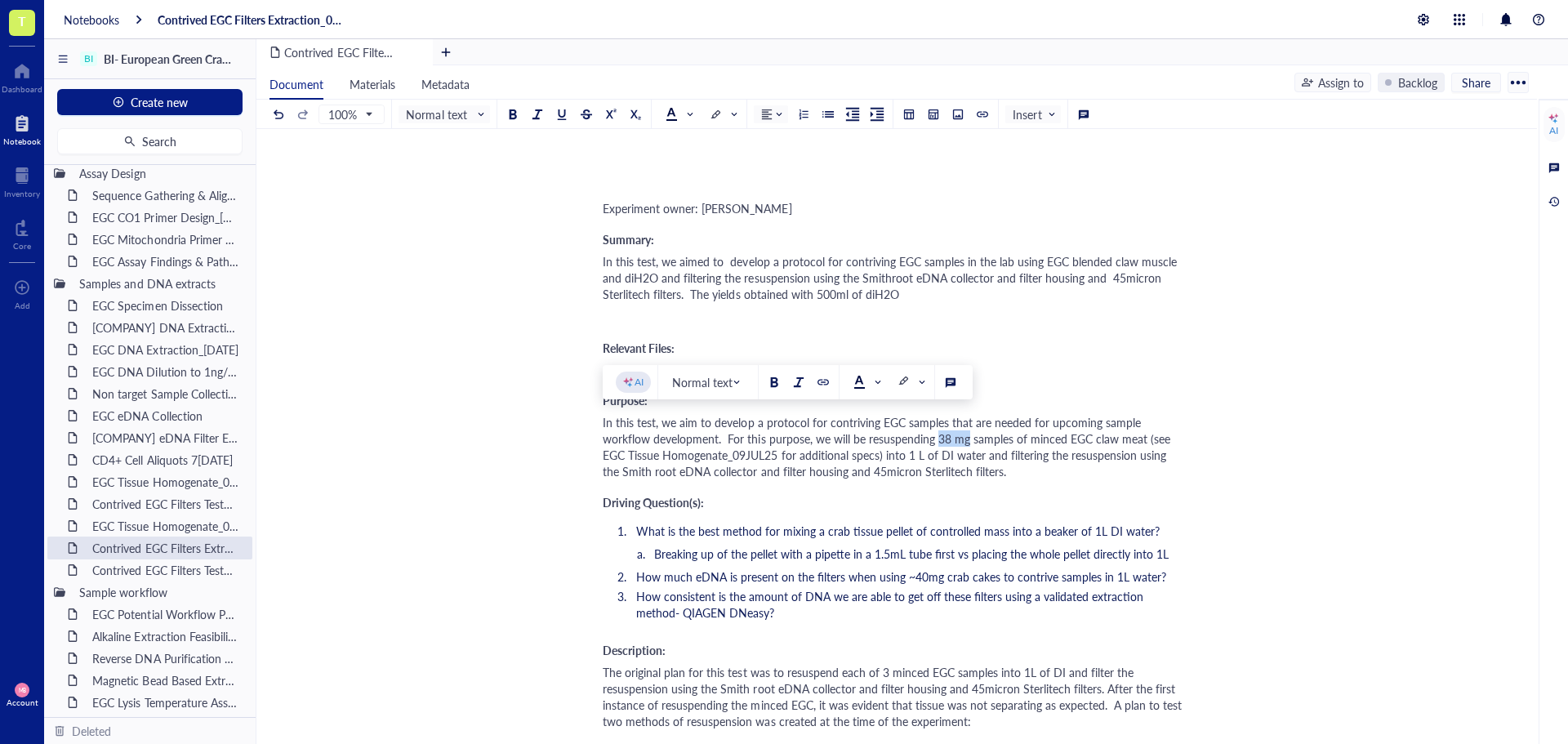 drag, startPoint x: 937, startPoint y: 439, endPoint x: 966, endPoint y: 442, distance: 29.154759 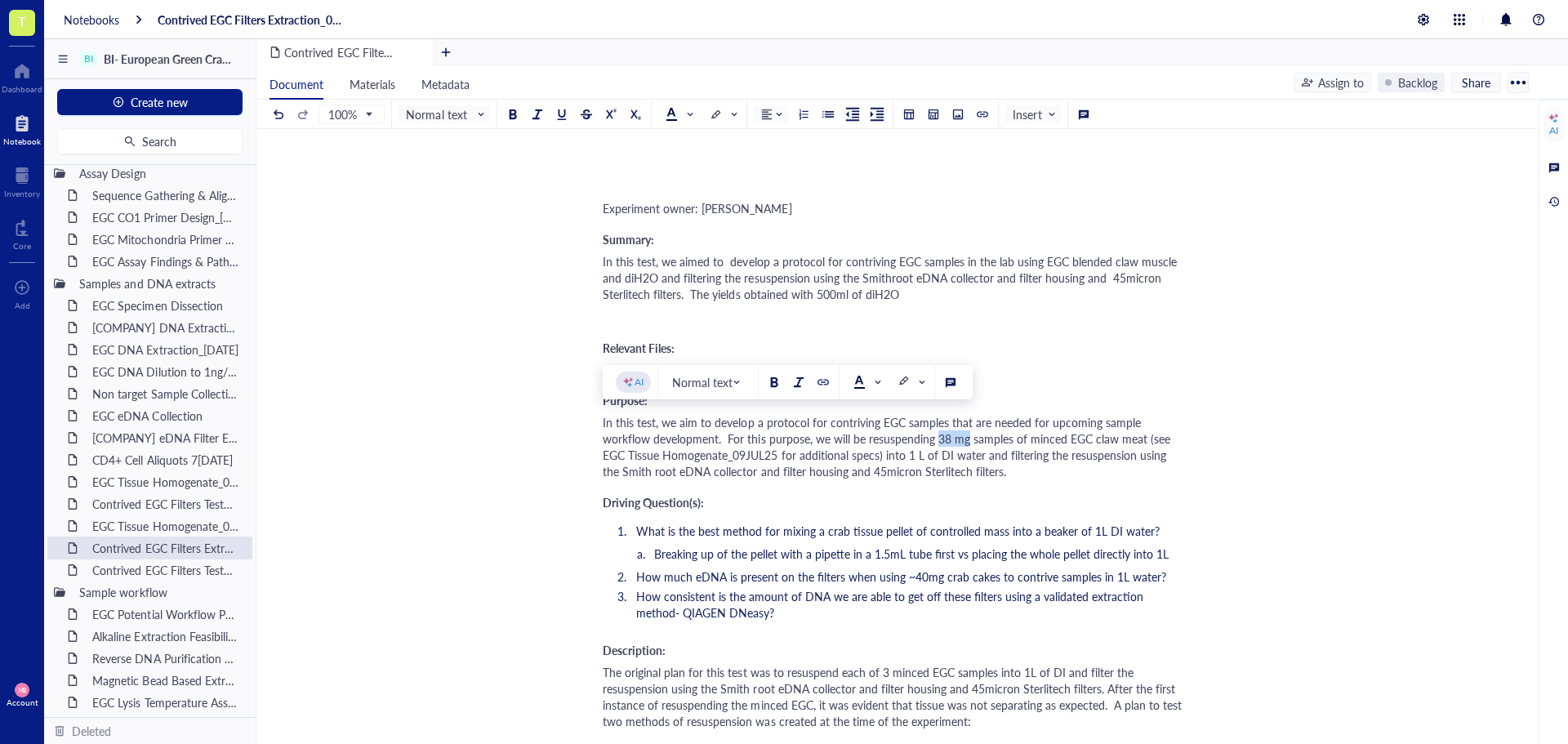 click on "In this test, we aim to develop a protocol for contriving EGC samples that are needed for upcoming sample workflow development.  For this purpose, we will be resuspending 38 mg samples of minced EGC claw meat (see EGC Tissue Homogenate_09JUL25 for additional specs) into 1 L of DI water and filtering the resuspension using the Smith root eDNA collector and filter housing and 45micron Sterlitech filters." at bounding box center [888, 447] 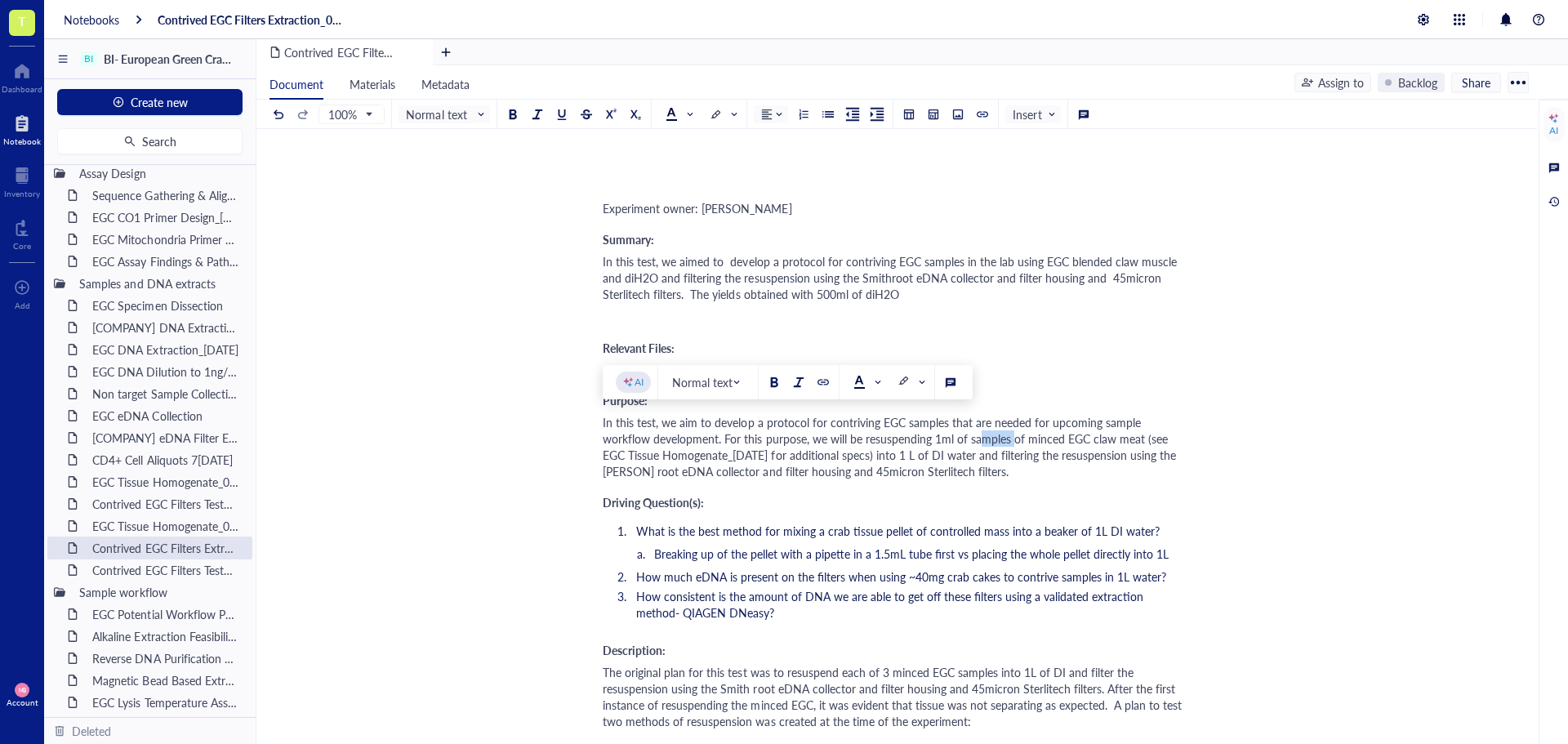 drag, startPoint x: 1011, startPoint y: 439, endPoint x: 975, endPoint y: 439, distance: 36 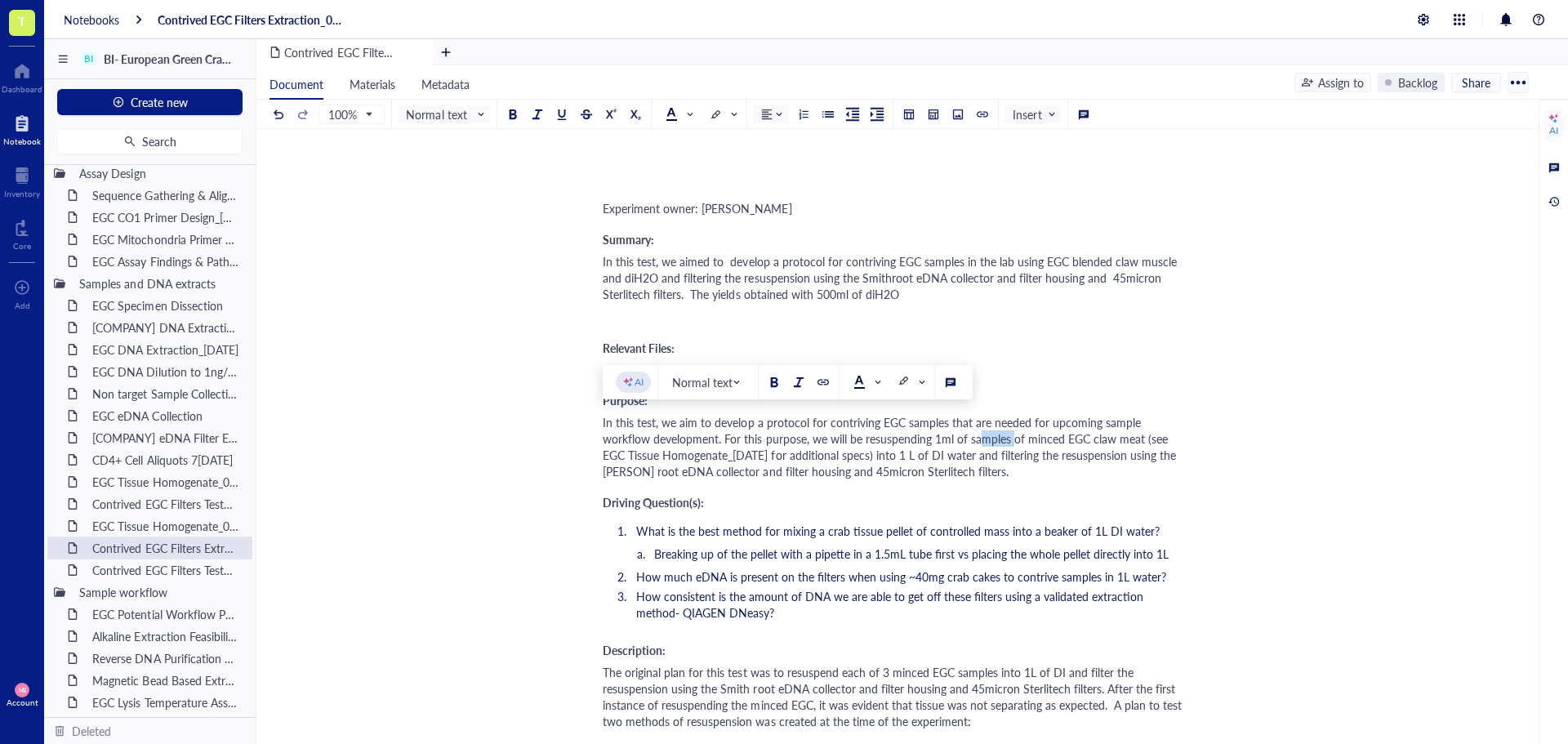 click on "In this test, we aim to develop a protocol for contriving EGC samples that are needed for upcoming sample workflow development. For this purpose, we will be resuspending 1ml of samples of minced EGC claw meat (see EGC Tissue Homogenate_[DATE] for additional specs) into 1 L of DI water and filtering the resuspension using the [PERSON] root eDNA collector and filter housing and 45micron Sterlitech filters." at bounding box center [891, 447] 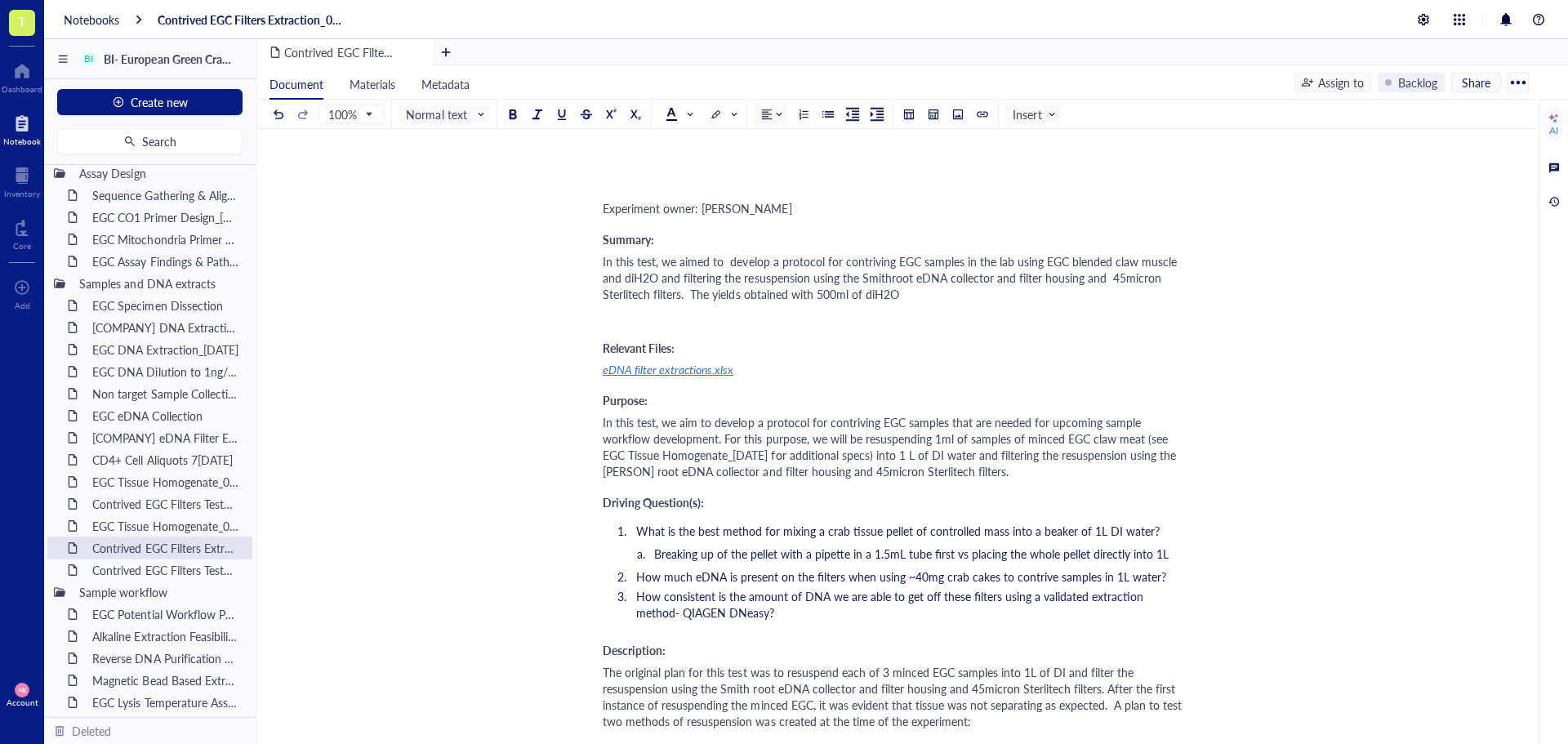 click on "In this test, we aim to develop a protocol for contriving EGC samples that are needed for upcoming sample workflow development. For this purpose, we will be resuspending 1ml of samples of minced EGC claw meat (see EGC Tissue Homogenate_[DATE] for additional specs) into 1 L of DI water and filtering the resuspension using the [PERSON] root eDNA collector and filter housing and 45micron Sterlitech filters." at bounding box center [891, 447] 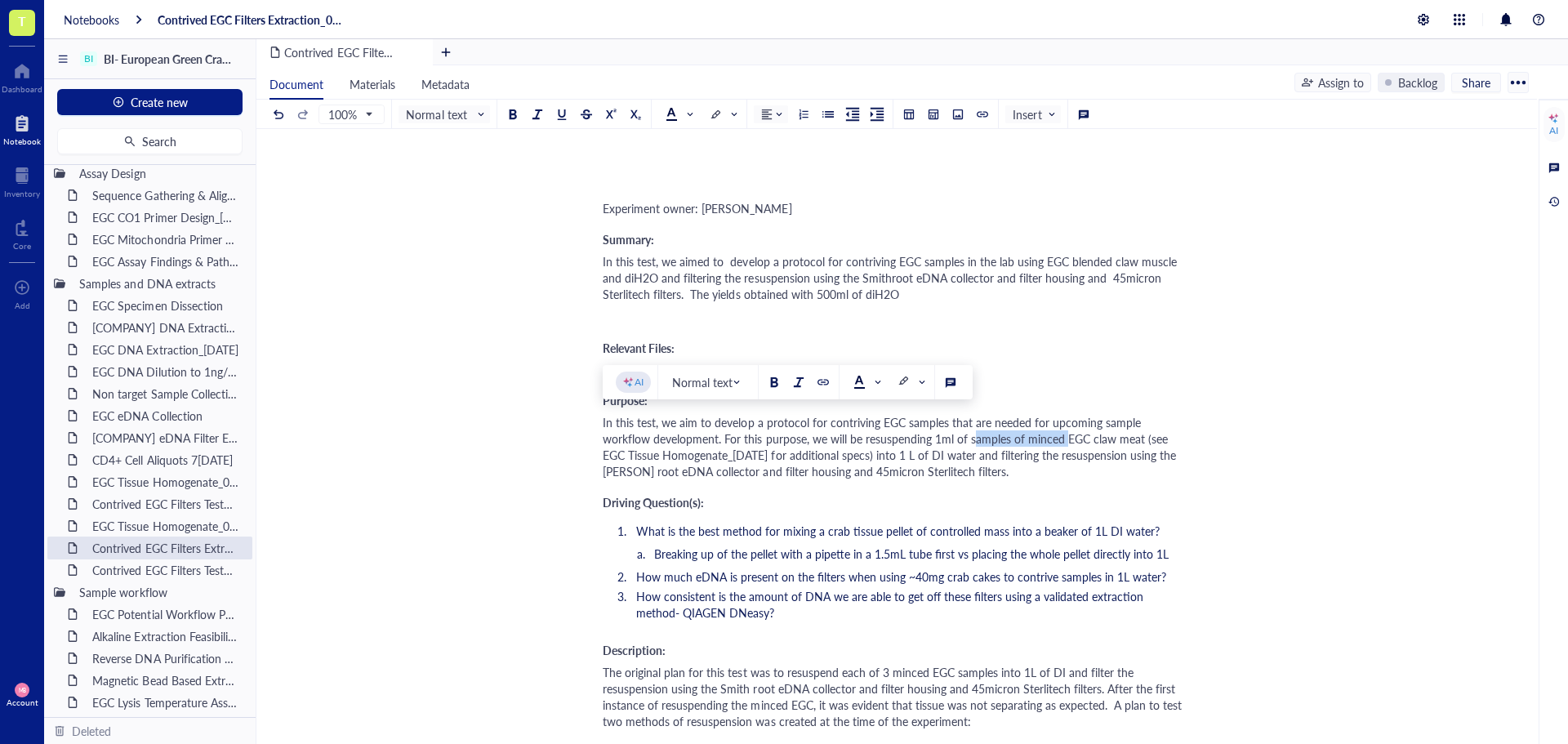 drag, startPoint x: 1064, startPoint y: 439, endPoint x: 970, endPoint y: 439, distance: 94 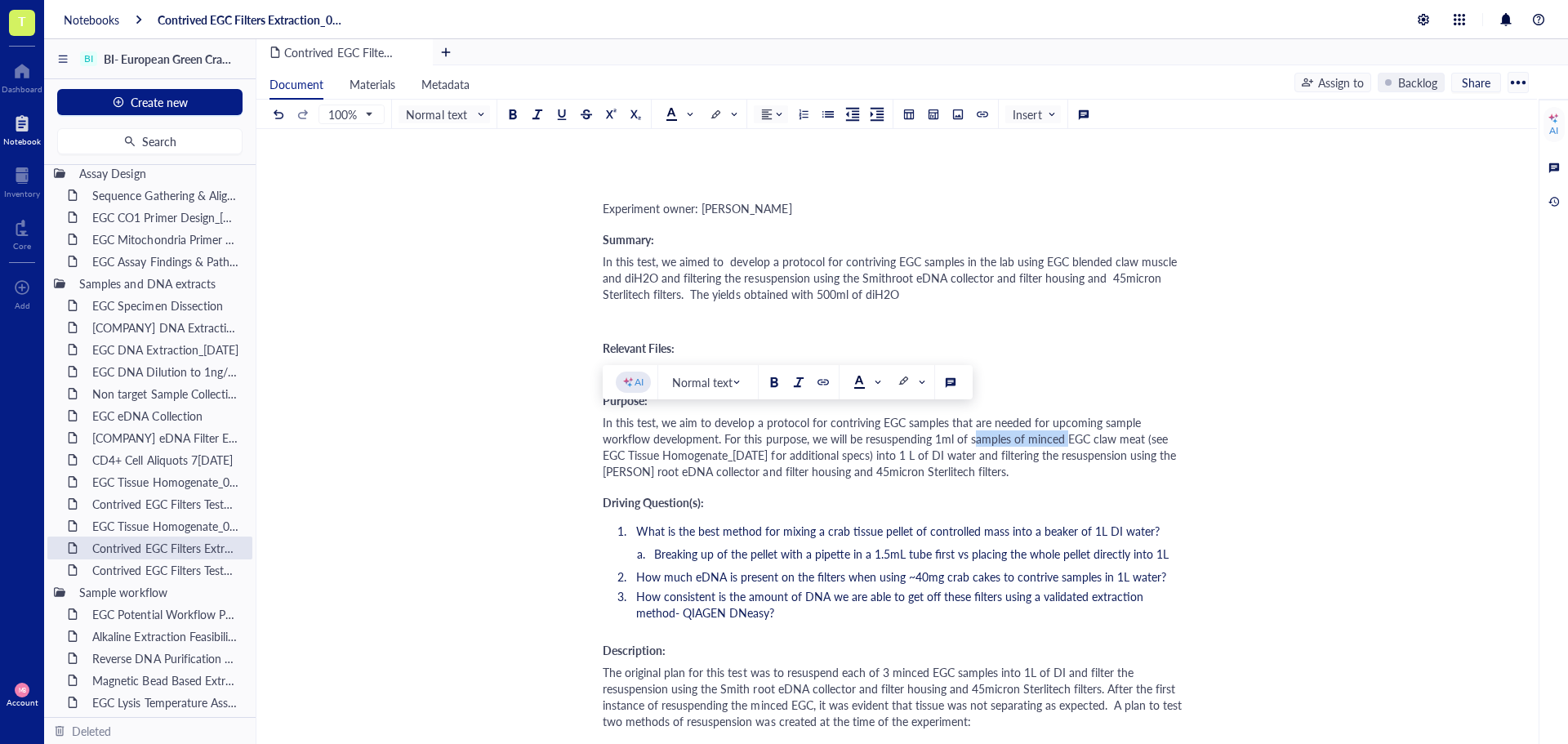 click on "In this test, we aim to develop a protocol for contriving EGC samples that are needed for upcoming sample workflow development. For this purpose, we will be resuspending 1ml of samples of minced EGC claw meat (see EGC Tissue Homogenate_[DATE] for additional specs) into 1 L of DI water and filtering the resuspension using the [PERSON] root eDNA collector and filter housing and 45micron Sterlitech filters." at bounding box center [891, 447] 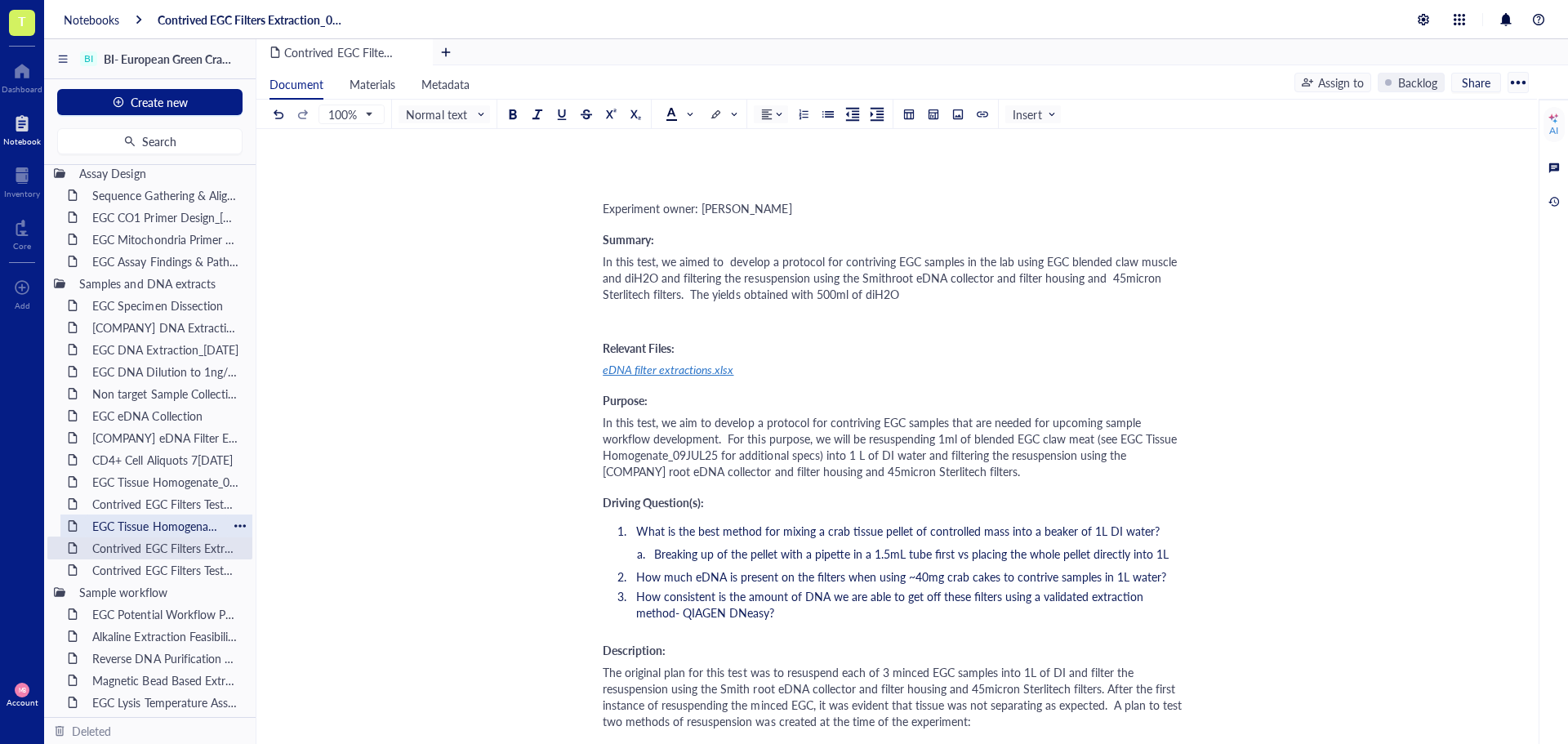 click on "EGC Tissue Homogenate_04AUG25" at bounding box center [156, 526] 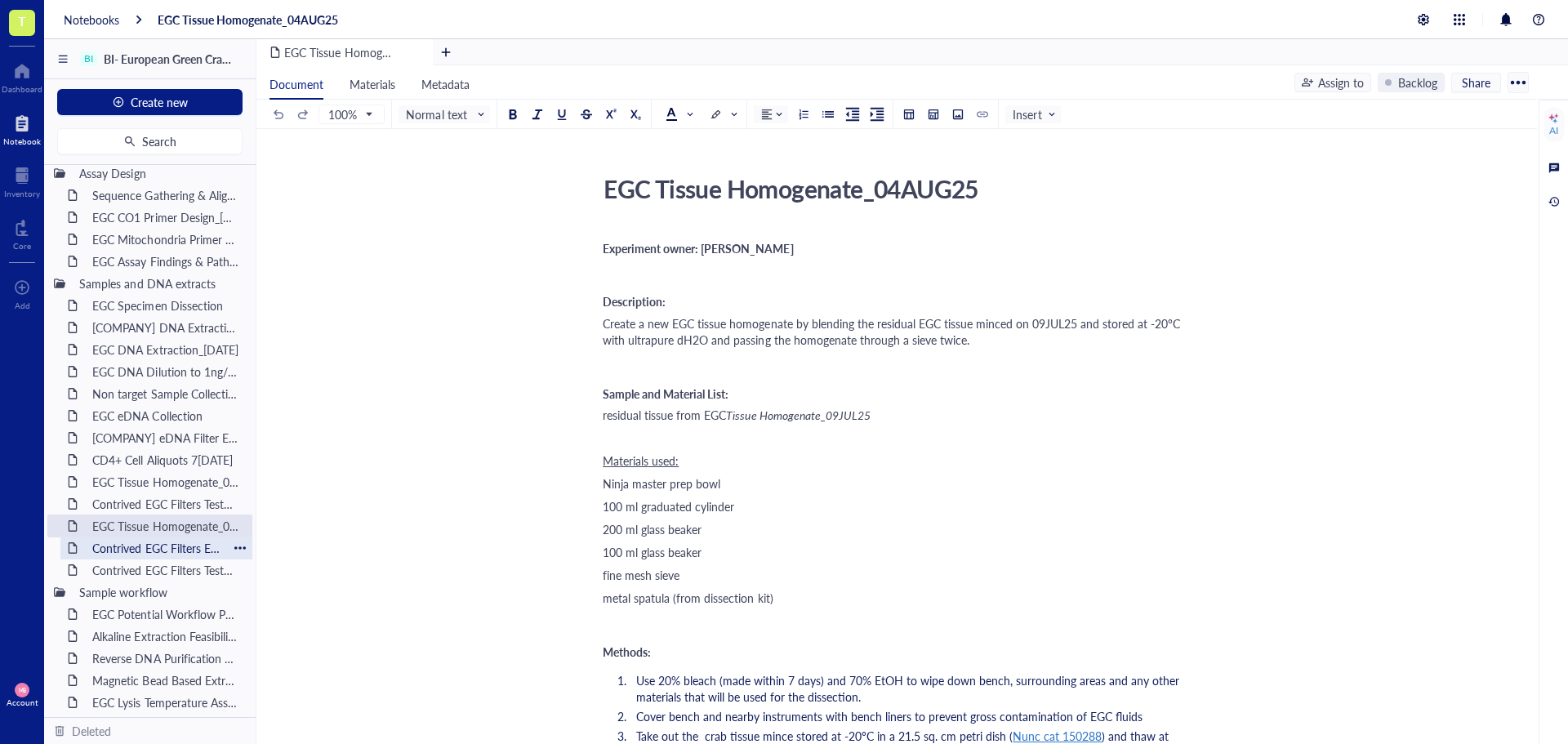 click on "Contrived EGC Filters Extraction_05AUG25" at bounding box center [156, 548] 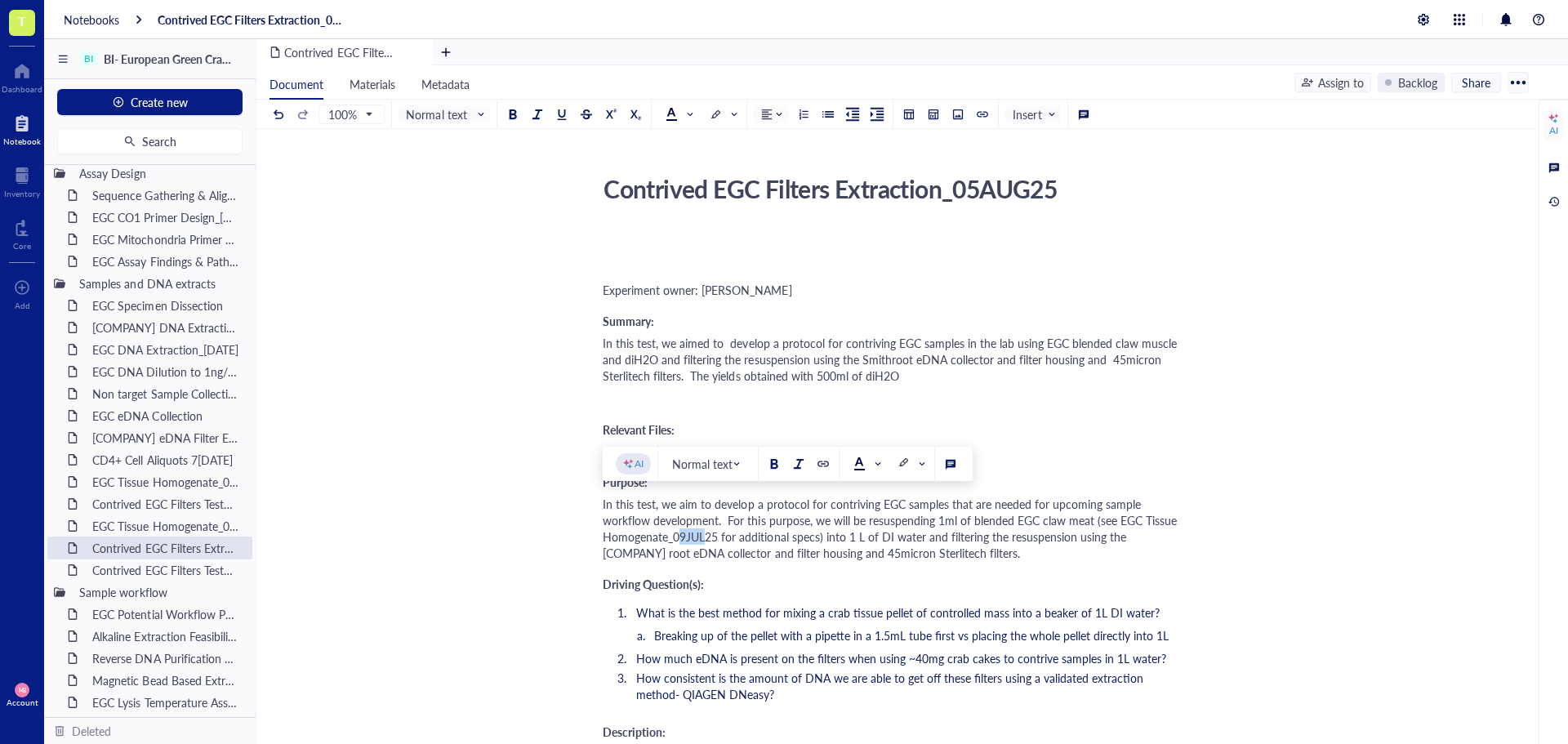 drag, startPoint x: 707, startPoint y: 536, endPoint x: 679, endPoint y: 533, distance: 28.160256 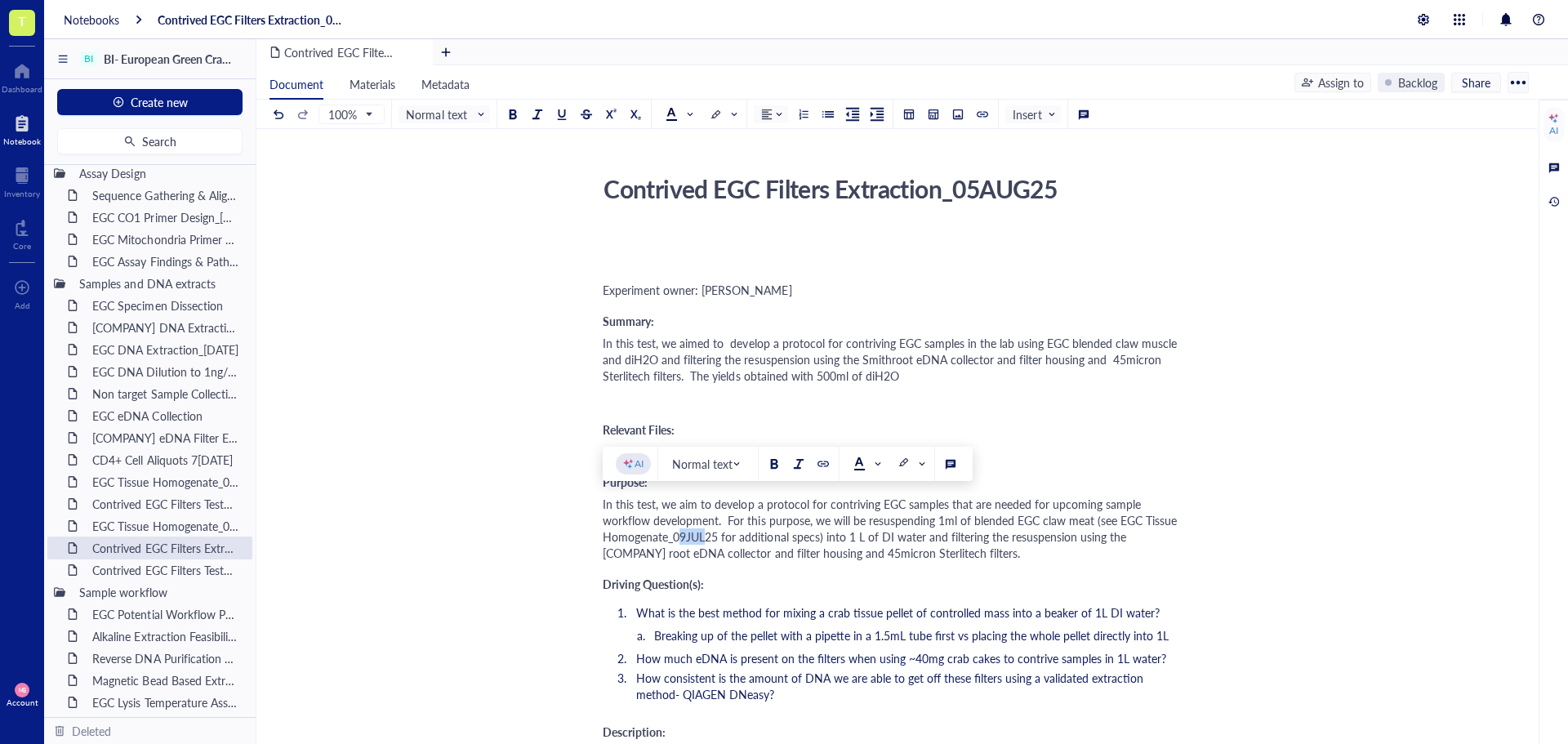 click on "In this test, we aim to develop a protocol for contriving EGC samples that are needed for upcoming sample workflow development.  For this purpose, we will be resuspending 1ml of blended EGC claw meat (see EGC Tissue Homogenate_09JUL25 for additional specs) into 1 L of DI water and filtering the resuspension using the [COMPANY] root eDNA collector and filter housing and 45micron Sterlitech filters." at bounding box center (891, 528) 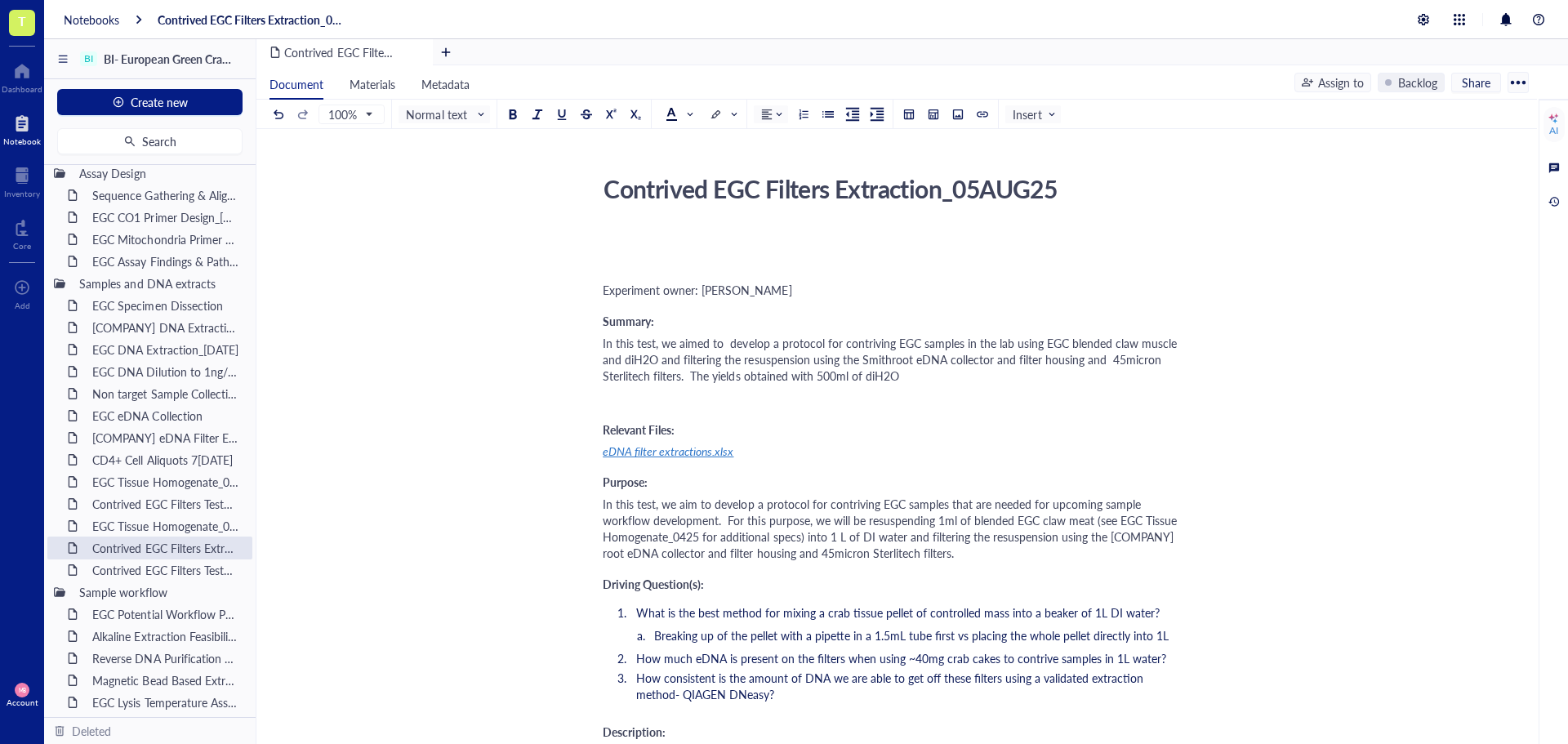 type 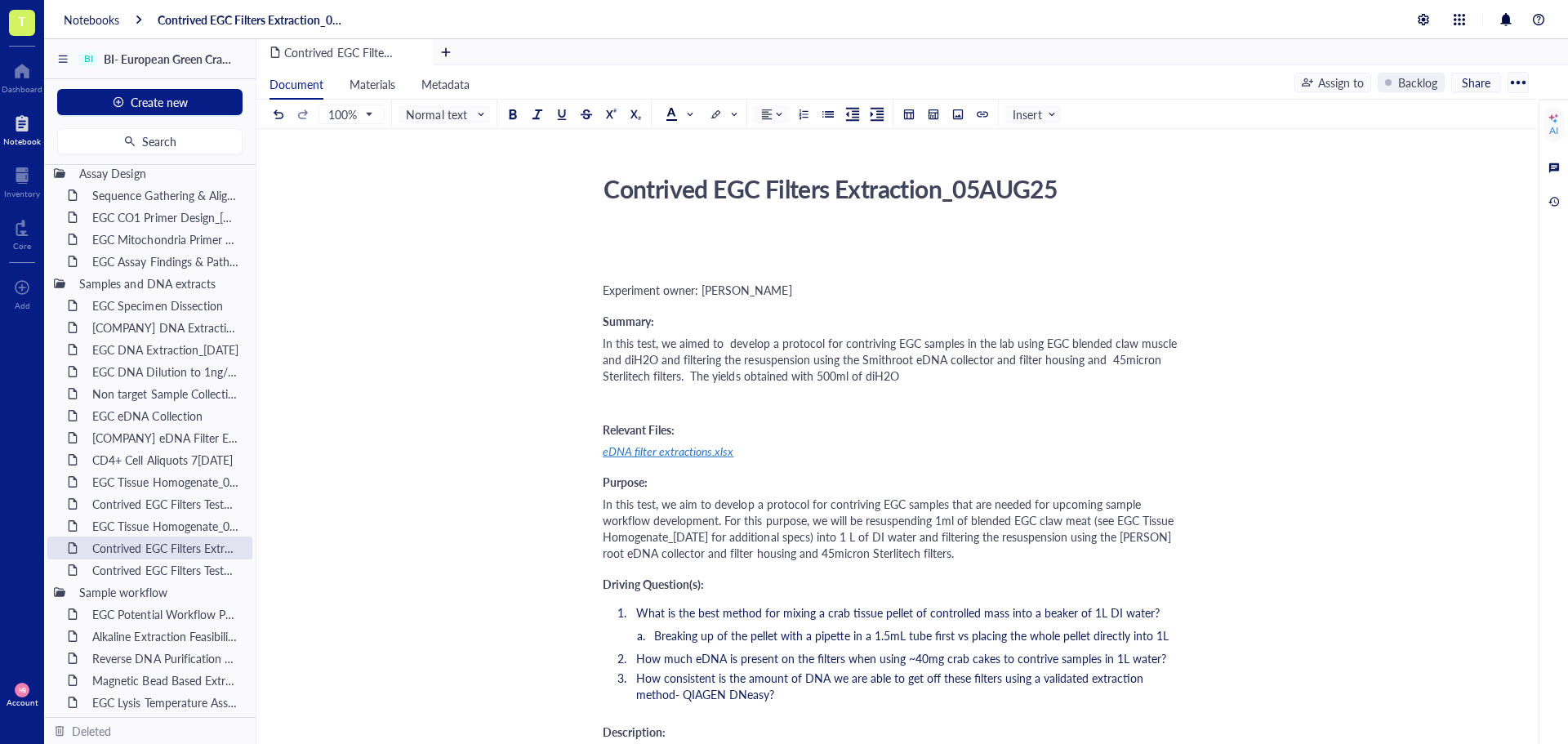 click on "In this test, we aim to develop a protocol for contriving EGC samples that are needed for upcoming sample workflow development. For this purpose, we will be resuspending 1ml of blended EGC claw meat (see EGC Tissue Homogenate_[DATE] for additional specs) into 1 L of DI water and filtering the resuspension using the [PERSON] root eDNA collector and filter housing and 45micron Sterlitech filters." at bounding box center (889, 528) 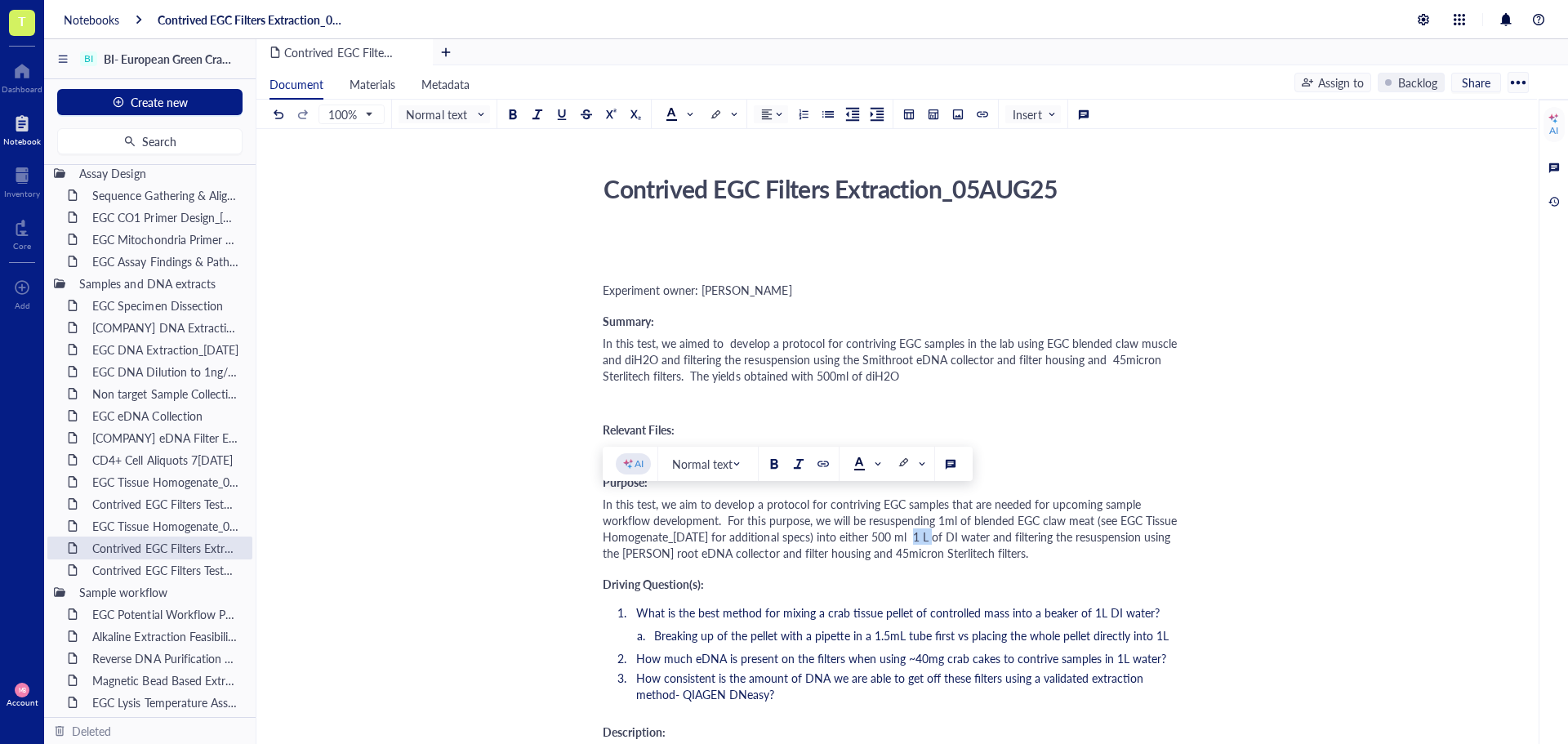 drag, startPoint x: 917, startPoint y: 533, endPoint x: 935, endPoint y: 536, distance: 18.248288 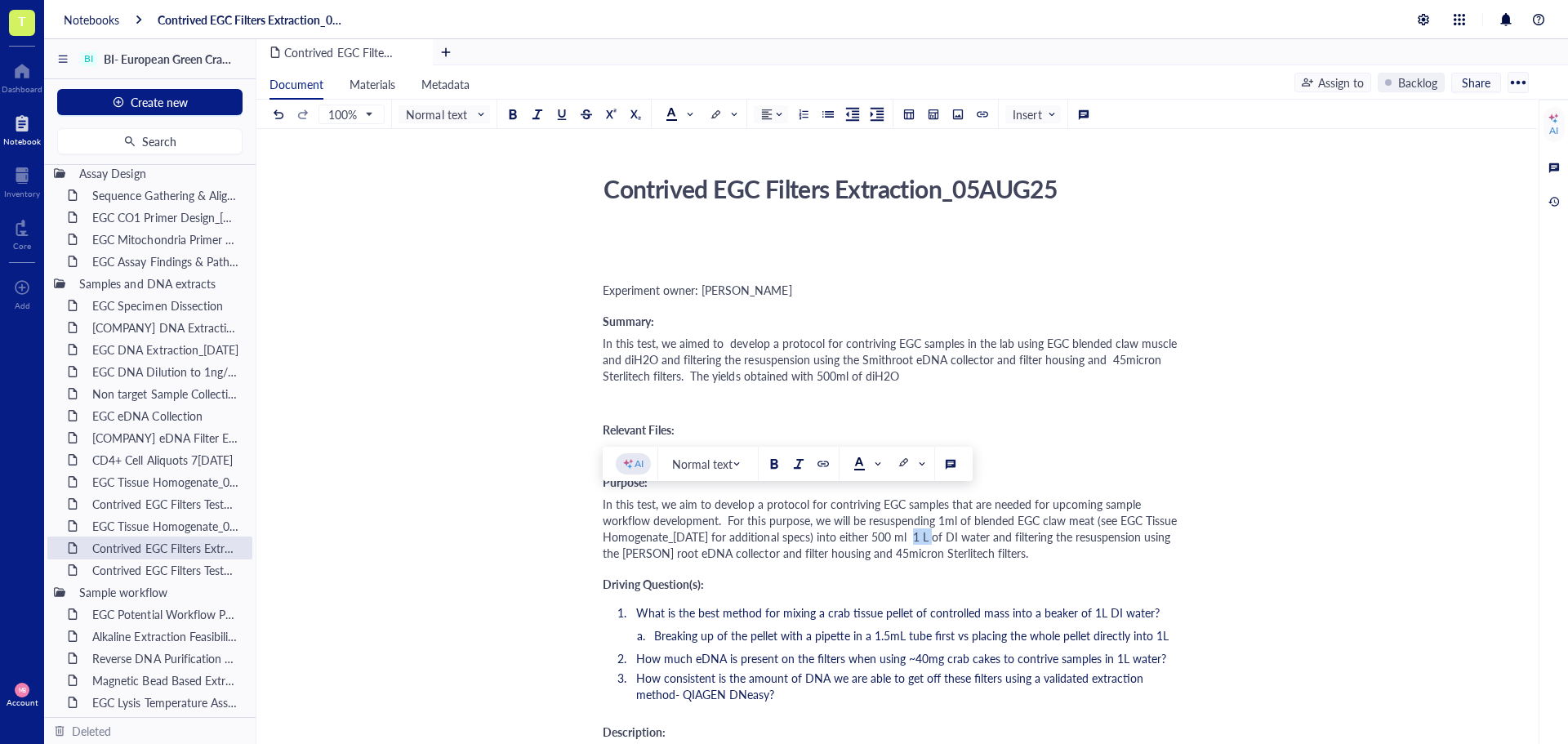 click on "In this test, we aim to develop a protocol for contriving EGC samples that are needed for upcoming sample workflow development.  For this purpose, we will be resuspending 1ml of blended EGC claw meat (see EGC Tissue Homogenate_[DATE] for additional specs) into either 500 ml  1 L of DI water and filtering the resuspension using the [PERSON] root eDNA collector and filter housing and 45micron Sterlitech filters." at bounding box center (891, 528) 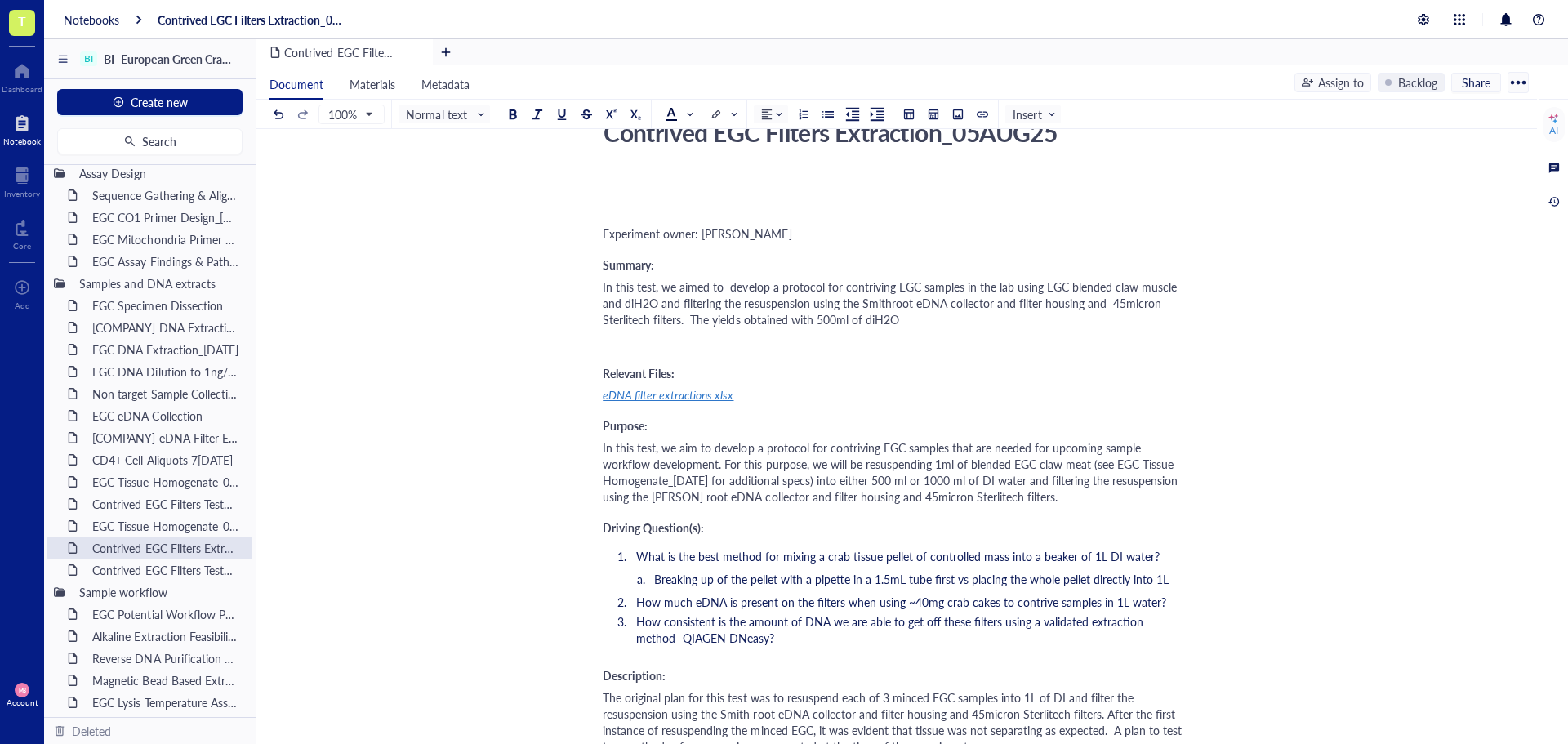scroll, scrollTop: 82, scrollLeft: 0, axis: vertical 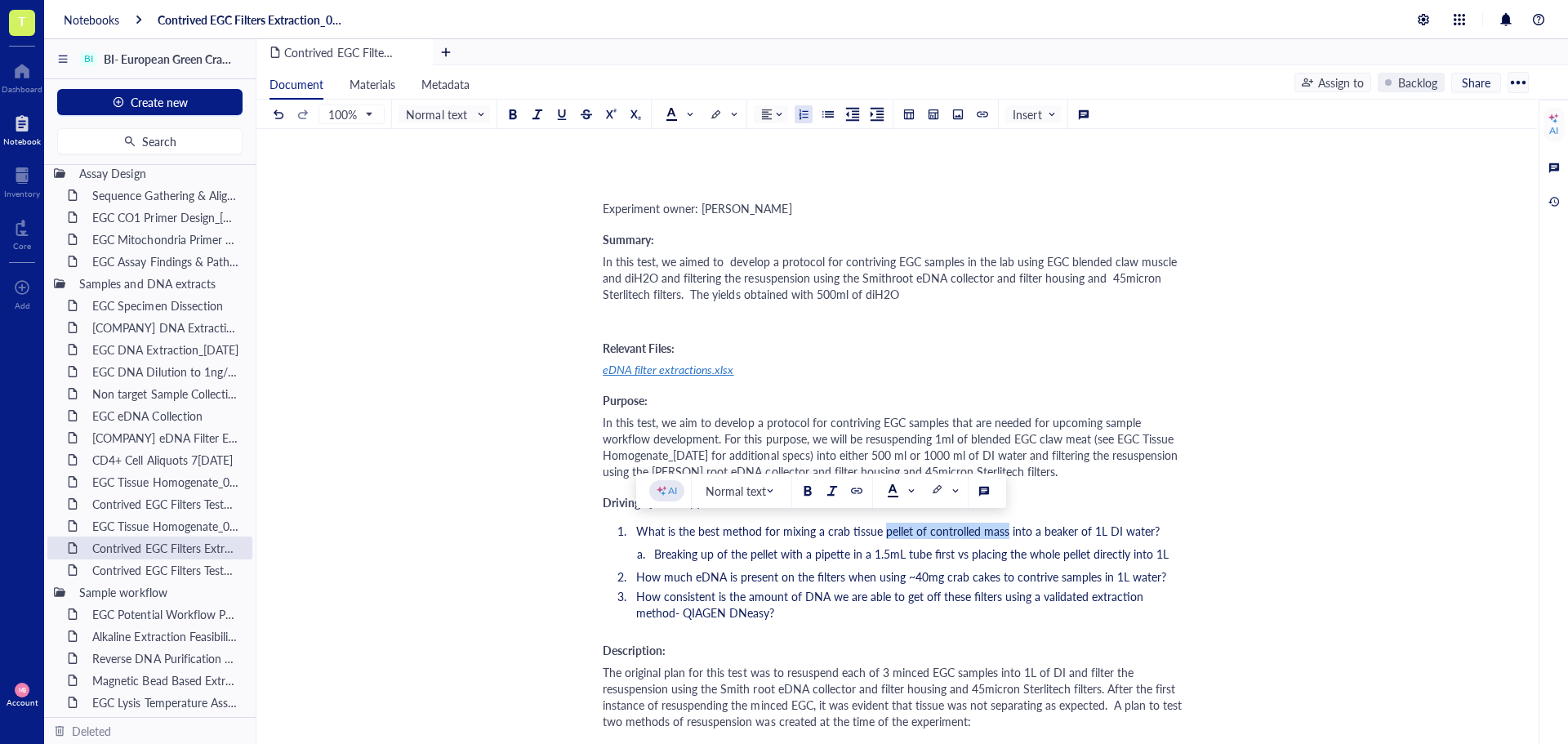 drag, startPoint x: 1003, startPoint y: 532, endPoint x: 880, endPoint y: 532, distance: 123 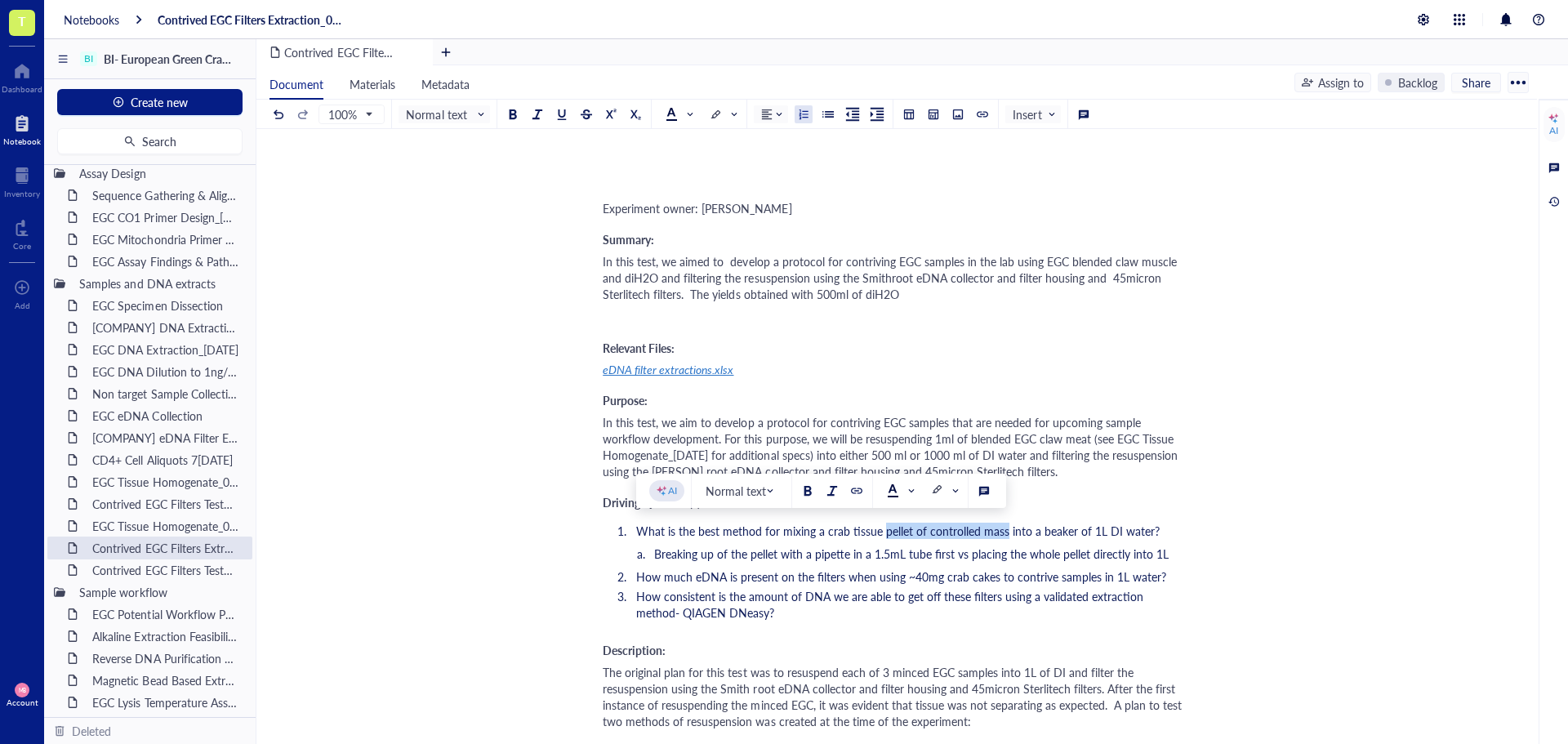 click on "What is the best method for mixing a crab tissue pellet of controlled mass into a beaker of 1L DI water?" at bounding box center (898, 531) 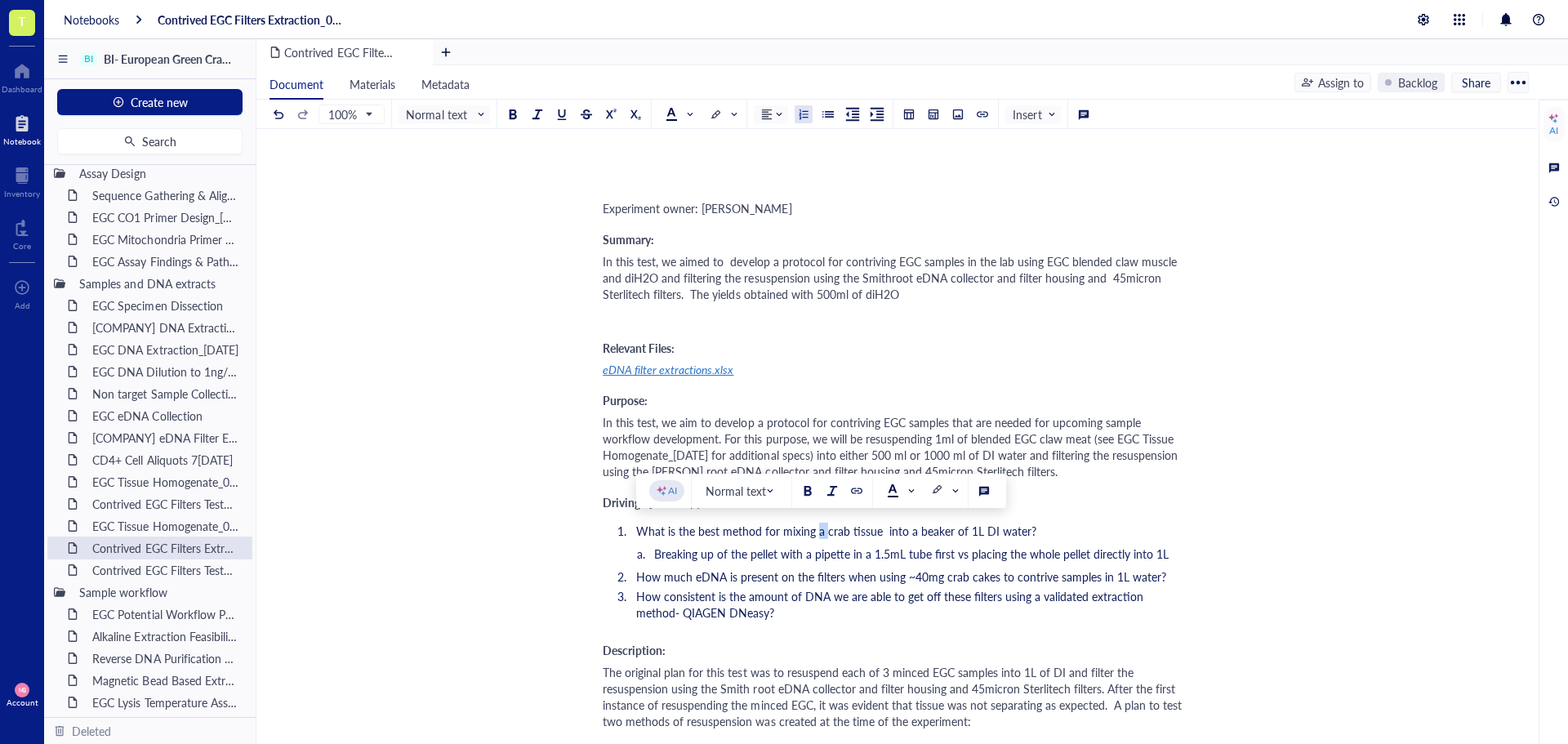 click on "What is the best method for mixing a crab tissue  into a beaker of 1L DI water?" at bounding box center (836, 531) 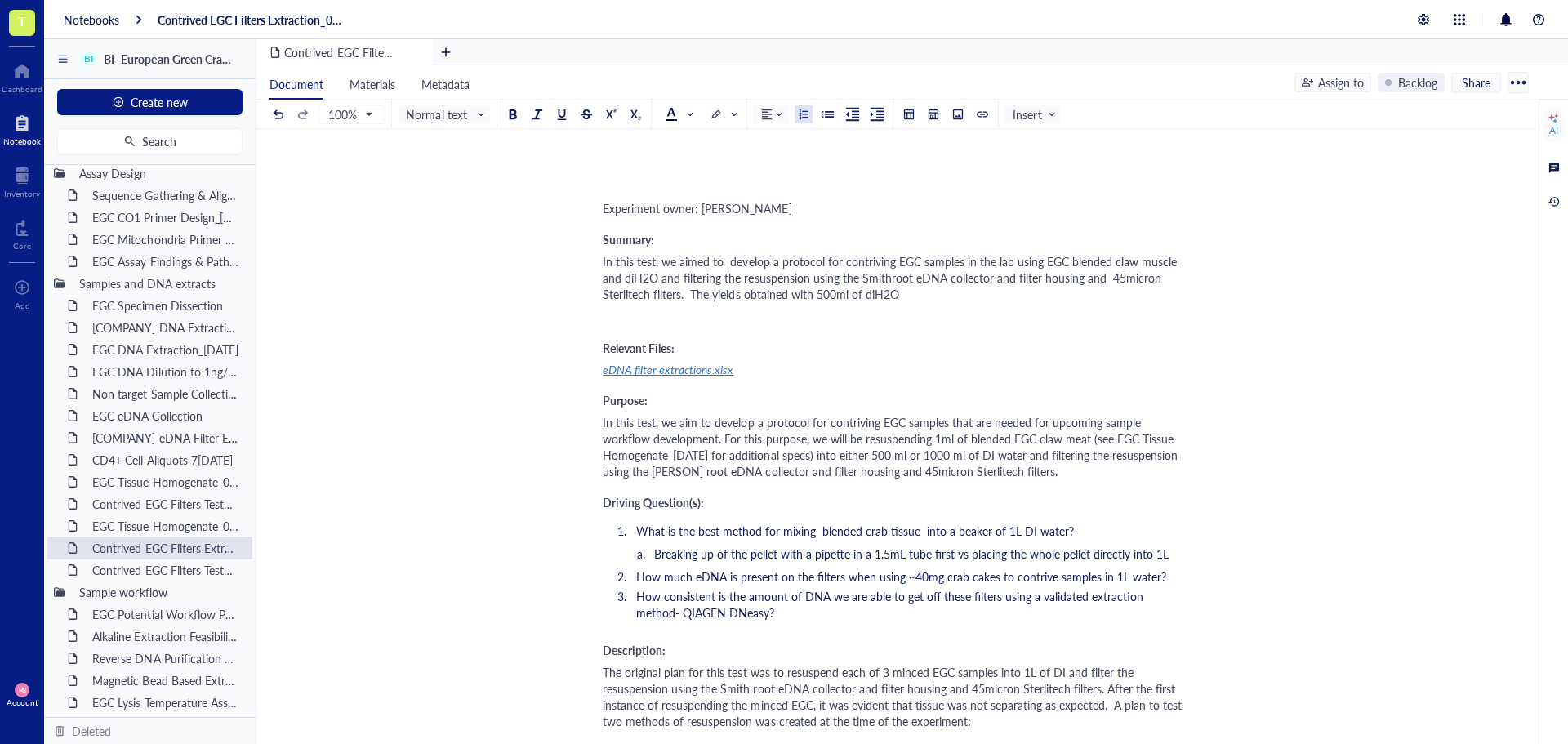 click on "What is the best method for mixing  blended crab tissue  into a beaker of 1L DI water?" at bounding box center (855, 531) 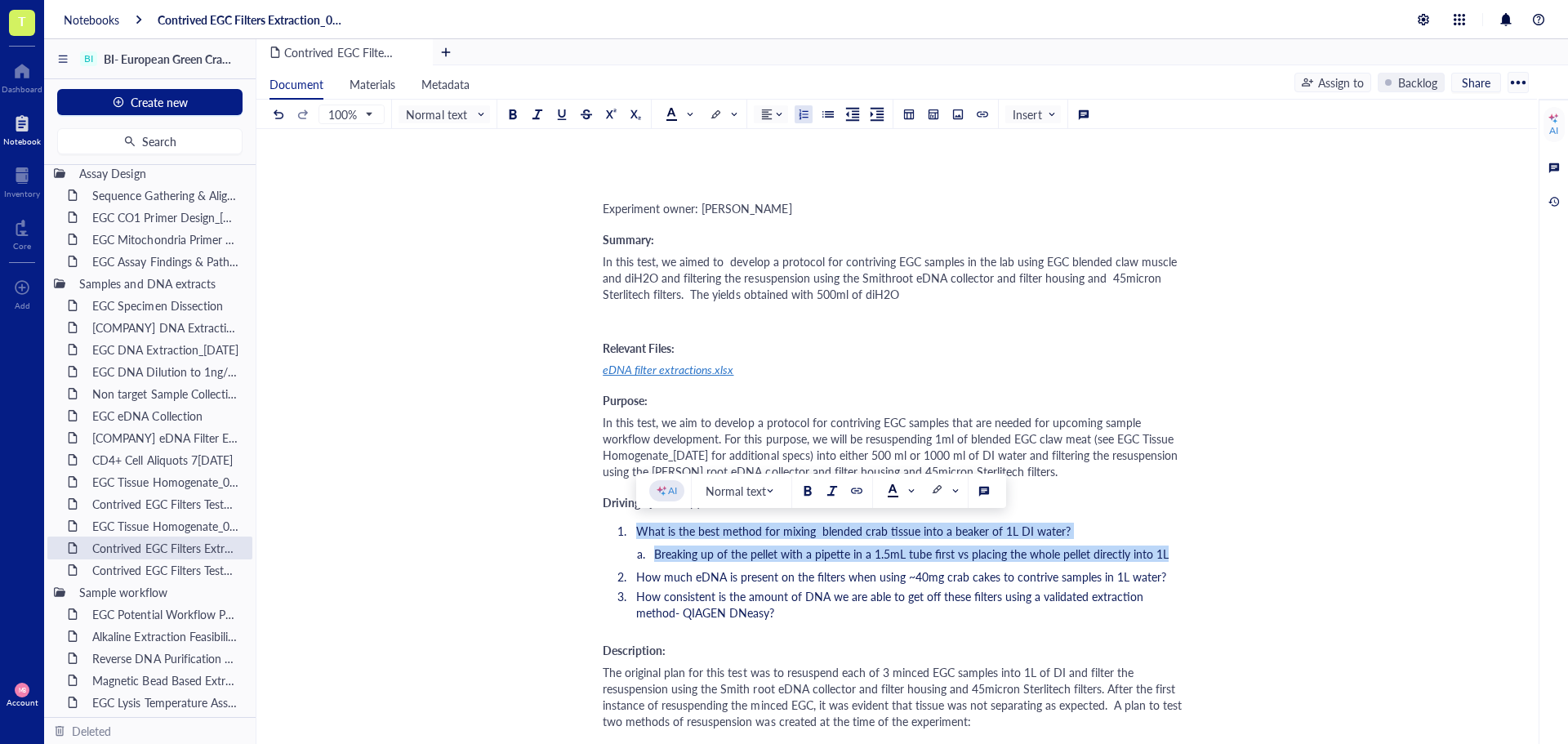 drag, startPoint x: 636, startPoint y: 532, endPoint x: 1165, endPoint y: 552, distance: 529.37794 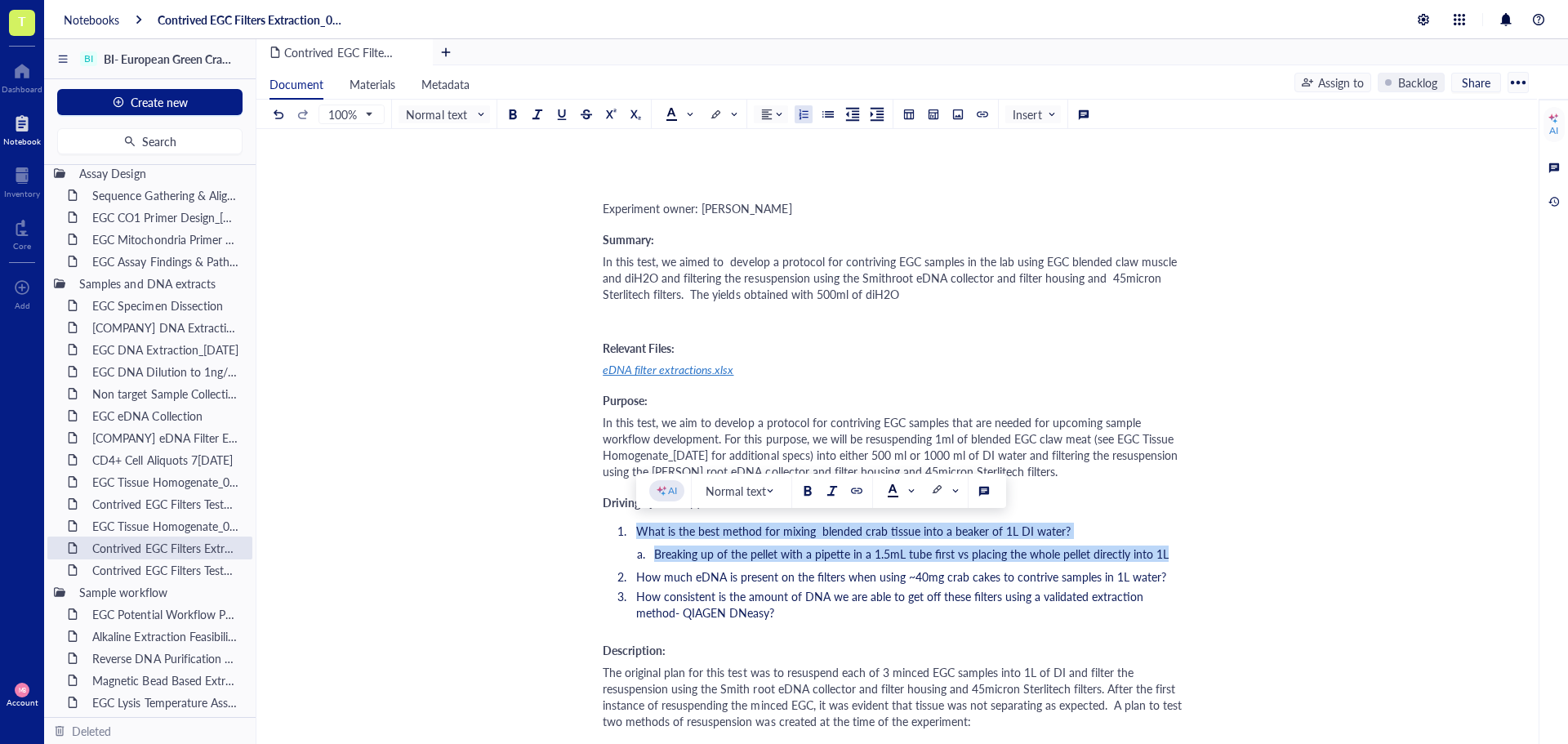 click on "What is the best method for mixing blended crab tissue into a beaker of 1L DI water? Breaking up of the pellet with a pipette in a 1.5mL tube first vs placing the whole pellet directly into 1L How much eDNA is present on the filters when using ~40mg crab cakes to contrive samples in 1L water? How consistent is the amount of DNA we are able to get off these filters using a validated extraction method- QIAGEN DNeasy?" at bounding box center [893, 572] 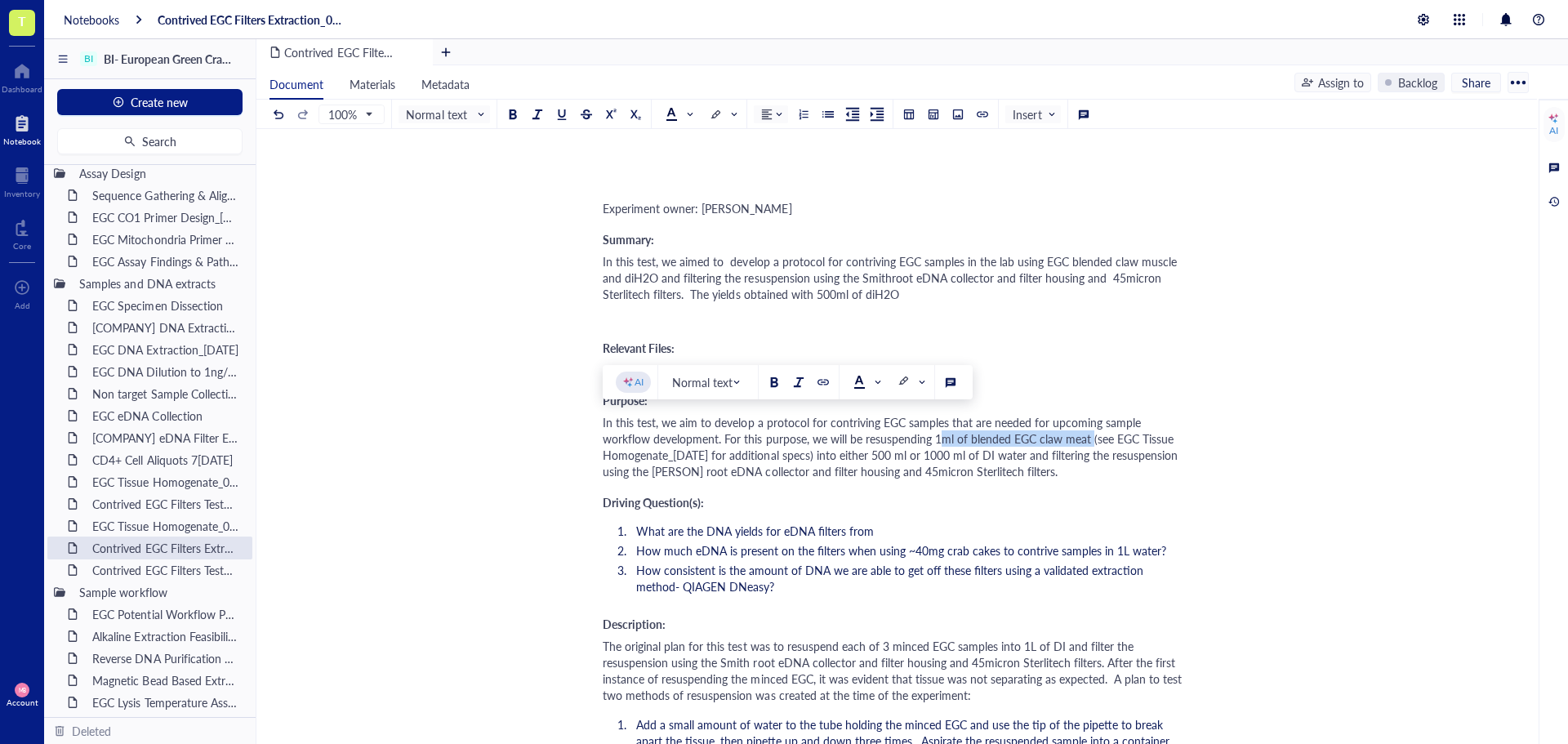 drag, startPoint x: 936, startPoint y: 441, endPoint x: 1090, endPoint y: 440, distance: 154.00325 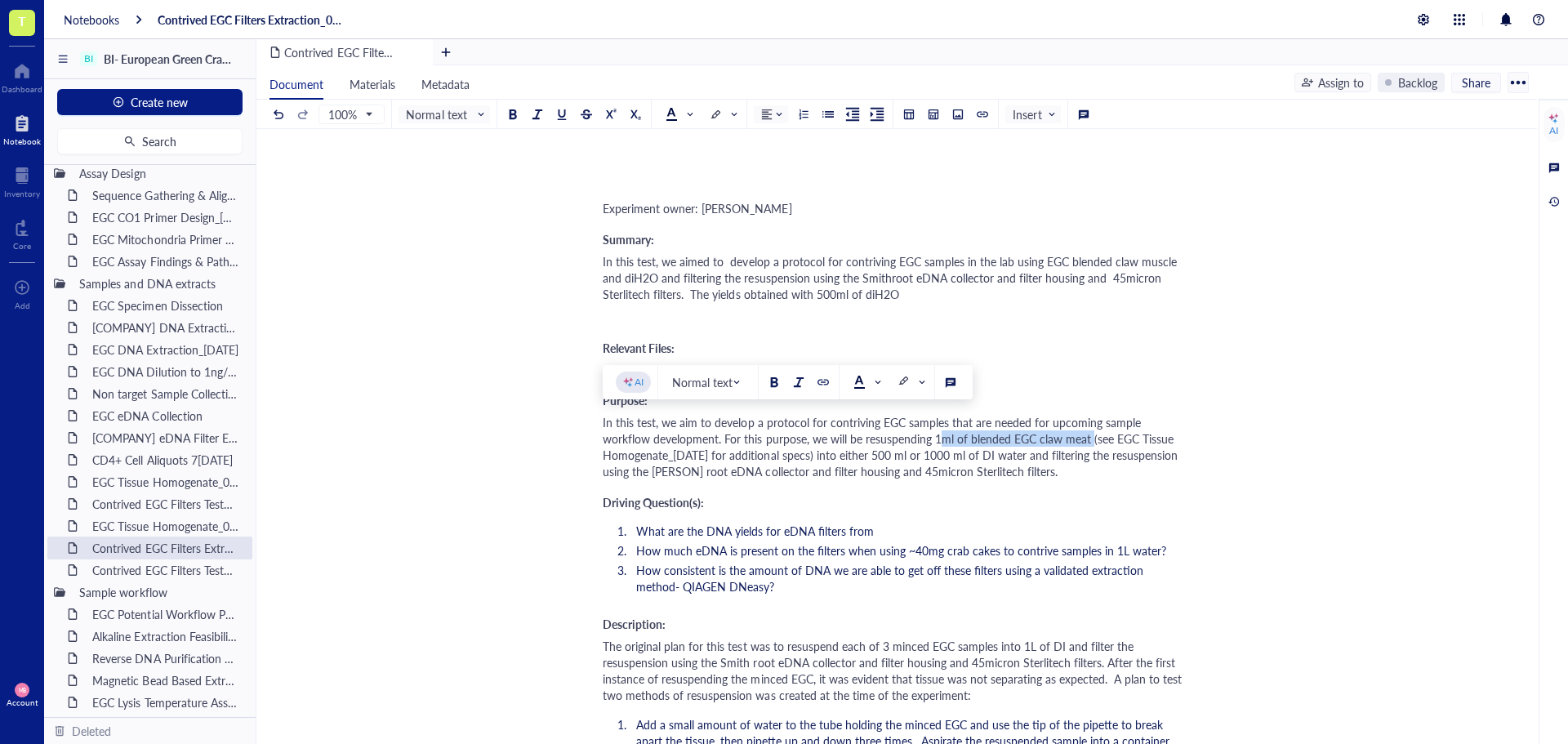 click on "In this test, we aim to develop a protocol for contriving EGC samples that are needed for upcoming sample workflow development. For this purpose, we will be resuspending 1ml of blended EGC claw meat (see EGC Tissue Homogenate_[DATE] for additional specs) into either 500 ml or 1000 ml of DI water and filtering the resuspension using the [PERSON] root eDNA collector and filter housing and 45micron Sterlitech filters." at bounding box center [892, 447] 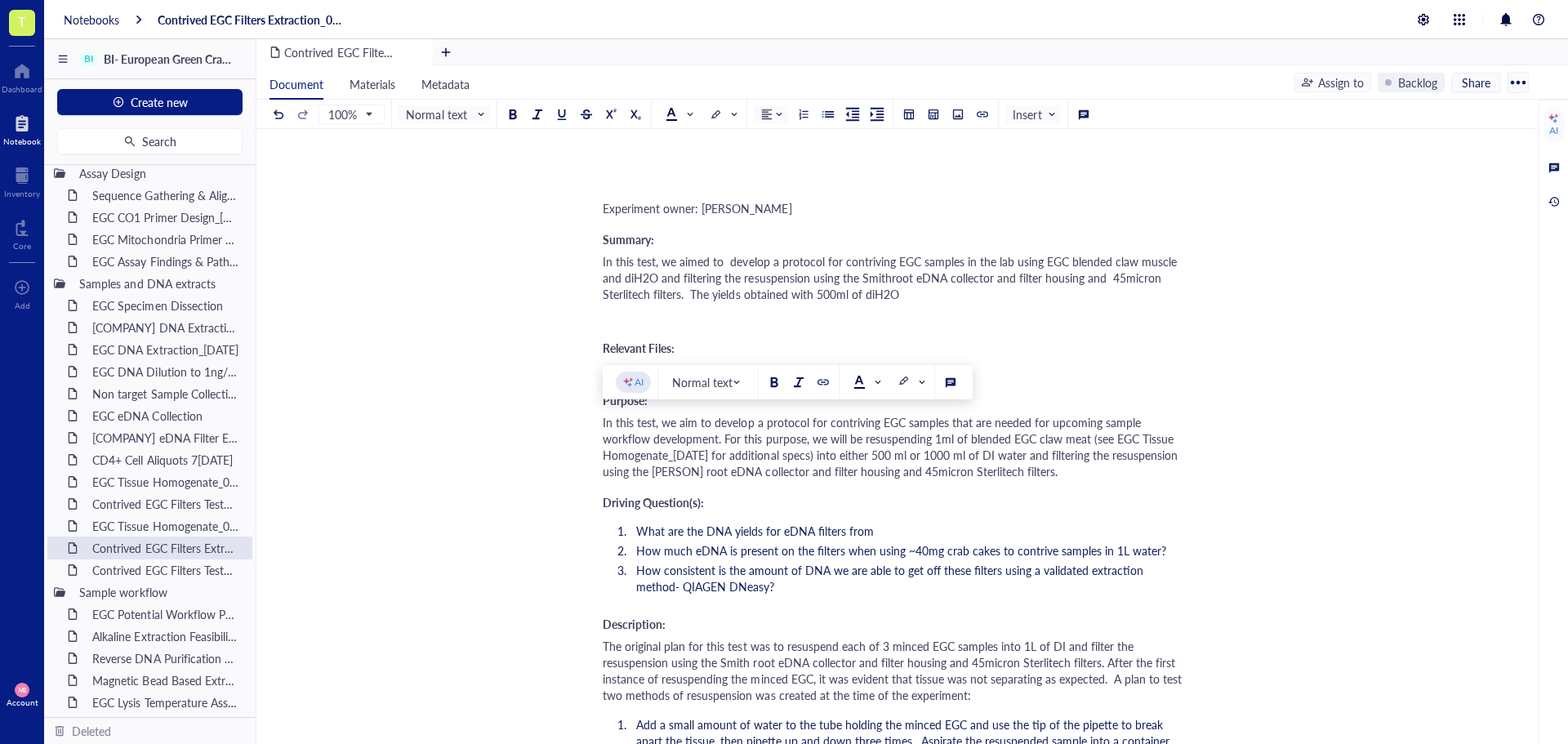 click on "What are the DNA yields for eDNA filters from" at bounding box center [906, 531] 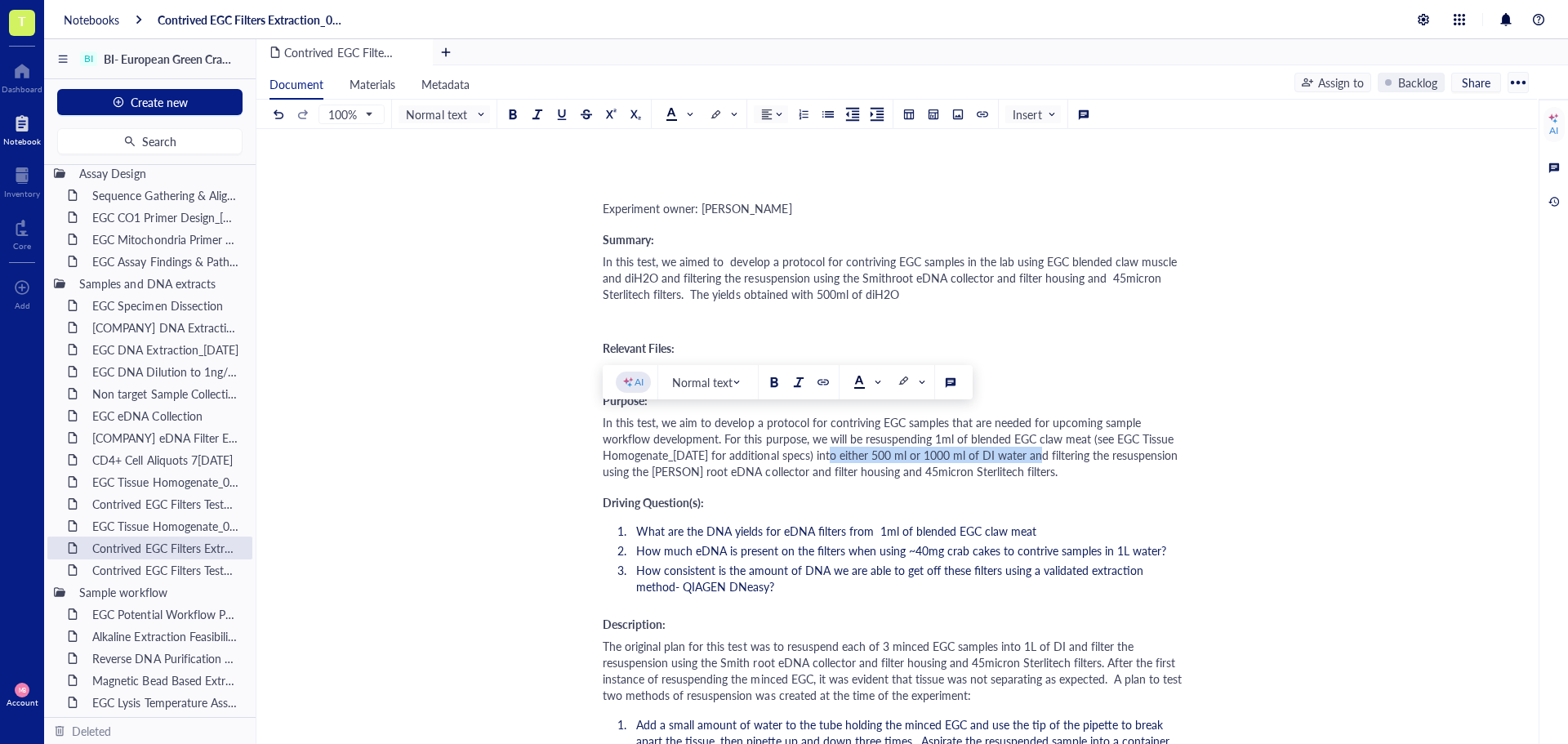 drag, startPoint x: 827, startPoint y: 455, endPoint x: 1035, endPoint y: 452, distance: 208.02163 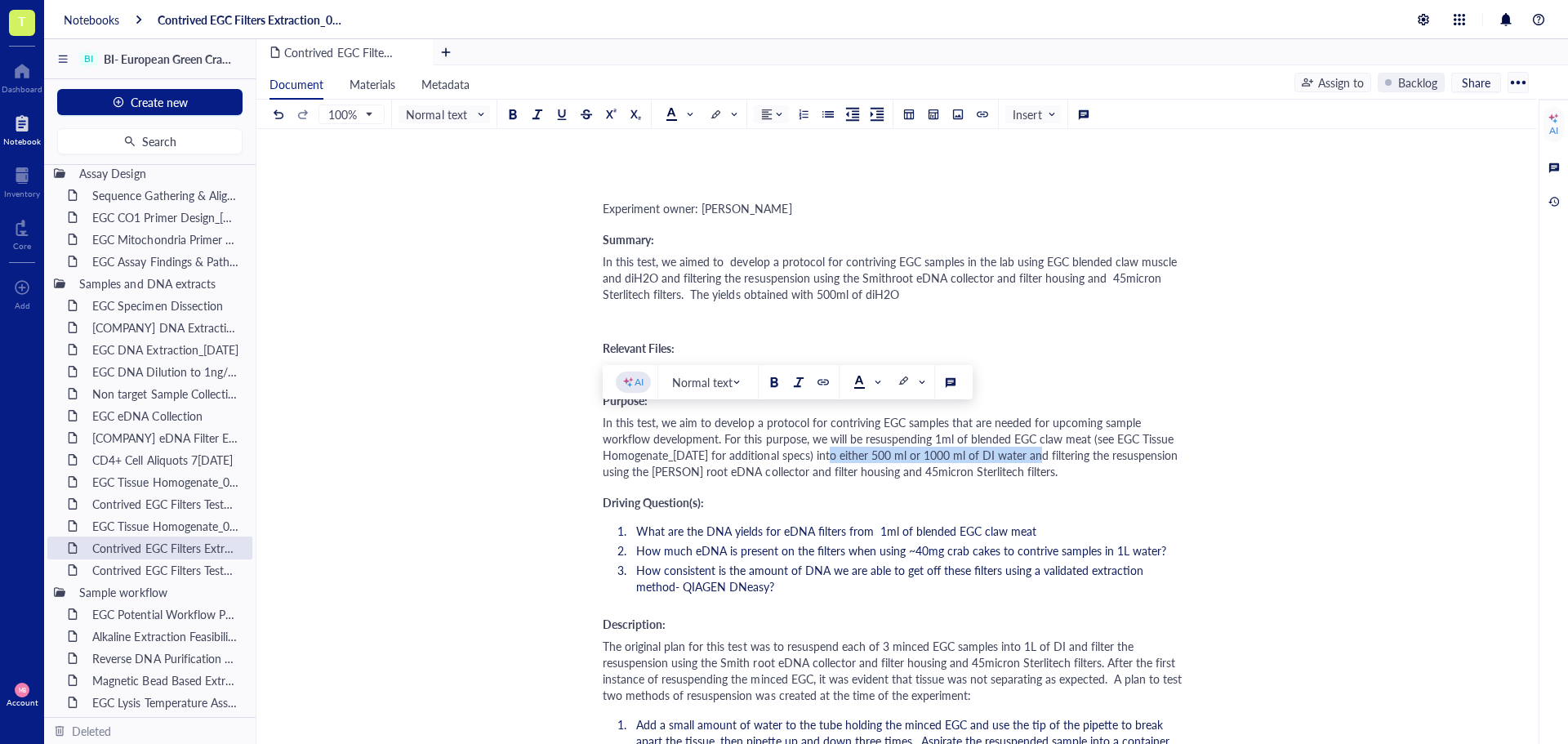 click on "In this test, we aim to develop a protocol for contriving EGC samples that are needed for upcoming sample workflow development. For this purpose, we will be resuspending 1ml of blended EGC claw meat (see EGC Tissue Homogenate_[DATE] for additional specs) into either 500 ml or 1000 ml of DI water and filtering the resuspension using the [PERSON] root eDNA collector and filter housing and 45micron Sterlitech filters." at bounding box center [892, 447] 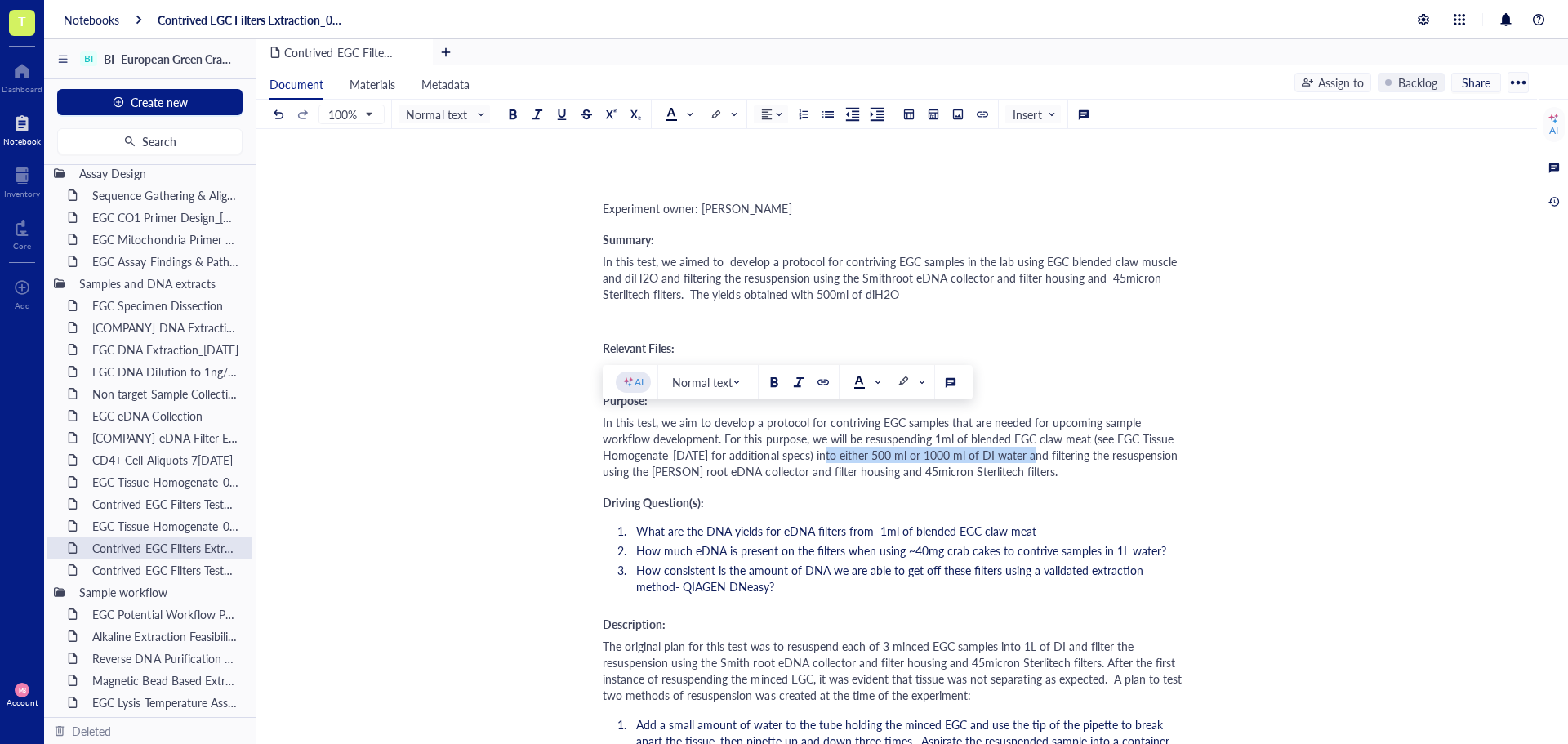 drag, startPoint x: 1032, startPoint y: 456, endPoint x: 826, endPoint y: 452, distance: 206.03883 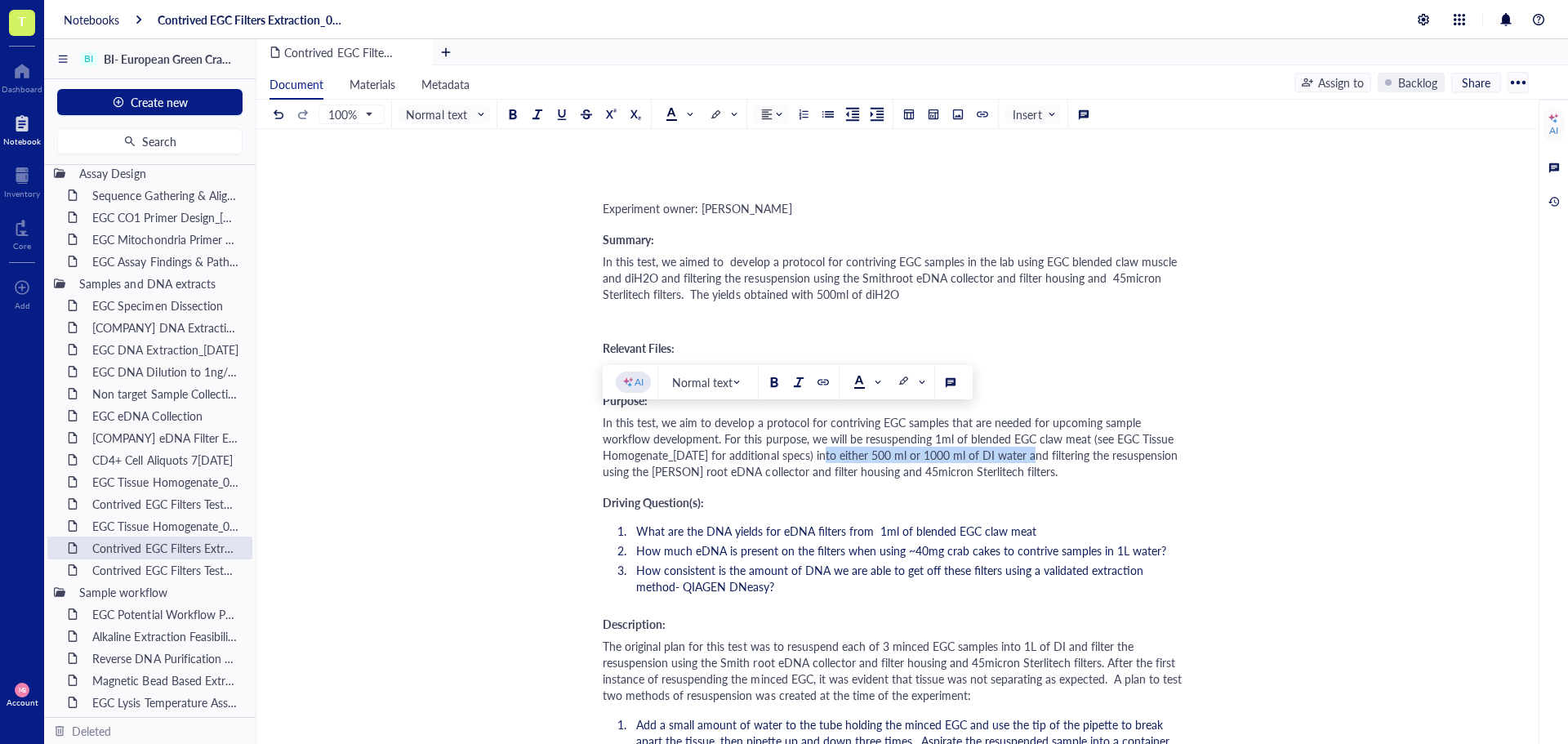 click on "In this test, we aim to develop a protocol for contriving EGC samples that are needed for upcoming sample workflow development. For this purpose, we will be resuspending 1ml of blended EGC claw meat (see EGC Tissue Homogenate_[DATE] for additional specs) into either 500 ml or 1000 ml of DI water and filtering the resuspension using the [PERSON] root eDNA collector and filter housing and 45micron Sterlitech filters." at bounding box center [892, 447] 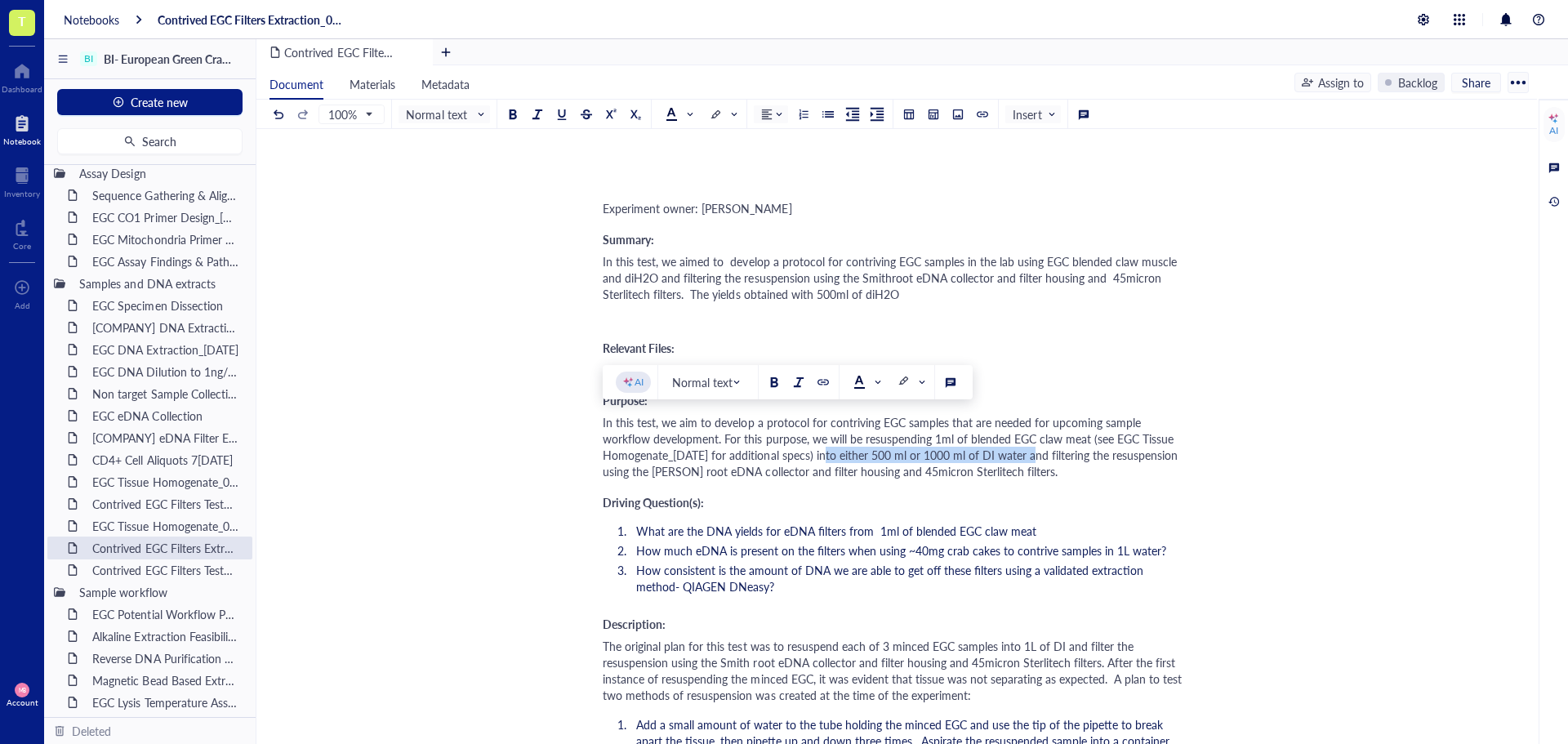 copy on "into either 500 ml or 1000 ml of DI water" 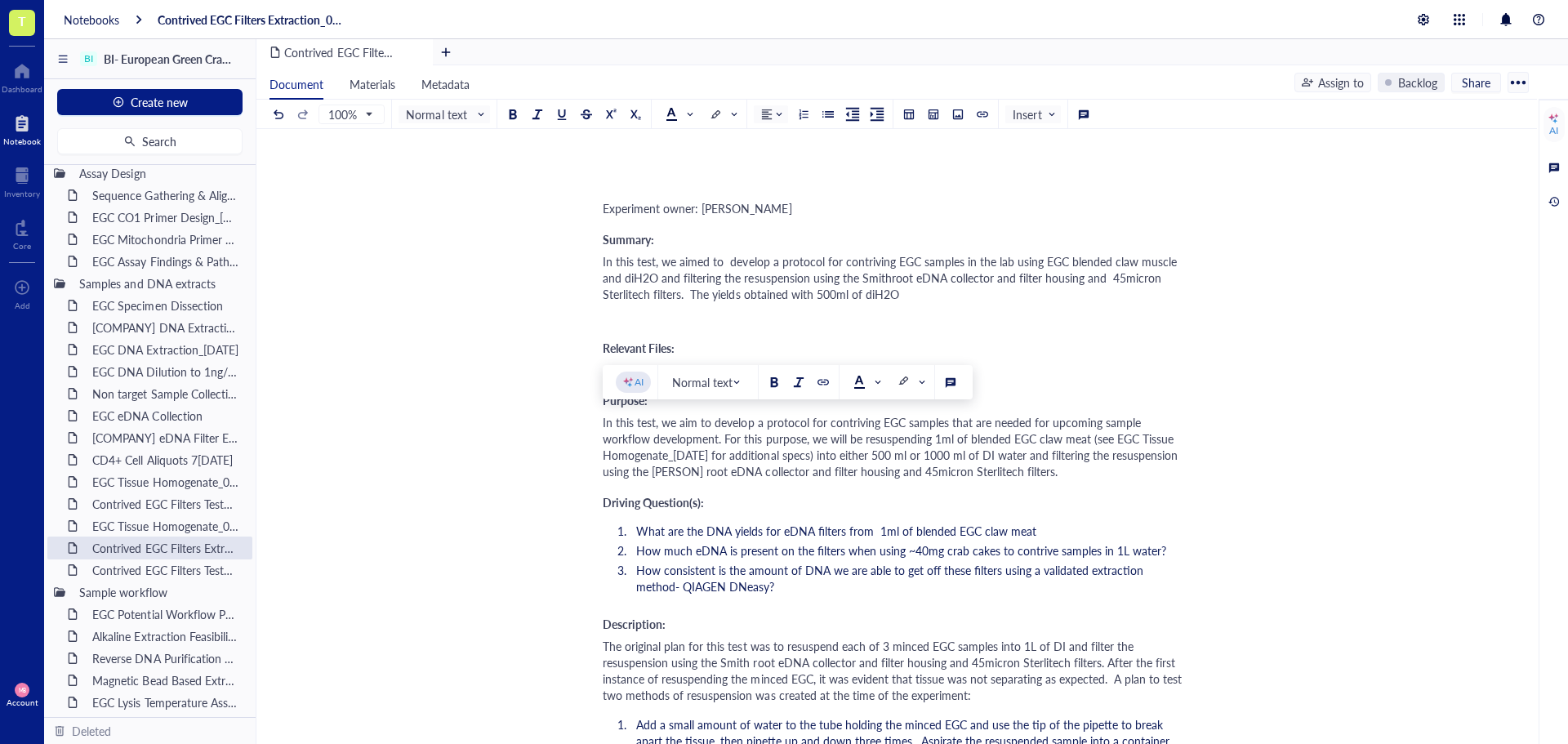 click on "What are the DNA yields for eDNA filters from  1ml of blended EGC claw meat" at bounding box center [906, 531] 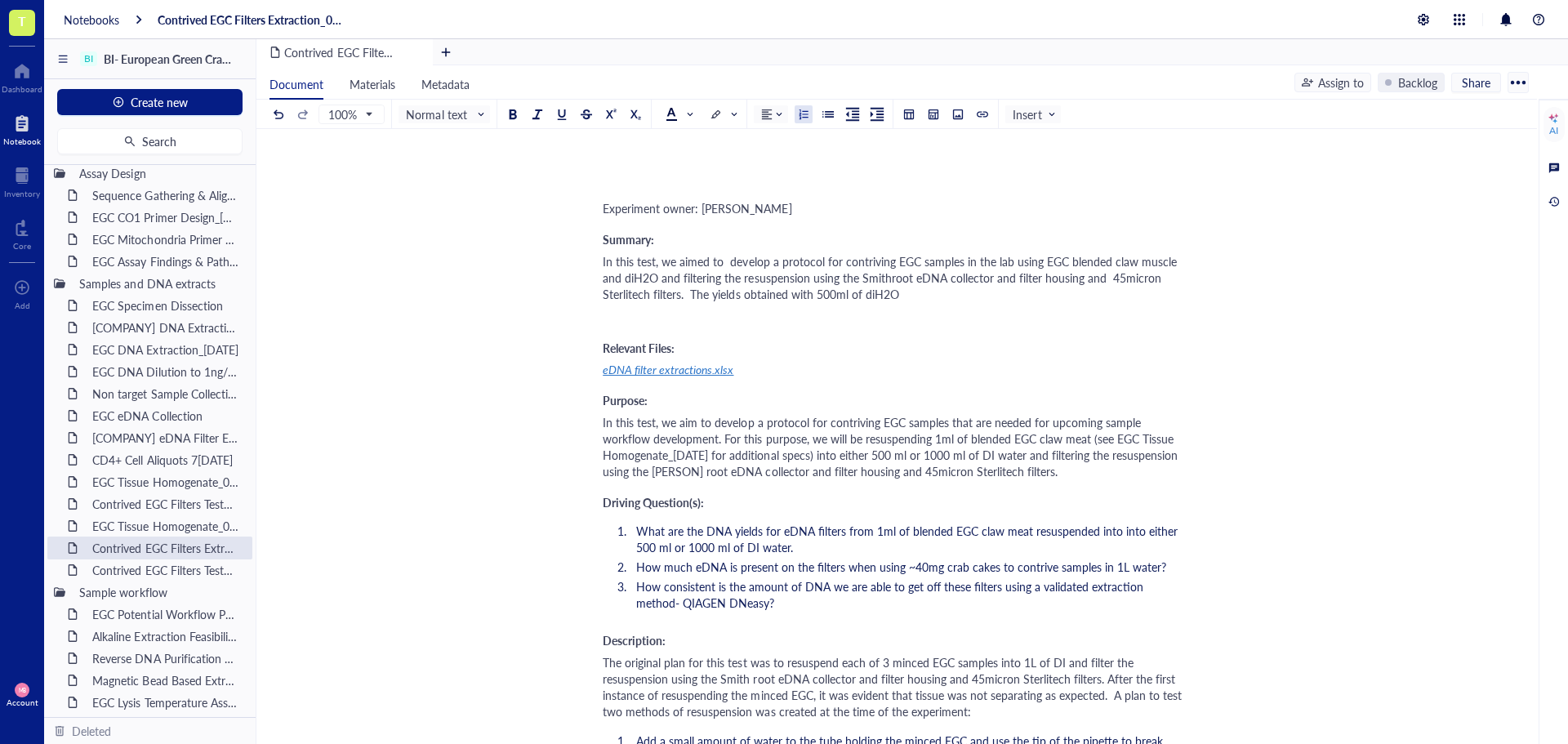 click on "How much eDNA is present on the filters when using ~40mg crab cakes to contrive samples in 1L water?" at bounding box center [901, 567] 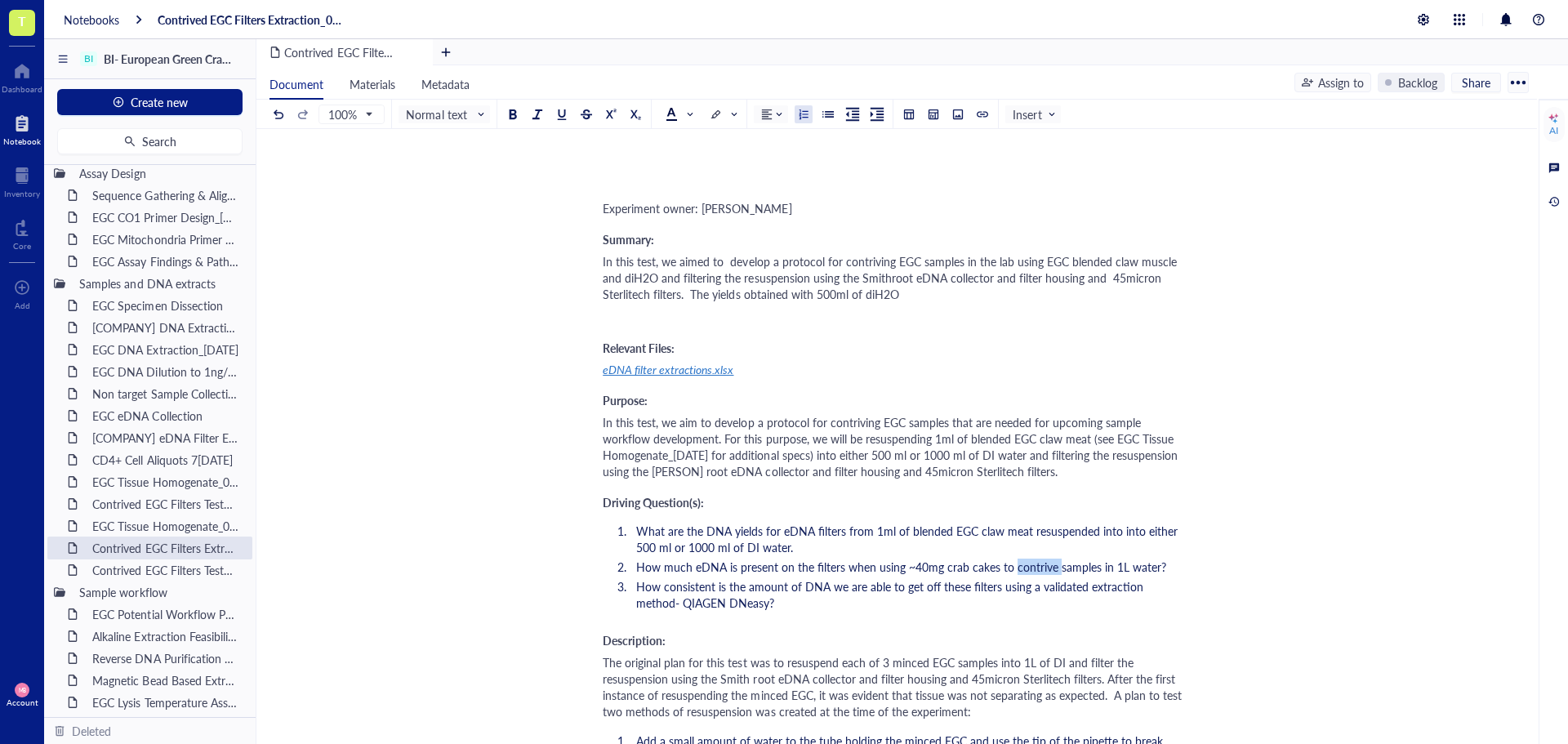 click on "How much eDNA is present on the filters when using ~40mg crab cakes to contrive samples in 1L water?" at bounding box center (901, 567) 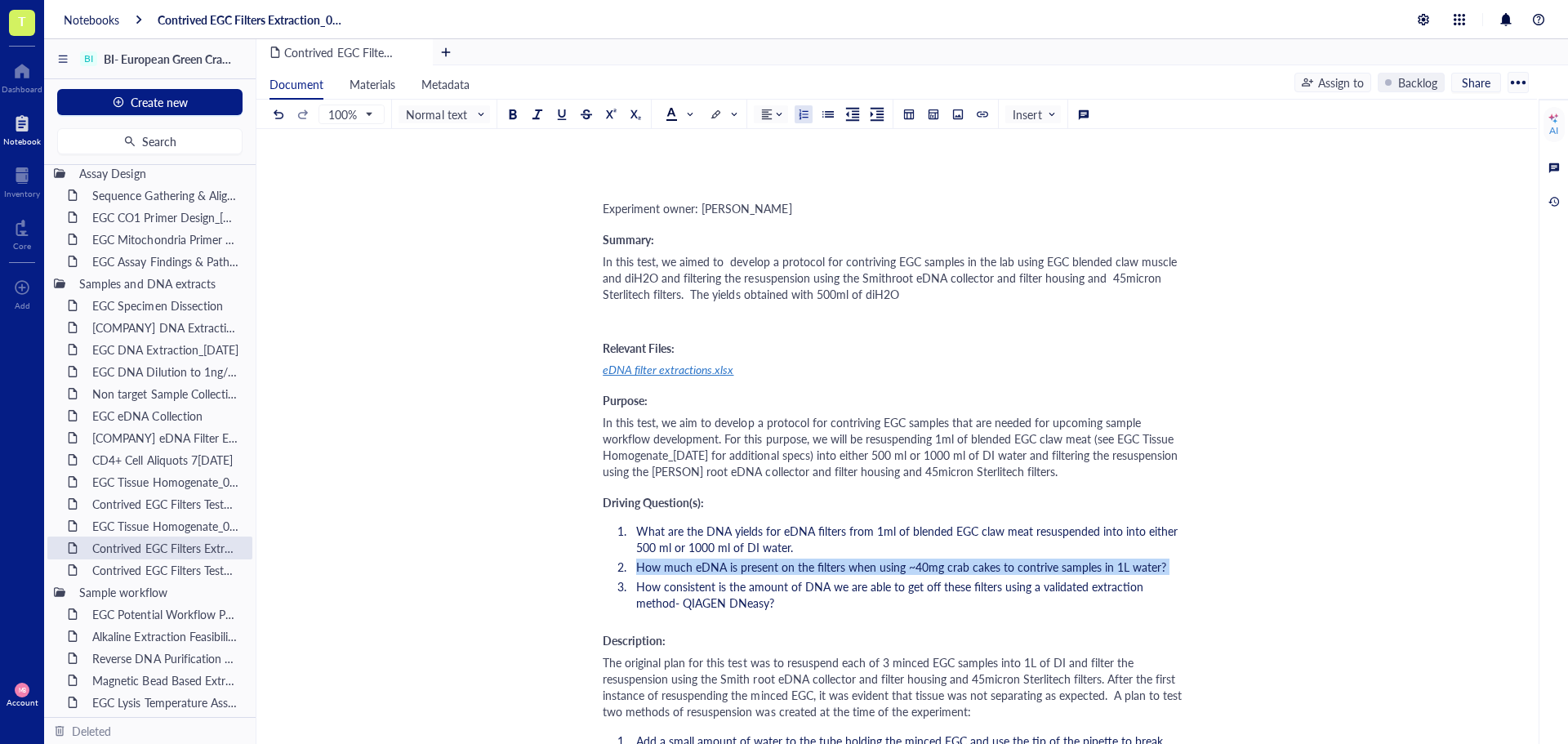 click on "How much eDNA is present on the filters when using ~40mg crab cakes to contrive samples in 1L water?" at bounding box center (901, 567) 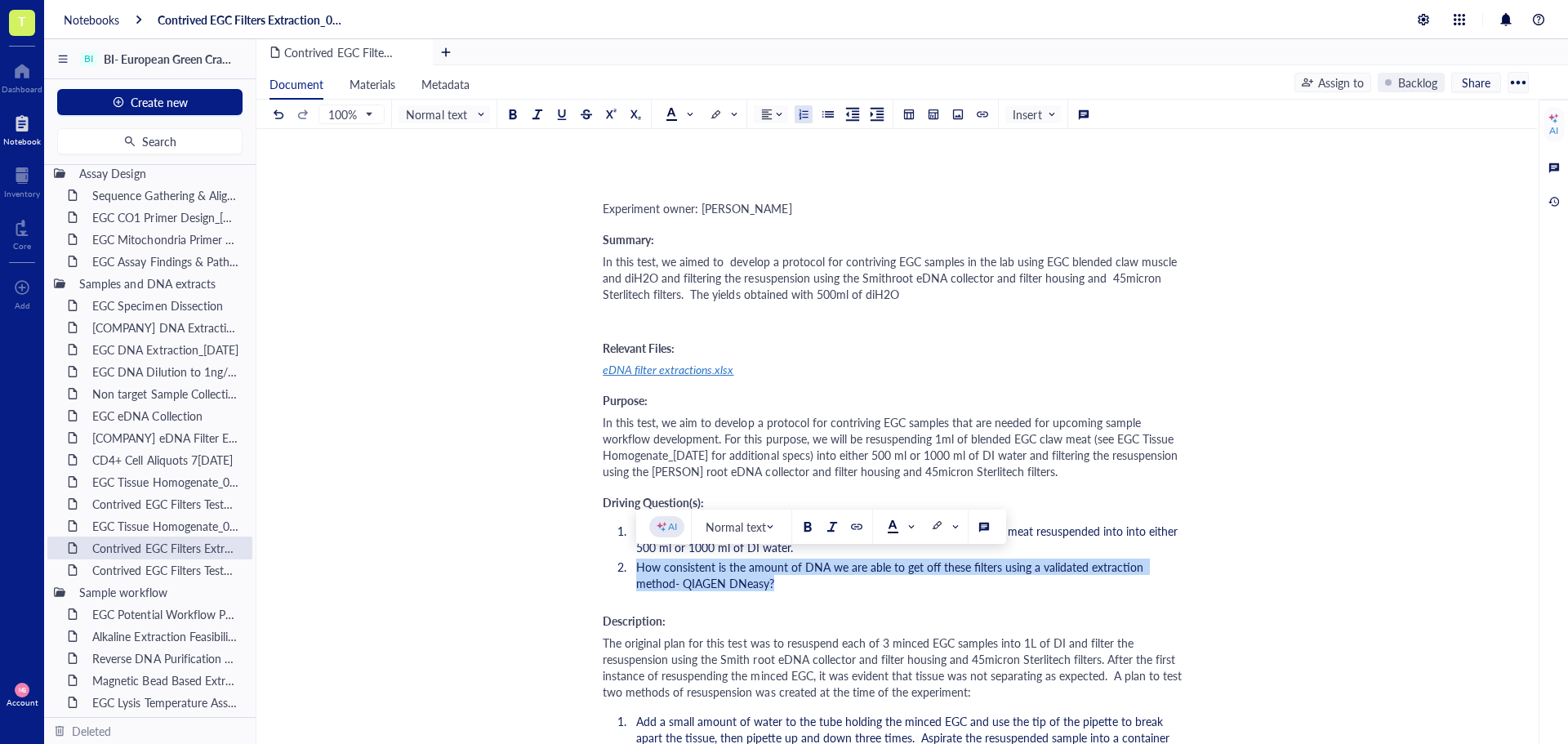 drag, startPoint x: 635, startPoint y: 564, endPoint x: 738, endPoint y: 581, distance: 104.39349 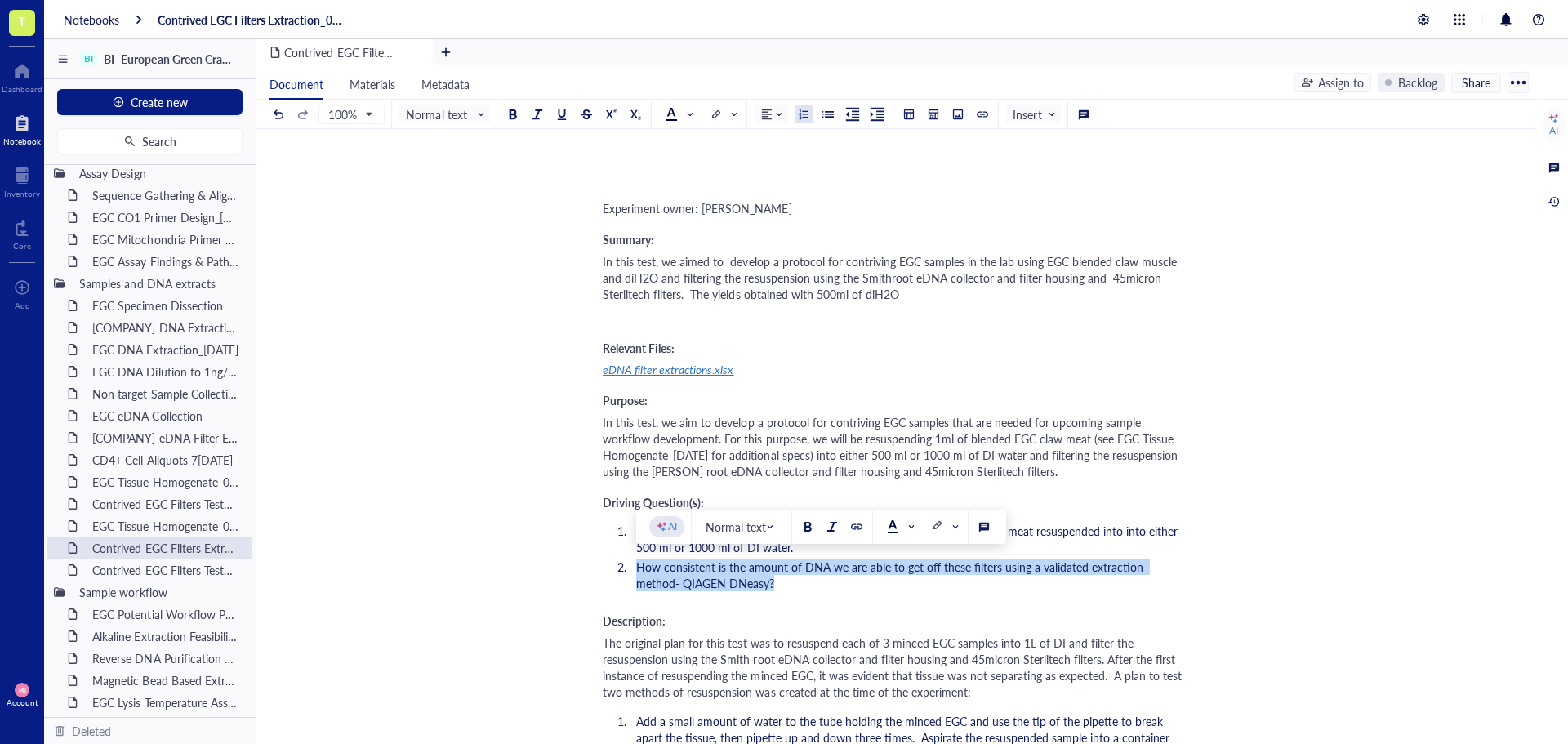 click on "How consistent is the amount of DNA we are able to get off these filters using a validated extraction method- QIAGEN DNeasy?" at bounding box center (906, 575) 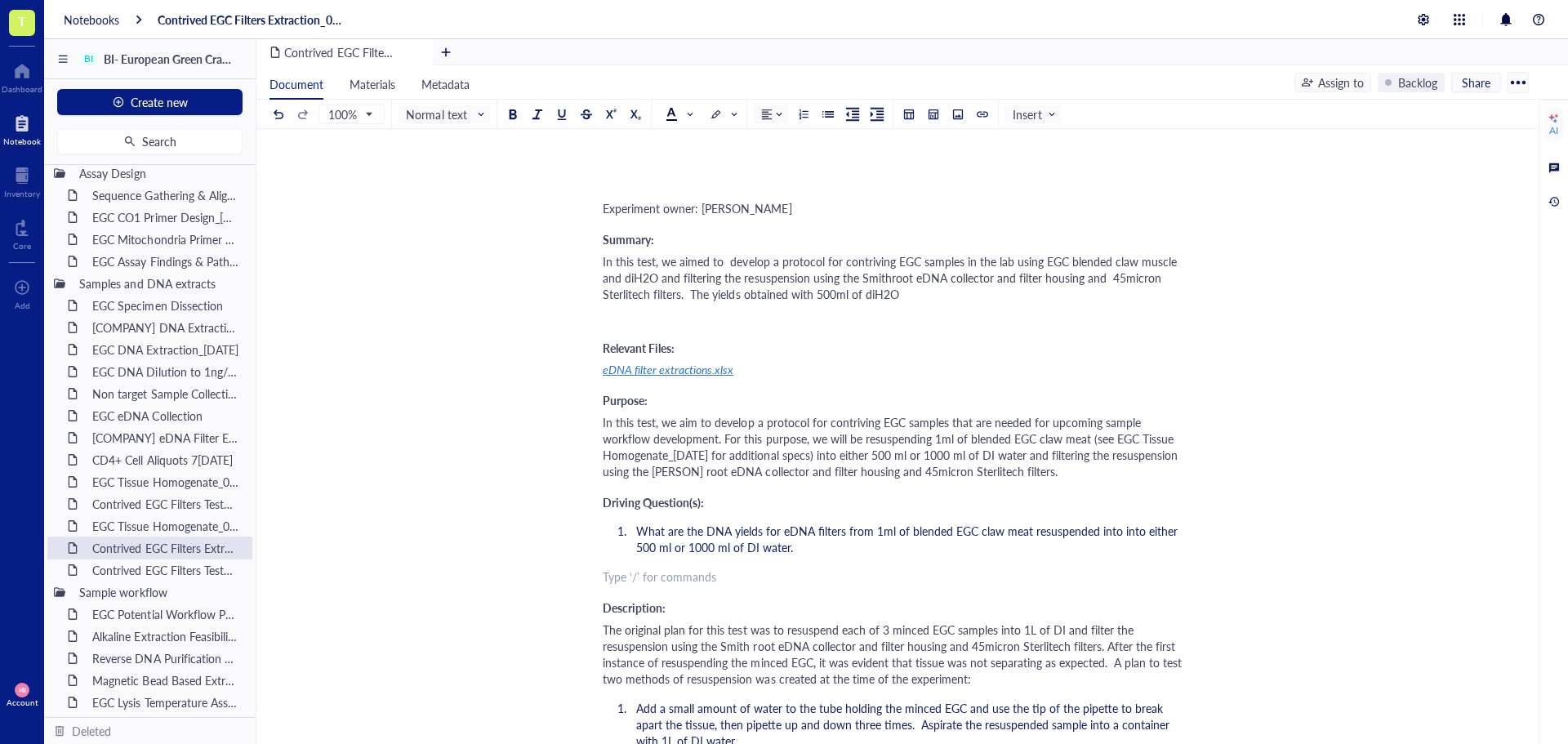 click on "What are the DNA yields for eDNA filters from 1ml of blended EGC claw meat resuspended into into either 500 ml or 1000 ml of DI water." at bounding box center (906, 539) 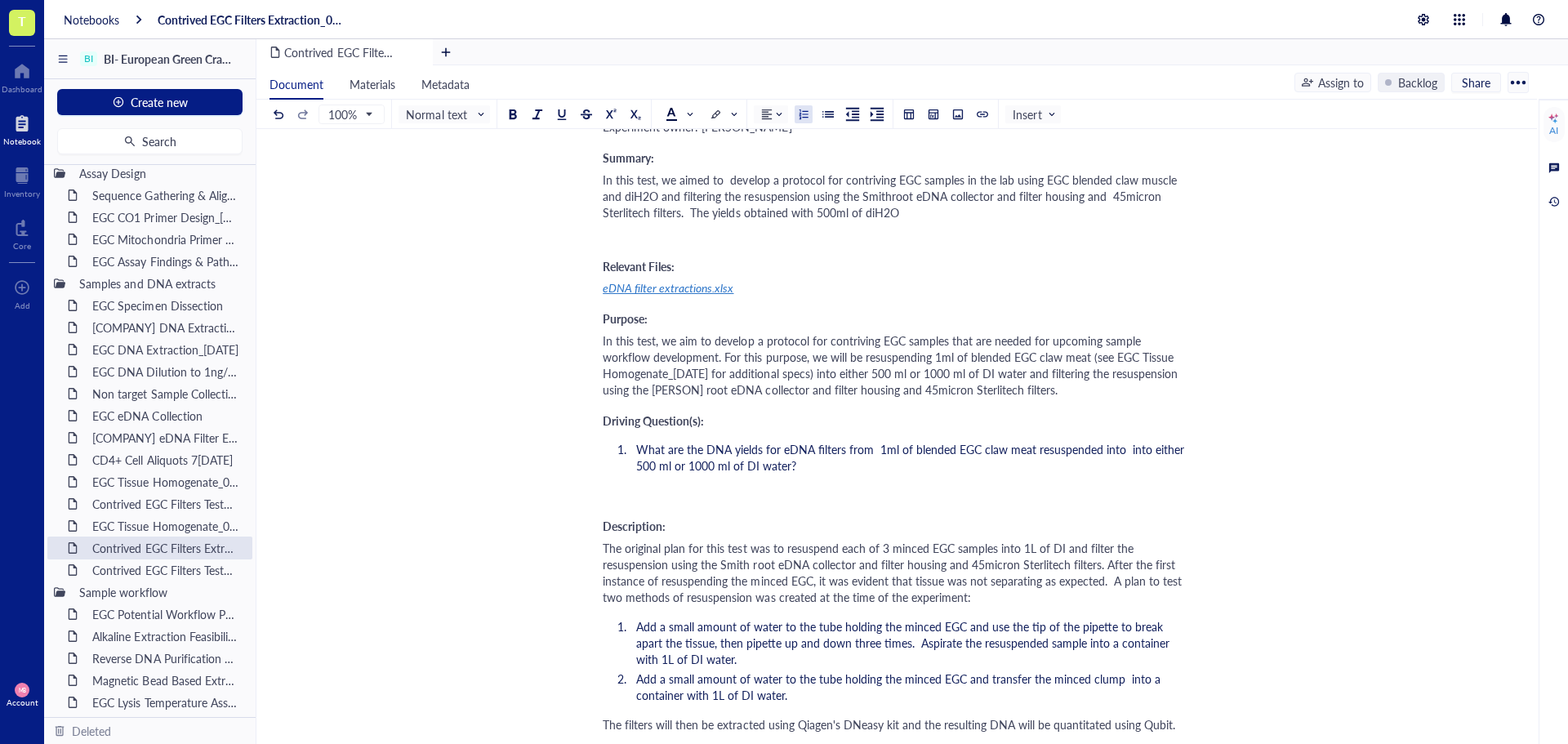 scroll, scrollTop: 245, scrollLeft: 0, axis: vertical 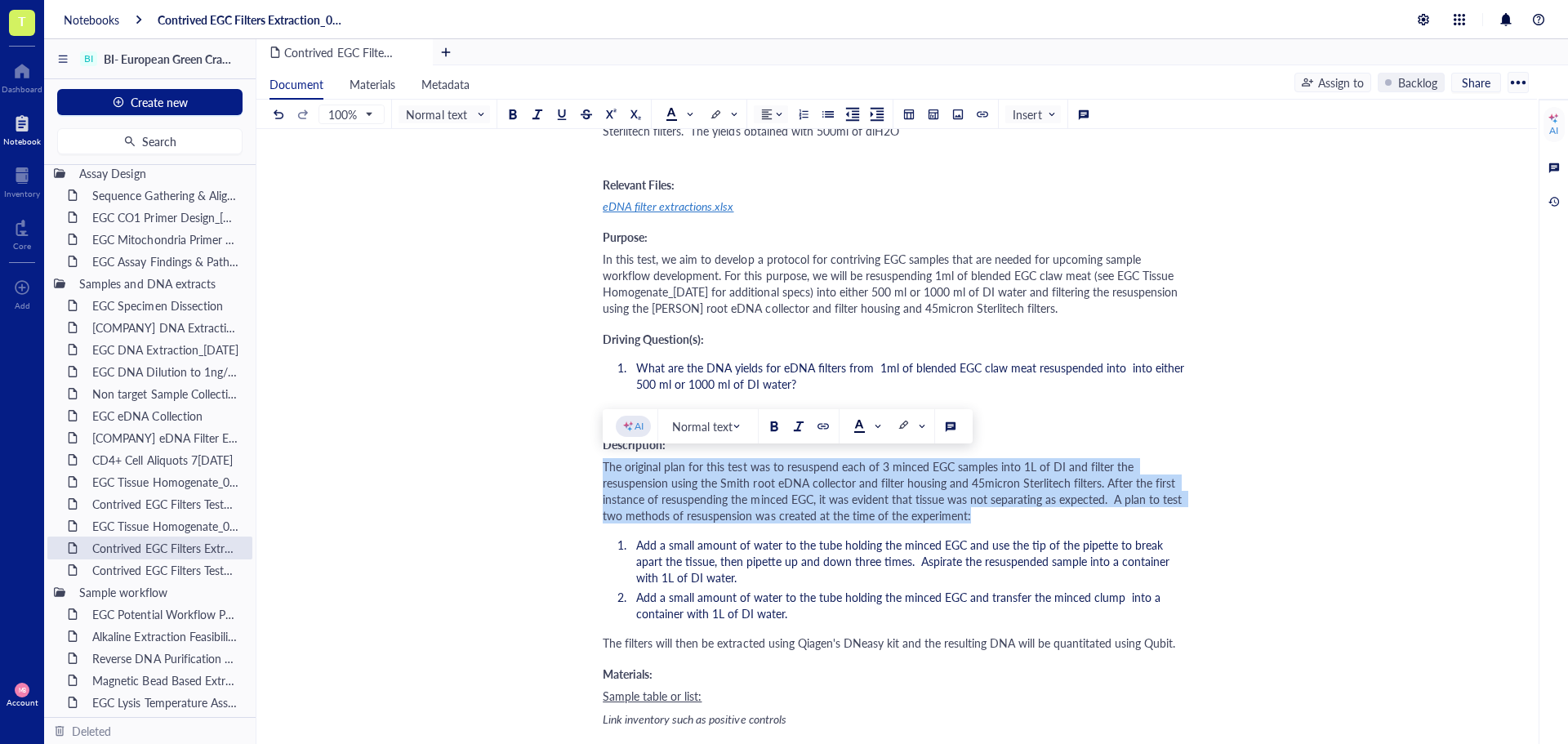 drag, startPoint x: 606, startPoint y: 469, endPoint x: 973, endPoint y: 514, distance: 369.74856 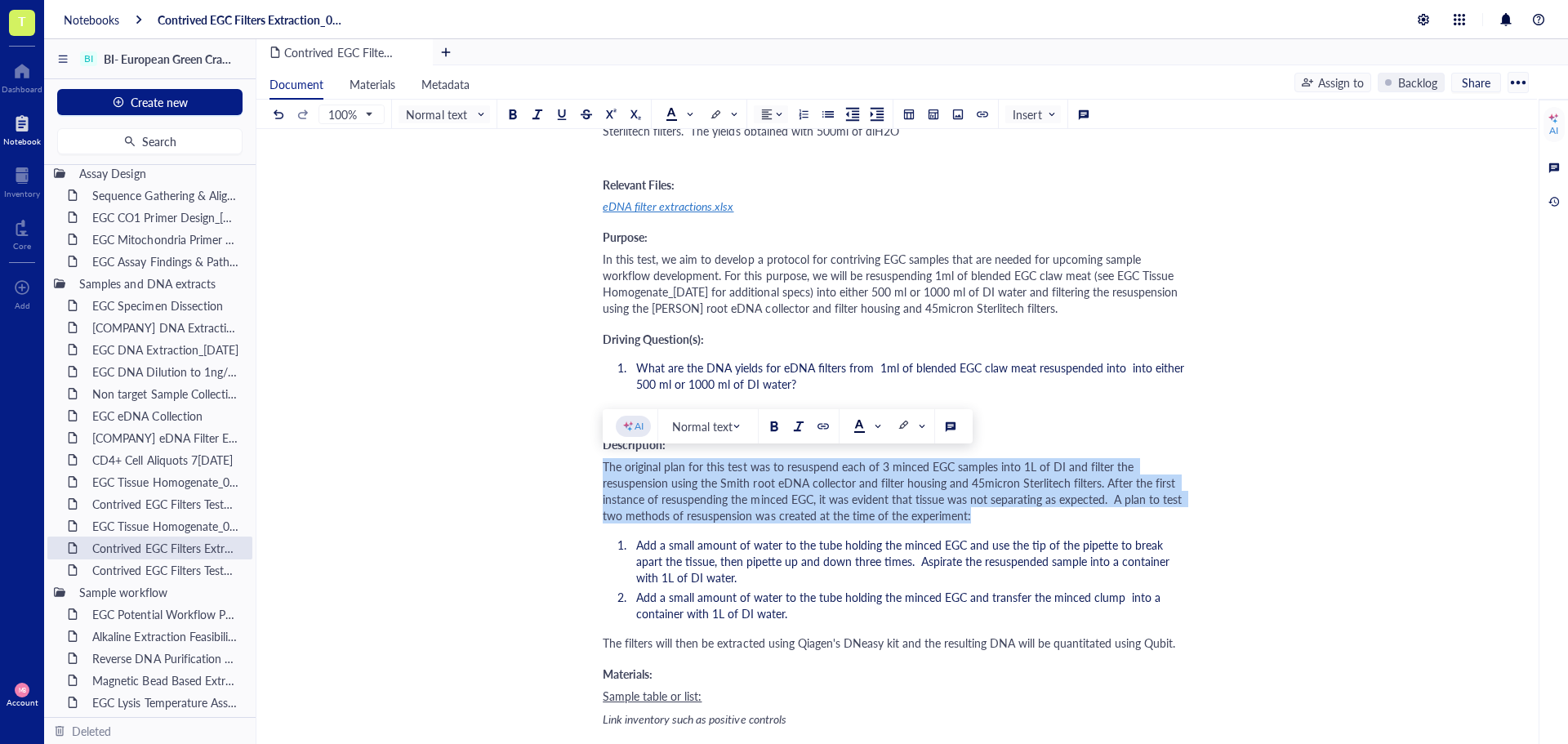 click on "The original plan for this test was to resuspend each of 3 minced EGC samples into 1L of DI and filter the resuspension using the Smith root eDNA collector and filter housing and 45micron Sterlitech filters. After the first instance of resuspending the minced EGC, it was evident that tissue was not separating as expected.  A plan to test two methods of resuspension was created at the time of the experiment:" at bounding box center [893, 491] 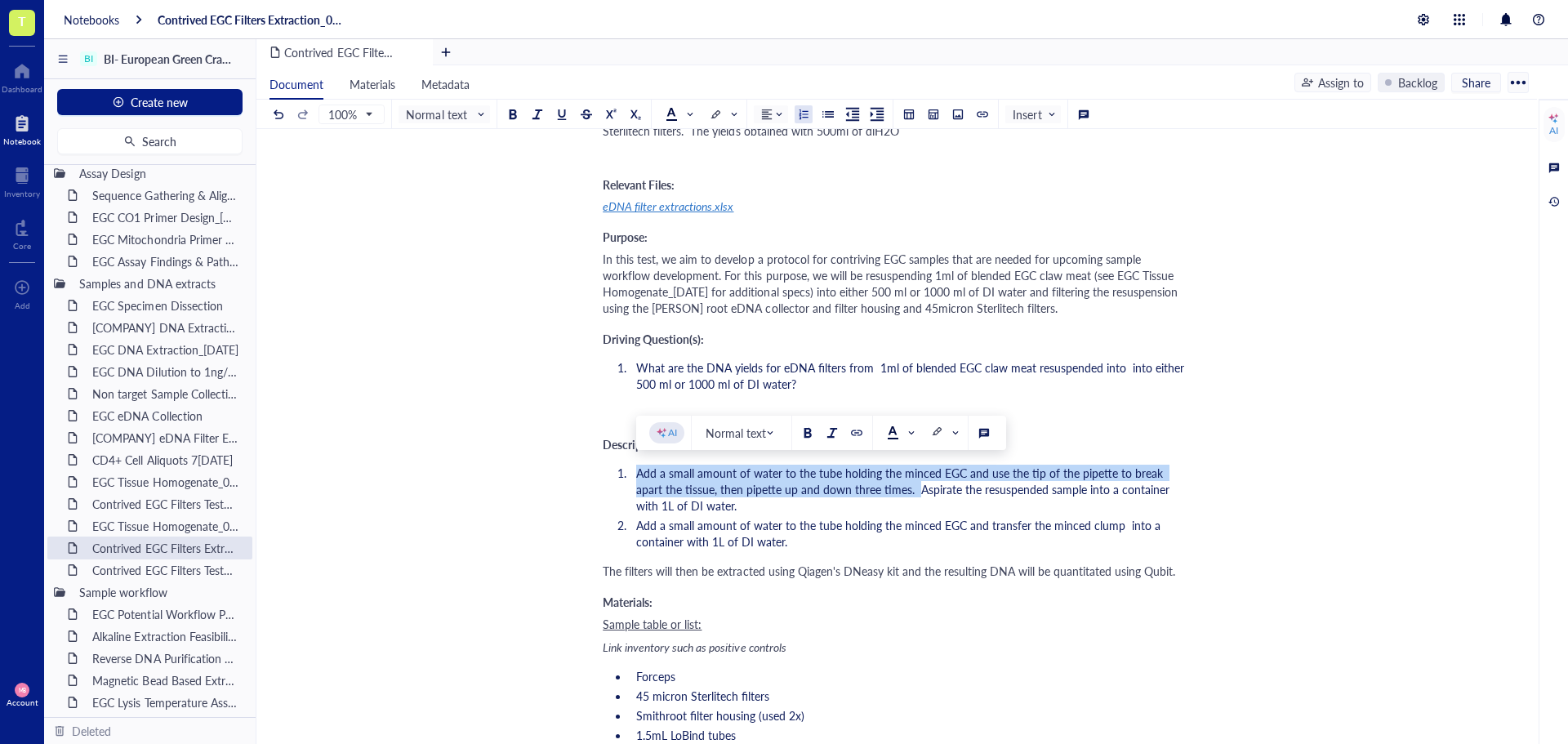 drag, startPoint x: 887, startPoint y: 490, endPoint x: 637, endPoint y: 474, distance: 250.5115 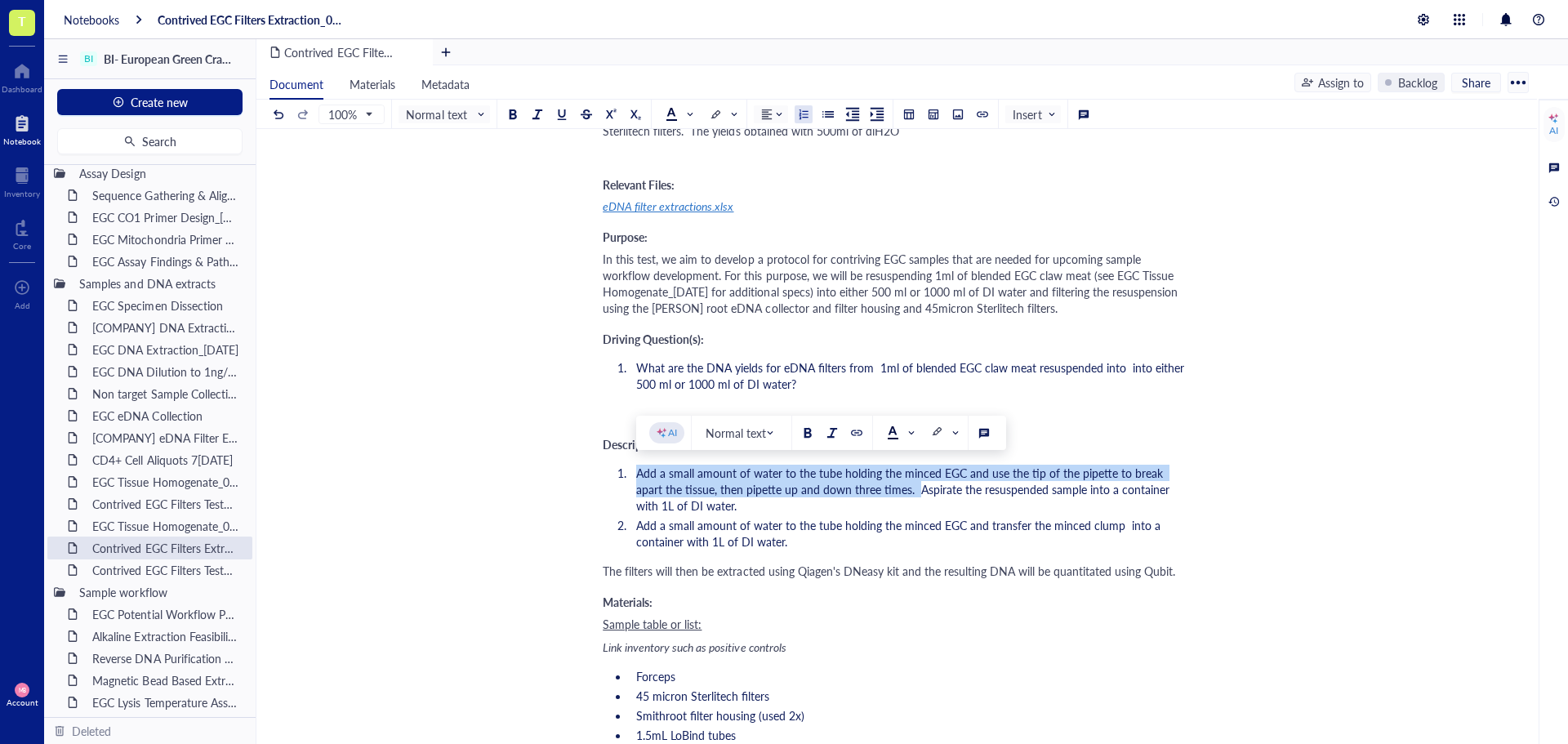 click on "Add a small amount of water to the tube holding the minced EGC and use the tip of the pipette to break apart the tissue, then pipette up and down three times.  Aspirate the resuspended sample into a container with 1L of DI water." at bounding box center [904, 489] 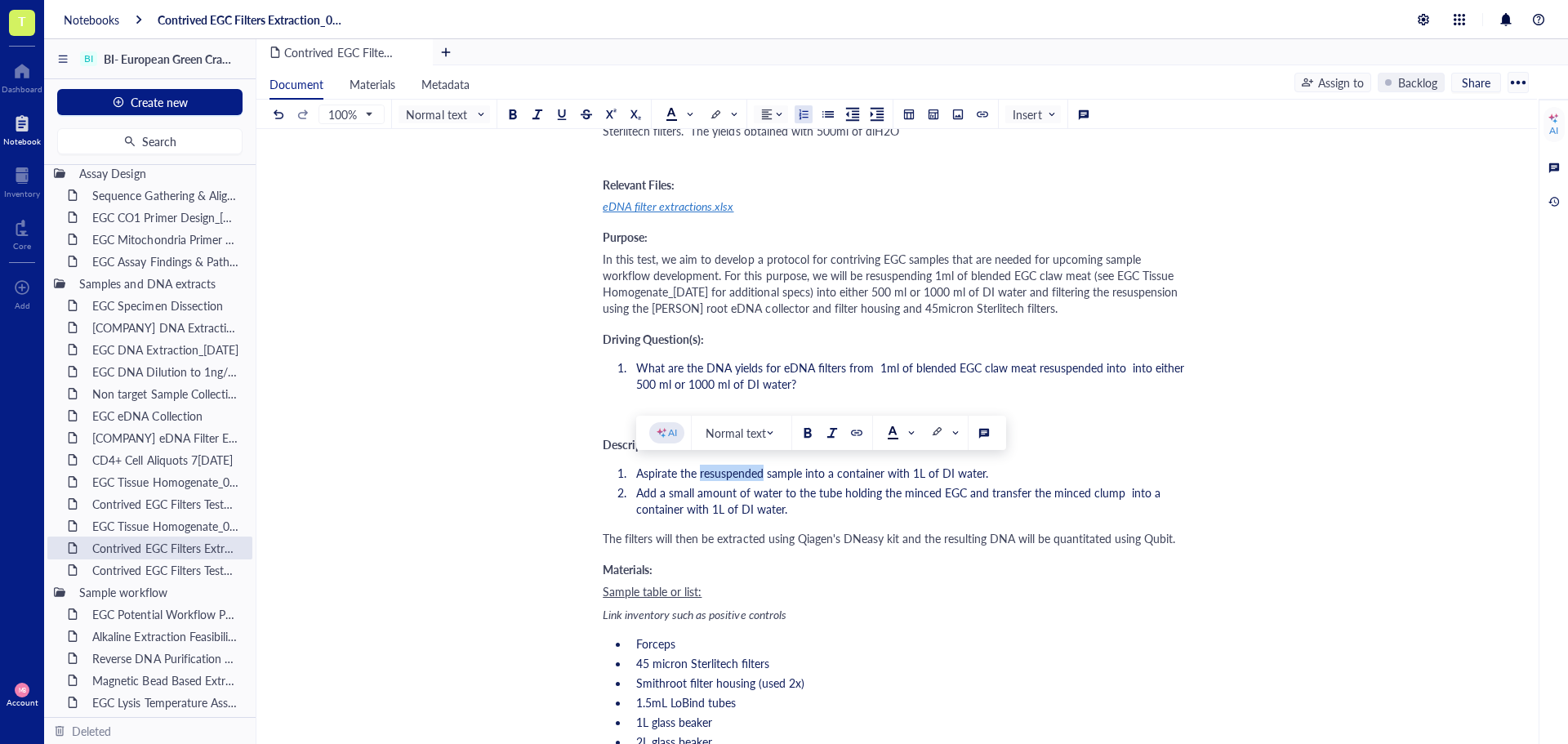 drag, startPoint x: 701, startPoint y: 472, endPoint x: 763, endPoint y: 477, distance: 62.20129 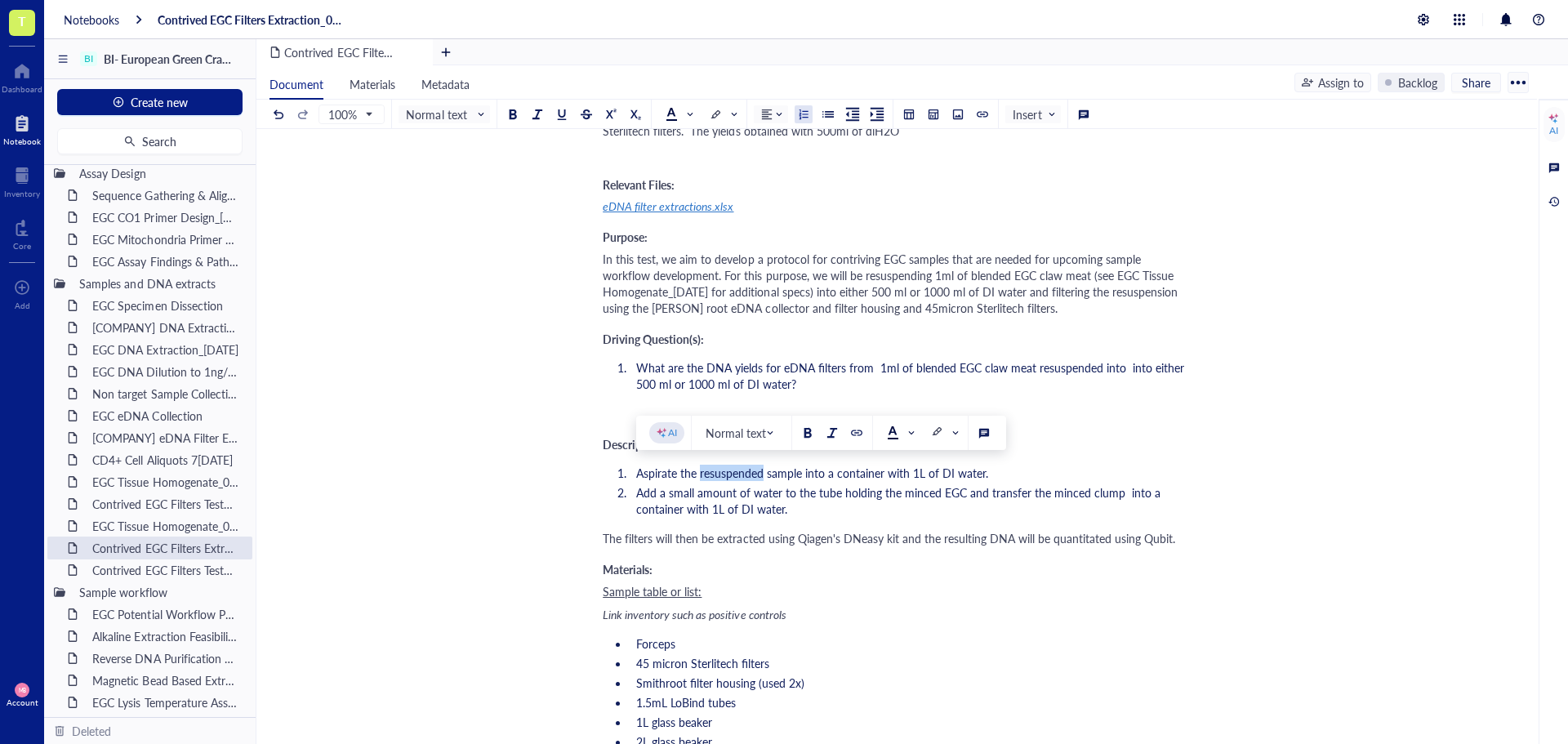 click on "Aspirate the resuspended sample into a container with 1L of DI water." at bounding box center [812, 473] 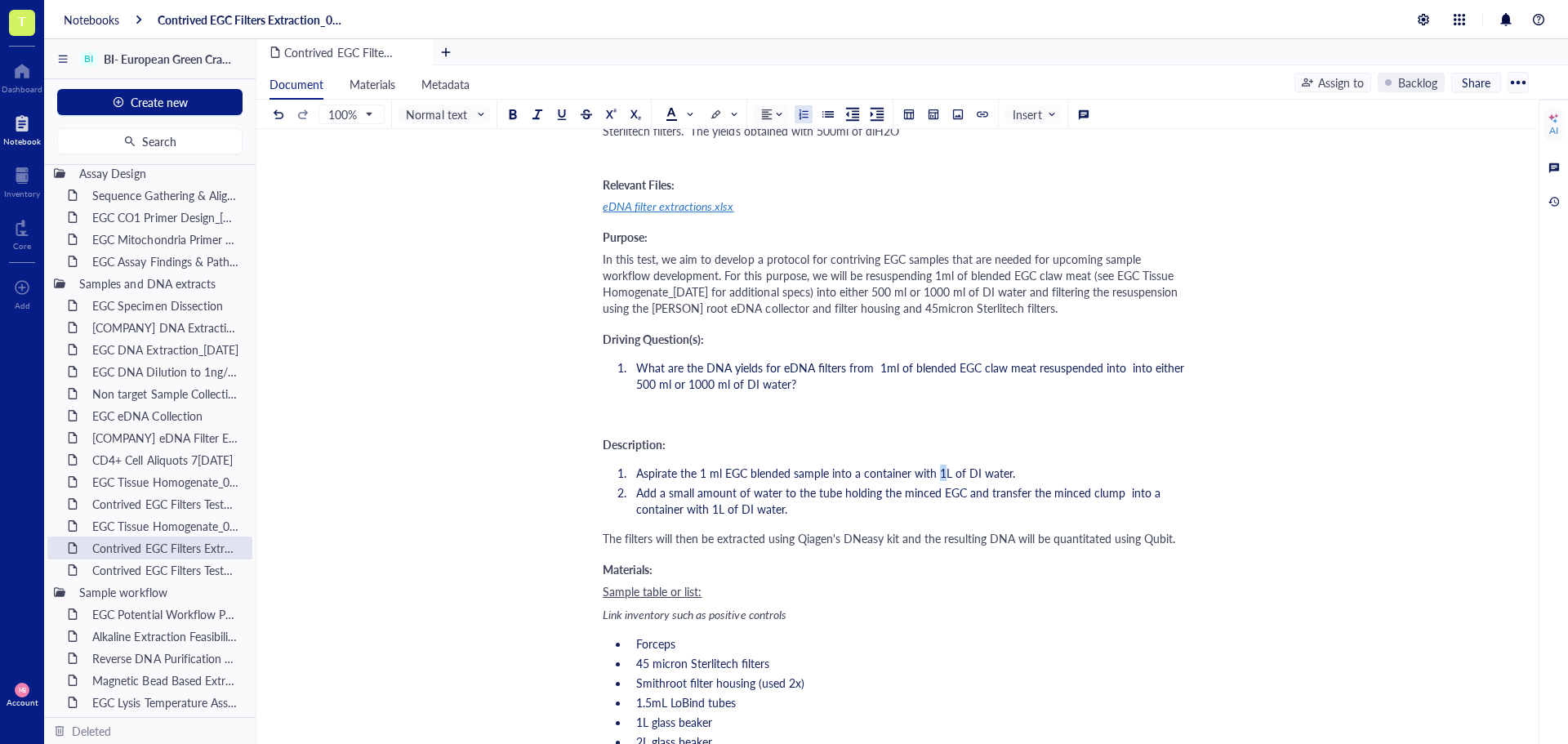 click on "Aspirate the 1 ml EGC blended sample into a container with 1L of DI water." at bounding box center [826, 473] 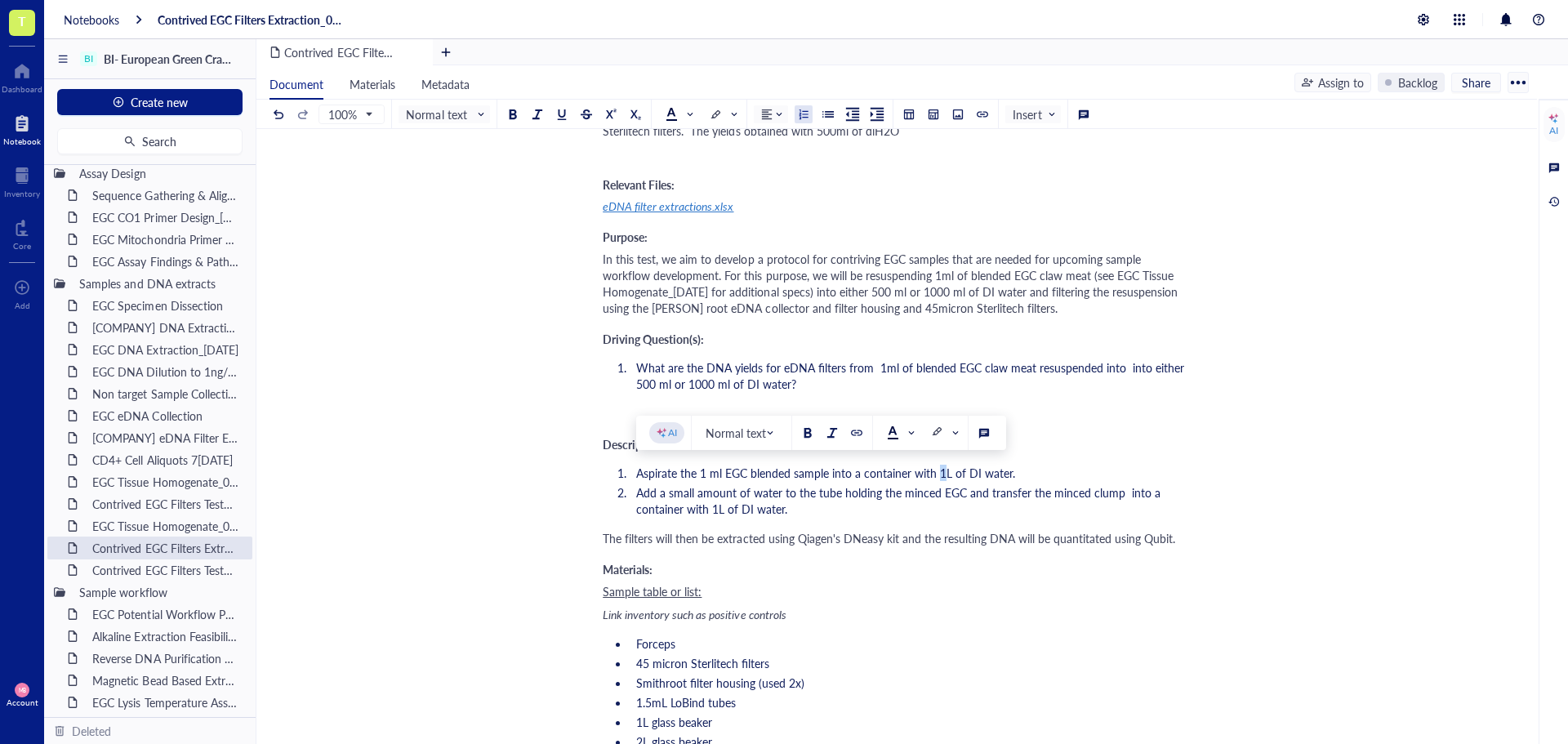 click on "Aspirate the 1 ml EGC blended sample into a container with 1L of DI water." at bounding box center (826, 473) 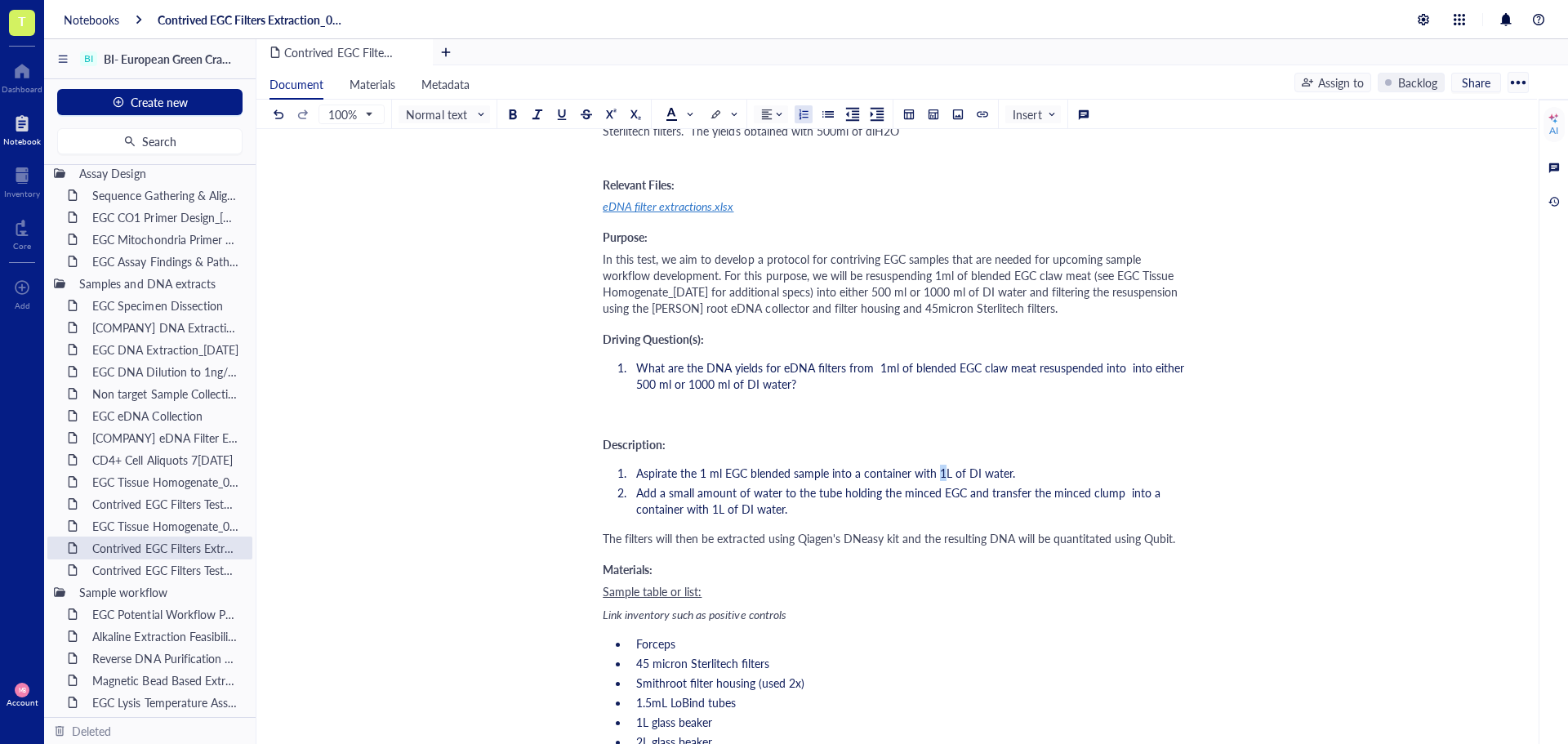 click on "Aspirate the 1 ml EGC blended sample into a container with 1L of DI water." at bounding box center [826, 473] 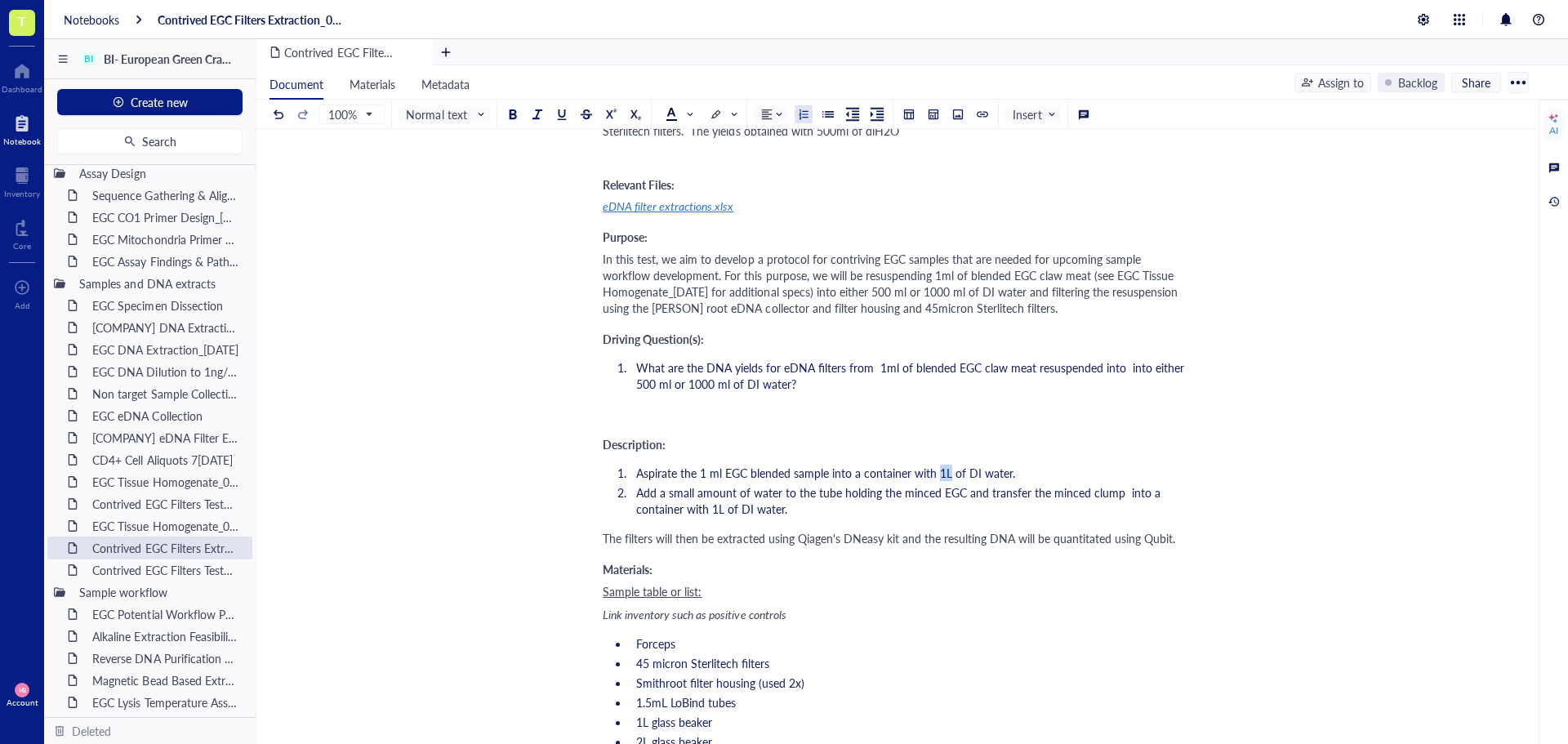 drag, startPoint x: 951, startPoint y: 473, endPoint x: 939, endPoint y: 473, distance: 12 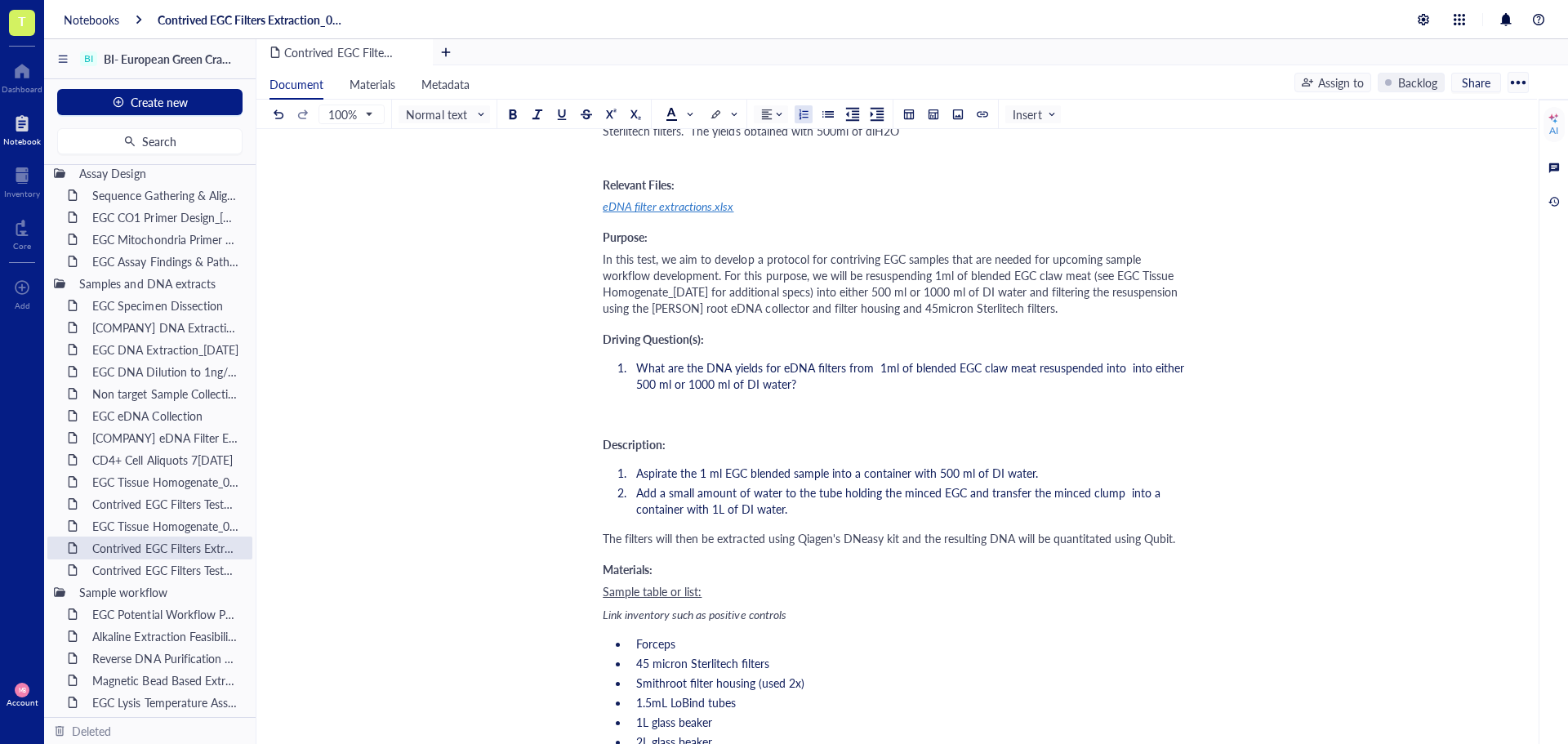 click on "Aspirate the 1 ml EGC blended sample into a container with 500 ml of DI water." at bounding box center [906, 473] 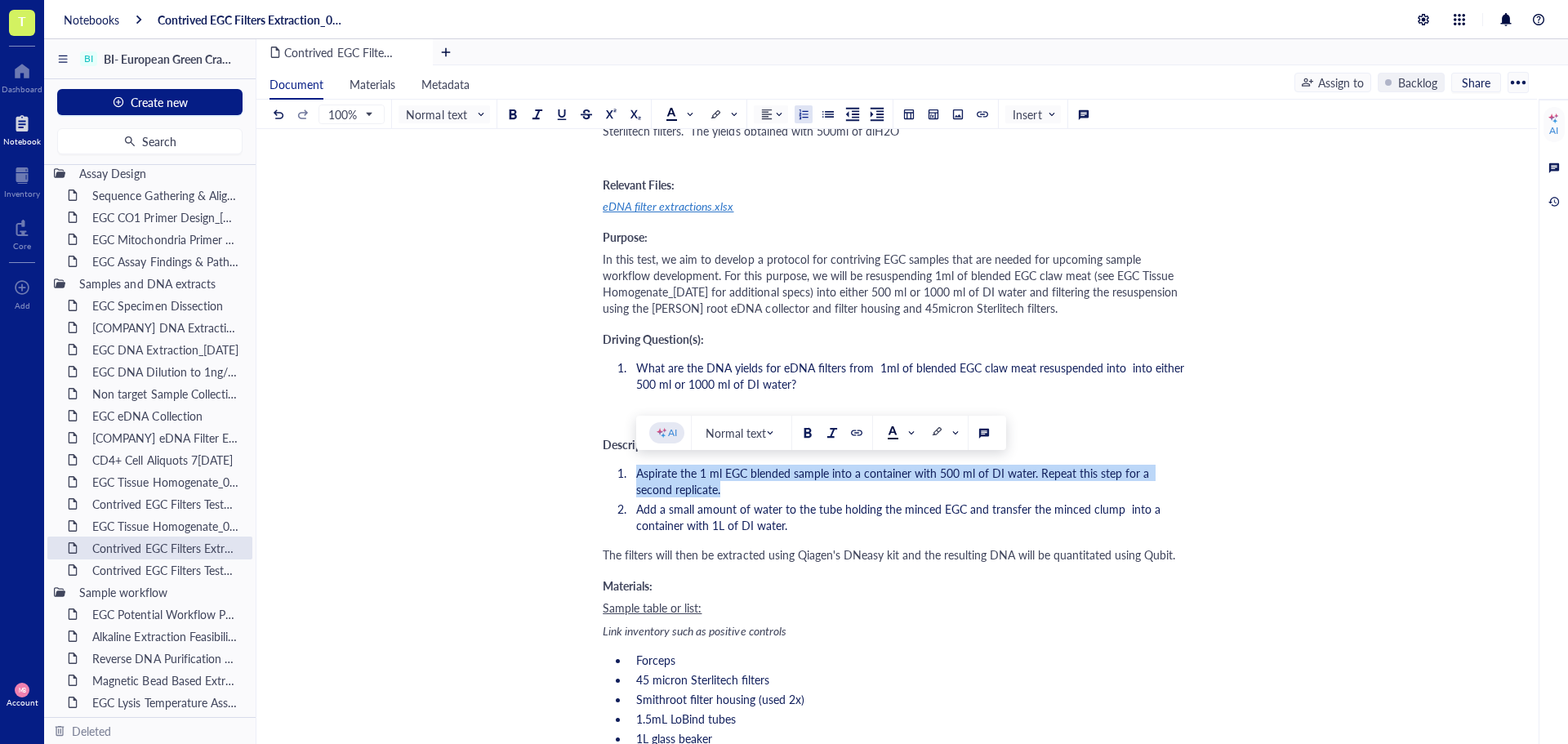 drag, startPoint x: 689, startPoint y: 486, endPoint x: 636, endPoint y: 474, distance: 54.3415 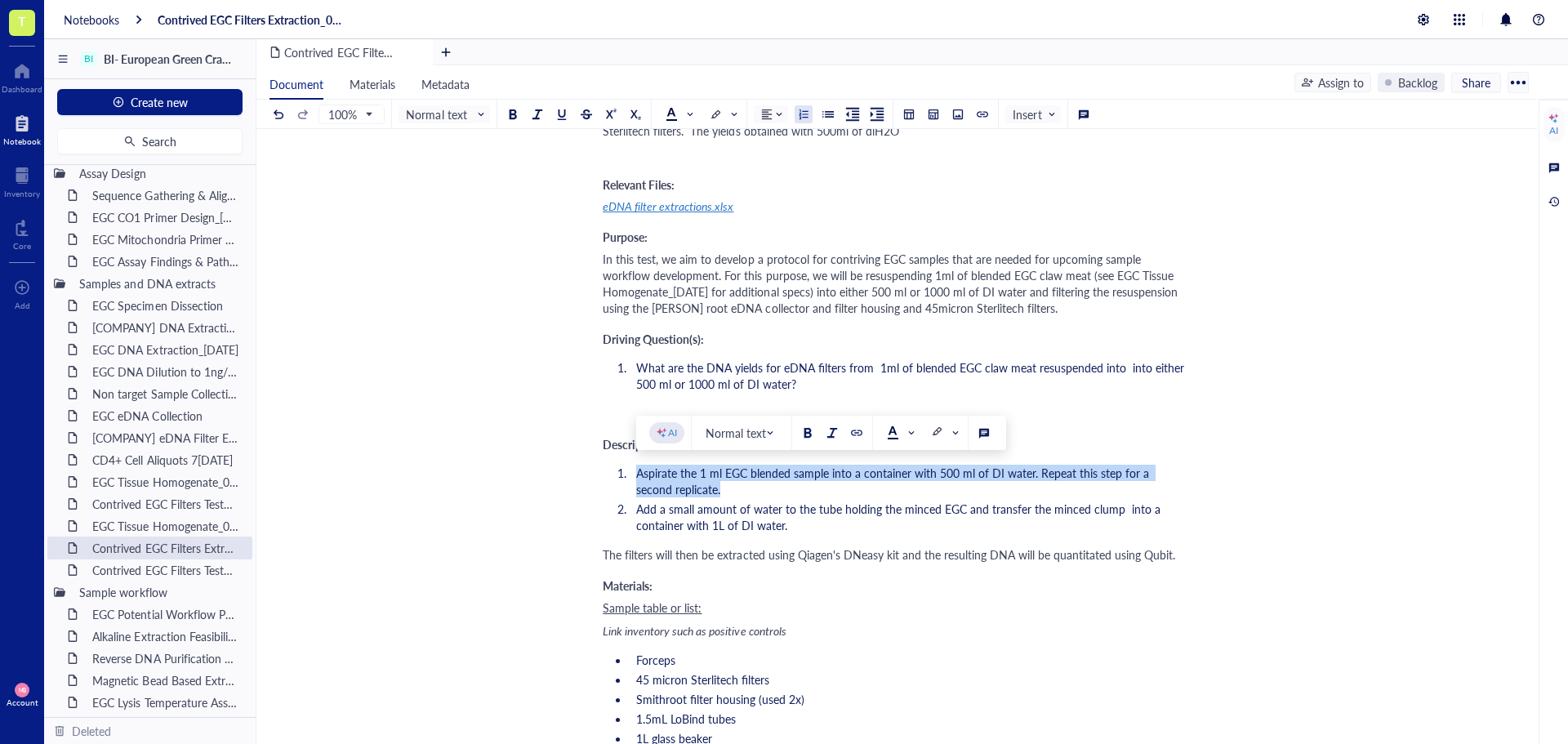 click on "Aspirate the 1 ml EGC blended sample into a container with 500 ml of DI water. Repeat this step for a second replicate." at bounding box center [906, 481] 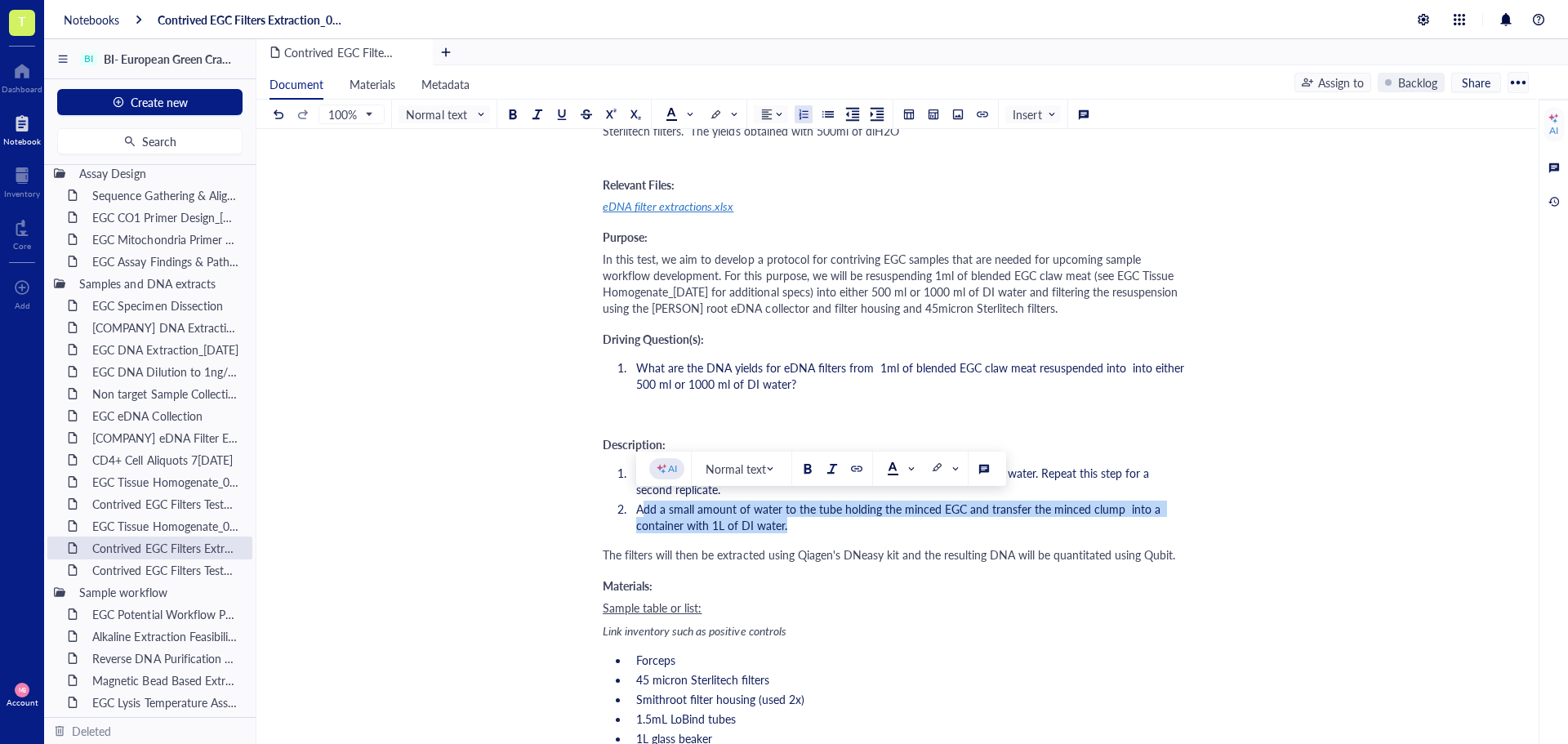 drag, startPoint x: 640, startPoint y: 510, endPoint x: 782, endPoint y: 525, distance: 142.79006 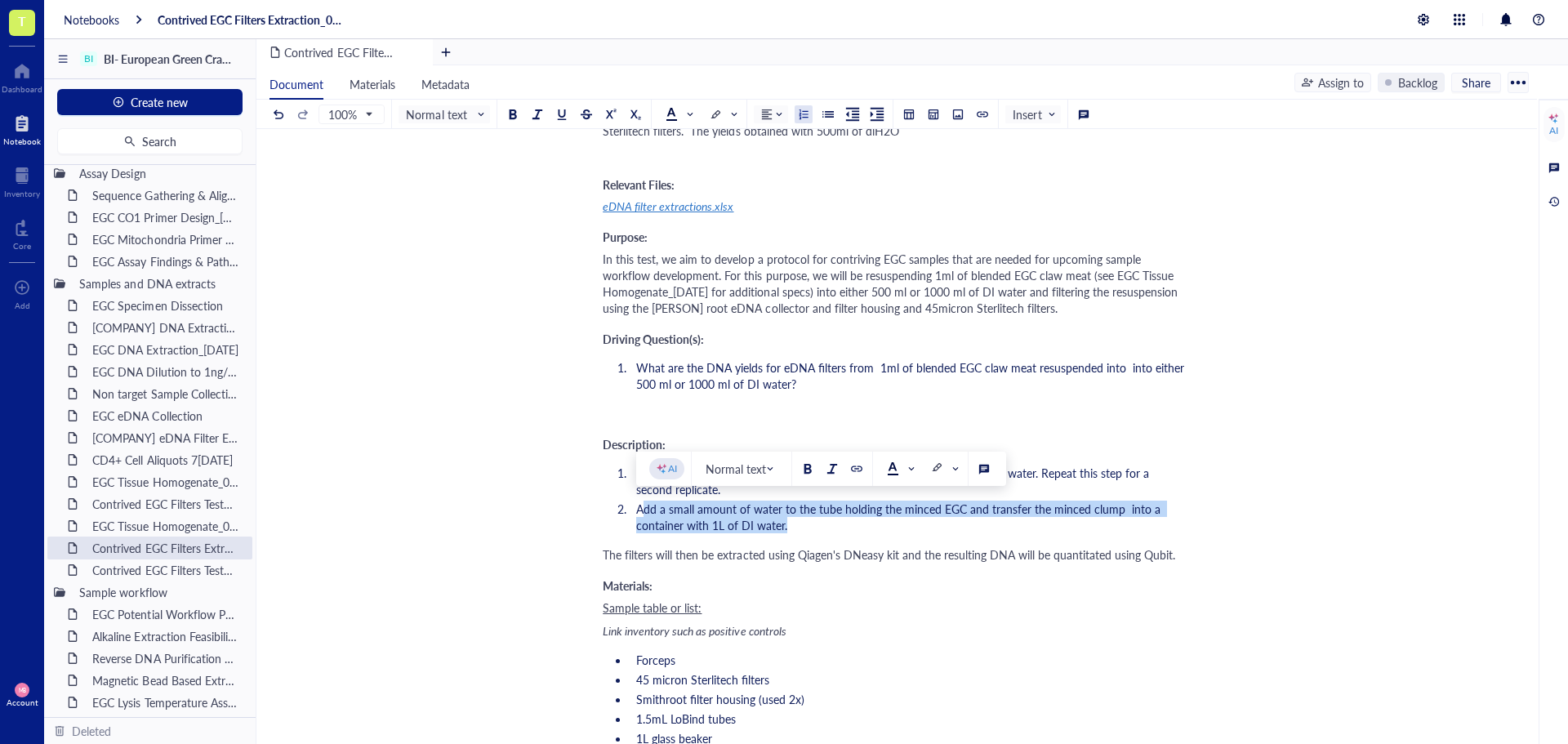 click on "Add a small amount of water to the tube holding the minced EGC and transfer the minced clump  into a container with 1L of DI water." at bounding box center [900, 517] 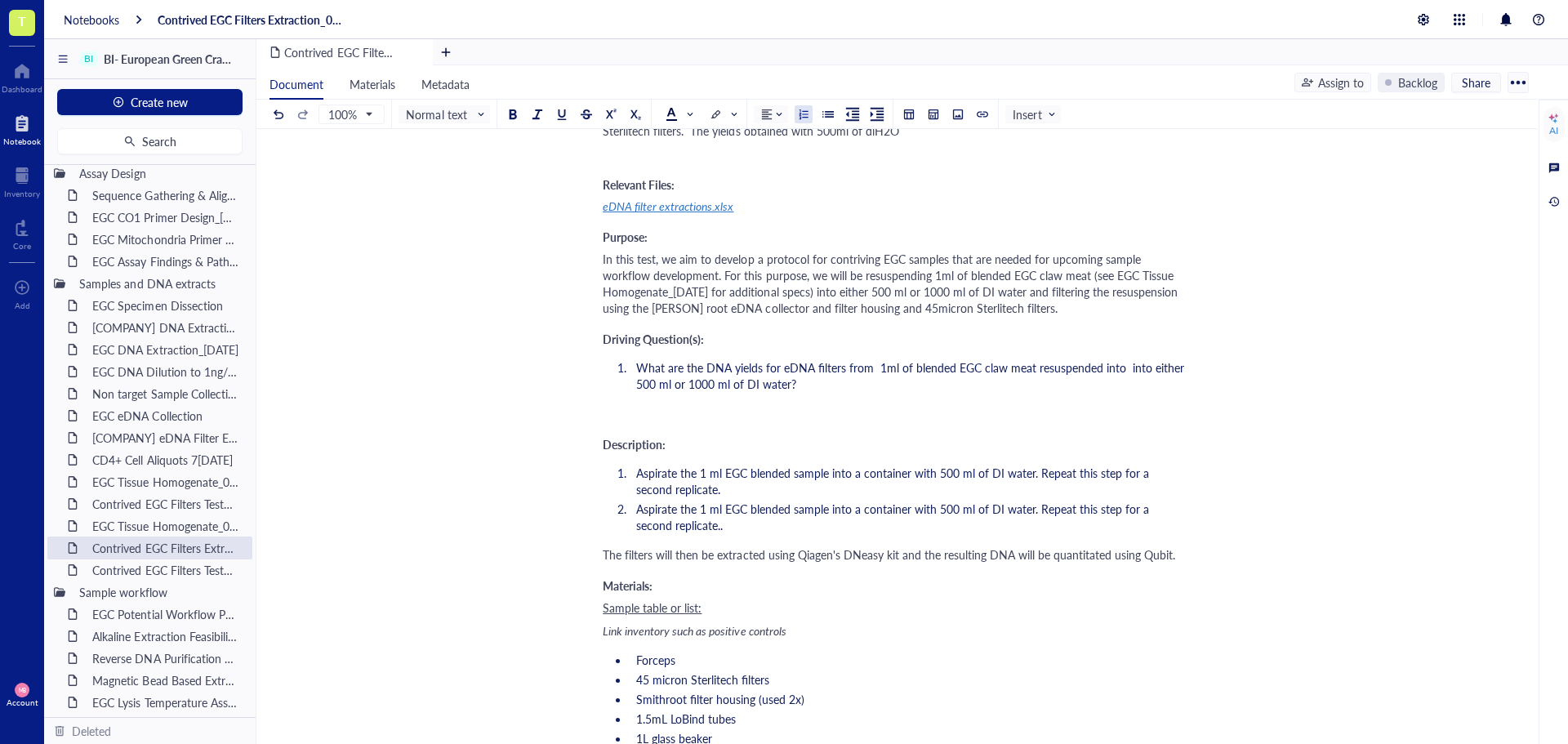 click on "Aspirate the 1 ml EGC blended sample into a container with 500 ml of DI water. Repeat this step for a second replicate.." at bounding box center [894, 517] 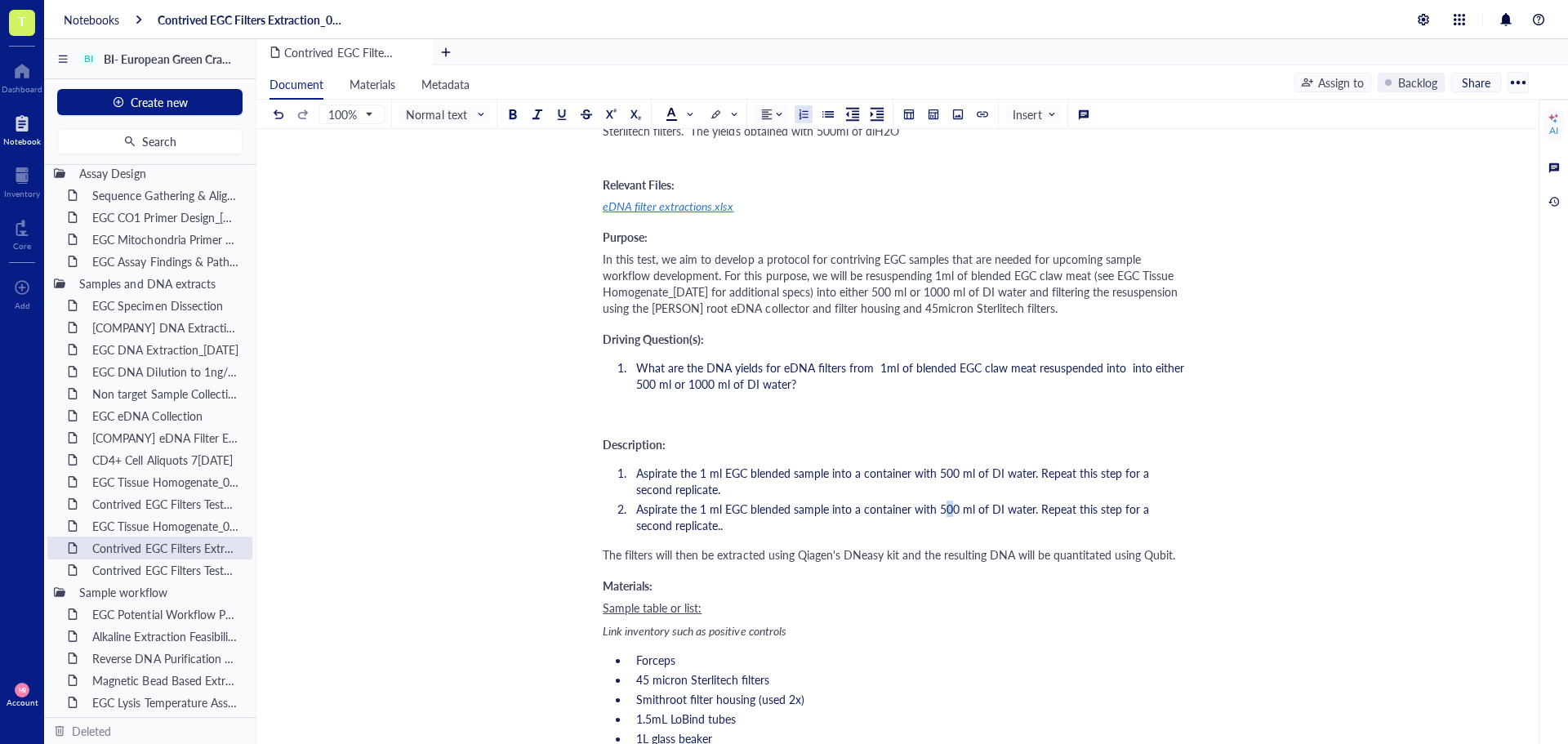 click on "Aspirate the 1 ml EGC blended sample into a container with 500 ml of DI water. Repeat this step for a second replicate.." at bounding box center (894, 517) 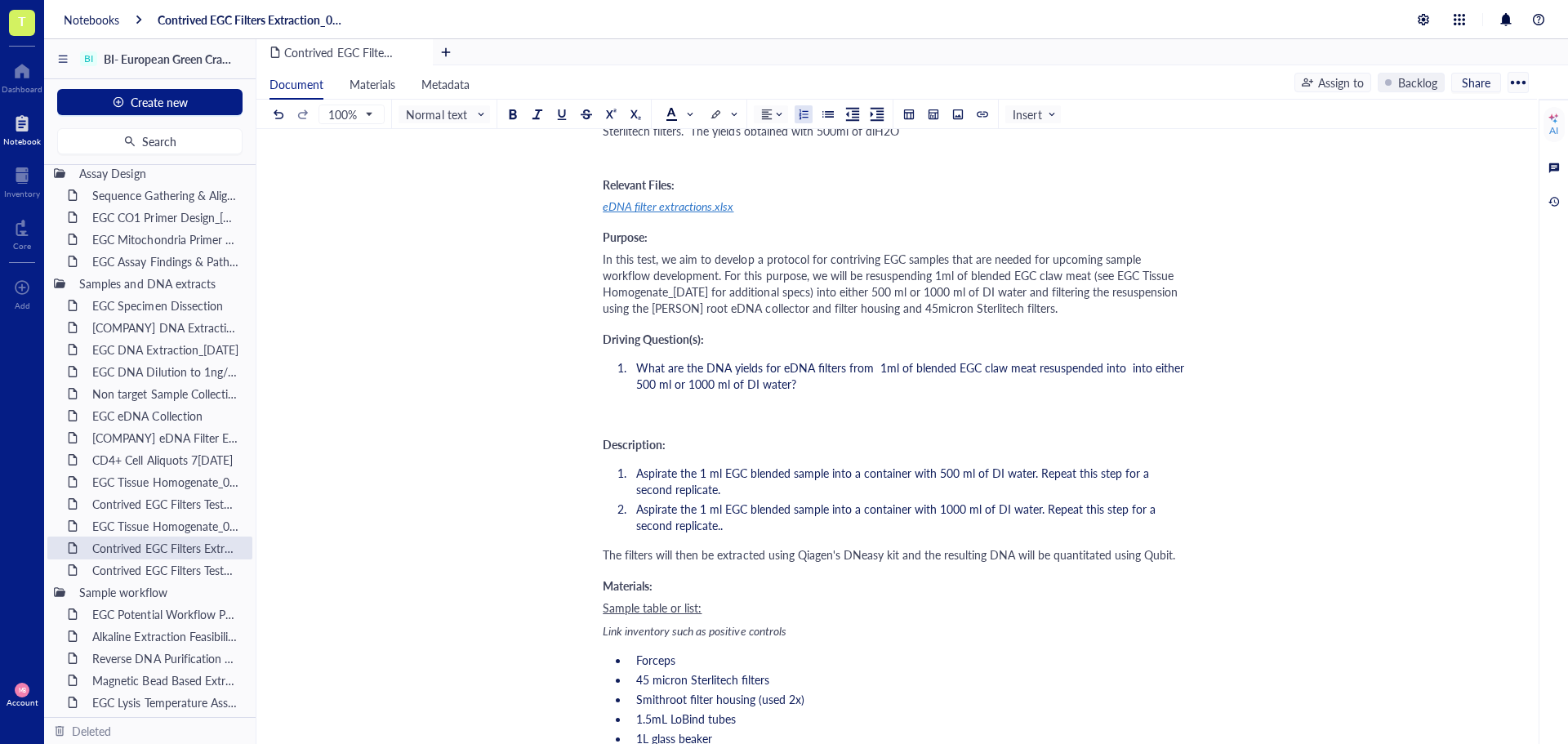 scroll, scrollTop: 327, scrollLeft: 0, axis: vertical 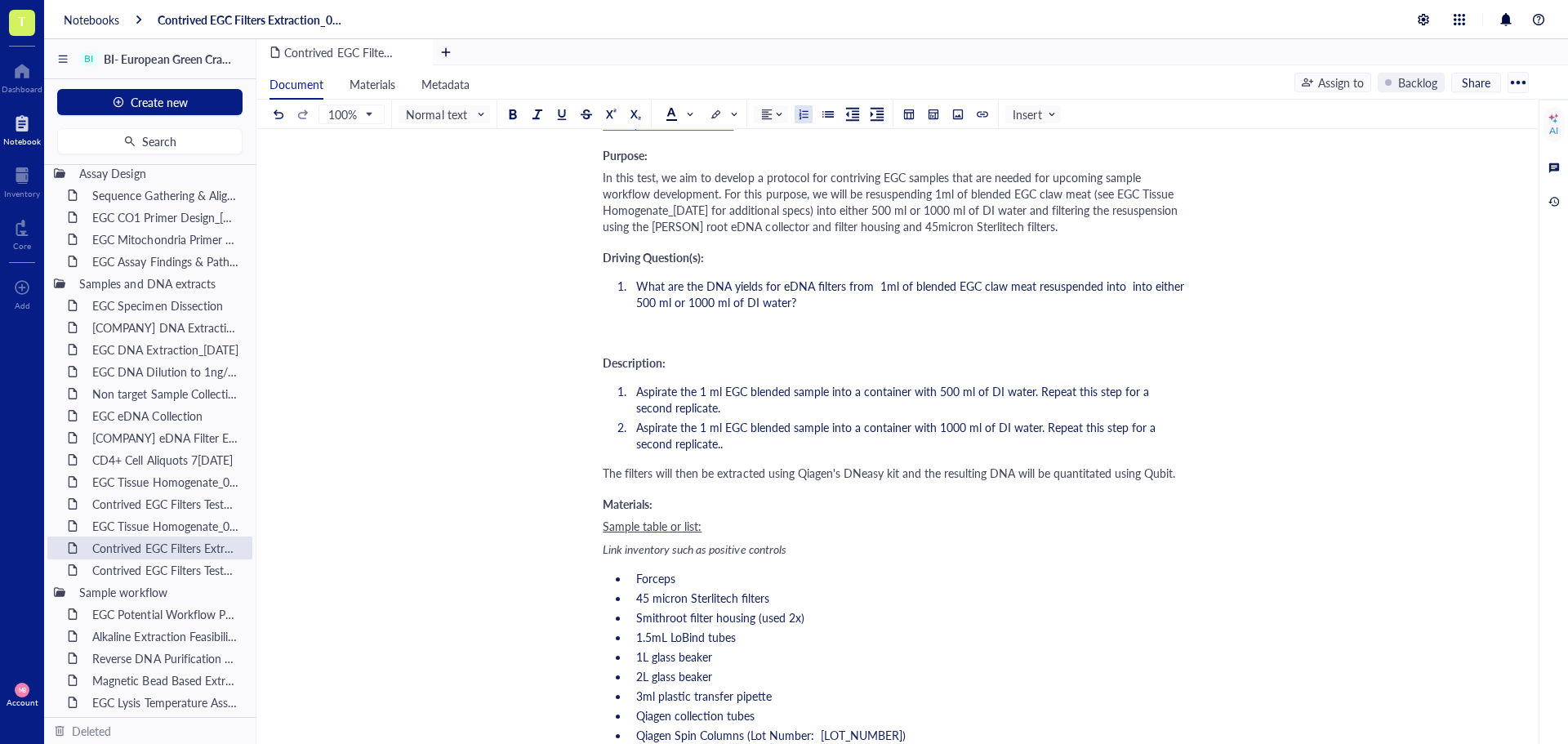 click on "Aspirate the 1 ml EGC blended sample into a container with 1000 ml of DI water. Repeat this step for a second replicate.." at bounding box center [906, 435] 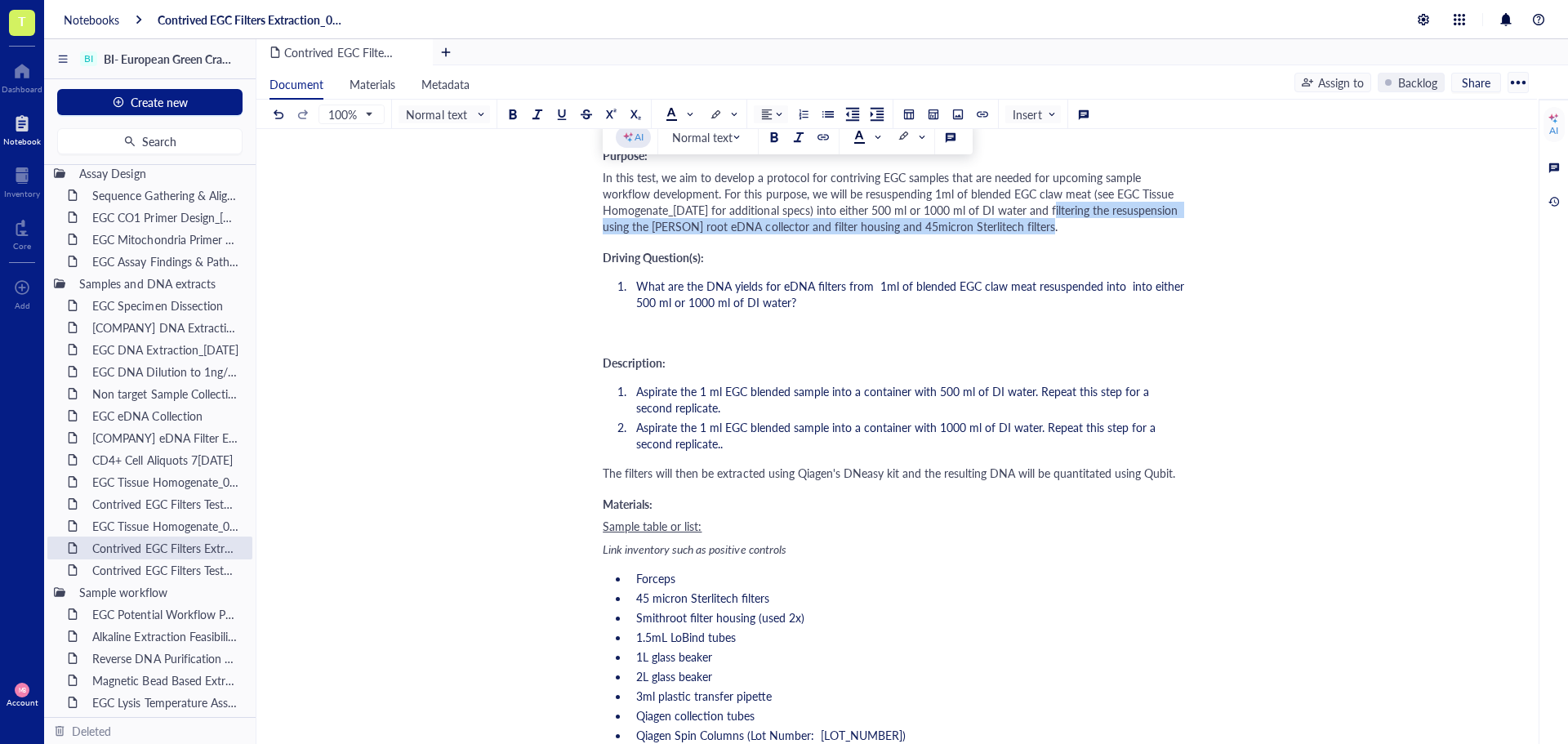 drag, startPoint x: 1054, startPoint y: 210, endPoint x: 1058, endPoint y: 222, distance: 12.649111 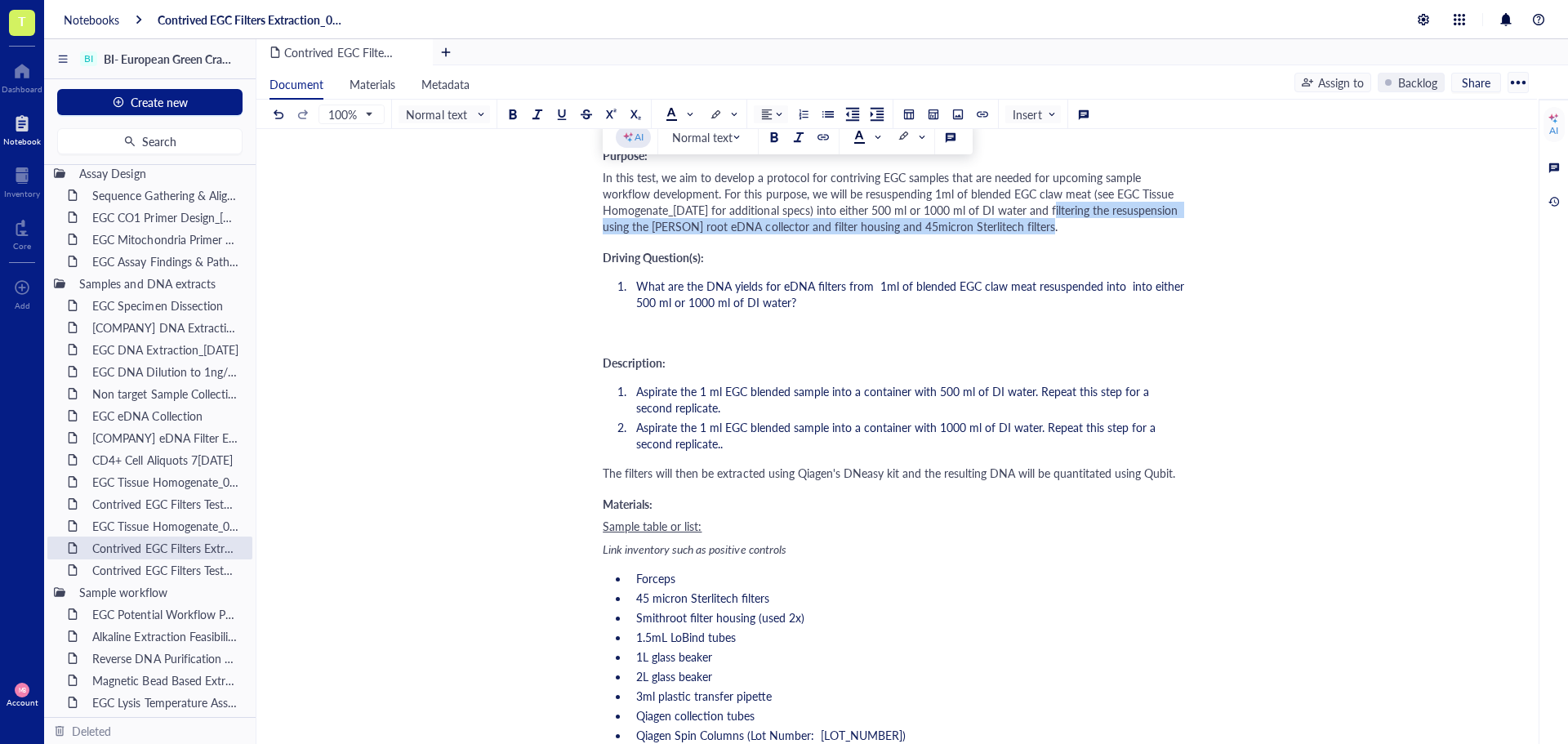 click on "In this test, we aim to develop a protocol for contriving EGC samples that are needed for upcoming sample workflow development. For this purpose, we will be resuspending 1ml of blended EGC claw meat (see EGC Tissue Homogenate_[DATE] for additional specs) into either 500 ml or 1000 ml of DI water and filtering the resuspension using the [PERSON] root eDNA collector and filter housing and 45micron Sterlitech filters." at bounding box center [893, 202] 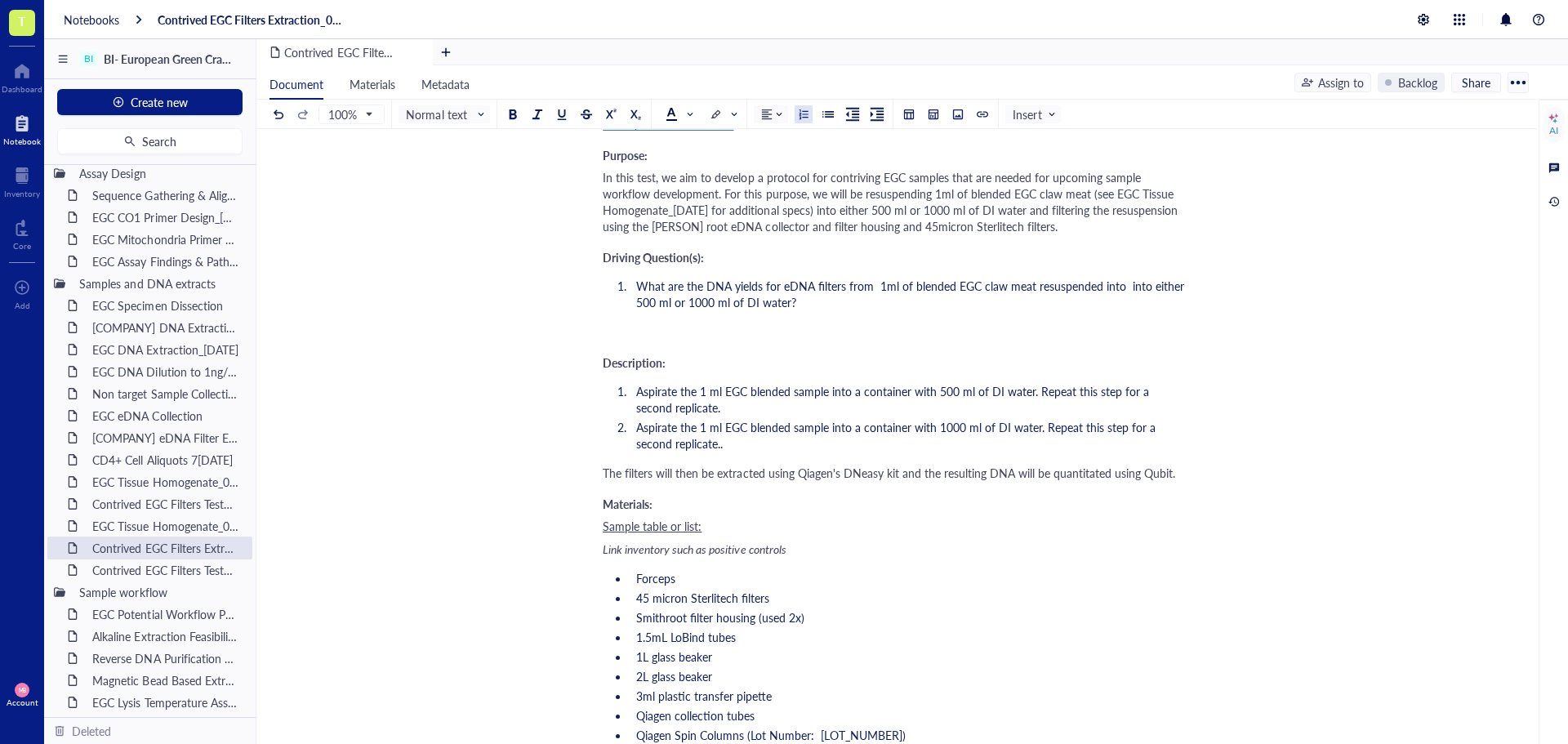 click on "Aspirate the 1 ml EGC blended sample into a container with 500 ml of DI water. Repeat this step for a second replicate." at bounding box center [894, 399] 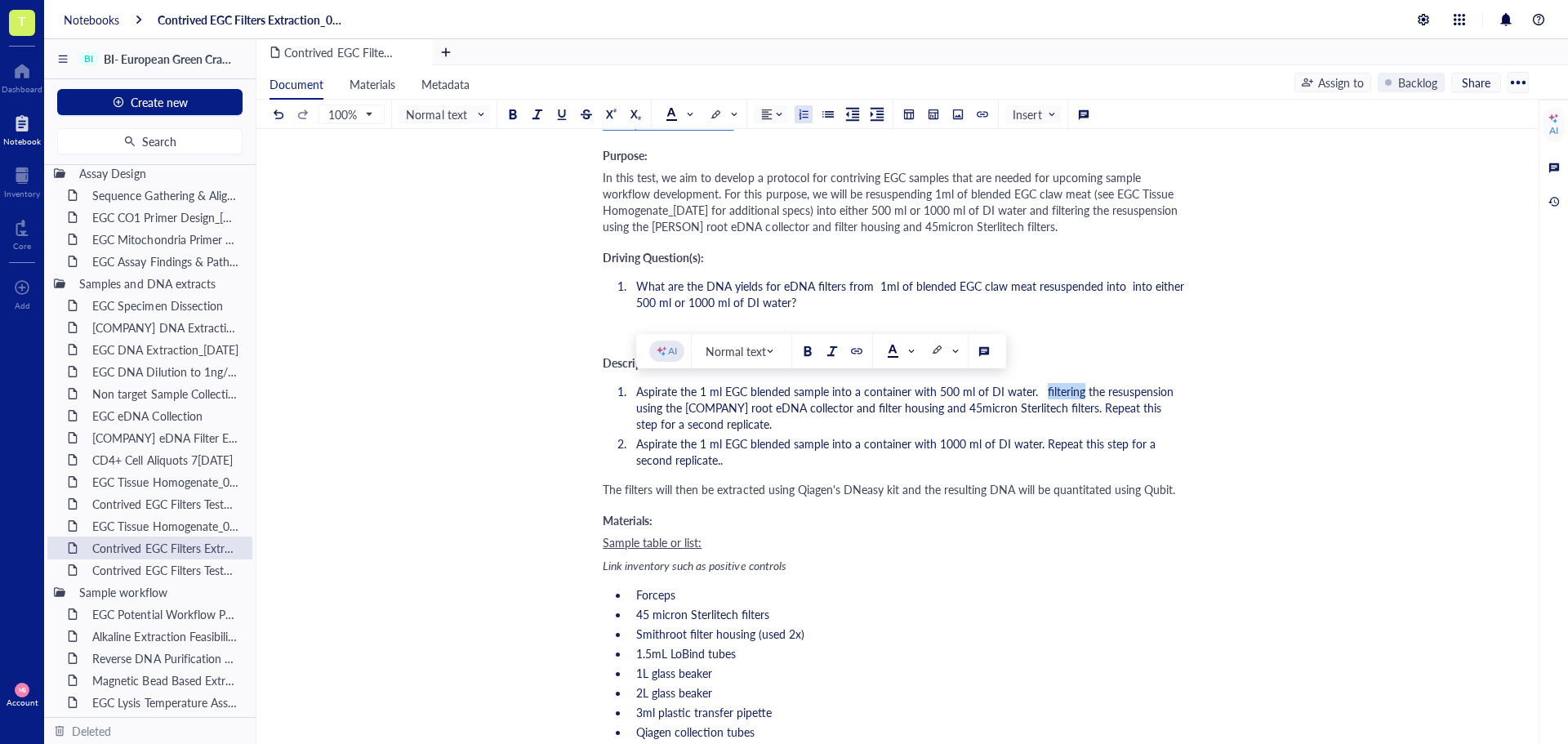 drag, startPoint x: 1082, startPoint y: 391, endPoint x: 1044, endPoint y: 391, distance: 38 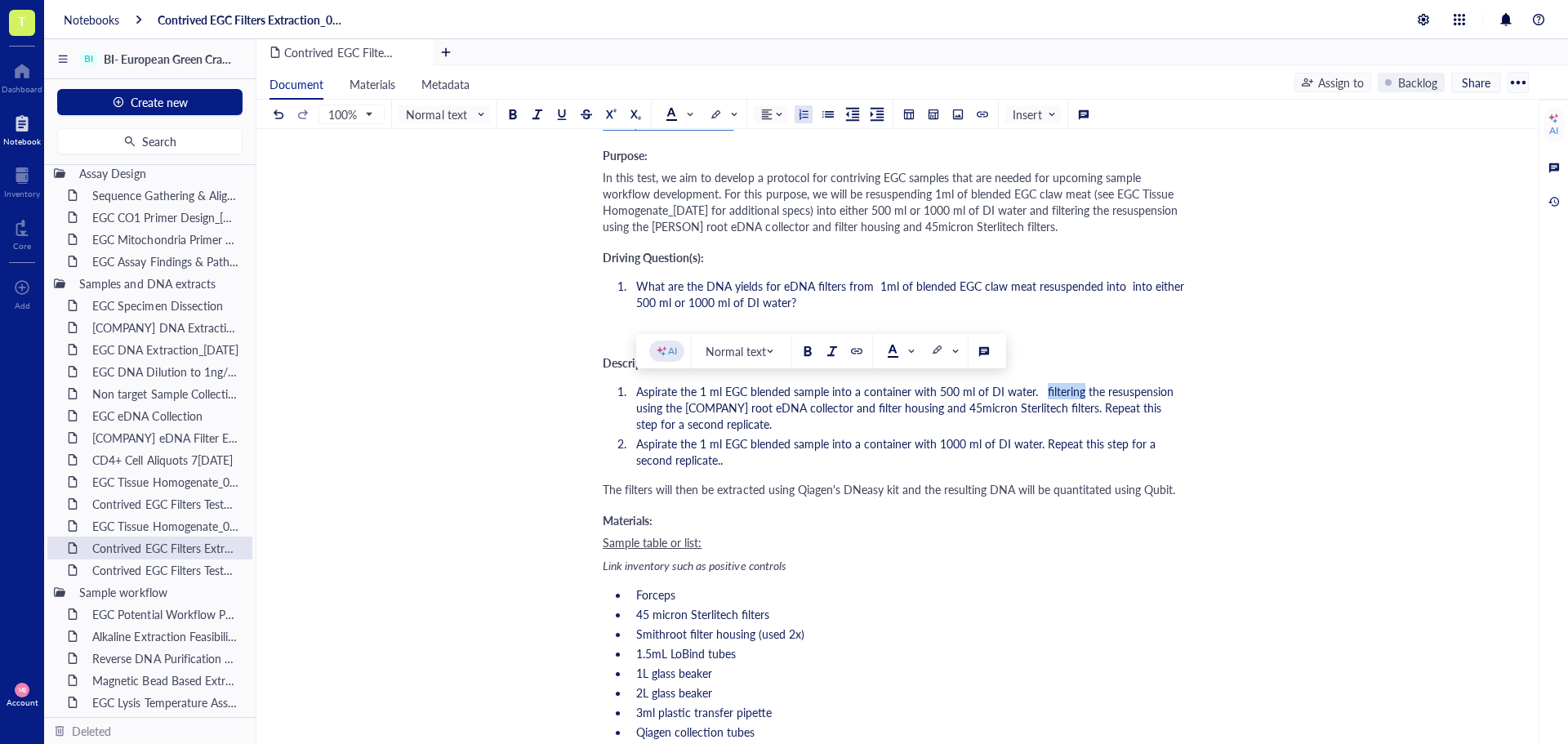 click on "Aspirate the 1 ml EGC blended sample into a container with 500 ml of DI water.   filtering the resuspension using the [COMPANY] root eDNA collector and filter housing and 45micron Sterlitech filters. Repeat this step for a second replicate." at bounding box center (906, 408) 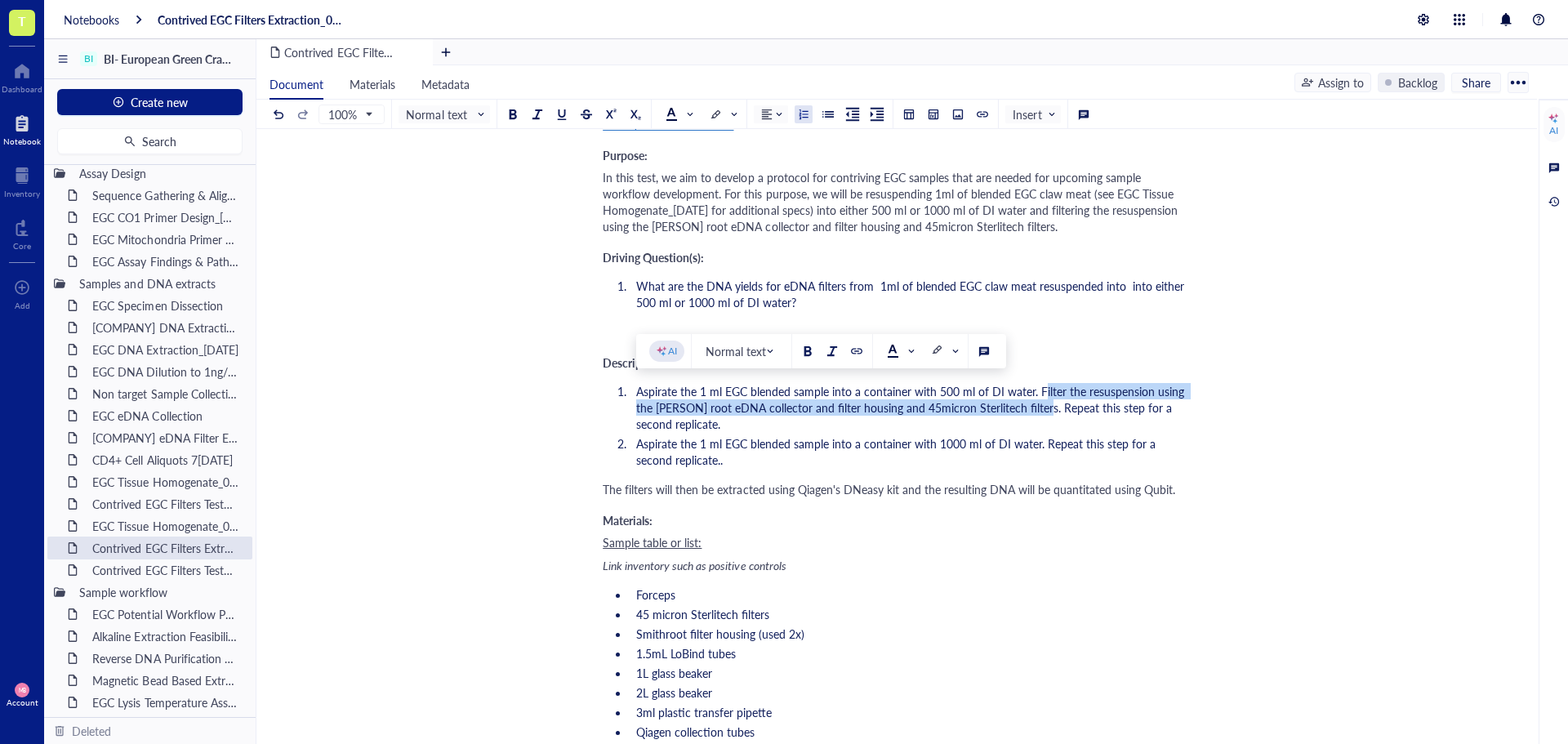 drag, startPoint x: 1041, startPoint y: 391, endPoint x: 1059, endPoint y: 403, distance: 21.633308 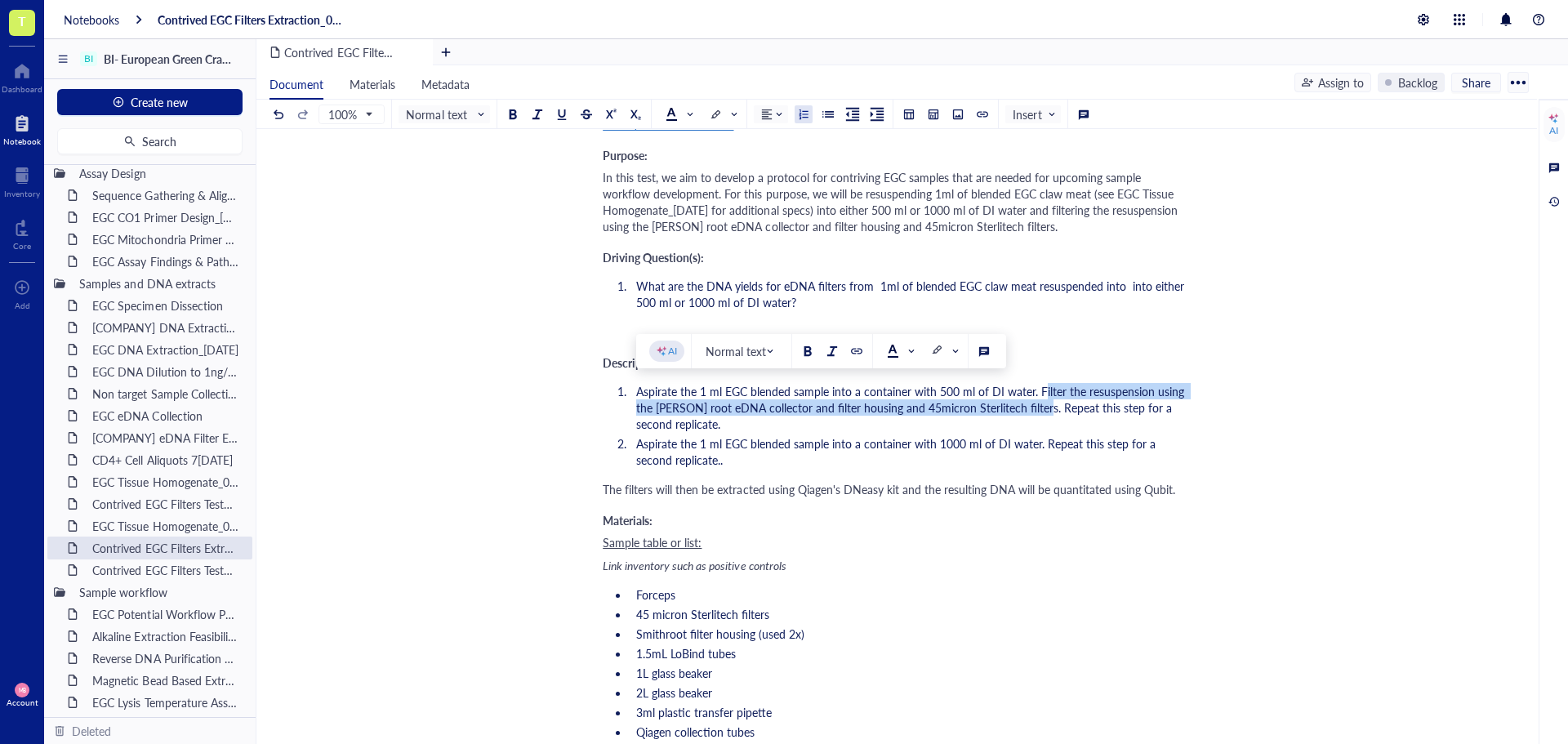 click on "Aspirate the 1 ml EGC blended sample into a container with 500 ml of DI water. Filter the resuspension using the [PERSON] root eDNA collector and filter housing and 45micron Sterlitech filters. Repeat this step for a second replicate." at bounding box center (911, 408) 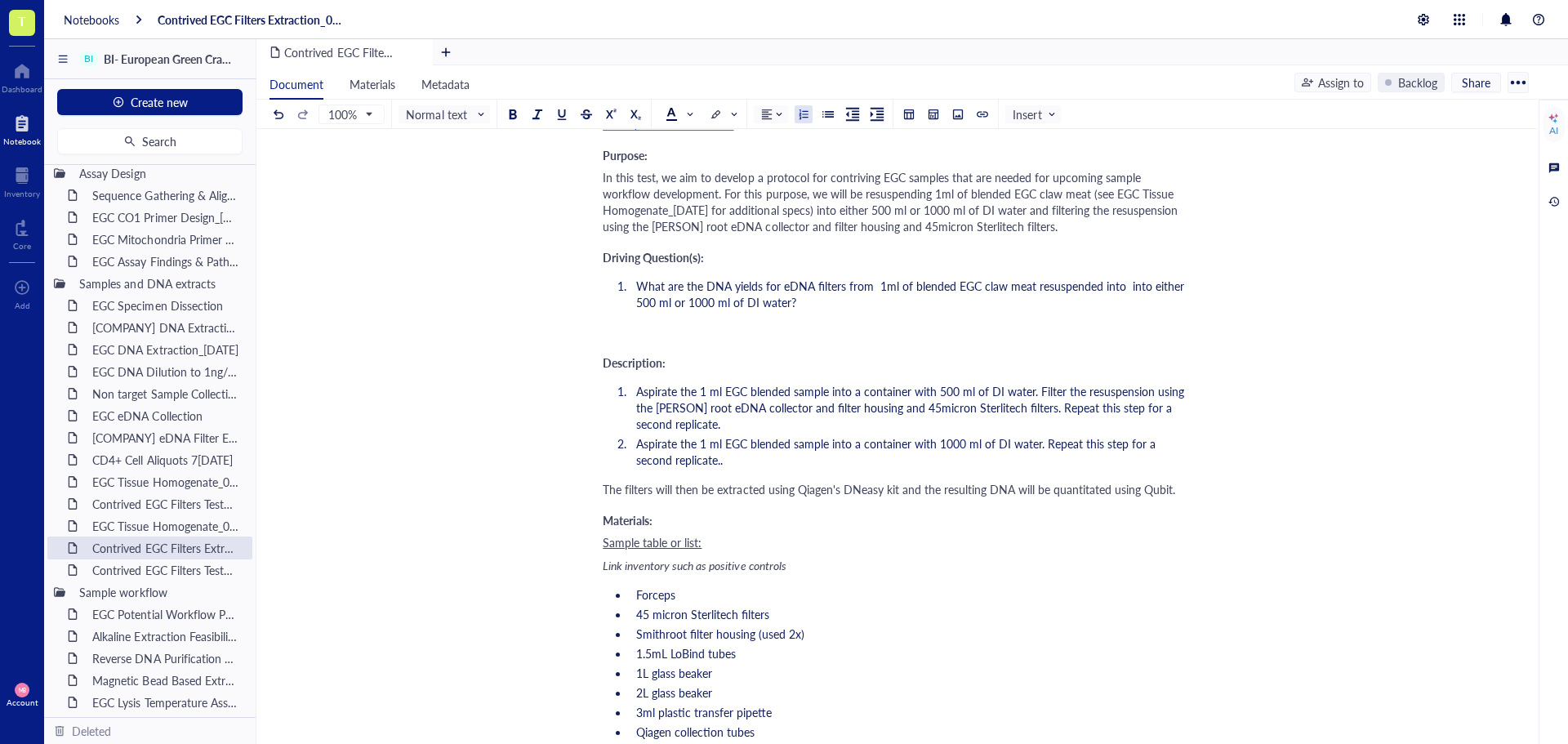 click on "Aspirate the 1 ml EGC blended sample into a container with 500 ml of DI water. Filter the resuspension using the [PERSON] root eDNA collector and filter housing and 45micron Sterlitech filters. Repeat this step for a second replicate." at bounding box center (911, 408) 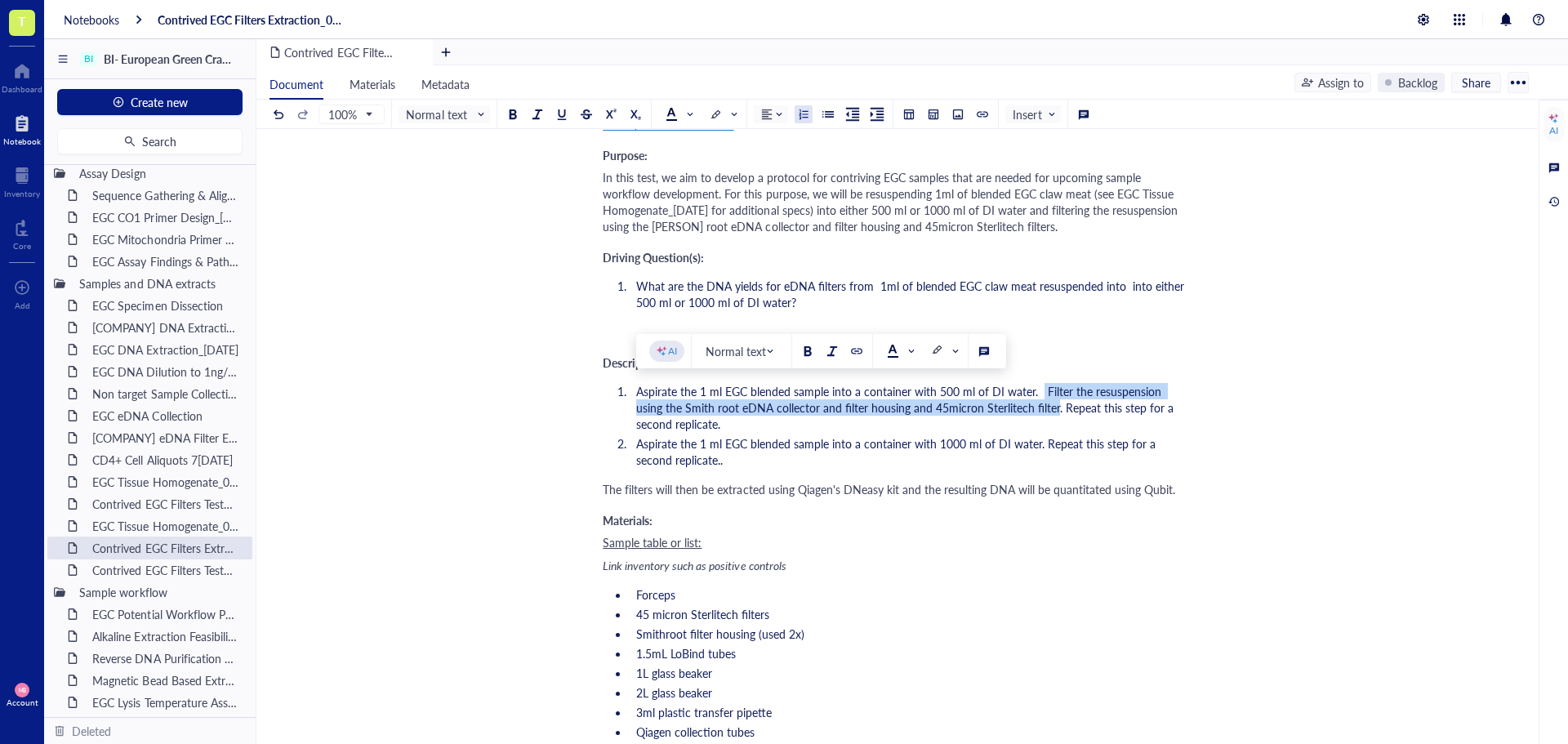 drag, startPoint x: 1041, startPoint y: 390, endPoint x: 1054, endPoint y: 401, distance: 17.029386 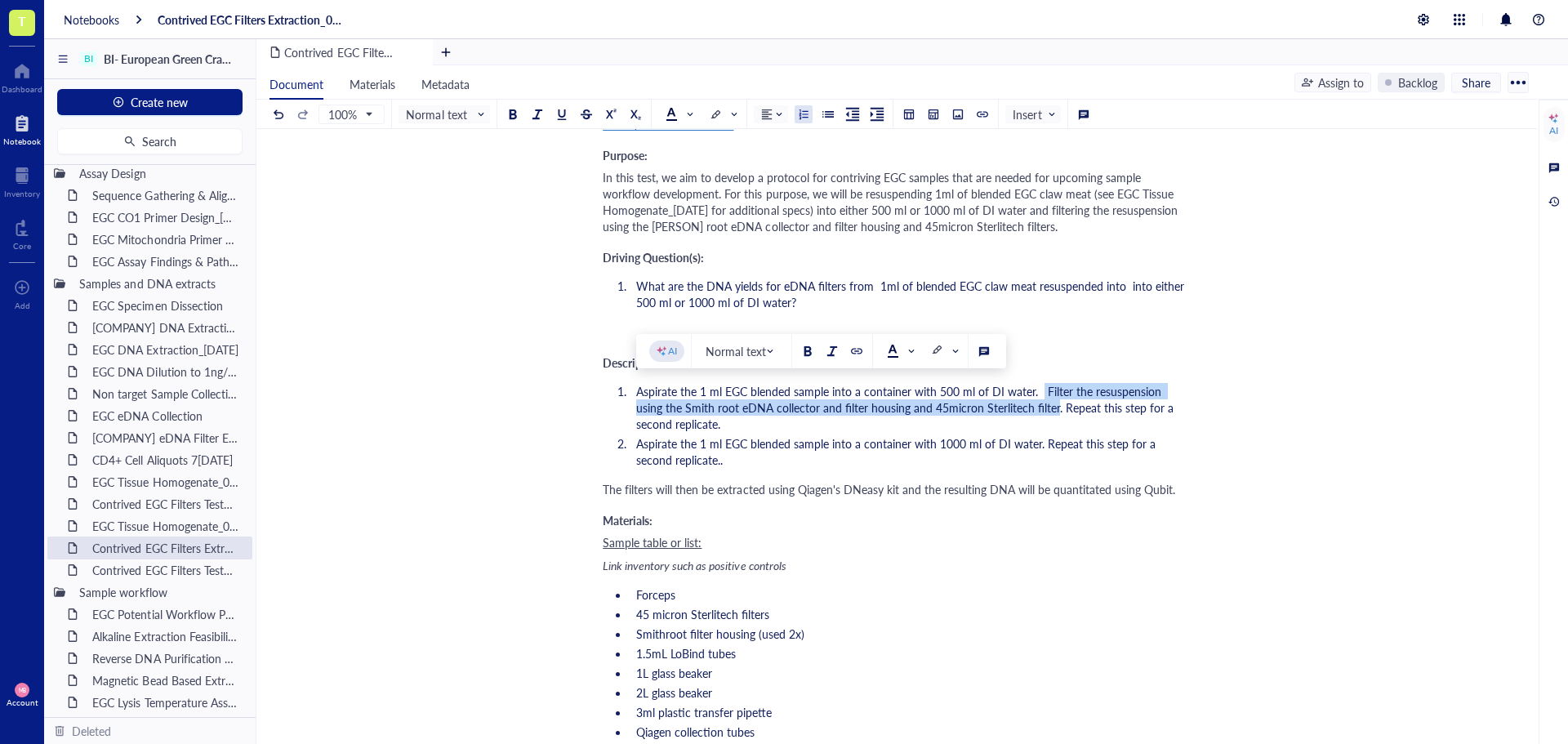 click on "Aspirate the 1 ml EGC blended sample into a container with 500 ml of DI water.   Filter the resuspension using the Smith root eDNA collector and filter housing and 45micron Sterlitech filter. Repeat this step for a second replicate." at bounding box center (906, 408) 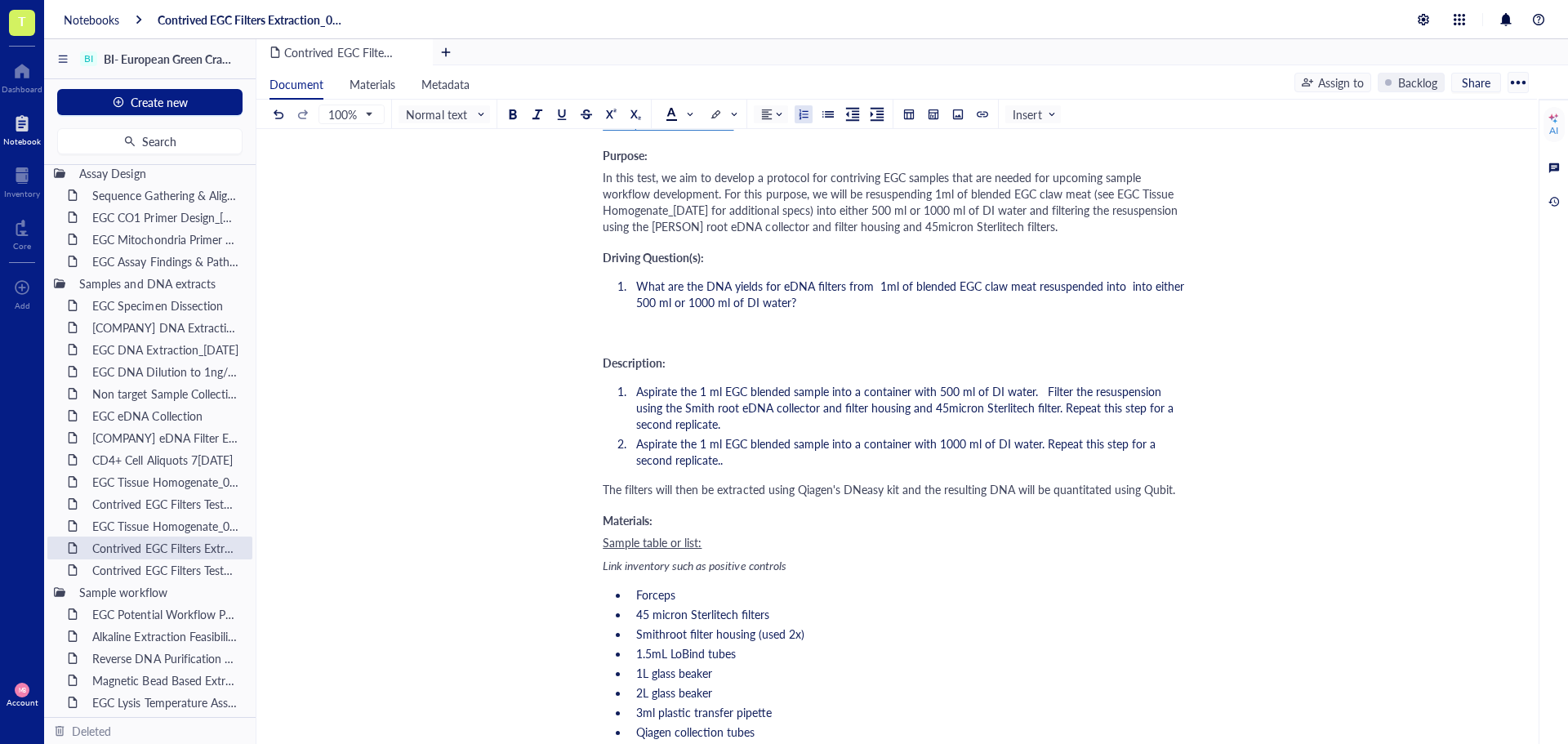 click on "Aspirate the 1 ml EGC blended sample into a container with 1000 ml of DI water. Repeat this step for a second replicate.." at bounding box center [898, 452] 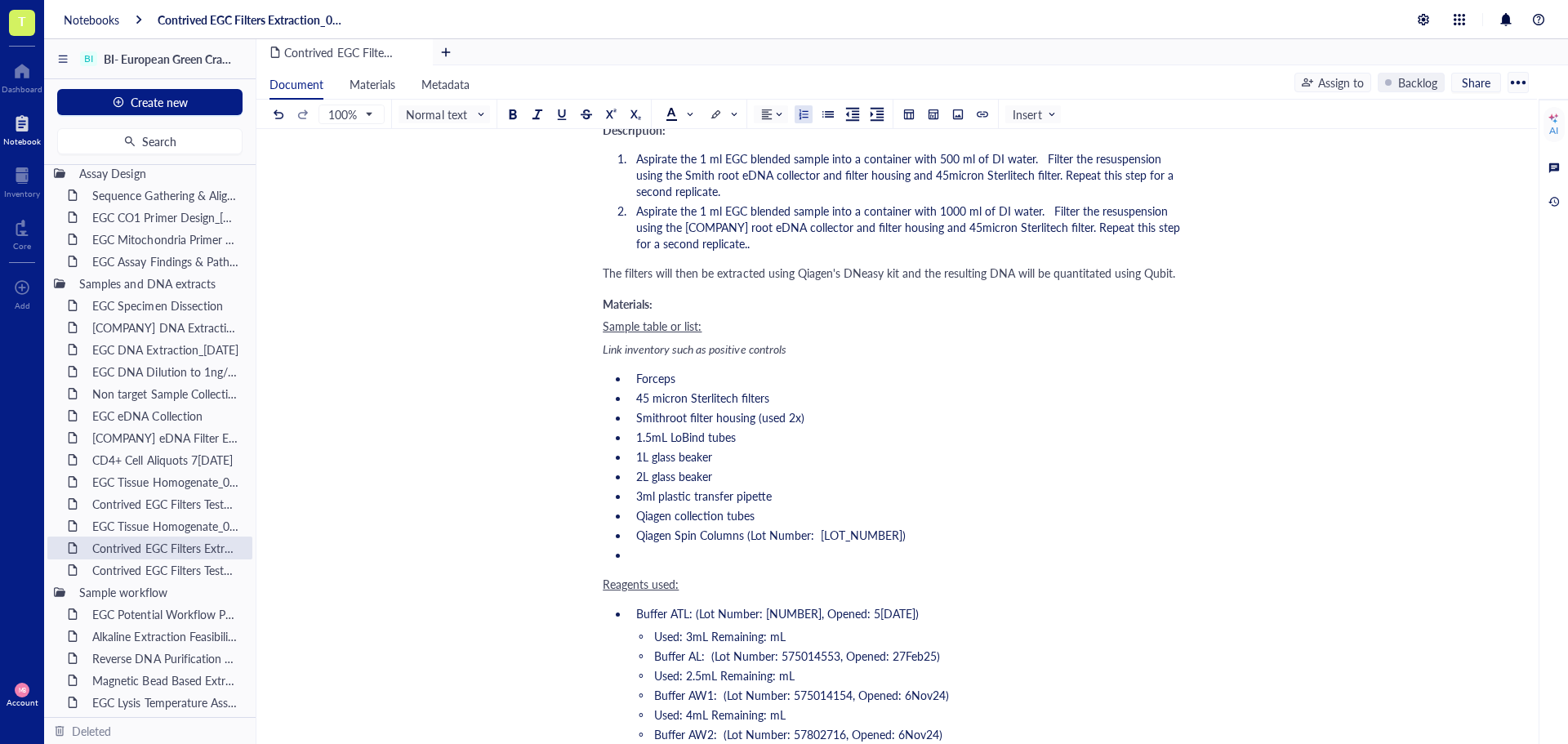 scroll, scrollTop: 408, scrollLeft: 0, axis: vertical 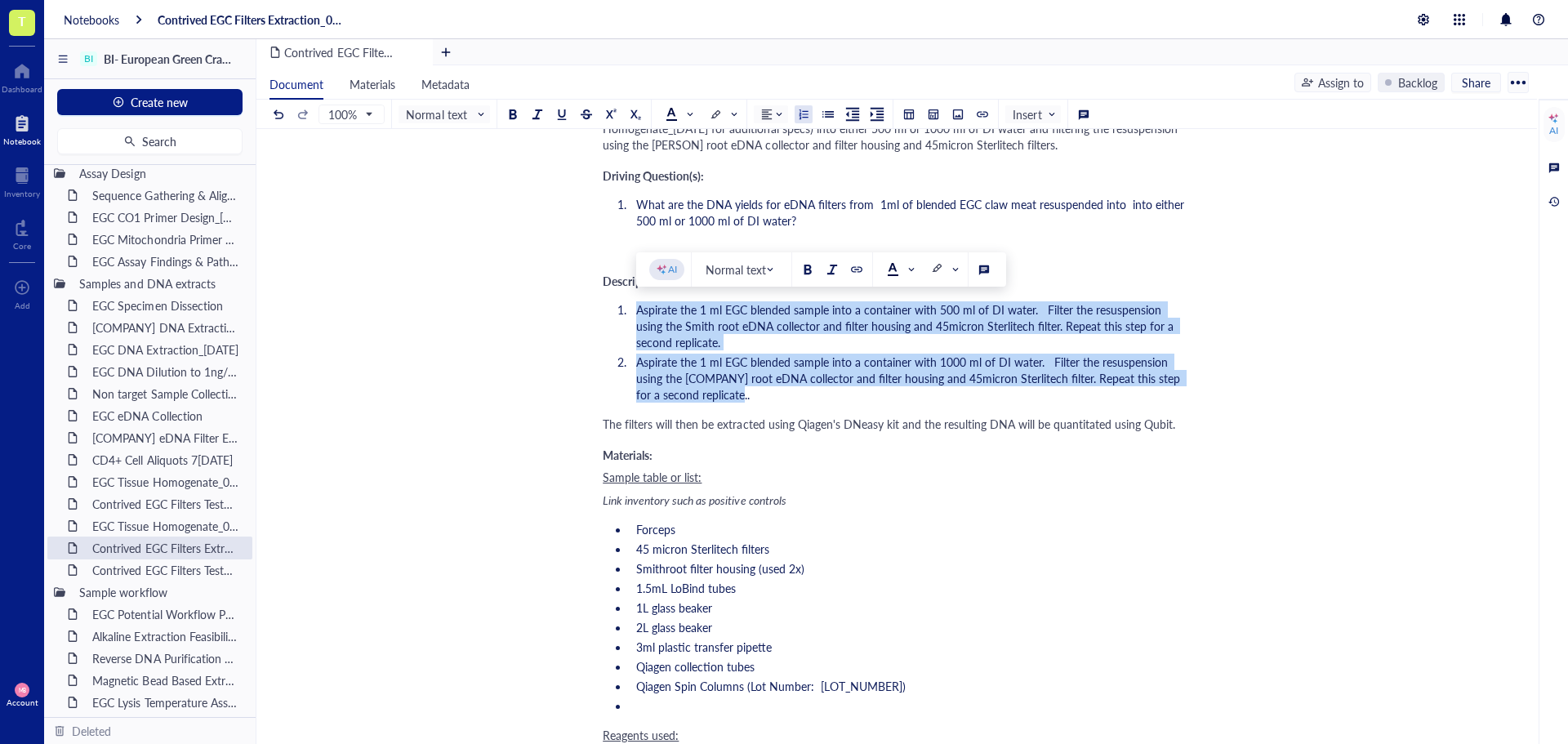 drag, startPoint x: 726, startPoint y: 394, endPoint x: 610, endPoint y: 316, distance: 139.78555 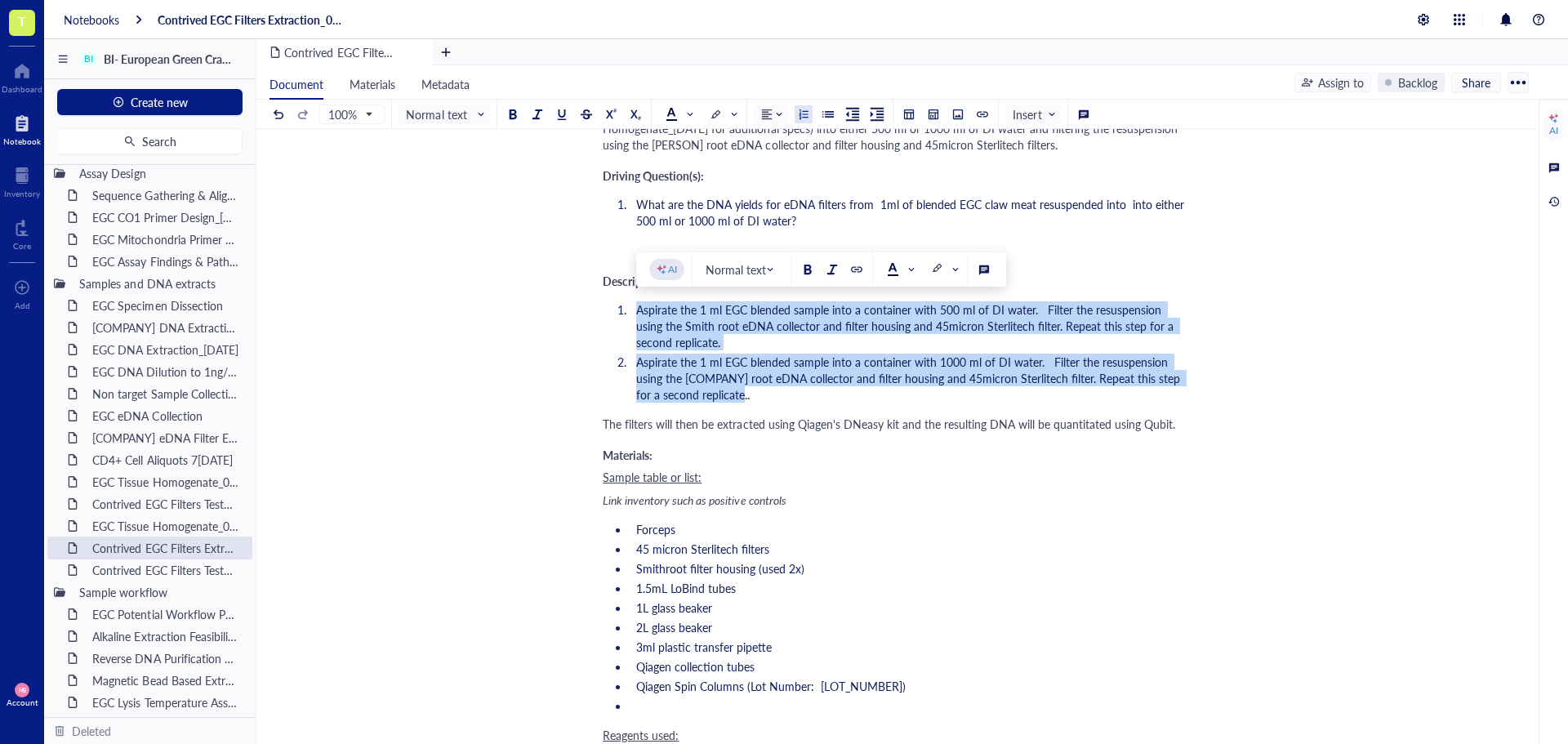 click on "Aspirate the 1 ml EGC blended sample into a container with 500 ml of DI water.   Filter the resuspension using the [PERSON] root eDNA collector and filter housing and 45micron Sterlitech filter. Repeat this step for a second replicate.  Aspirate the 1 ml EGC blended sample into a container with 1000 ml of DI water.   Filter the resuspension using the [PERSON] root eDNA collector and filter housing and 45micron Sterlitech filter. Repeat this step for a second replicate.." at bounding box center [893, 352] 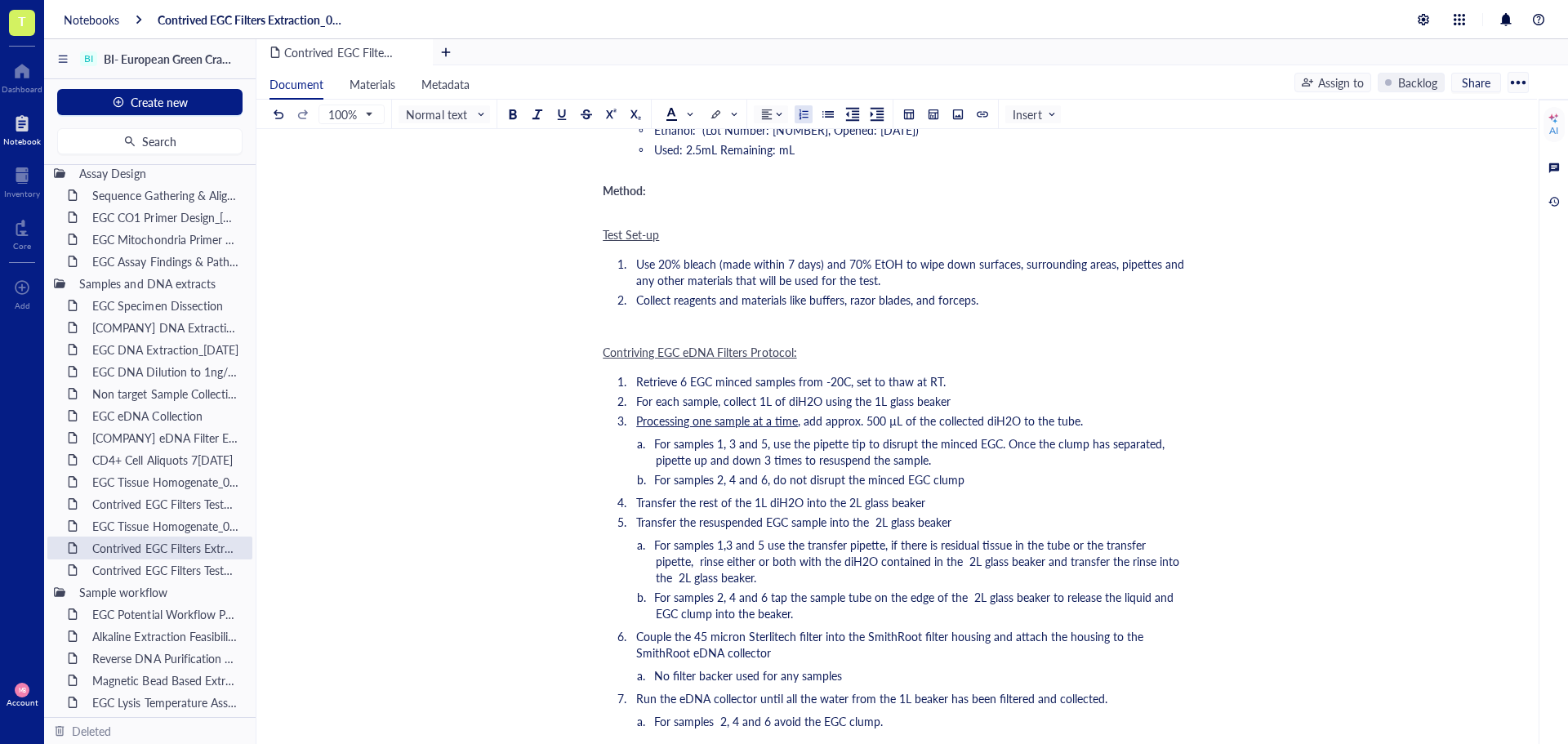 scroll, scrollTop: 1225, scrollLeft: 0, axis: vertical 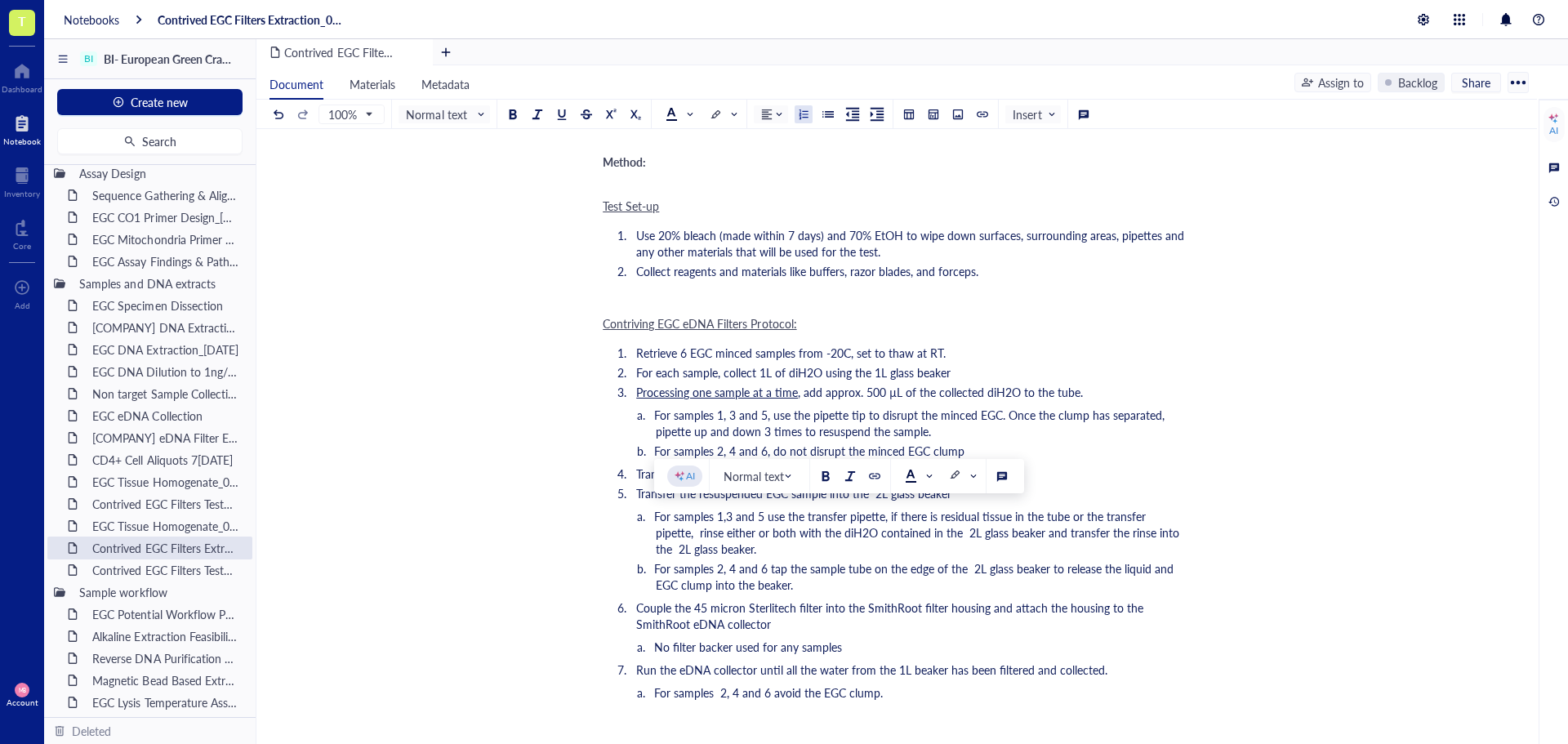 drag, startPoint x: 803, startPoint y: 578, endPoint x: 728, endPoint y: 542, distance: 83.19255 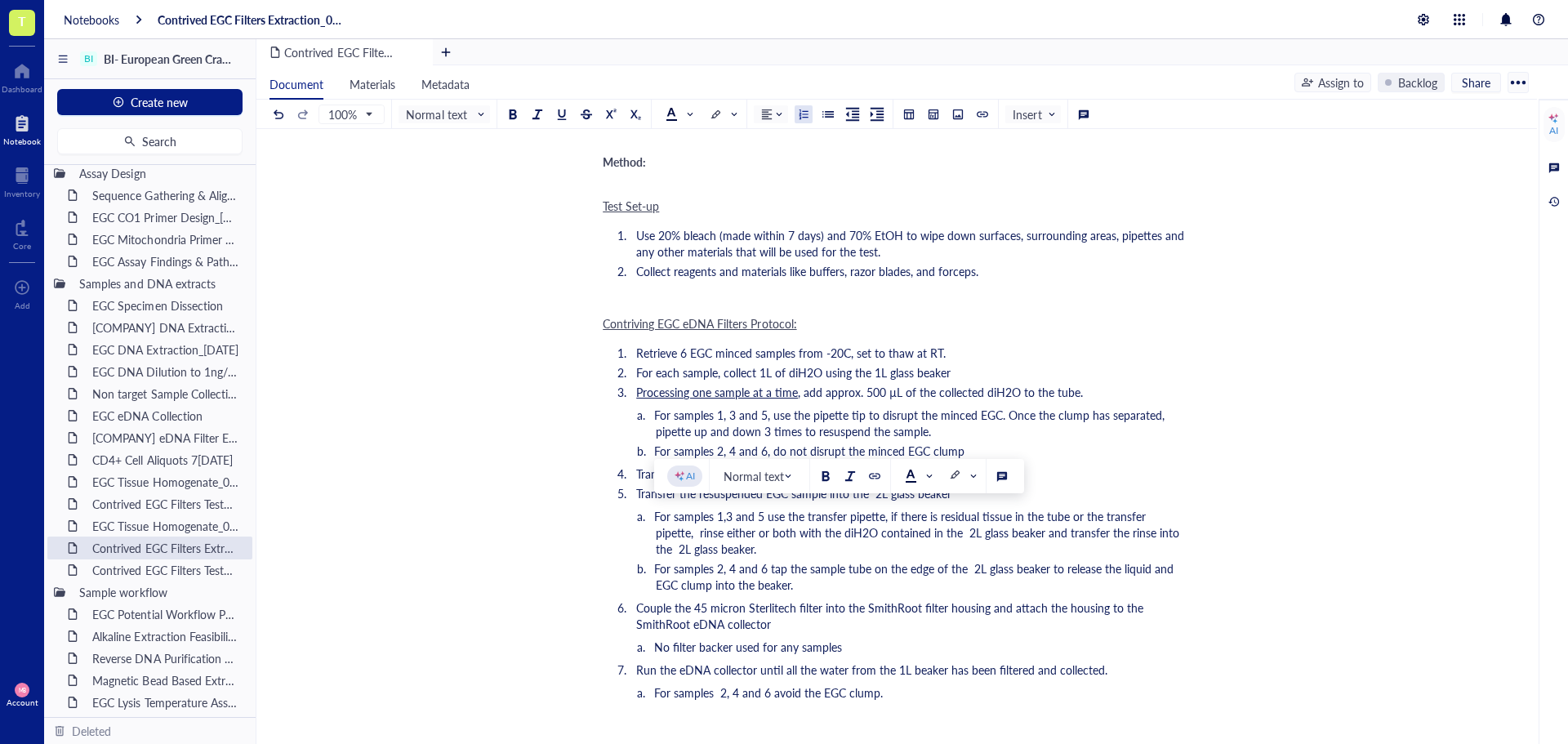click on "For samples 1,3 and 5 use the transfer pipette, if there is residual tissue in the tube or the transfer pipette,  rinse either or both with the diH2O contained in the  2L glass beaker and transfer the rinse into the  2L glass beaker.  For samples 2, 4 and 6 tap the sample tube on the edge of the  2L glass beaker to release the liquid and EGC clump into the beaker." at bounding box center (893, 550) 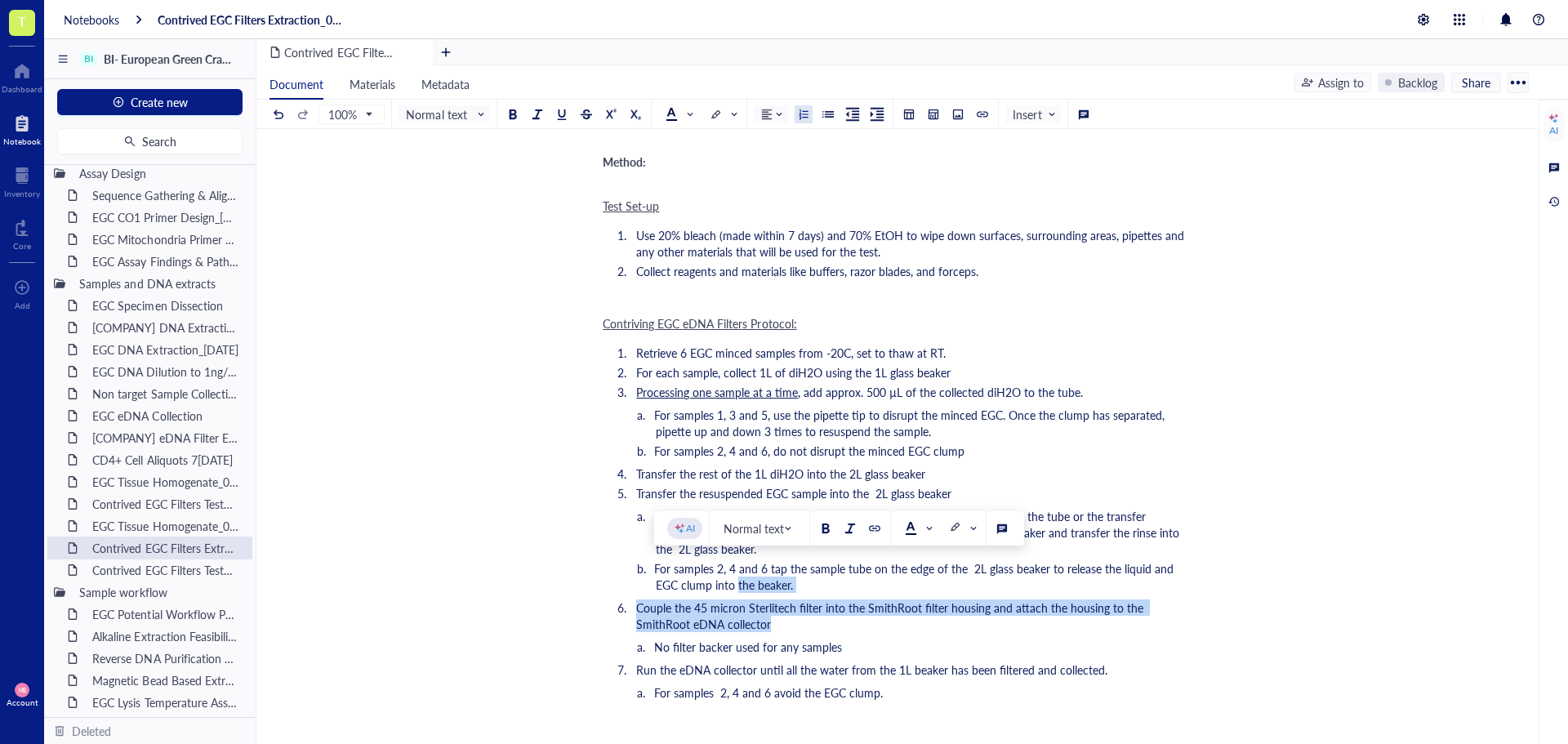 drag, startPoint x: 769, startPoint y: 623, endPoint x: 733, endPoint y: 581, distance: 55.317267 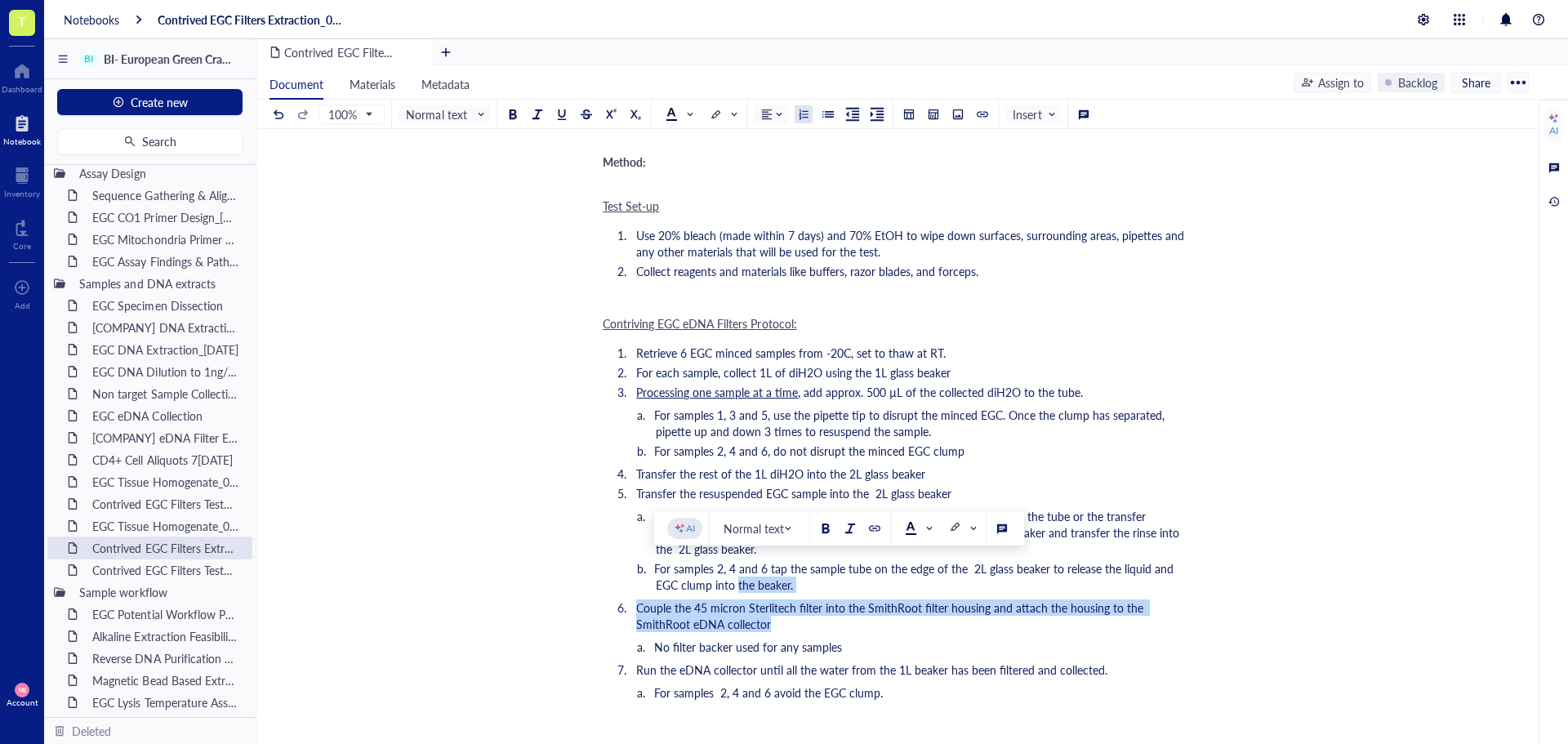 click on "Retrieve 6 EGC minced samples from -20C, set to thaw at RT. For each sample, collect 1L of diH2O using the 1L glass beaker Processing one sample at a time , add approx. 500 µL of the collected diH2O to the tube. For samples 1, 3 and 5, use the pipette tip to disrupt the minced EGC. Once the clump has separated, pipette up and down 3 times to resuspend the sample. For samples 2, 4 and 6, do not disrupt the minced EGC clump Transfer the rest of the 1L diH2O into the 2L glass beaker Transfer the resuspended EGC sample into the  2L glass beaker For samples 1,3 and 5 use the transfer pipette, if there is residual tissue in the tube or the transfer pipette,  rinse either or both with the diH2O contained in the  2L glass beaker and transfer the rinse into the  2L glass beaker.  For samples 2, 4 and 6 tap the sample tube on the edge of the  2L glass beaker to release the liquid and EGC clump into the beaker. No filter backer used for any samples For samples  2, 4 and 6 avoid the EGC clump." at bounding box center (893, 524) 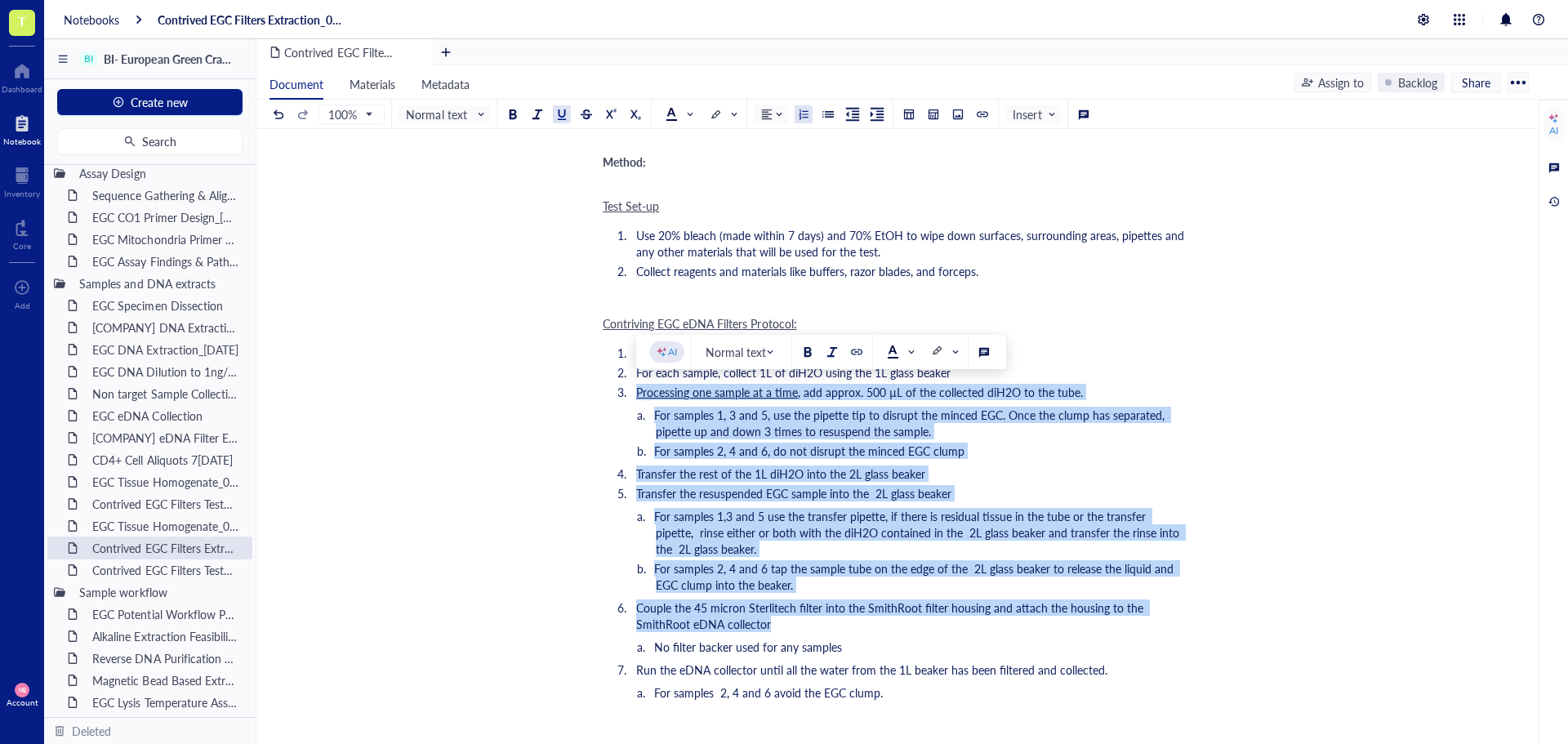 drag, startPoint x: 791, startPoint y: 625, endPoint x: 629, endPoint y: 396, distance: 280.5085 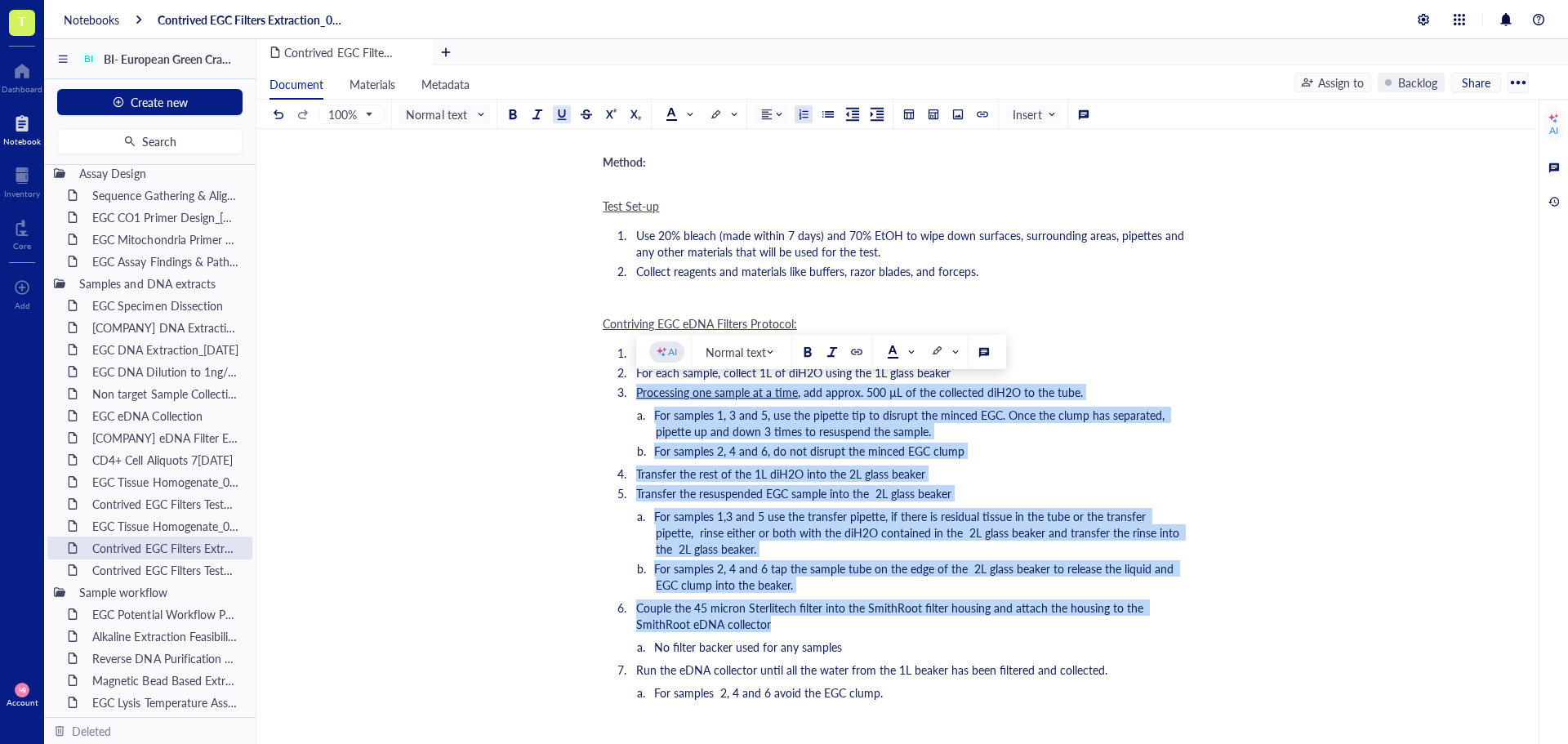 click on "Retrieve 6 EGC minced samples from -20C, set to thaw at RT. For each sample, collect 1L of diH2O using the 1L glass beaker Processing one sample at a time , add approx. 500 µL of the collected diH2O to the tube. For samples 1, 3 and 5, use the pipette tip to disrupt the minced EGC. Once the clump has separated, pipette up and down 3 times to resuspend the sample. For samples 2, 4 and 6, do not disrupt the minced EGC clump Transfer the rest of the 1L diH2O into the 2L glass beaker Transfer the resuspended EGC sample into the  2L glass beaker For samples 1,3 and 5 use the transfer pipette, if there is residual tissue in the tube or the transfer pipette,  rinse either or both with the diH2O contained in the  2L glass beaker and transfer the rinse into the  2L glass beaker.  For samples 2, 4 and 6 tap the sample tube on the edge of the  2L glass beaker to release the liquid and EGC clump into the beaker. No filter backer used for any samples For samples  2, 4 and 6 avoid the EGC clump." at bounding box center [893, 524] 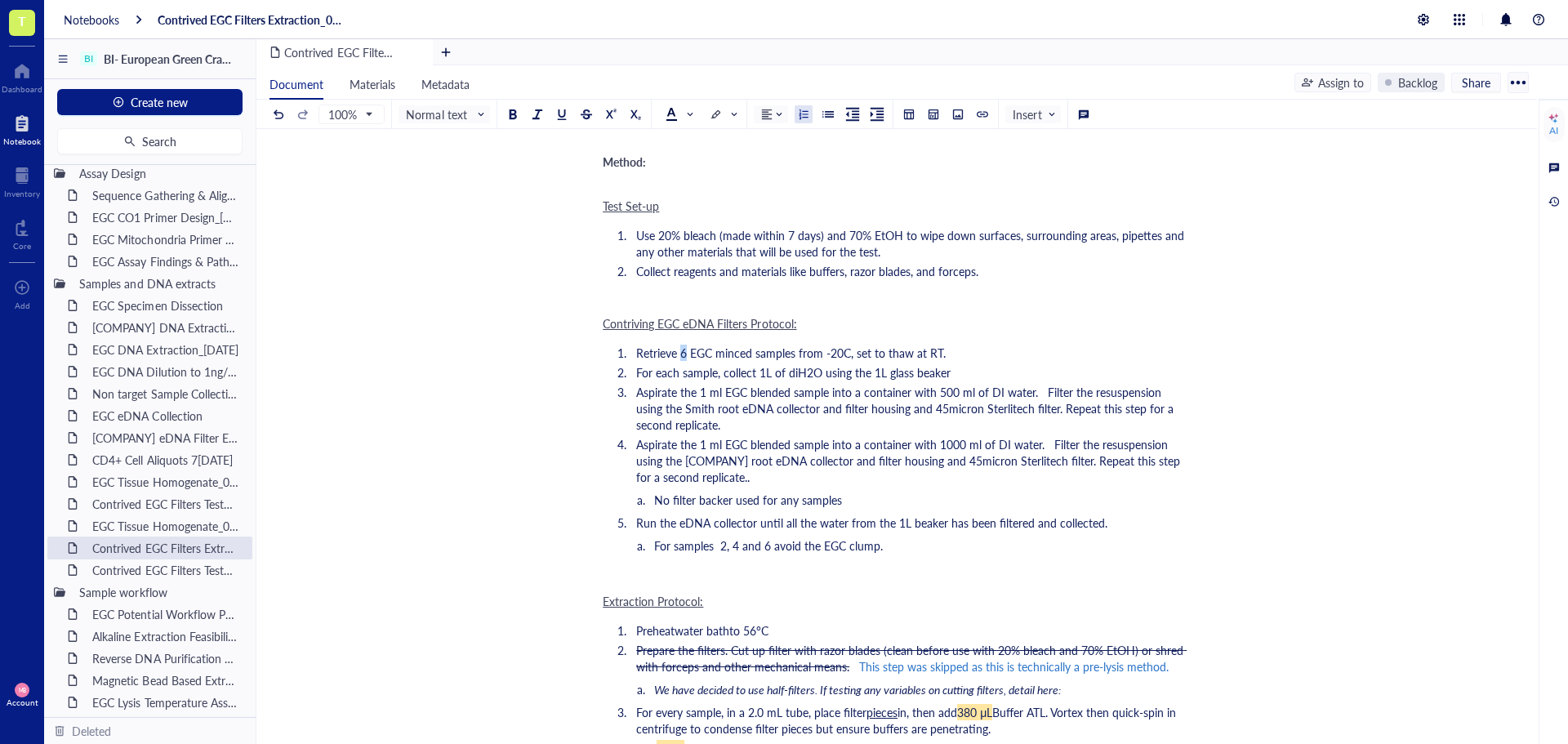 click on "Retrieve 6 EGC minced samples from -20C, set to thaw at RT." at bounding box center (791, 353) 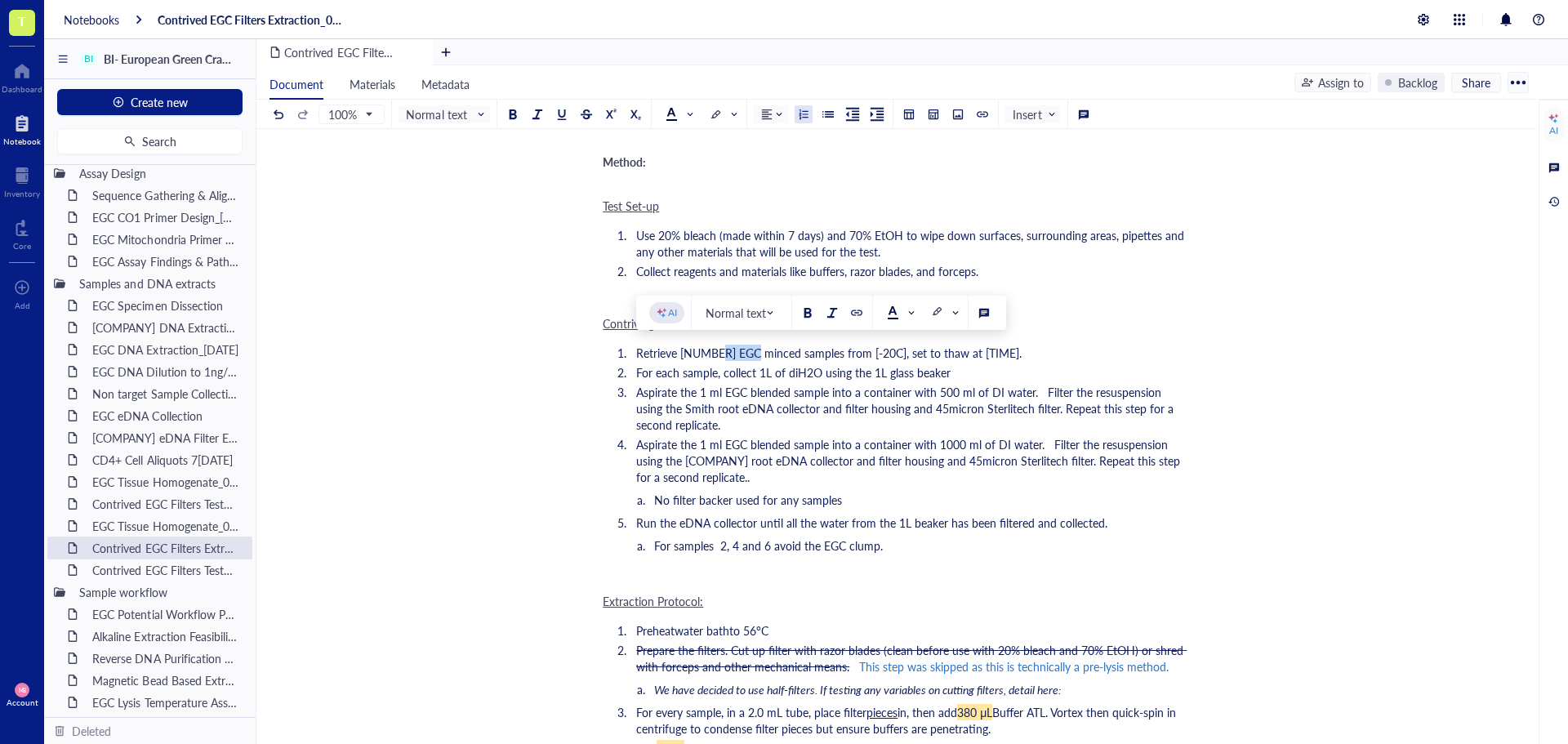 drag, startPoint x: 750, startPoint y: 353, endPoint x: 719, endPoint y: 353, distance: 31 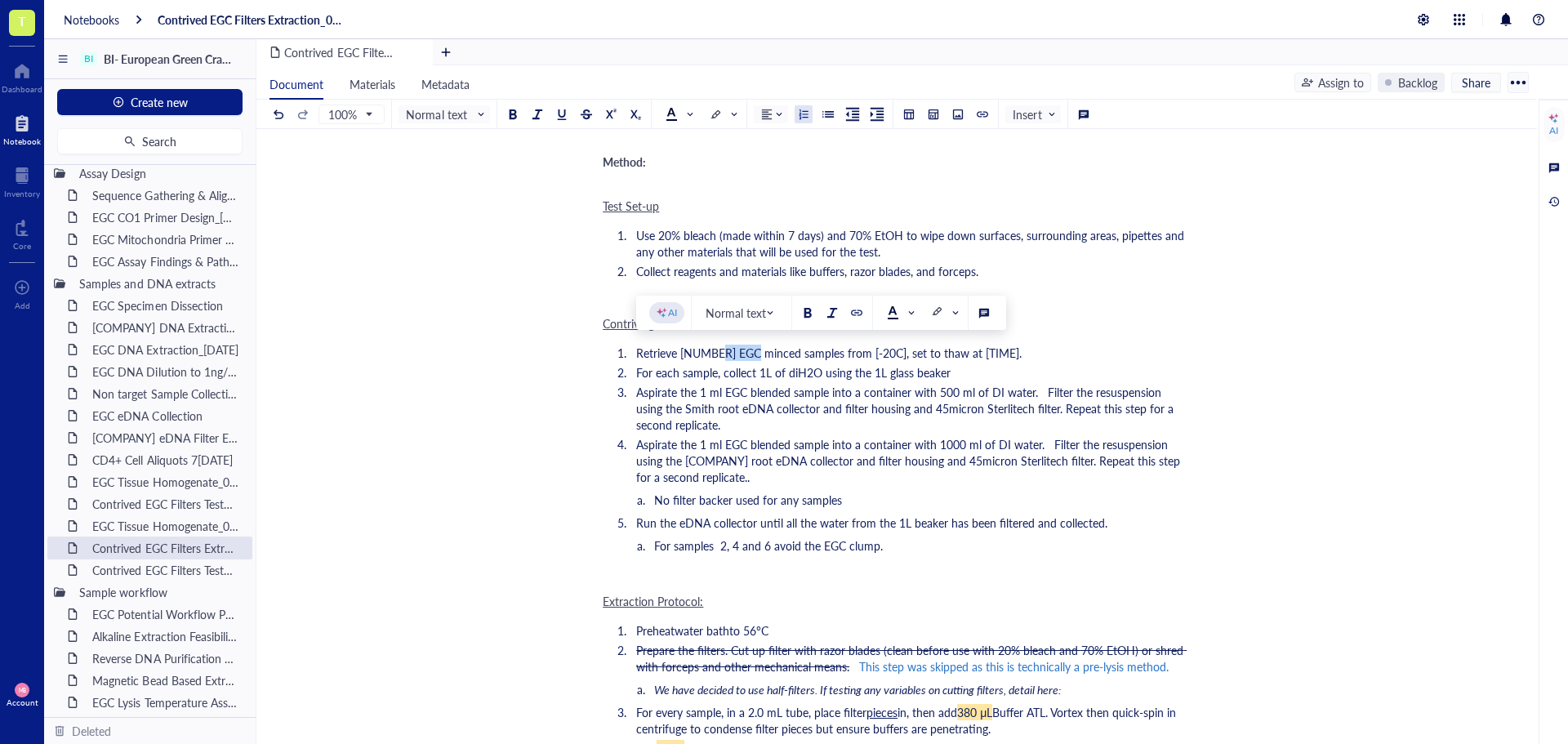 click on "Retrieve [NUMBER] EGC minced samples from [-20C], set to thaw at [TIME]." at bounding box center (829, 353) 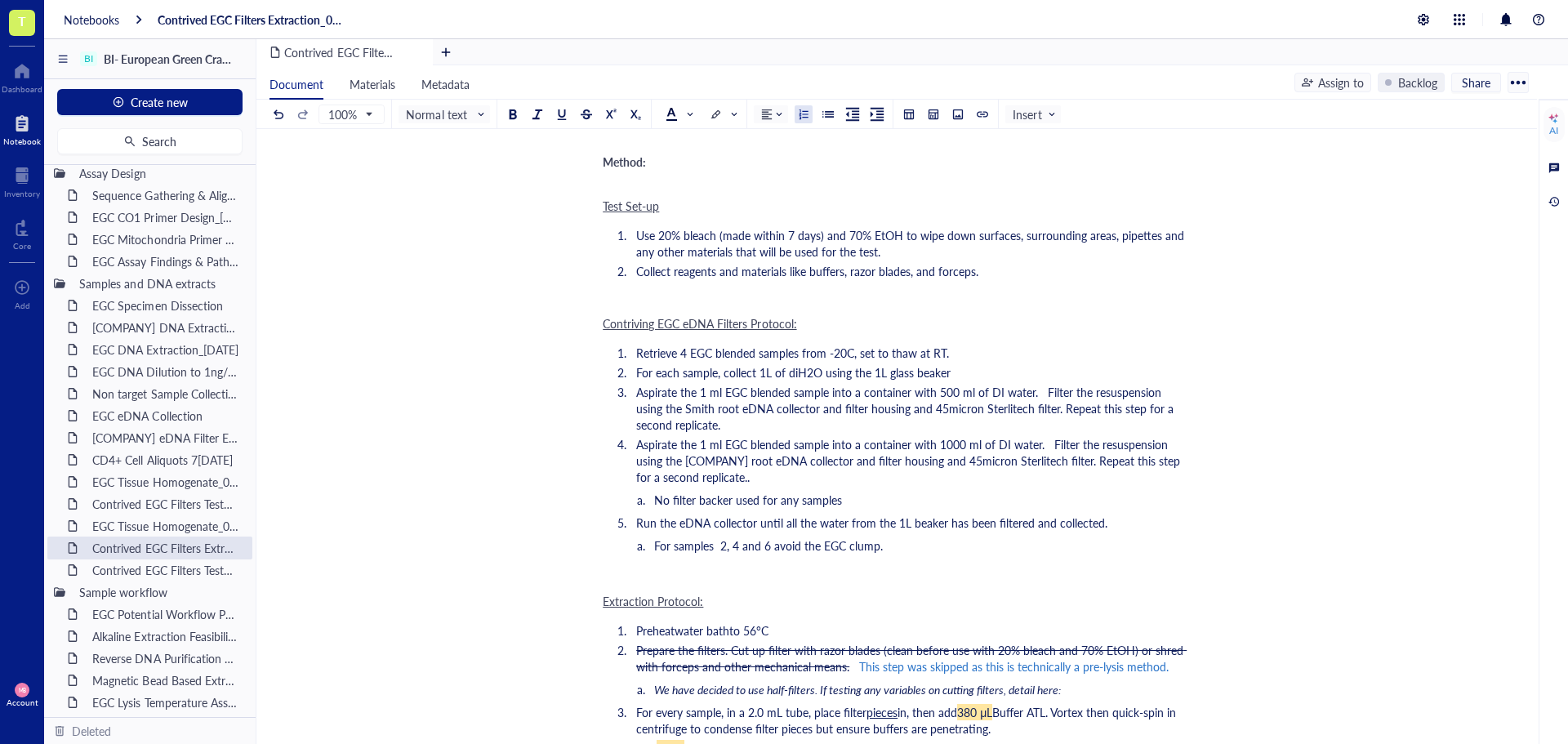 click on "Retrieve 4 EGC blended samples from -20C, set to thaw at RT." at bounding box center (792, 353) 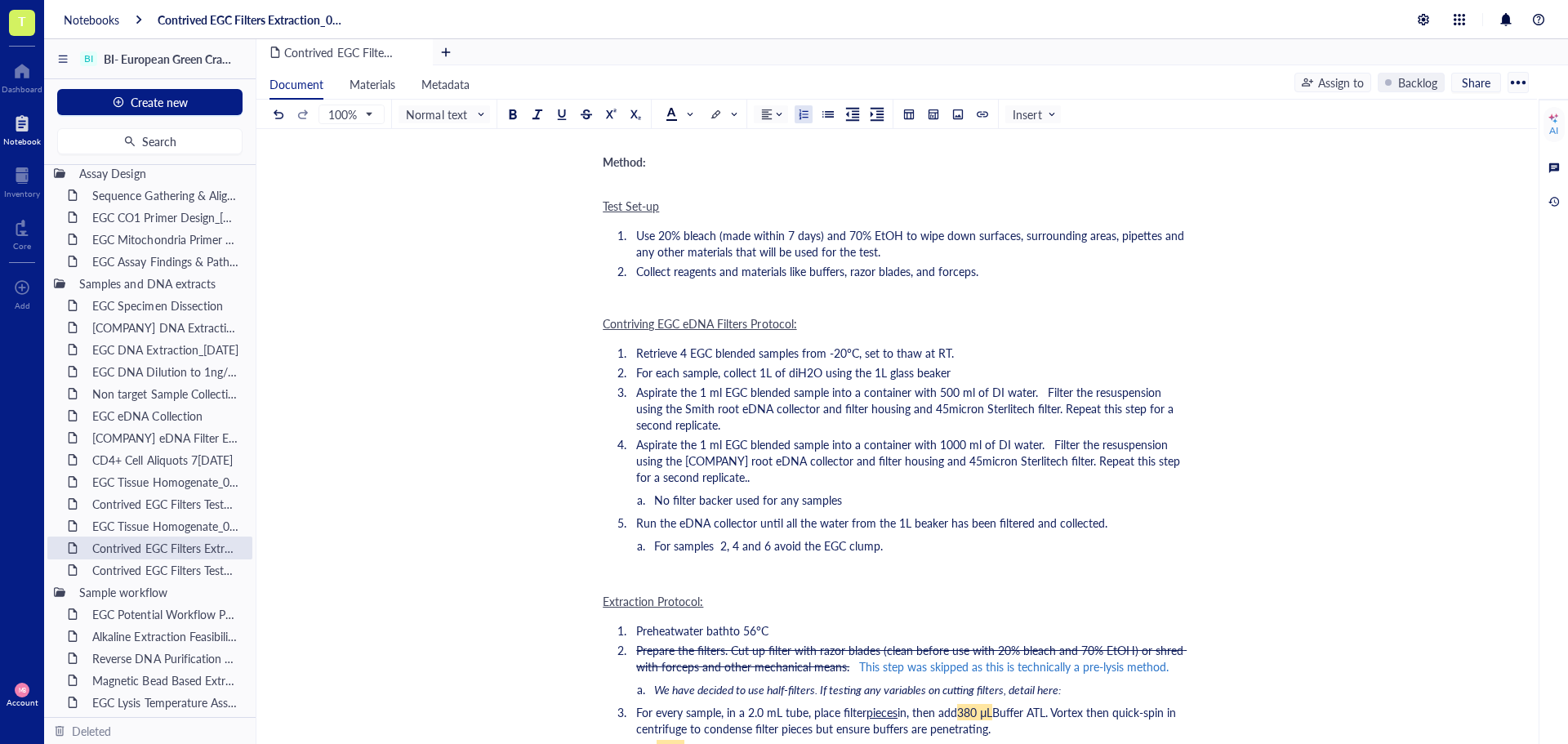 click on "Aspirate the 1 ml EGC blended sample into a container with 1000 ml of DI water.   Filter the resuspension using the [COMPANY] root eDNA collector and filter housing and 45micron Sterlitech filter. Repeat this step for a second replicate.." at bounding box center [906, 461] 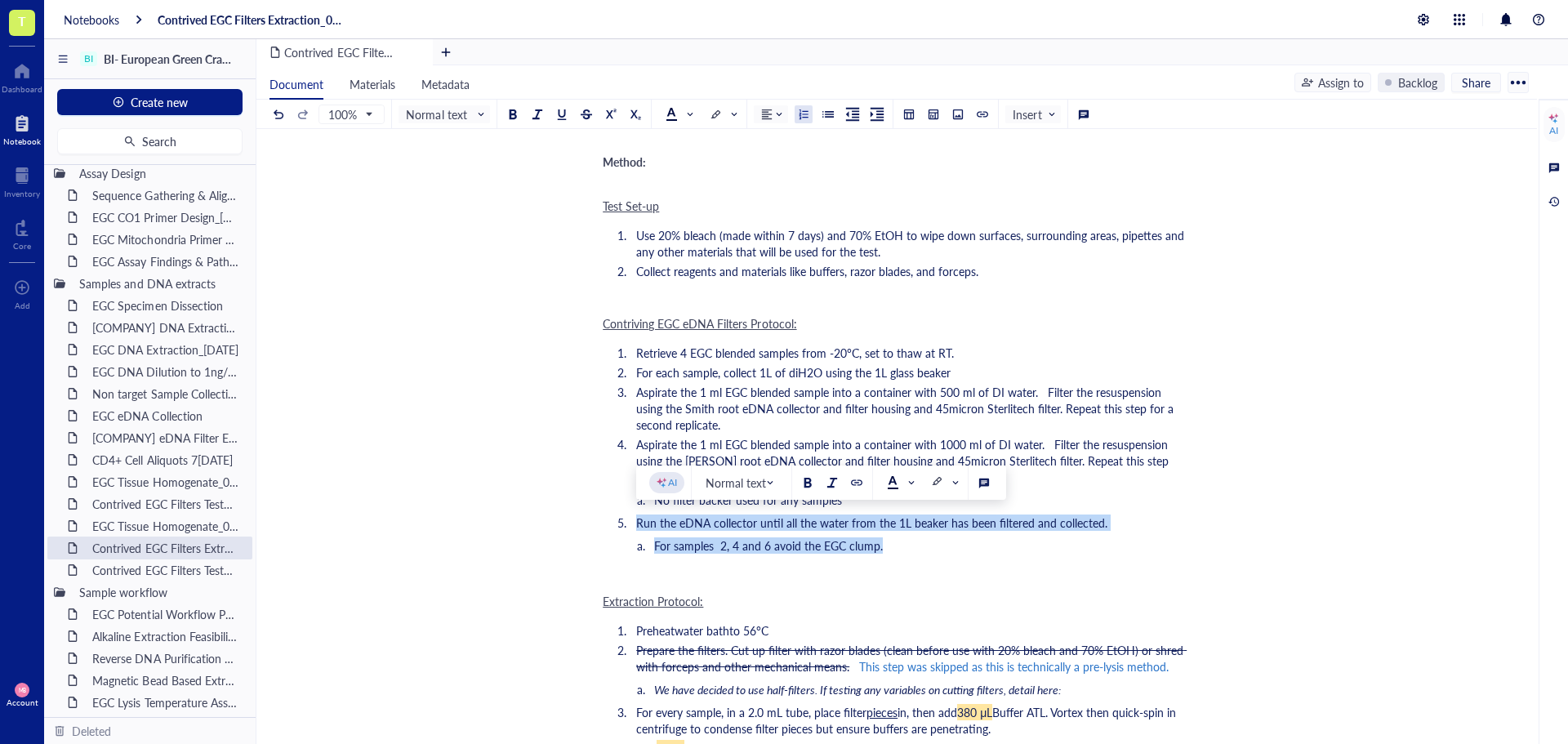 drag, startPoint x: 614, startPoint y: 524, endPoint x: 906, endPoint y: 538, distance: 292.3354 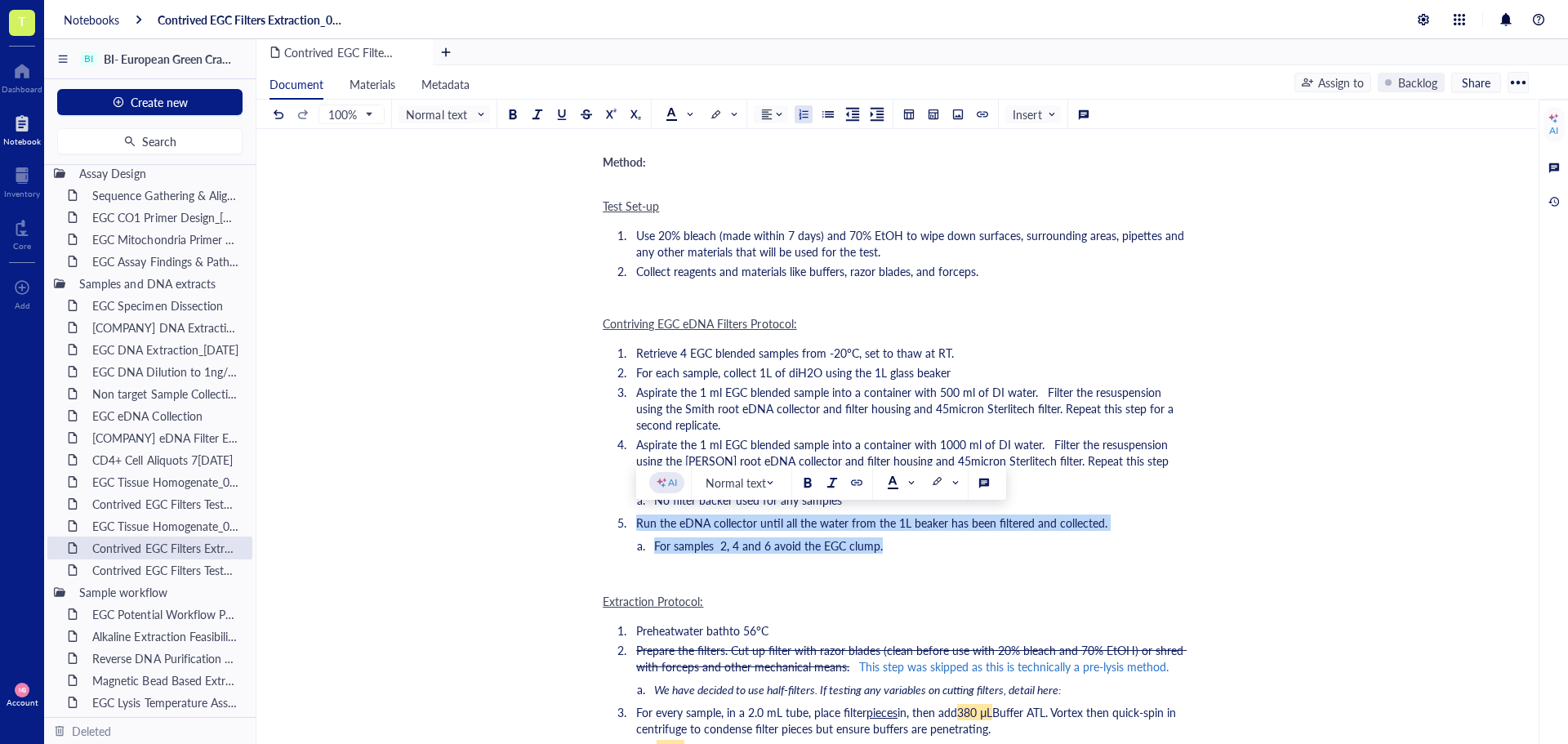 click on "Retrieve 4 EGC blended samples from -20°C, set to thaw at RT. For each sample, collect 1L of diH2O using the 1L glass beaker  Aspirate the 1 ml EGC blended sample into a container with 500 ml of DI water.   Filter the resuspension using the [PERSON] root eDNA collector and filter housing and 45micron Sterlitech filter. Repeat this step for a second replicate.  Aspirate the 1 ml EGC blended sample into a container with 1000 ml of DI water.   Filter the resuspension using the [PERSON] root eDNA collector and filter housing and 45micron Sterlitech filter. Repeat this step for a second replicate. No filter backer used for any samples Run the eDNA collector until all the water from the 1L beaker has been filtered and collected. For samples  2, 4 and 6 avoid the EGC clump." at bounding box center [893, 451] 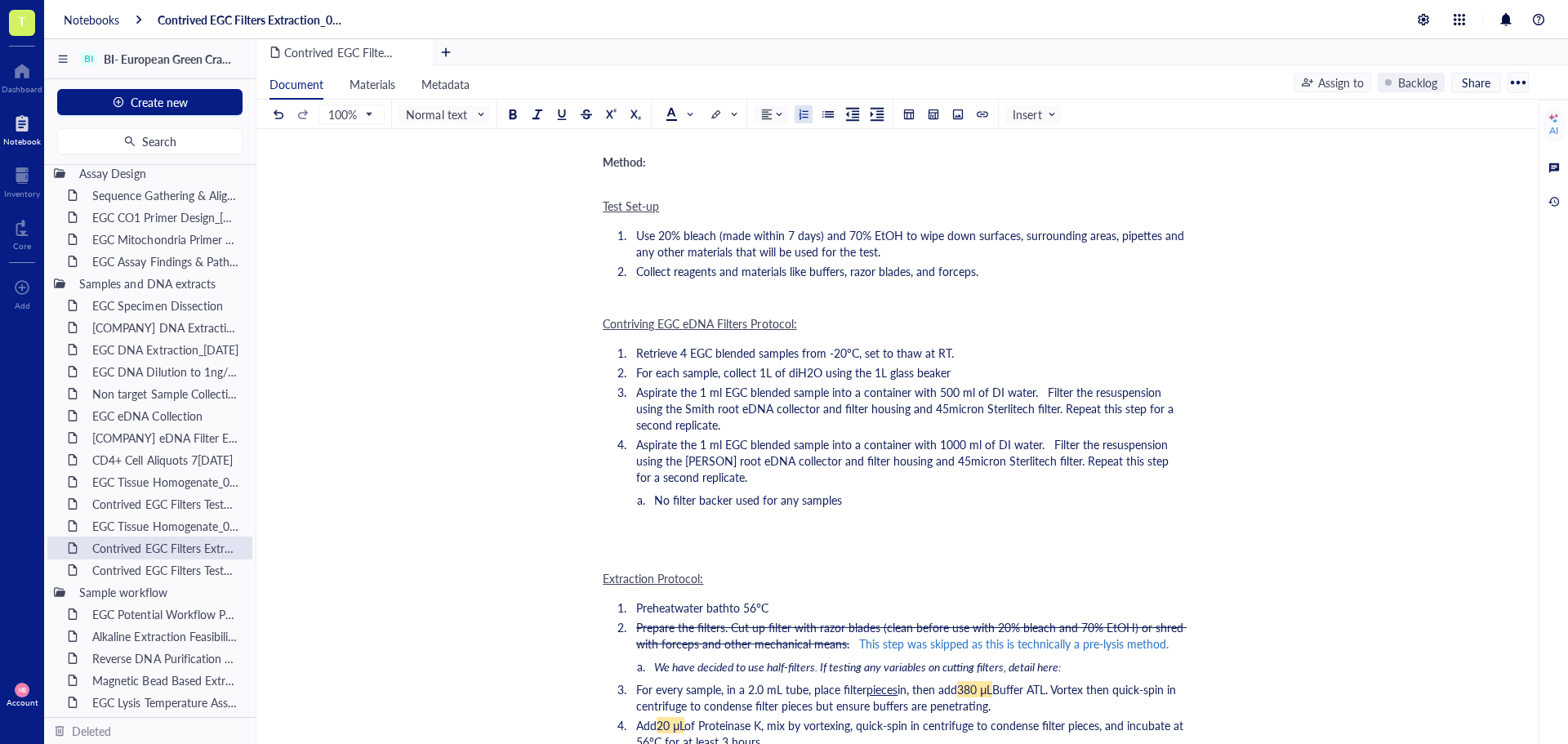 click on "Aspirate the 1 ml EGC blended sample into a container with 500 ml of DI water.   Filter the resuspension using the Smith root eDNA collector and filter housing and 45micron Sterlitech filter. Repeat this step for a second replicate." at bounding box center [906, 408] 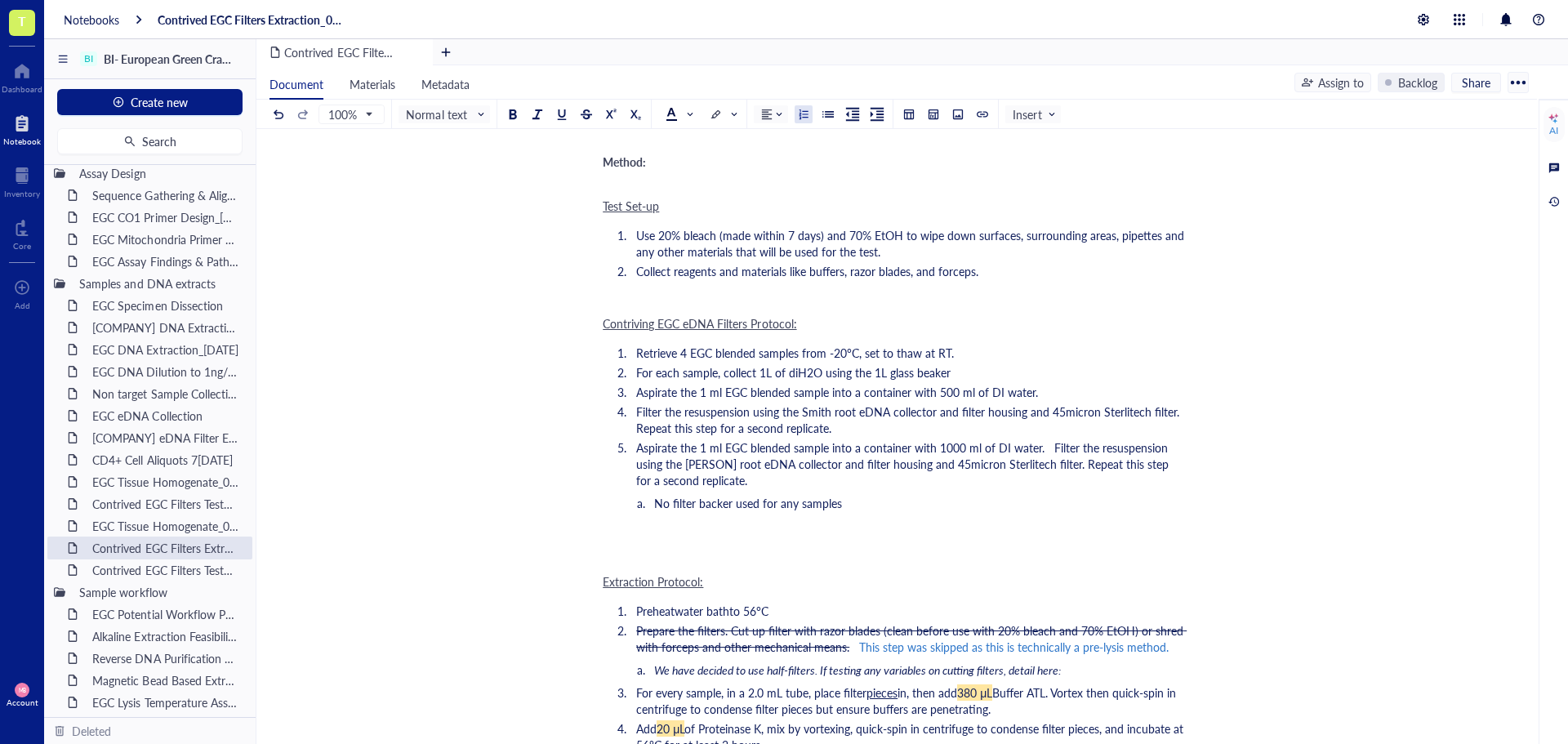 click on "Filter the resuspension using the Smith root eDNA collector and filter housing and 45micron Sterlitech filter. Repeat this step for a second replicate." at bounding box center [909, 420] 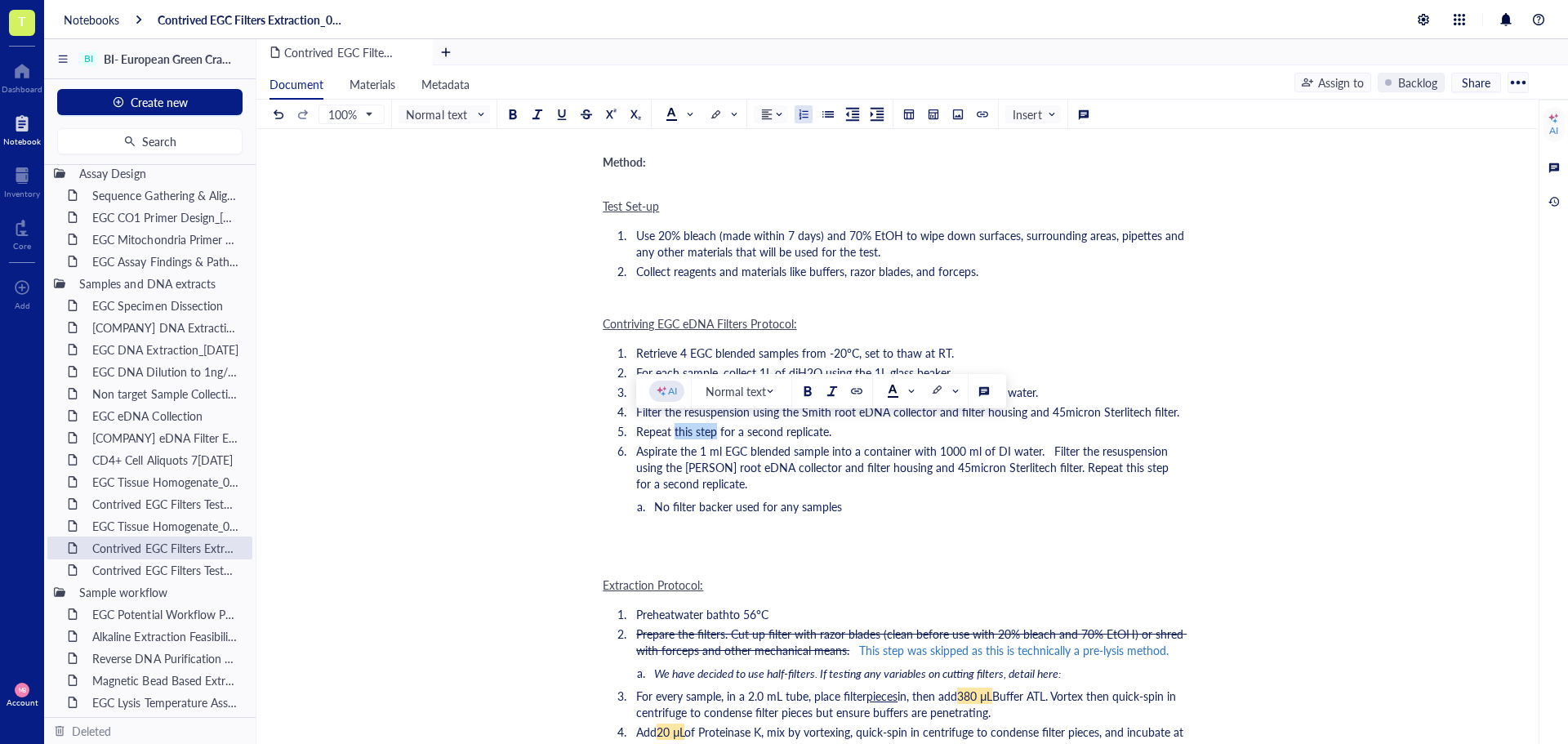 drag, startPoint x: 675, startPoint y: 432, endPoint x: 717, endPoint y: 431, distance: 42.011903 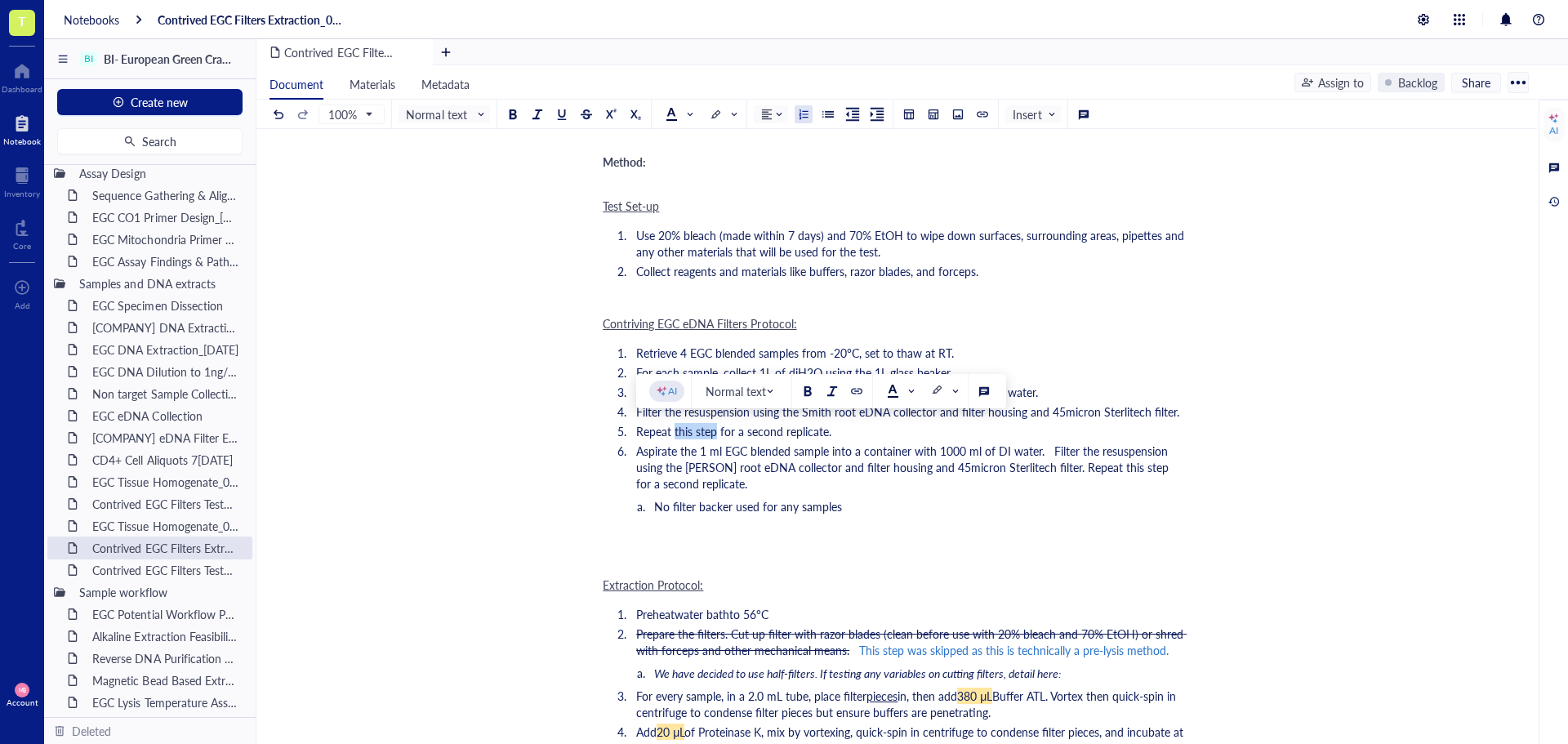 click on "Repeat this step for a second replicate." at bounding box center [733, 431] 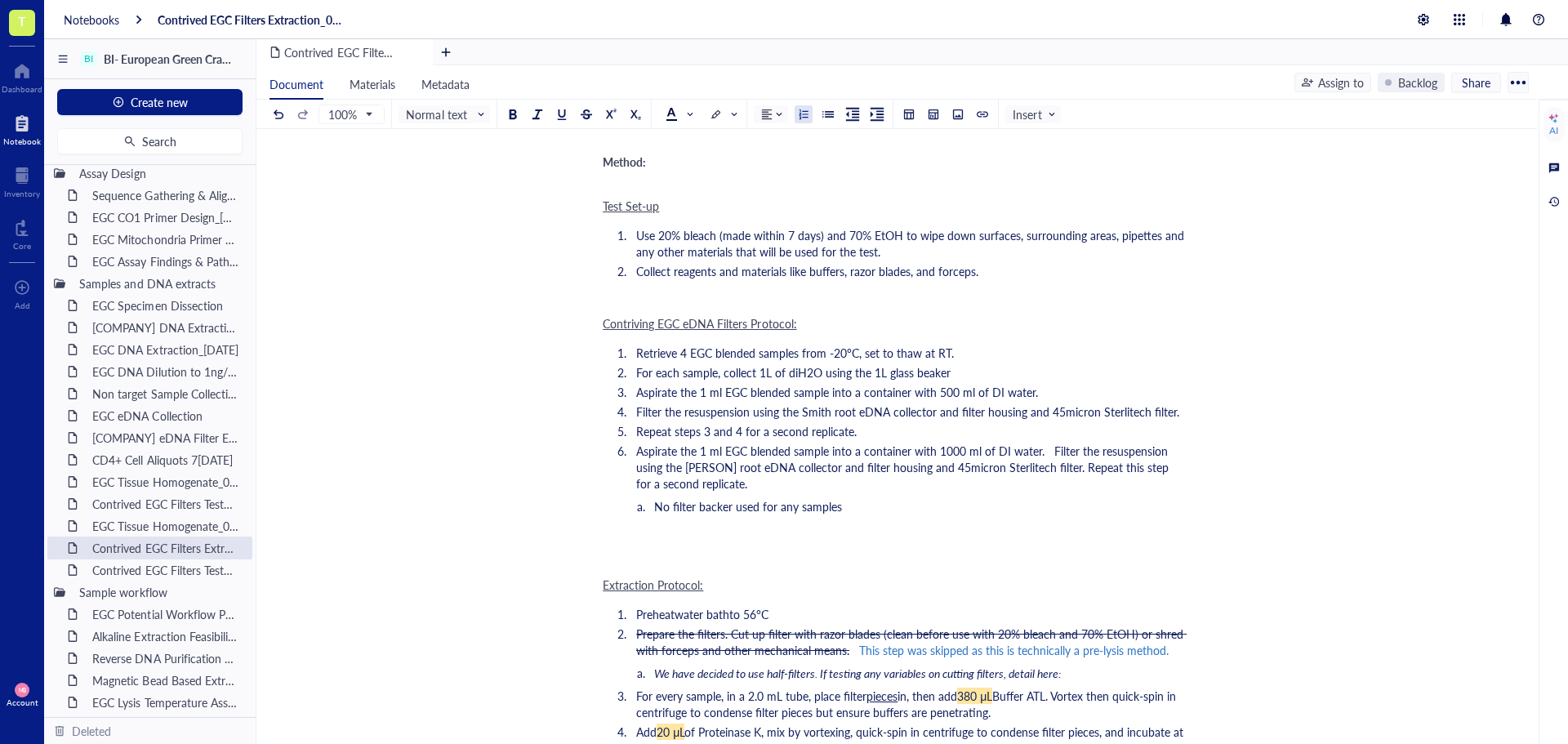 click on "Aspirate the 1 ml EGC blended sample into a container with 1000 ml of DI water.   Filter the resuspension using the [PERSON] root eDNA collector and filter housing and 45micron Sterlitech filter. Repeat this step for a second replicate." at bounding box center [904, 467] 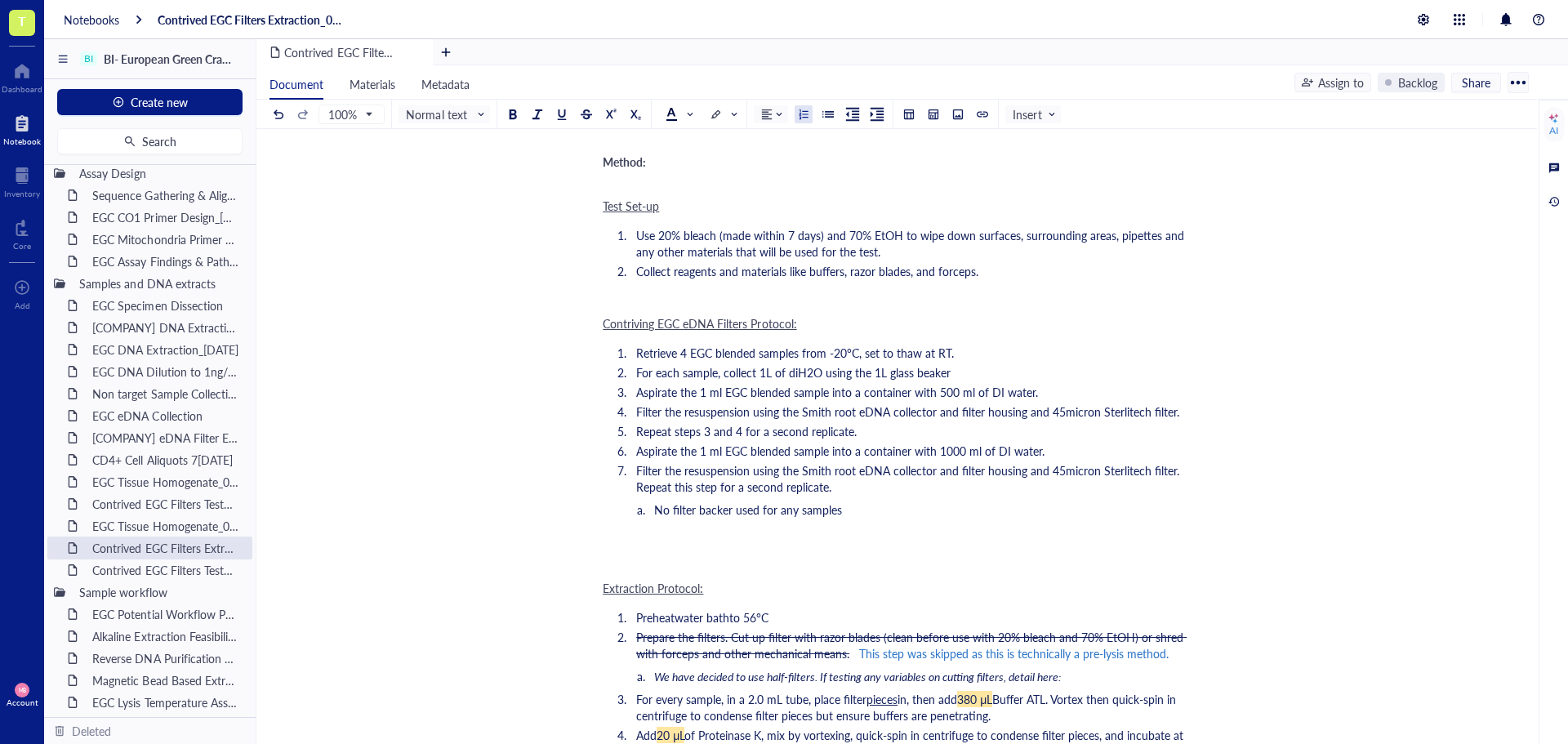 click on "Filter the resuspension using the Smith root eDNA collector and filter housing and 45micron Sterlitech filter. Repeat this step for a second replicate." at bounding box center (909, 479) 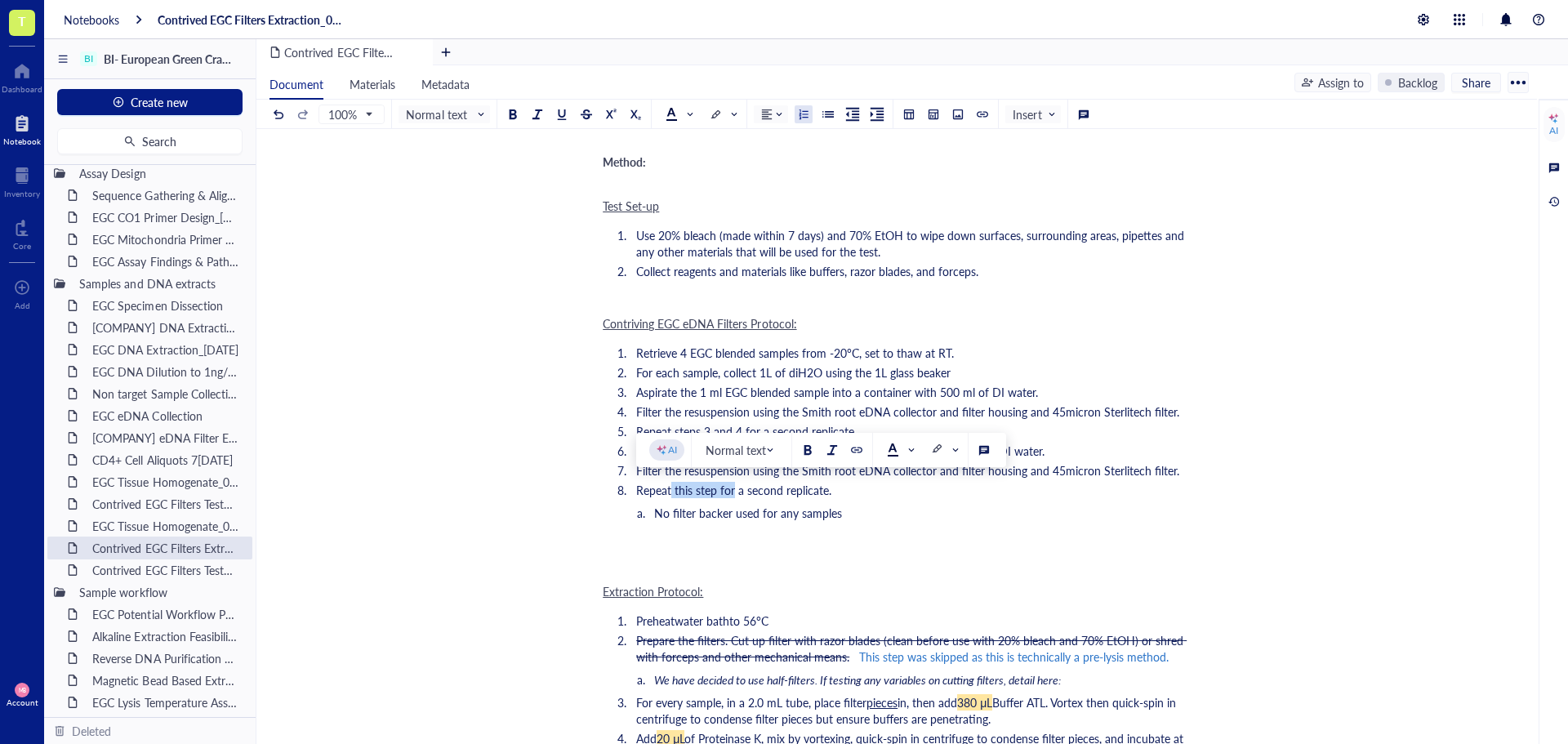 drag, startPoint x: 672, startPoint y: 492, endPoint x: 733, endPoint y: 492, distance: 61 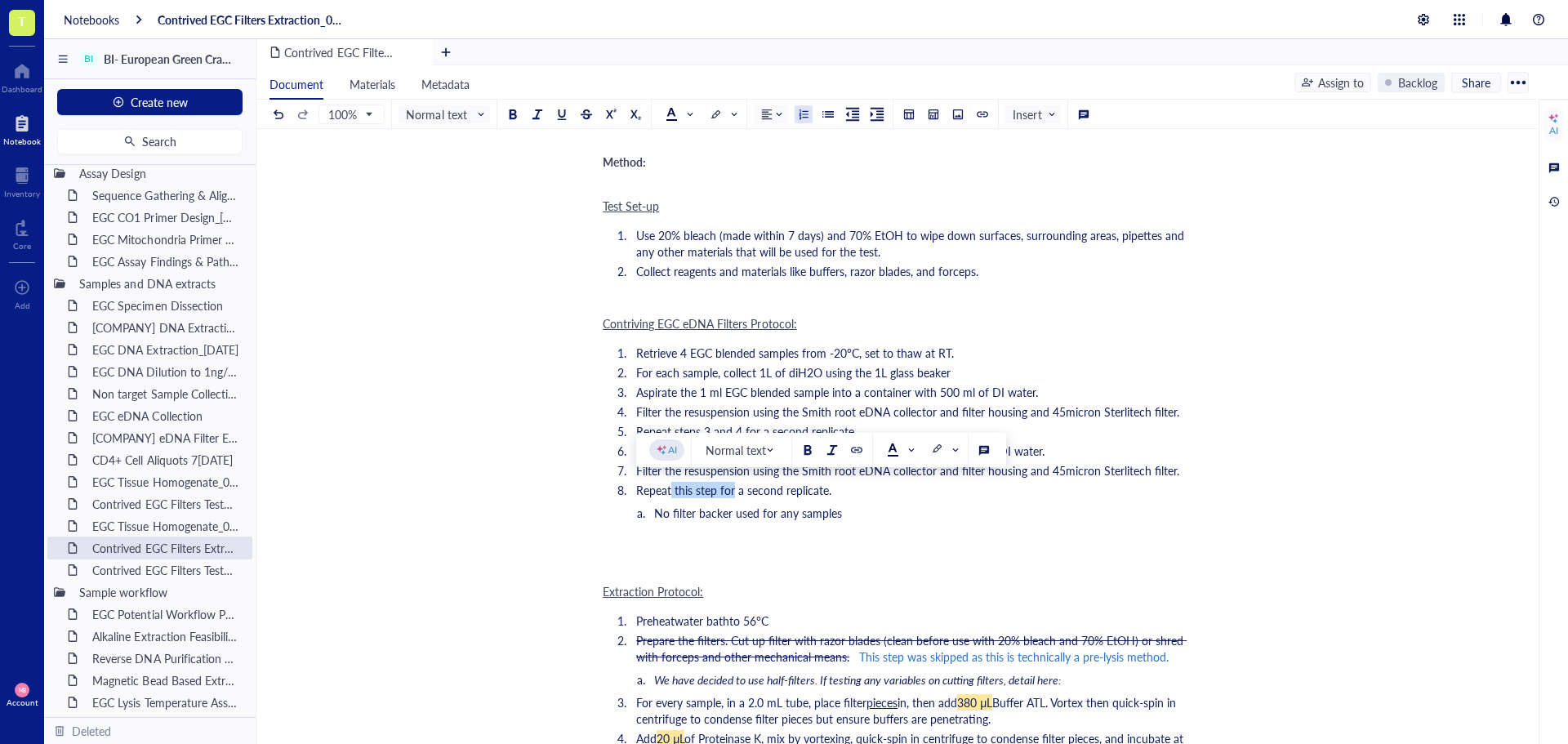 click on "Repeat this step for a second replicate." at bounding box center (733, 490) 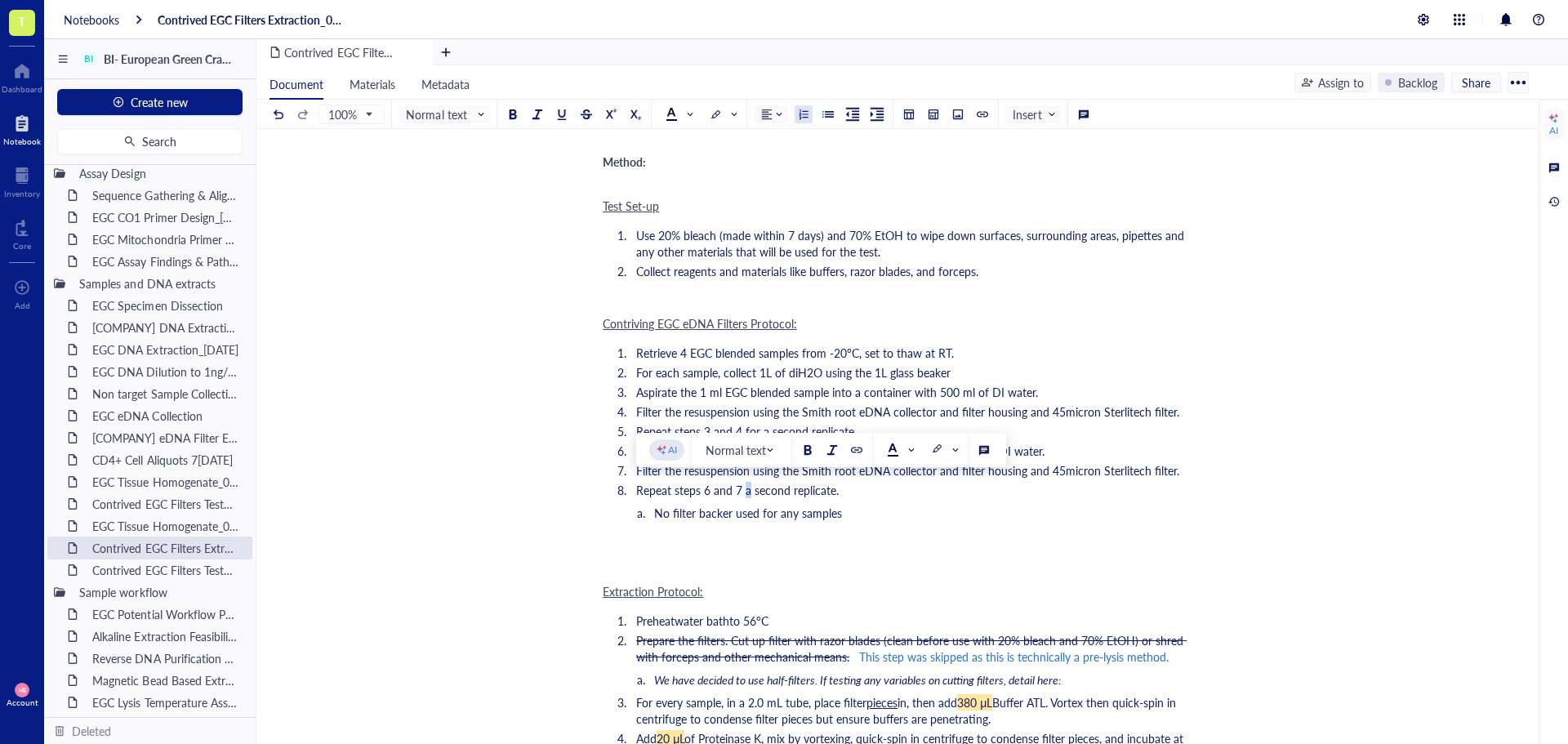 click on "Repeat steps 6 and 7 a second replicate." at bounding box center [737, 490] 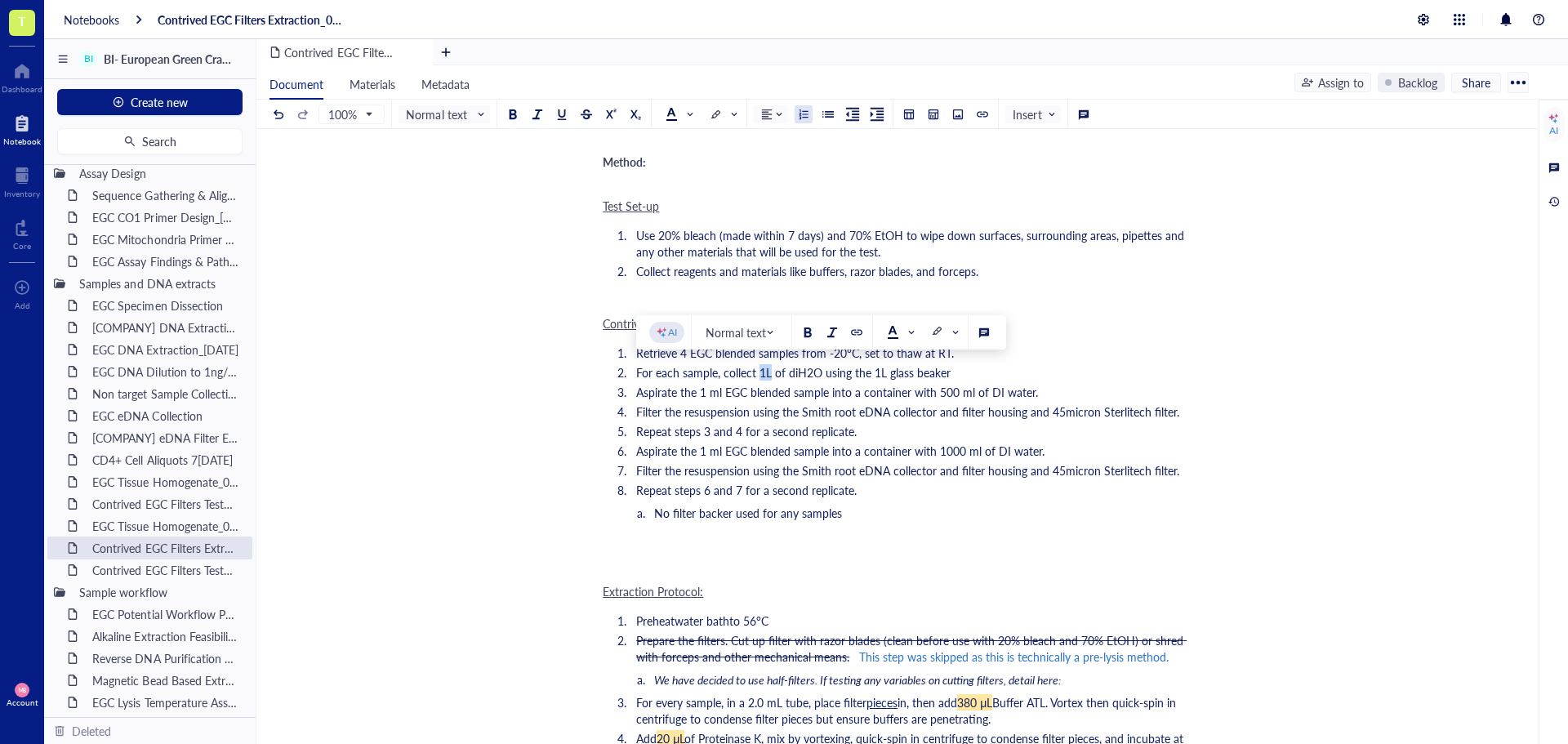 drag, startPoint x: 759, startPoint y: 373, endPoint x: 769, endPoint y: 373, distance: 10 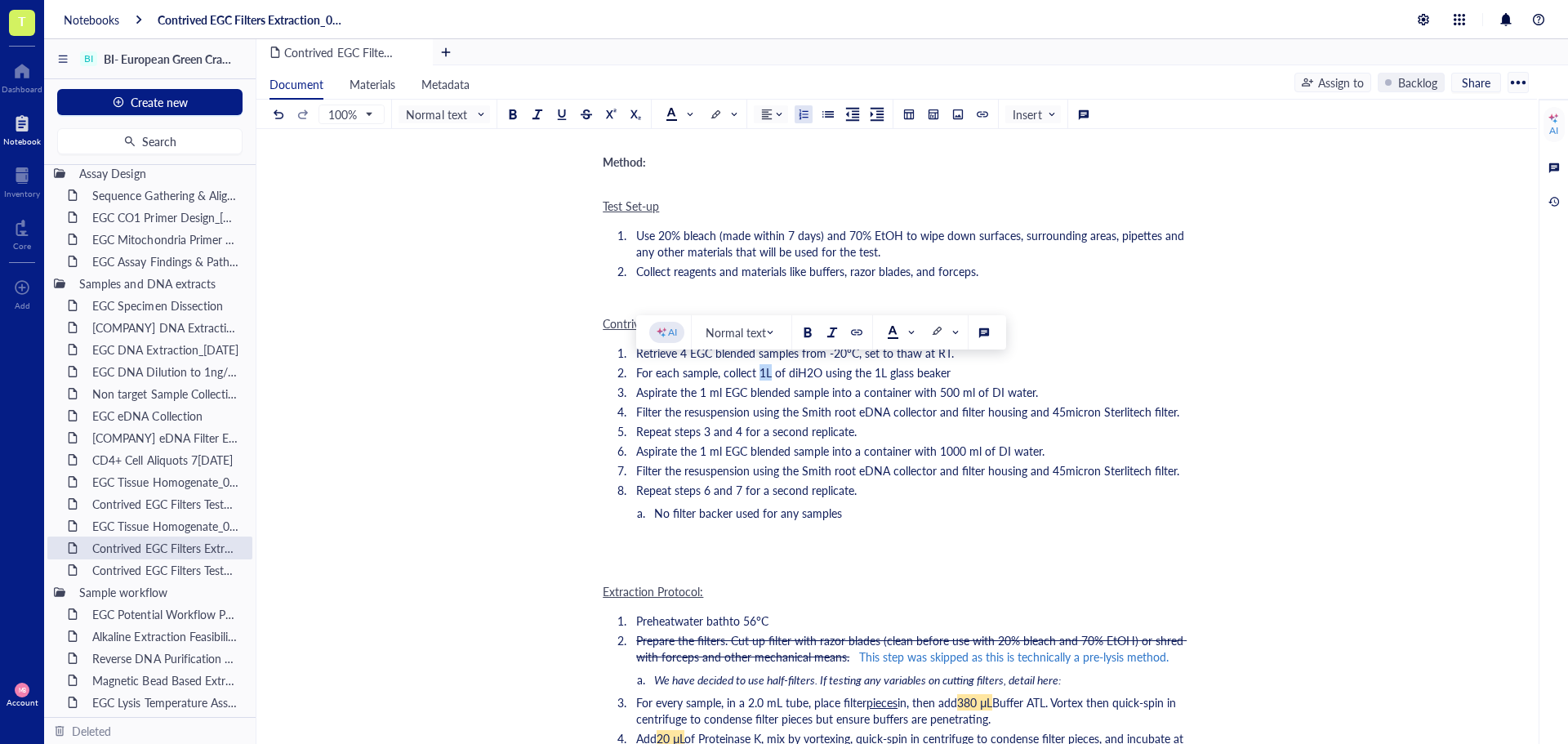 click on "For each sample, collect 1L of diH2O using the 1L glass beaker" at bounding box center (793, 372) 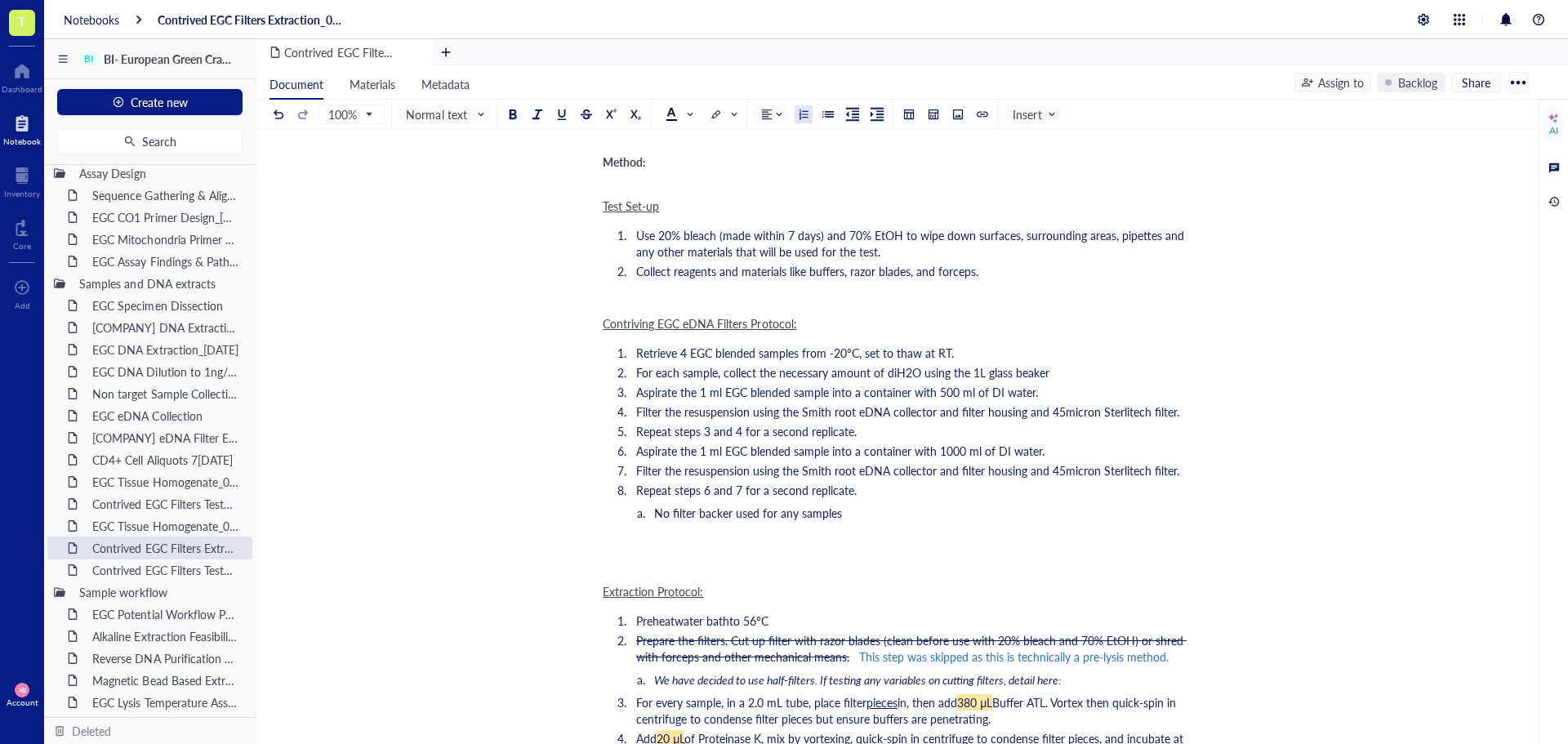 click on "For each sample, collect the necessary amount of diH2O using the 1L glass beaker" at bounding box center [843, 372] 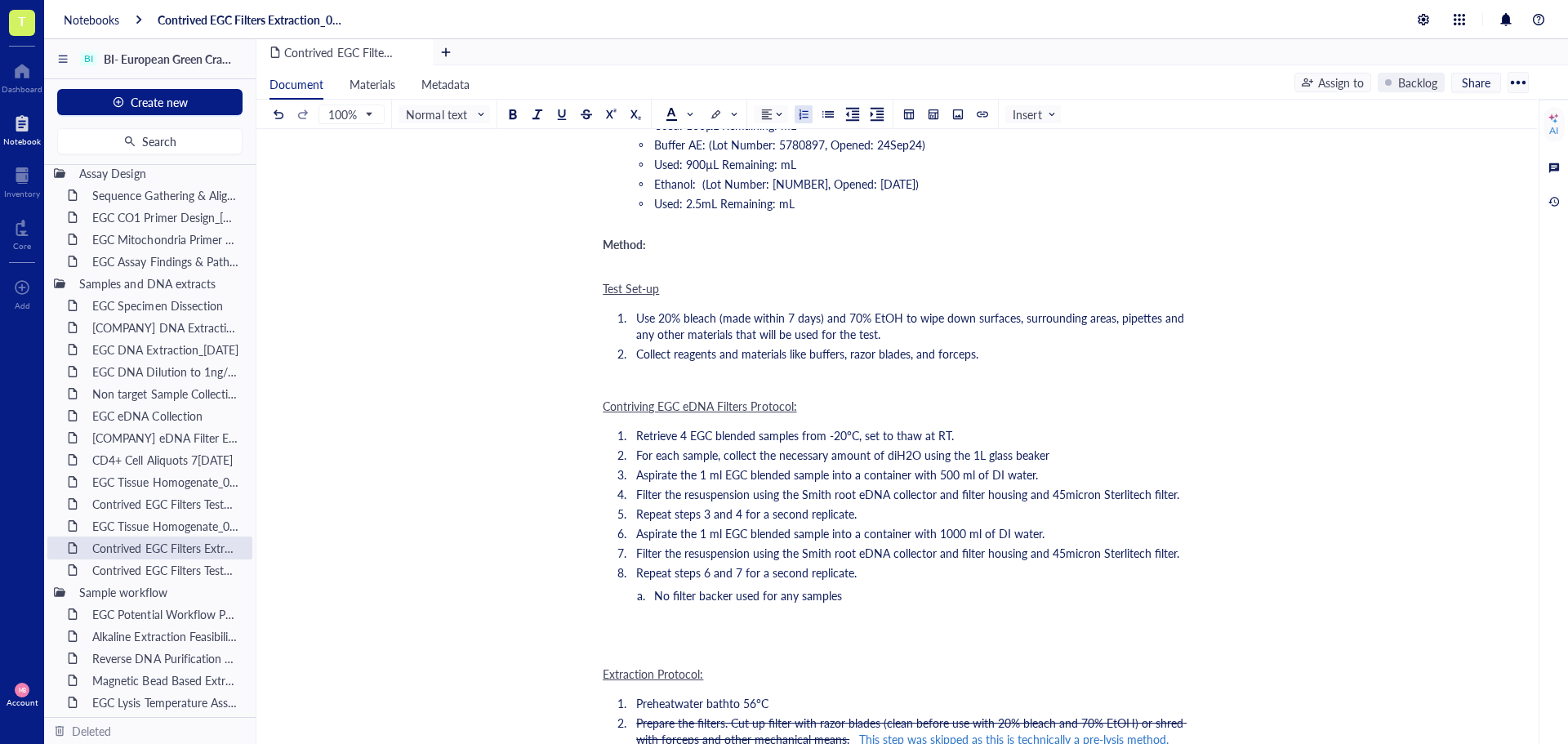 scroll, scrollTop: 1143, scrollLeft: 0, axis: vertical 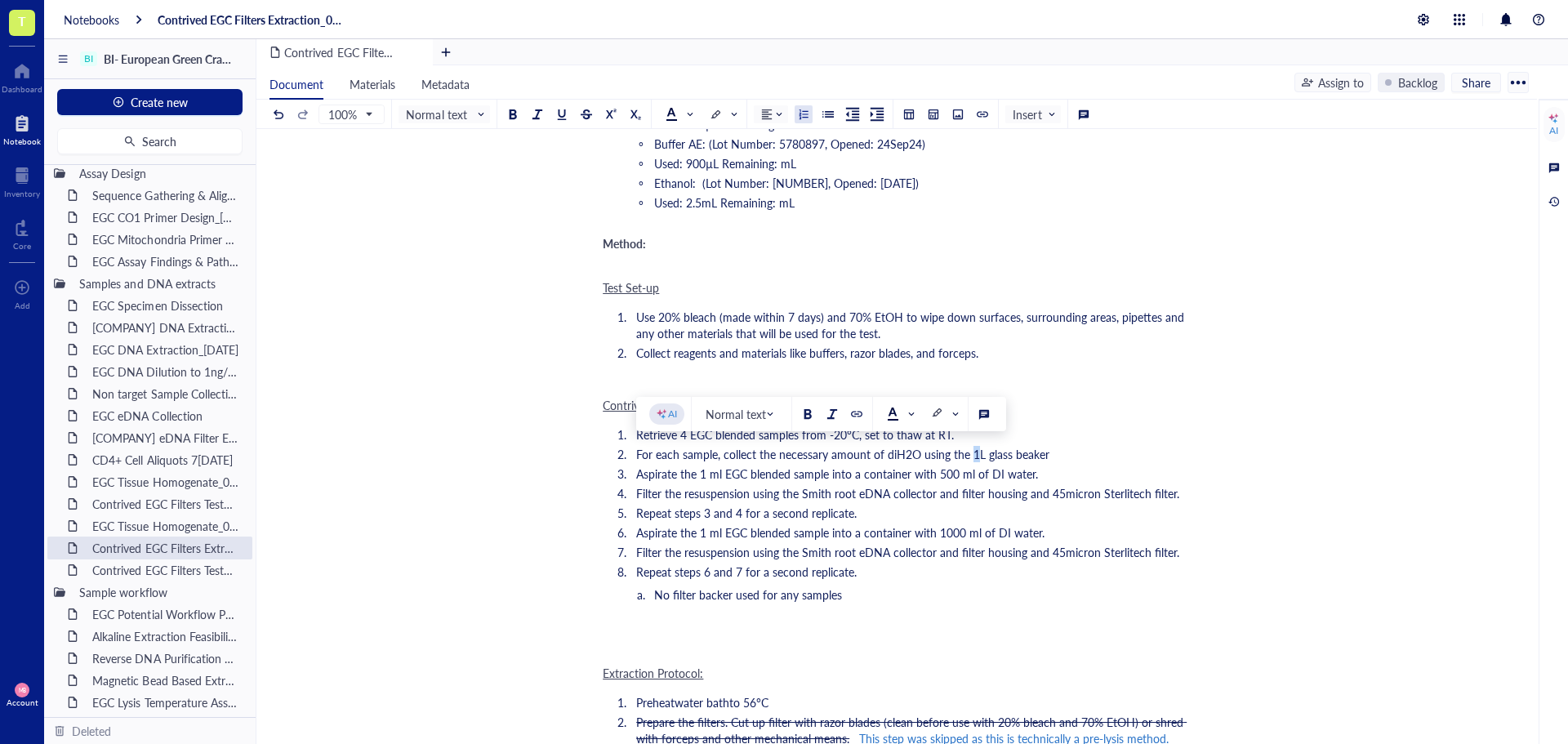 click on "For each sample, collect the necessary amount of diH2O using the 1L glass beaker" at bounding box center (843, 454) 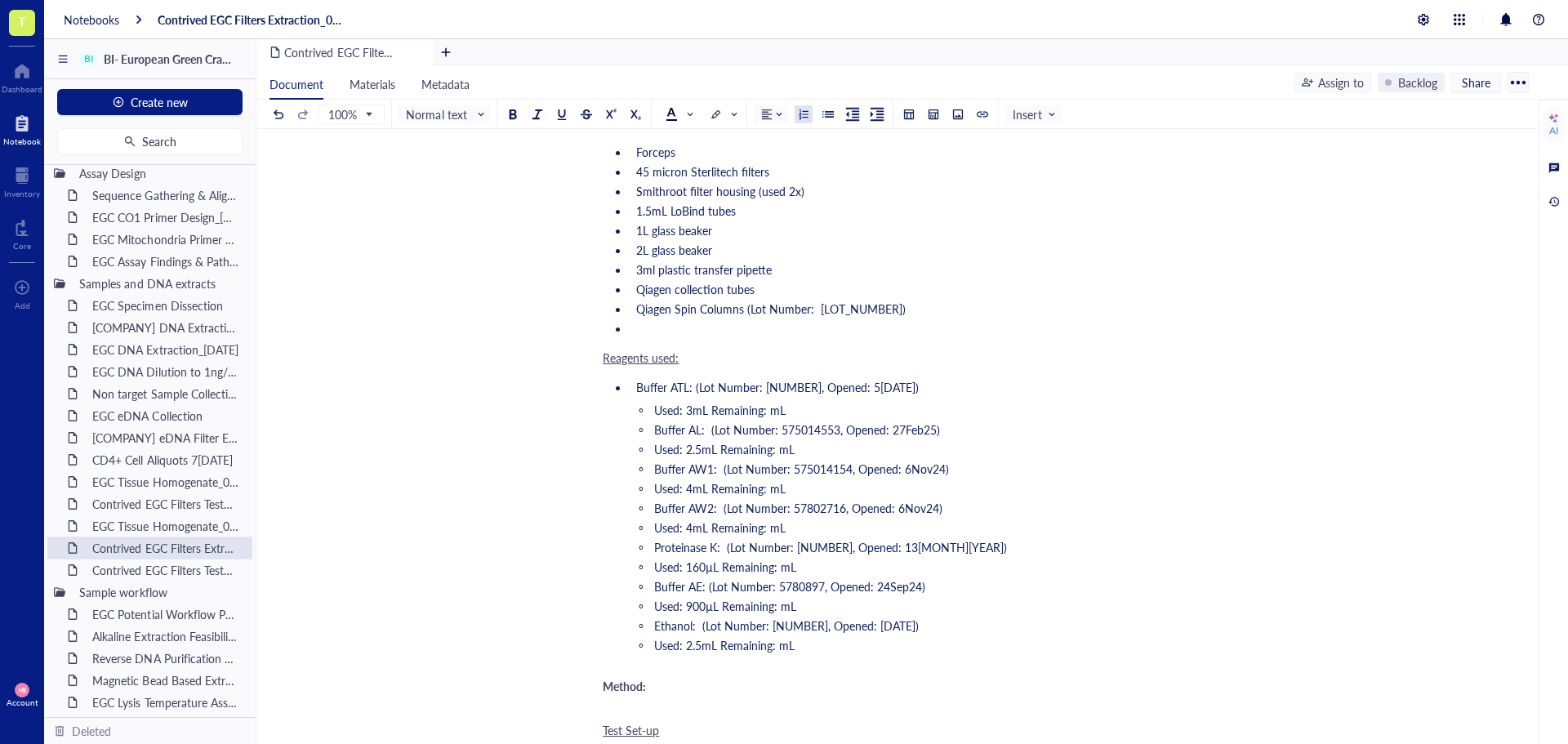 scroll, scrollTop: 490, scrollLeft: 0, axis: vertical 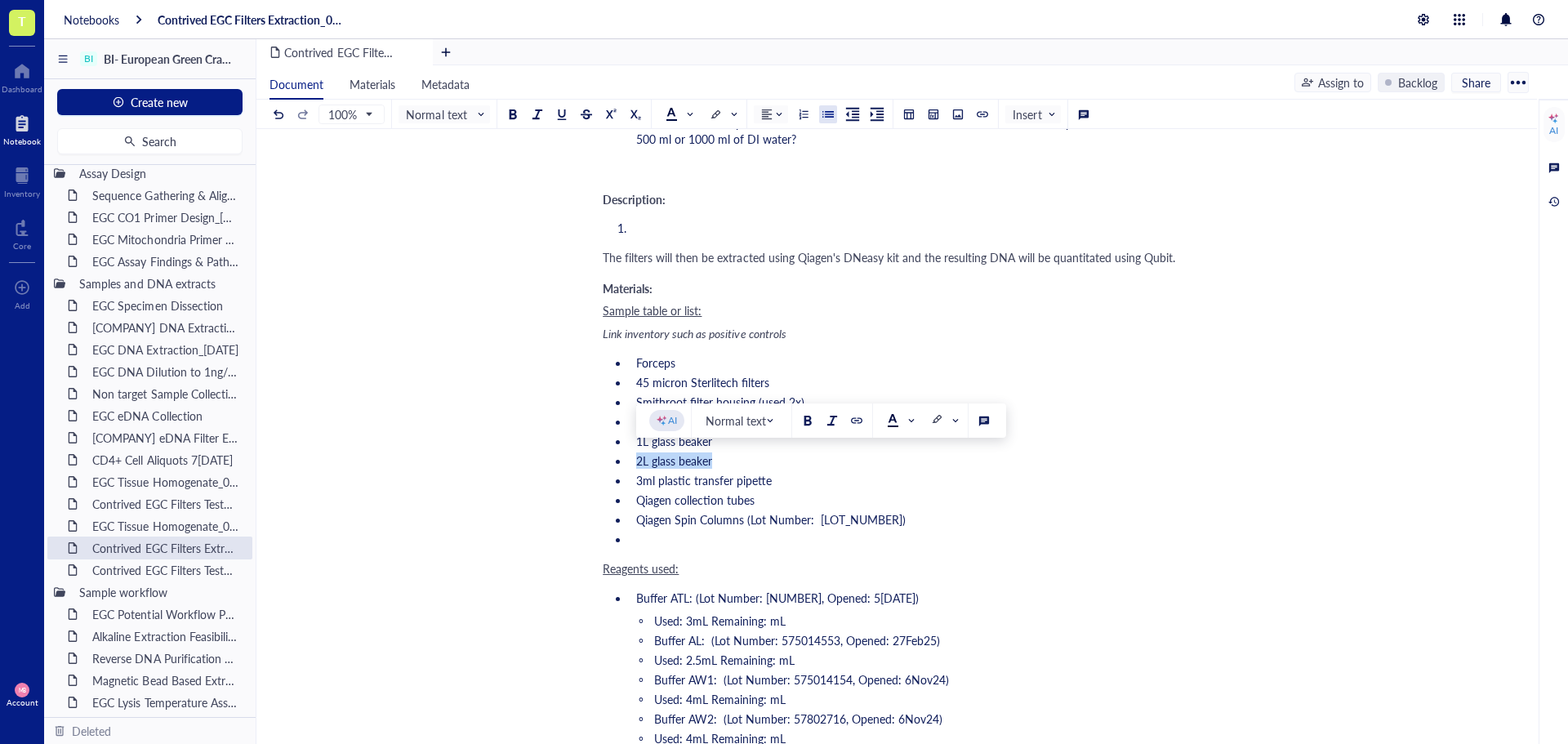 drag, startPoint x: 637, startPoint y: 461, endPoint x: 711, endPoint y: 461, distance: 74 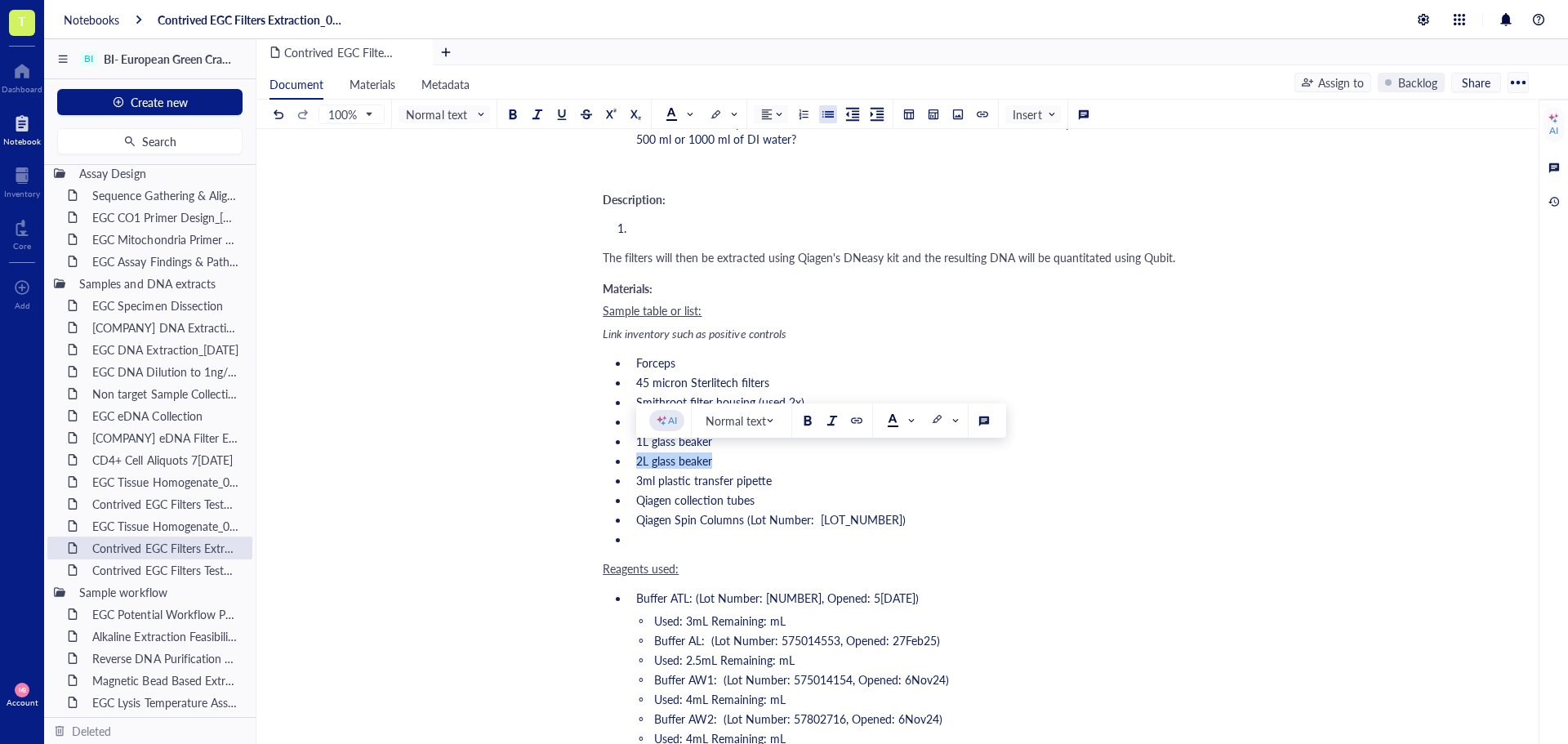 click on "2L glass beaker" at bounding box center (674, 461) 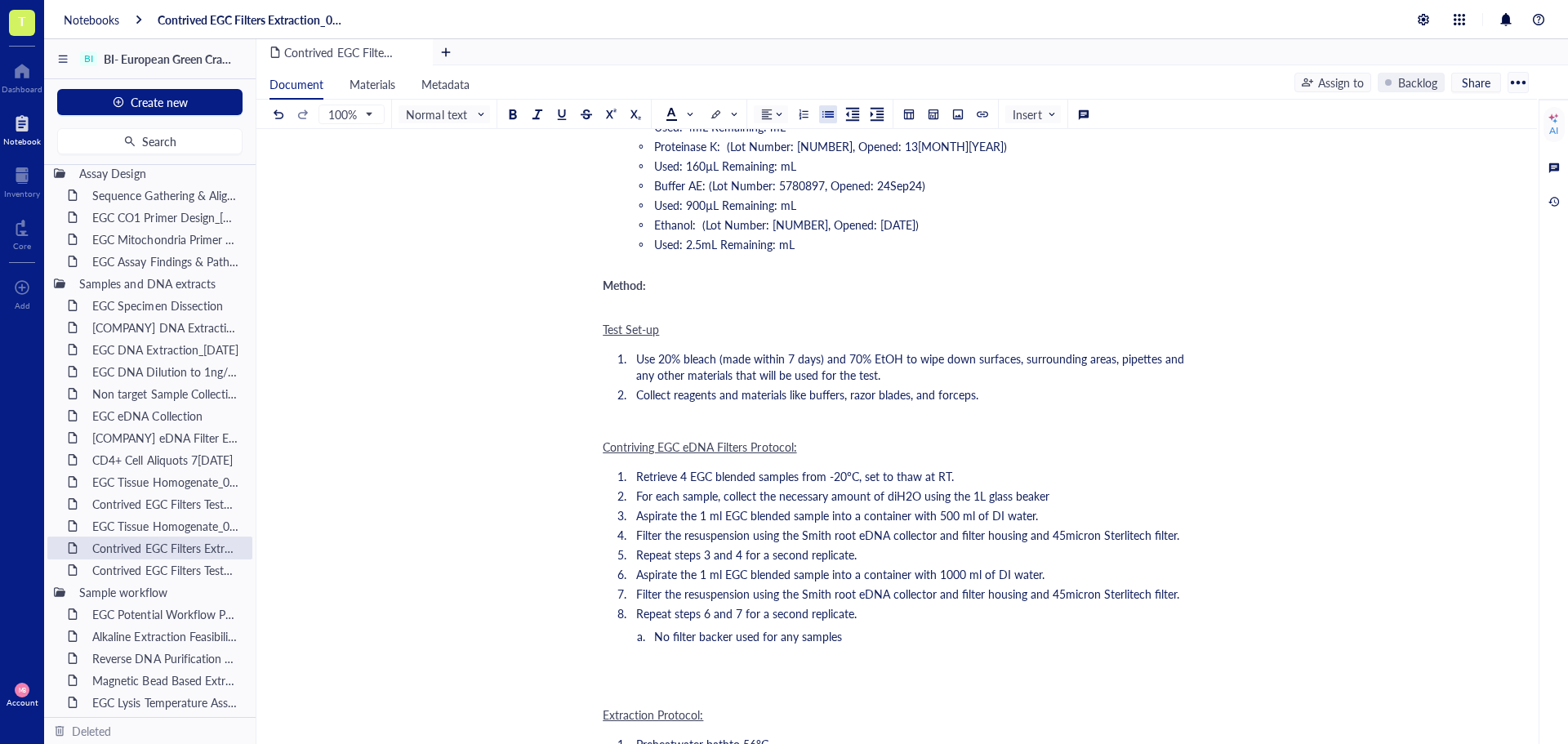 scroll, scrollTop: 1225, scrollLeft: 0, axis: vertical 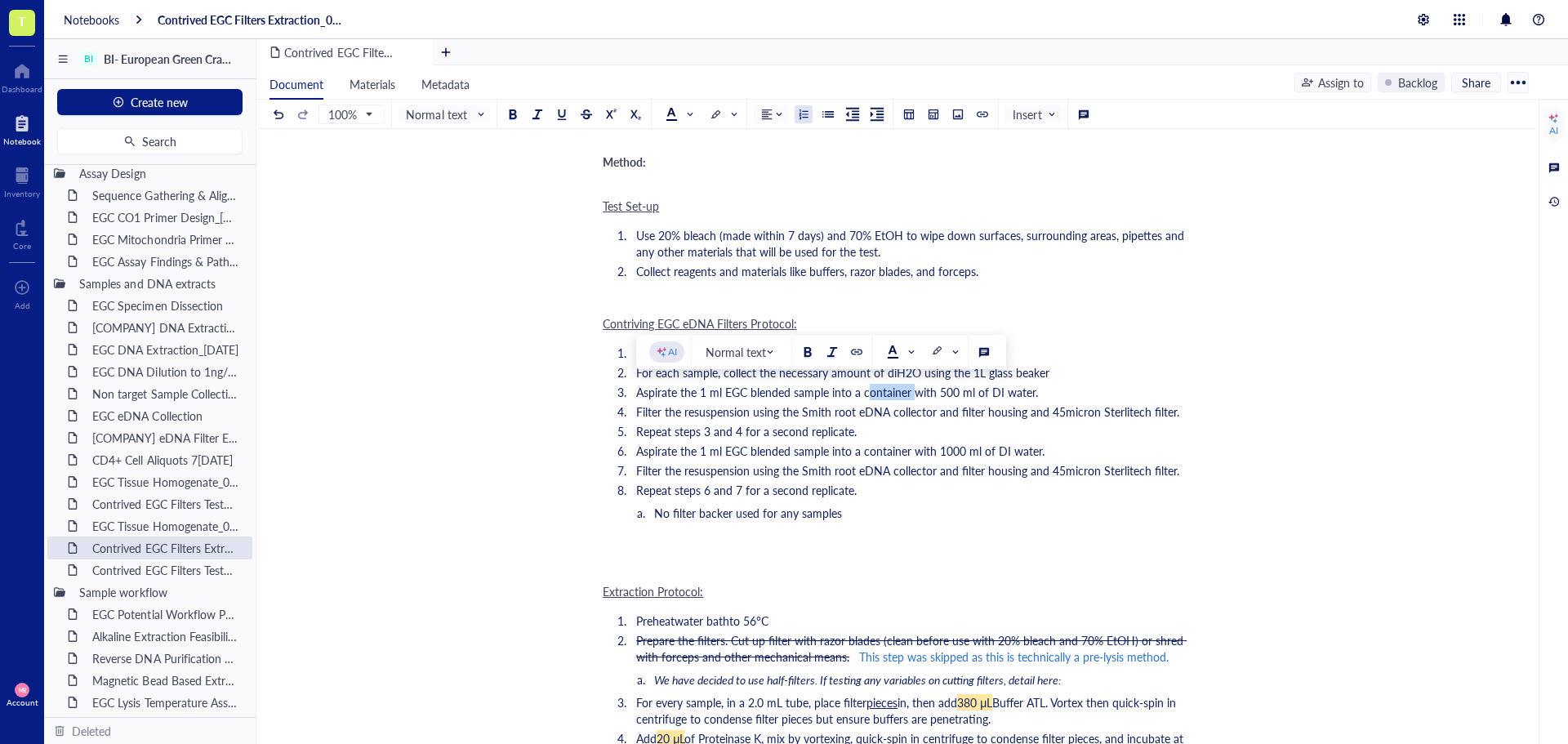 drag, startPoint x: 865, startPoint y: 395, endPoint x: 913, endPoint y: 396, distance: 48.010416 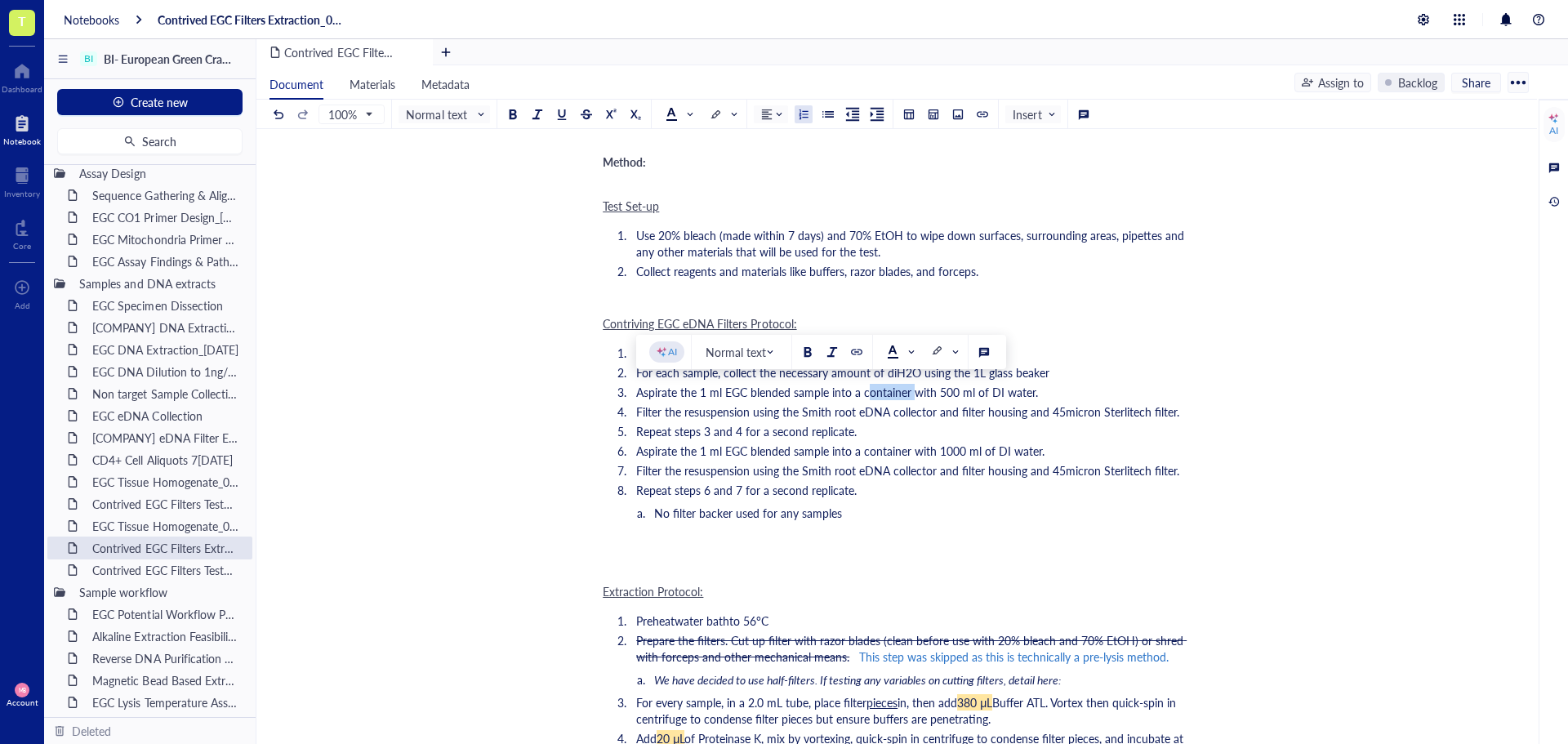 click on "Aspirate the 1 ml EGC blended sample into a container with 500 ml of DI water." at bounding box center [837, 392] 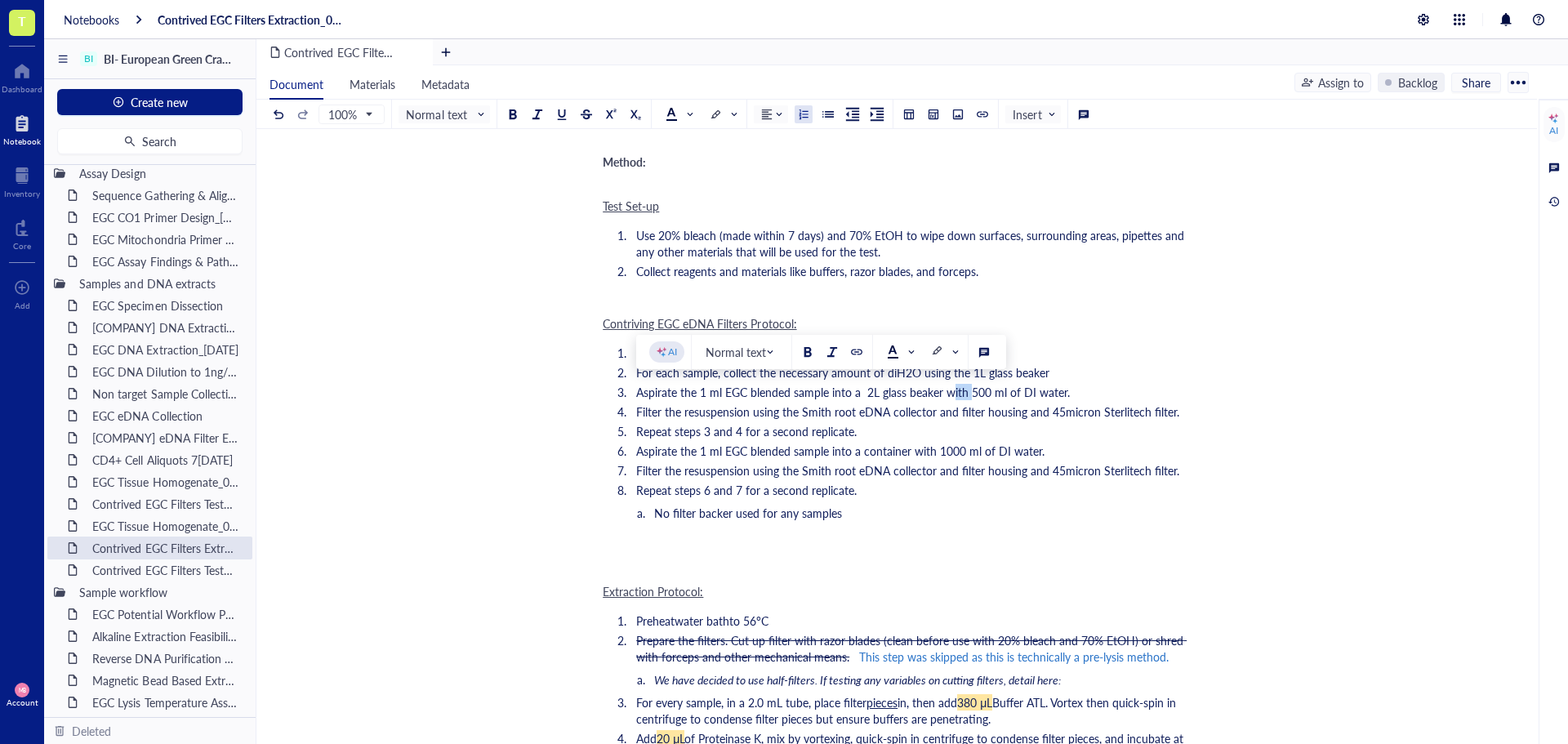 drag, startPoint x: 968, startPoint y: 391, endPoint x: 951, endPoint y: 391, distance: 17 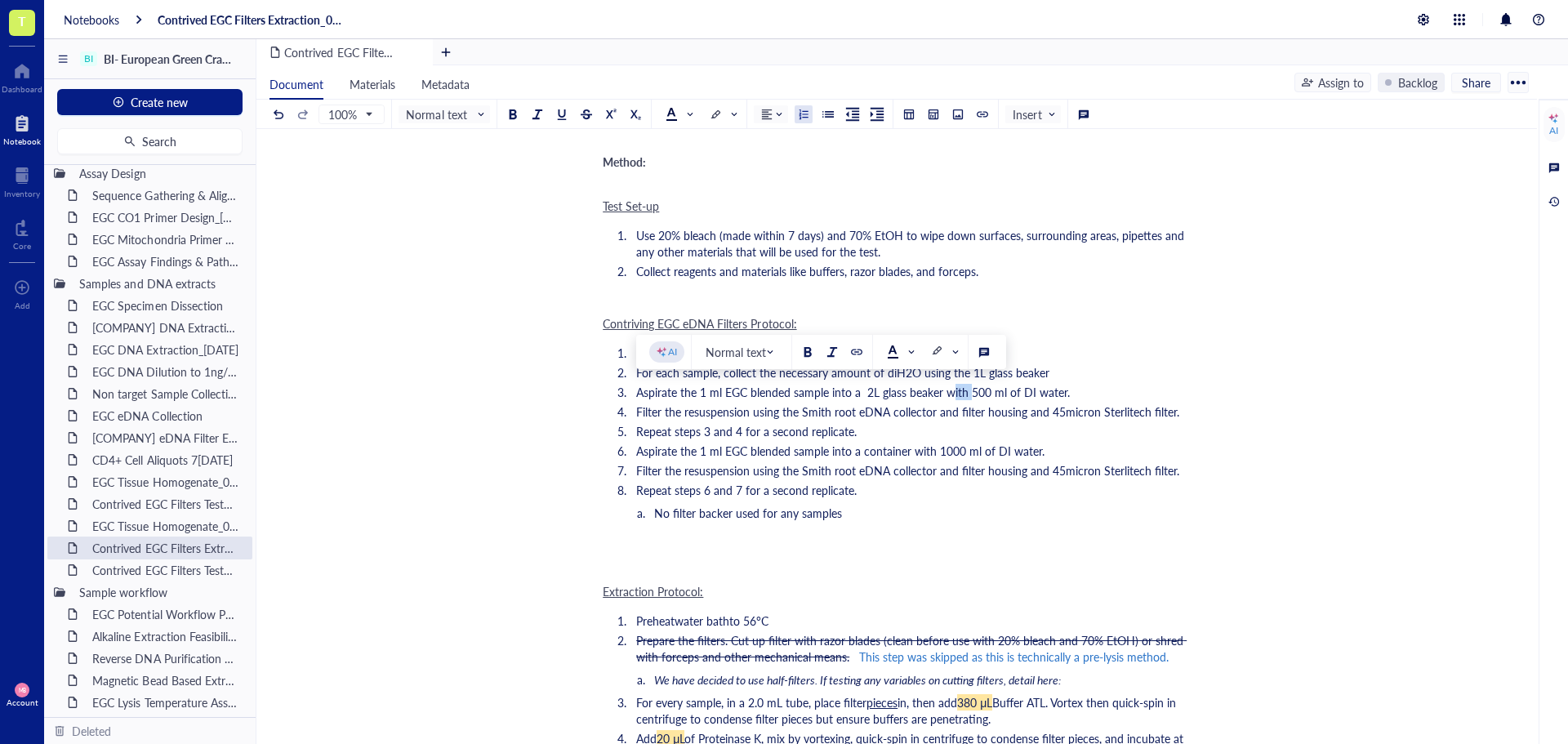 click on "Aspirate the 1 ml EGC blended sample into a  2L glass beaker with 500 ml of DI water." at bounding box center (853, 392) 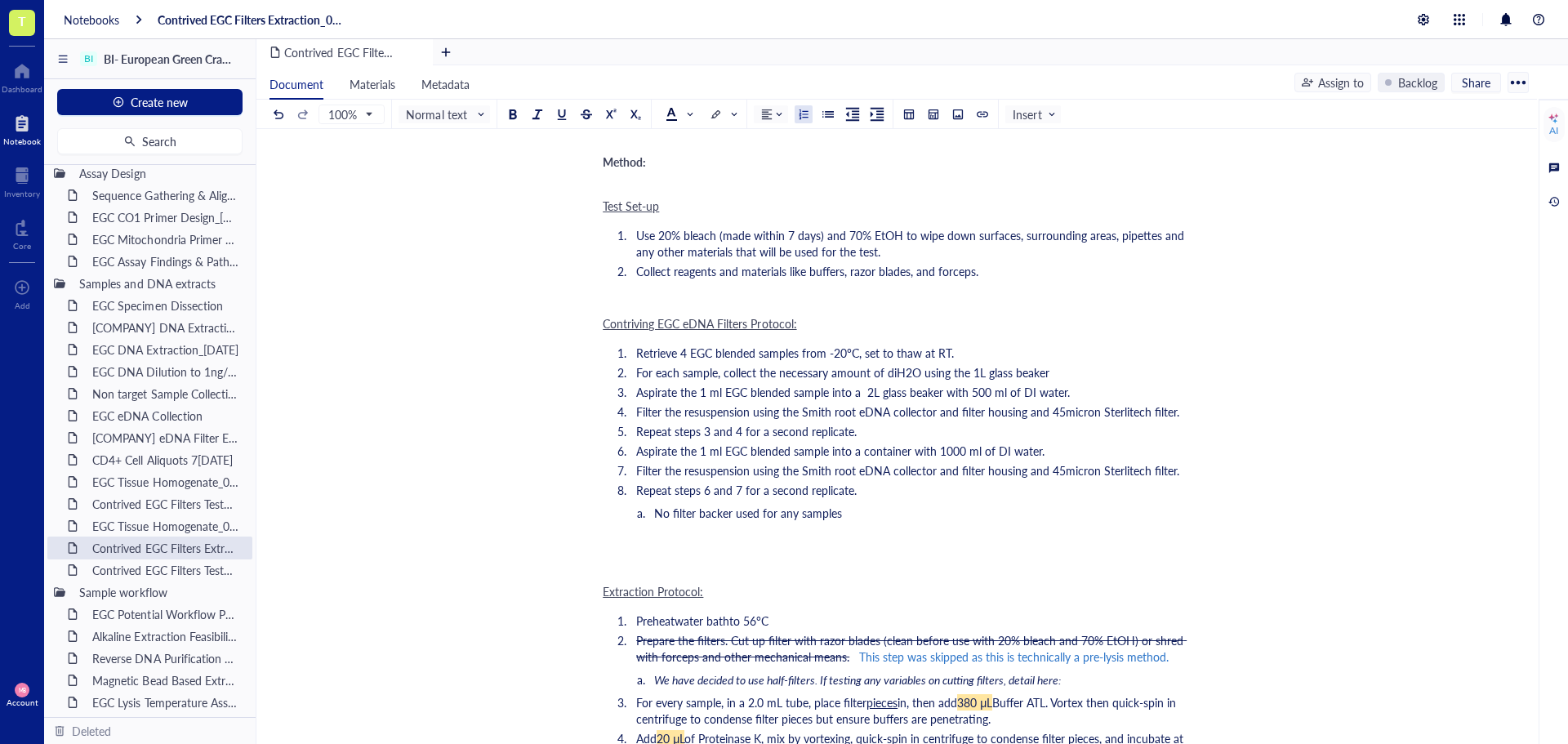 click on "For each sample, collect the necessary amount of diH2O using the 1L glass beaker" at bounding box center [843, 372] 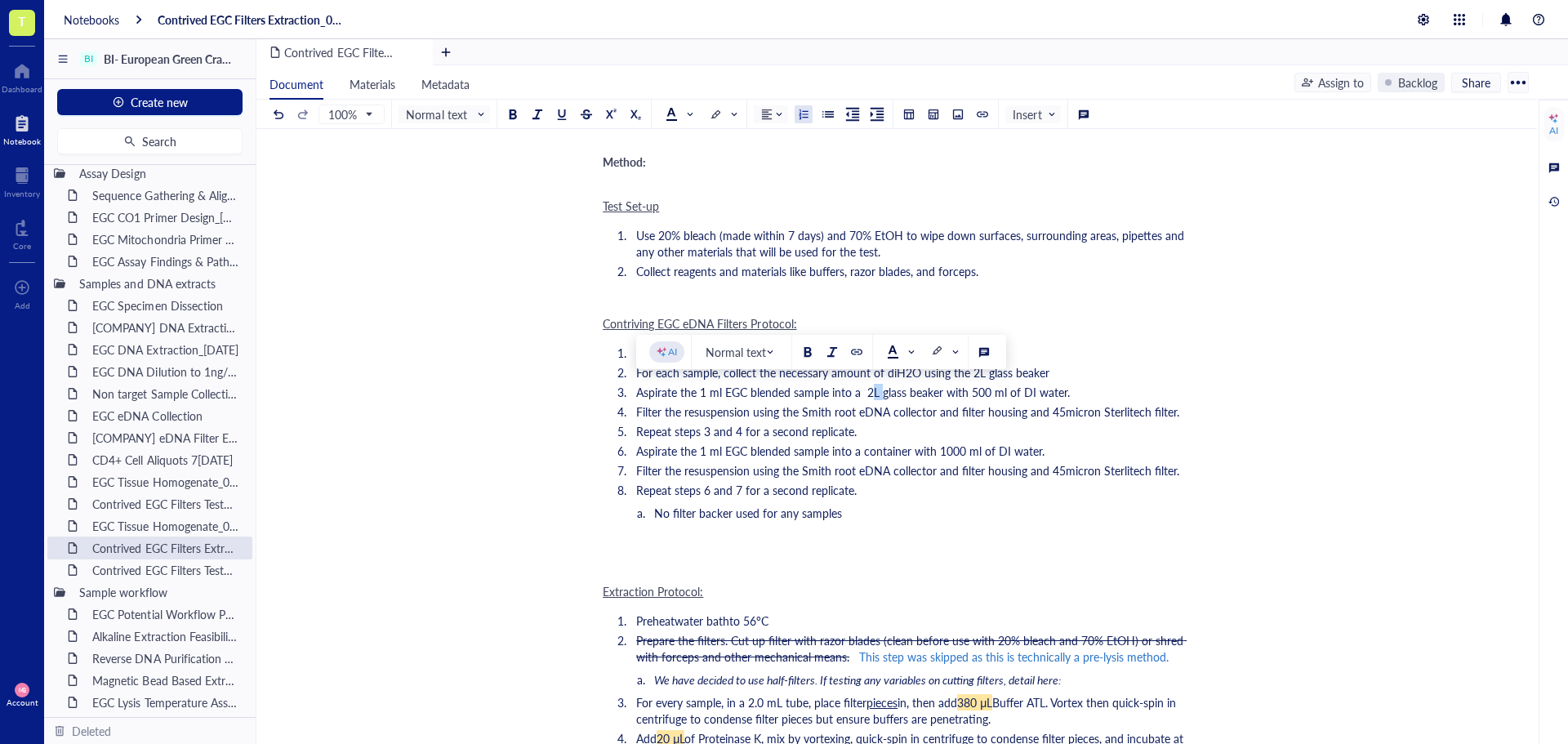 drag, startPoint x: 880, startPoint y: 394, endPoint x: 868, endPoint y: 393, distance: 12.041595 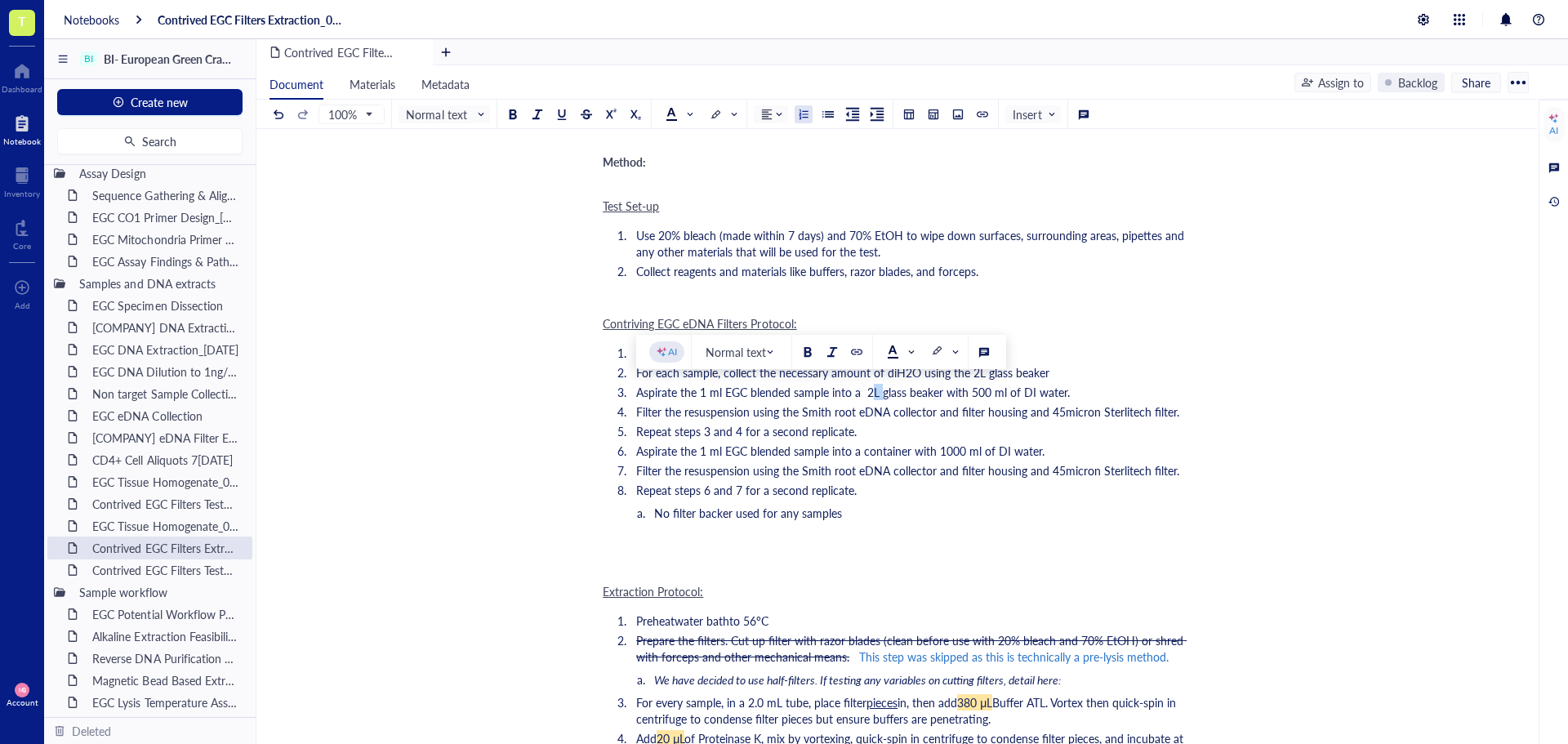 click on "Aspirate the 1 ml EGC blended sample into a  2L glass beaker with 500 ml of DI water." at bounding box center (853, 392) 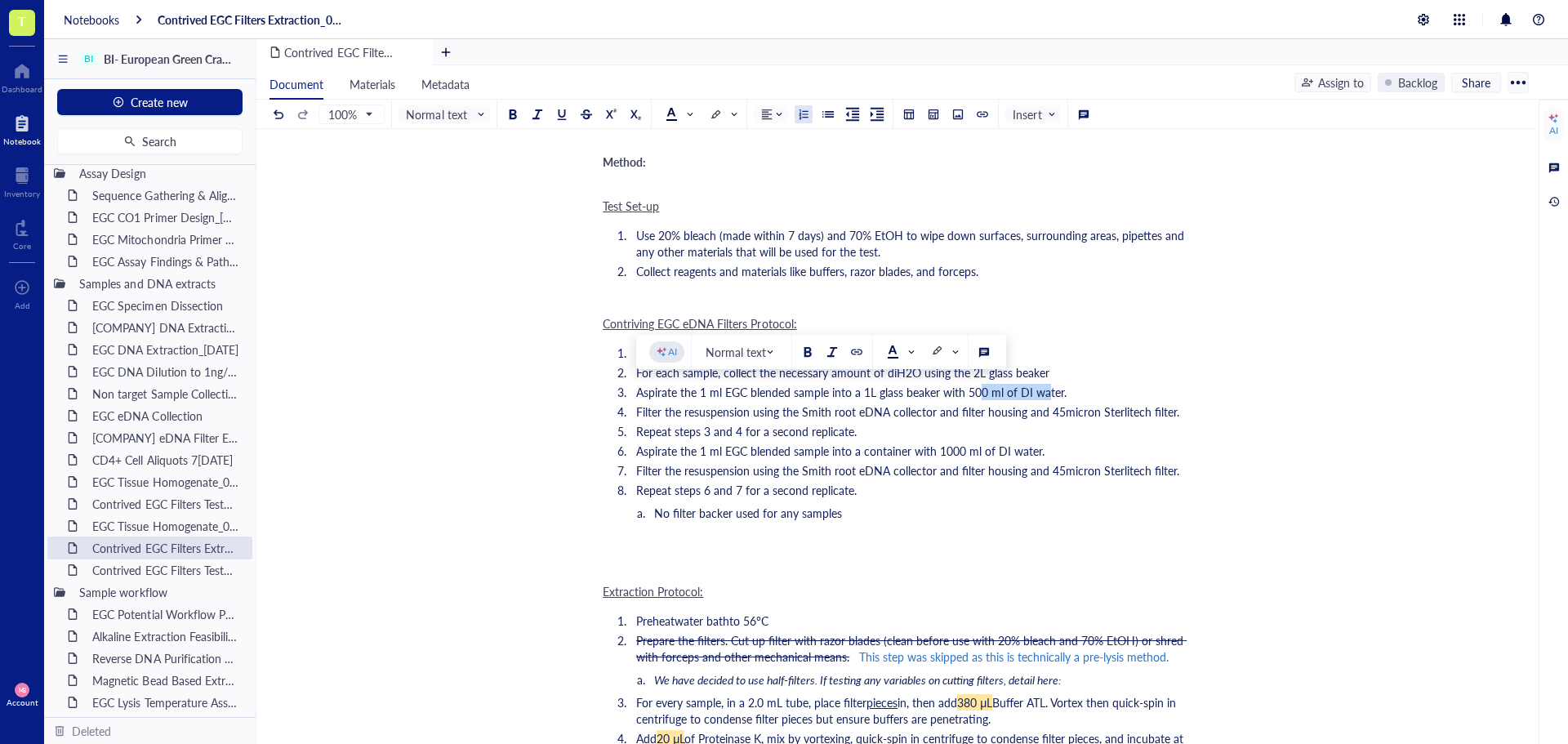 drag, startPoint x: 973, startPoint y: 394, endPoint x: 1042, endPoint y: 393, distance: 69.00725 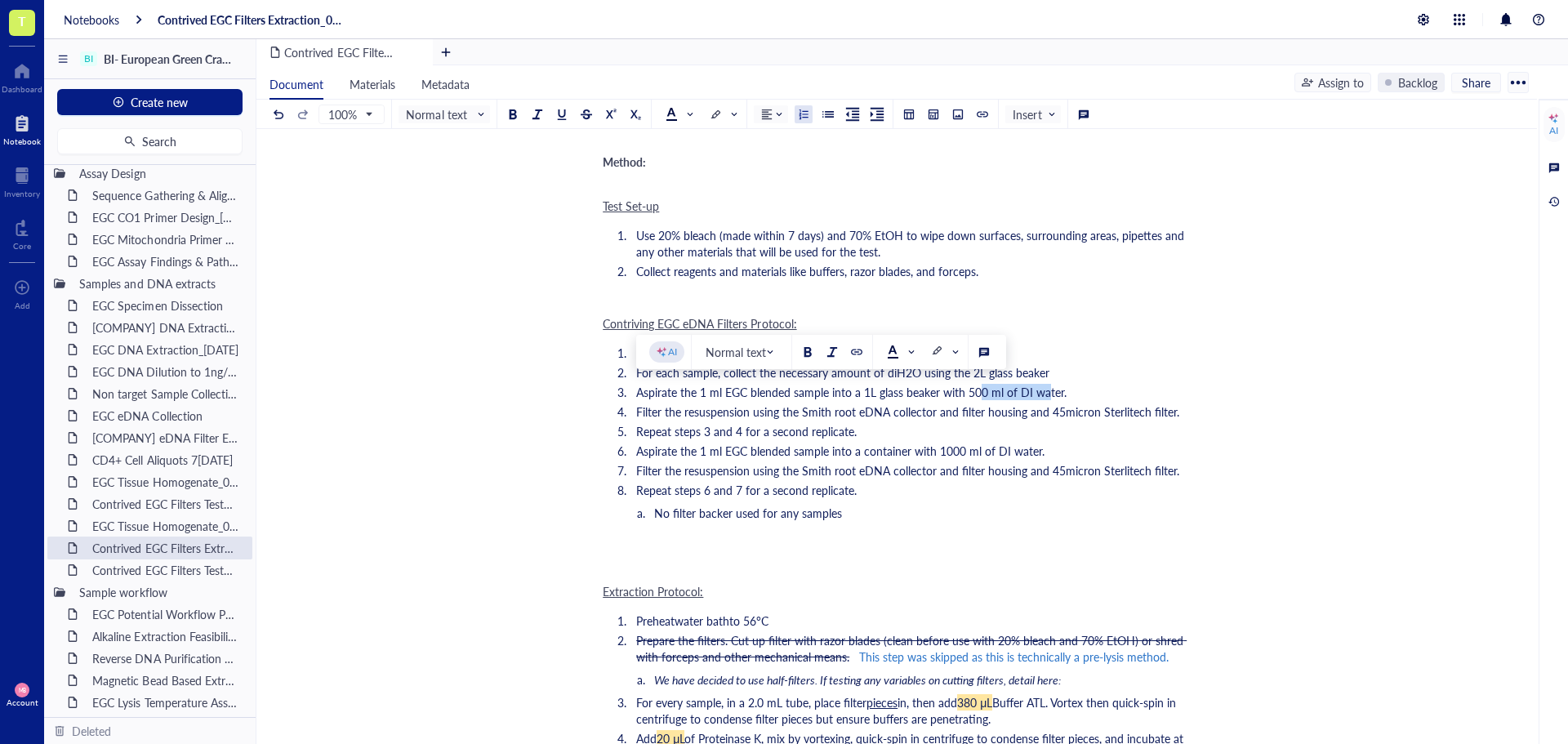 click on "Aspirate the 1 ml EGC blended sample into a 1L glass beaker with 500 ml of DI water." at bounding box center [851, 392] 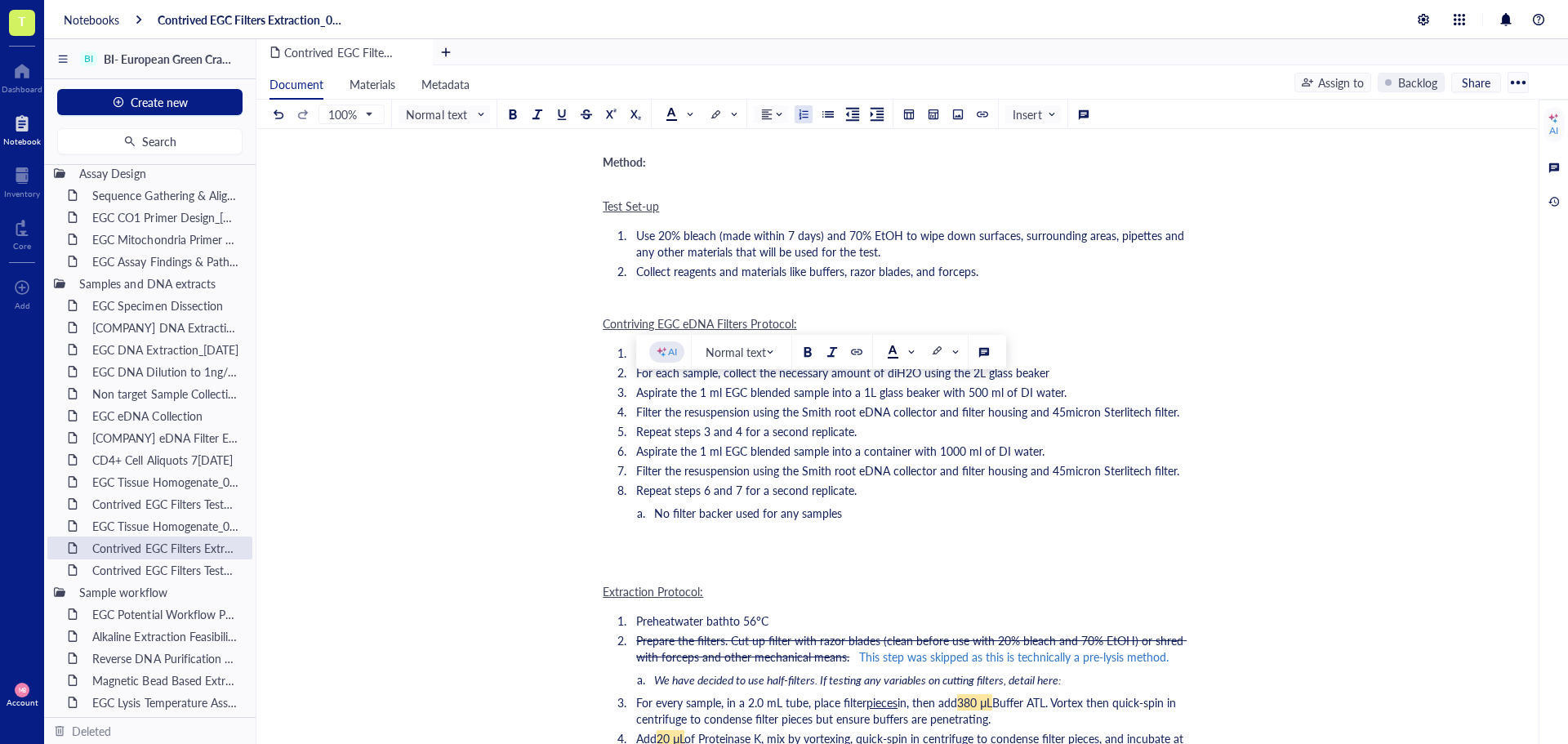 drag, startPoint x: 972, startPoint y: 392, endPoint x: 1065, endPoint y: 394, distance: 93.0215 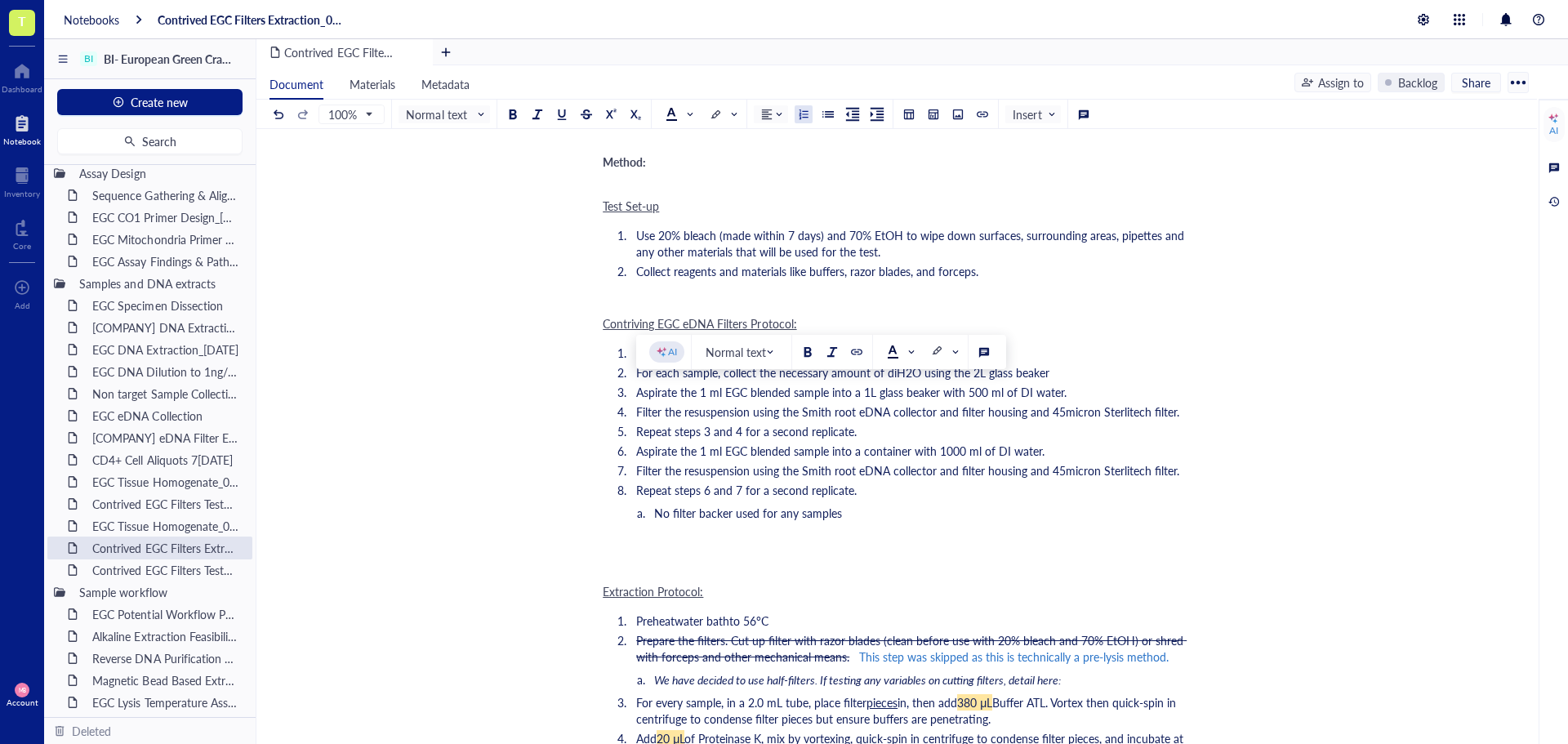 click on "Aspirate the 1 ml EGC blended sample into a 1L glass beaker with 500 ml of DI water." at bounding box center (851, 392) 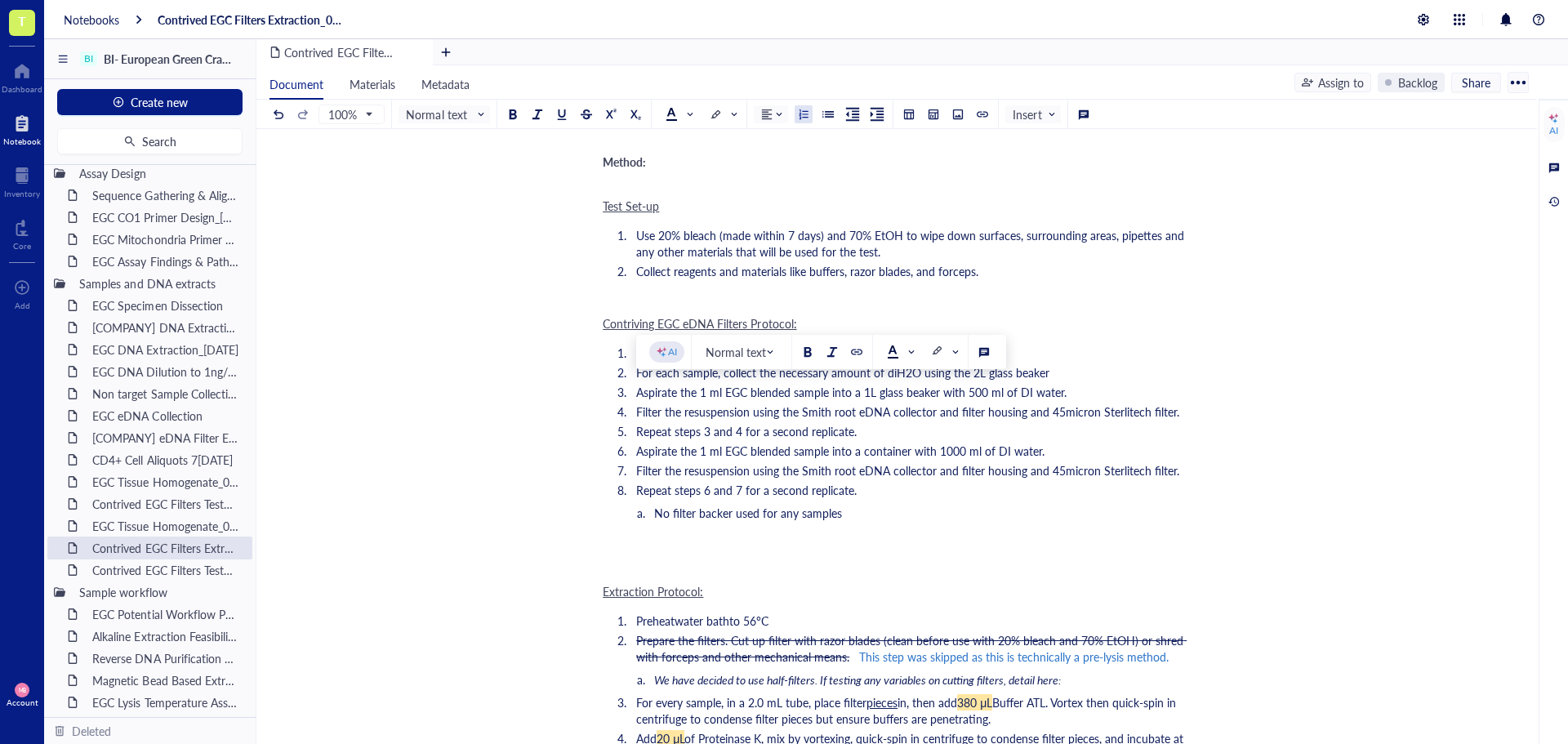 copy on "500 ml of DI water" 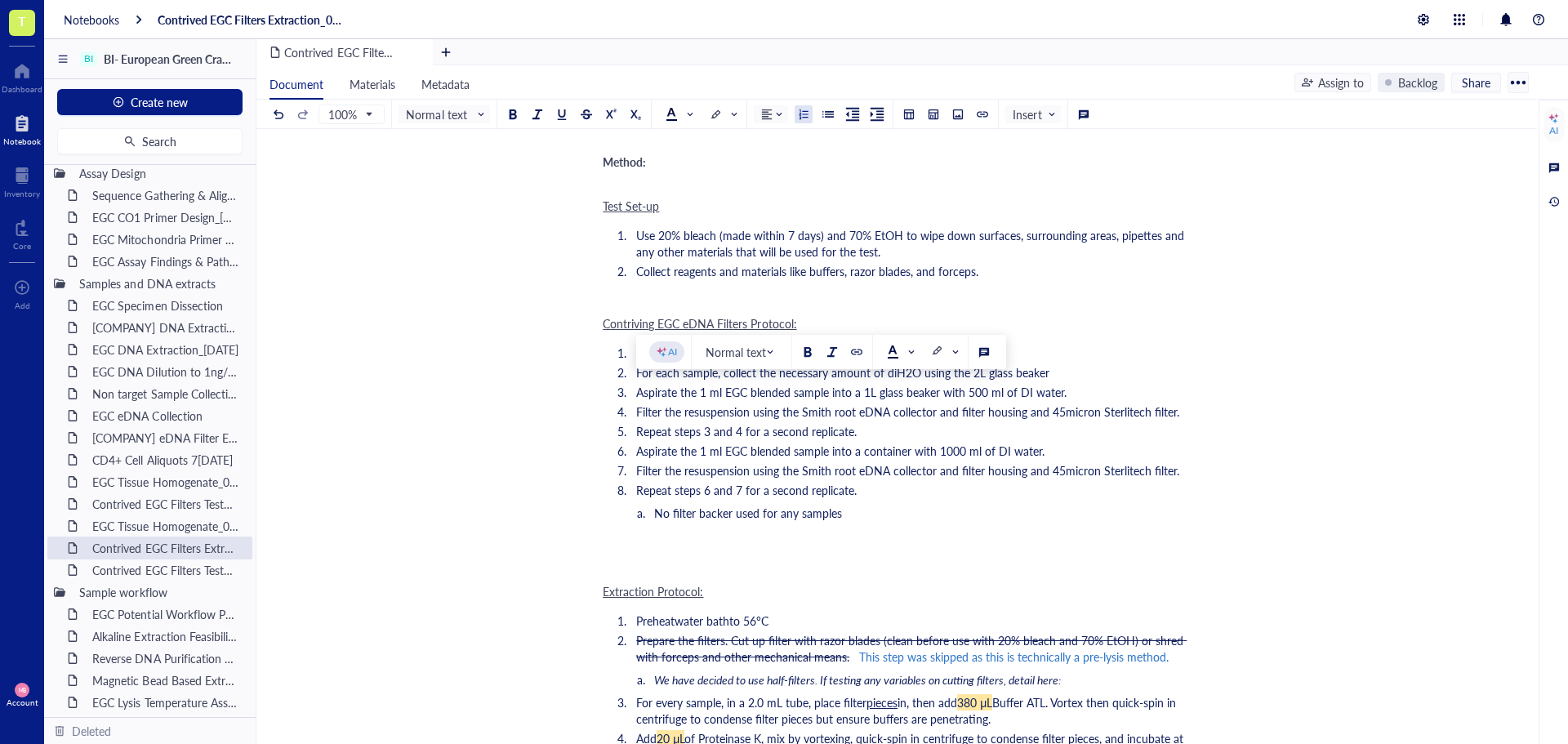 click on "Aspirate the 1 ml EGC blended sample into a 1L glass beaker with 500 ml of DI water." at bounding box center (851, 392) 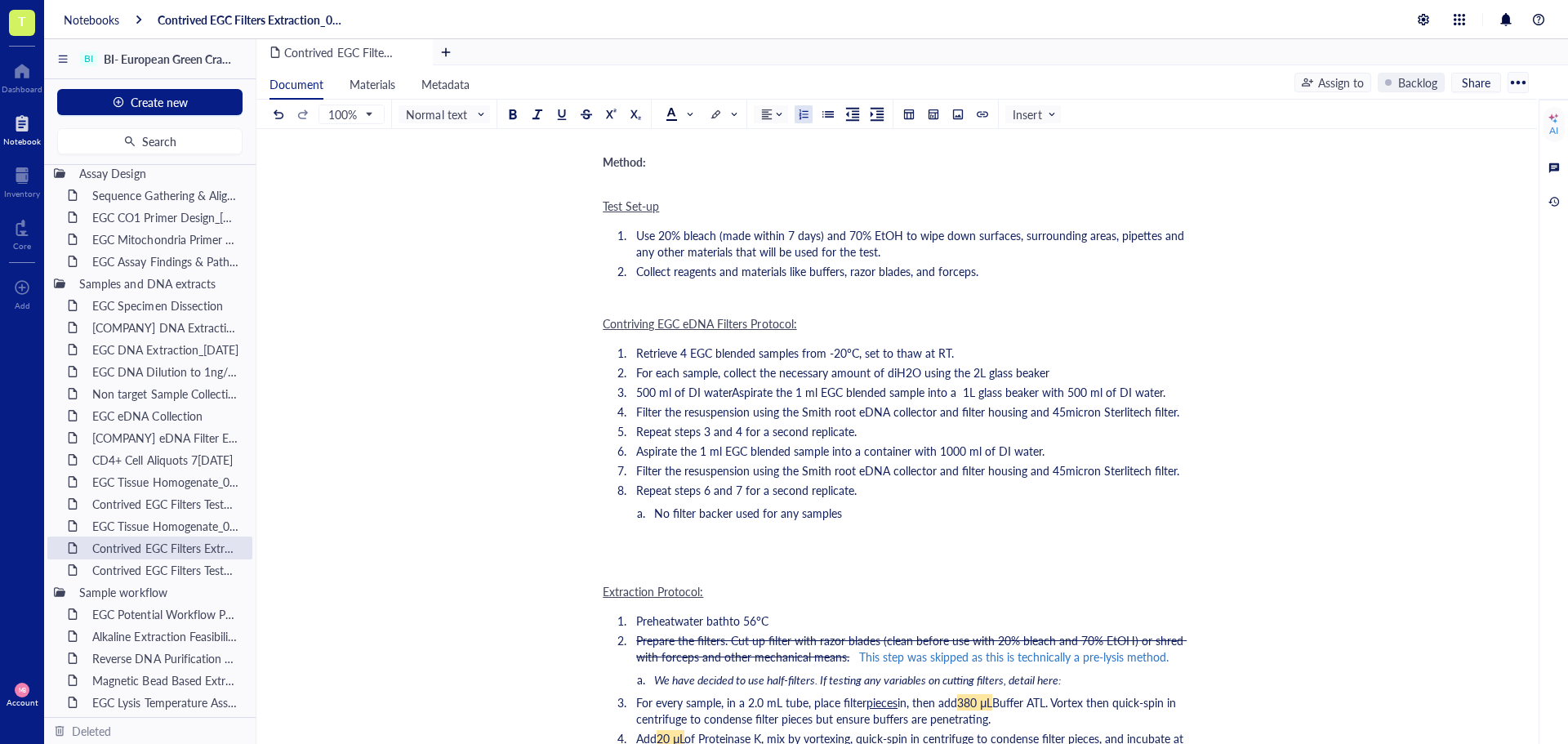 click on "500 ml of DI waterAspirate the 1 ml EGC blended sample into a  1L glass beaker with 500 ml of DI water." at bounding box center [901, 392] 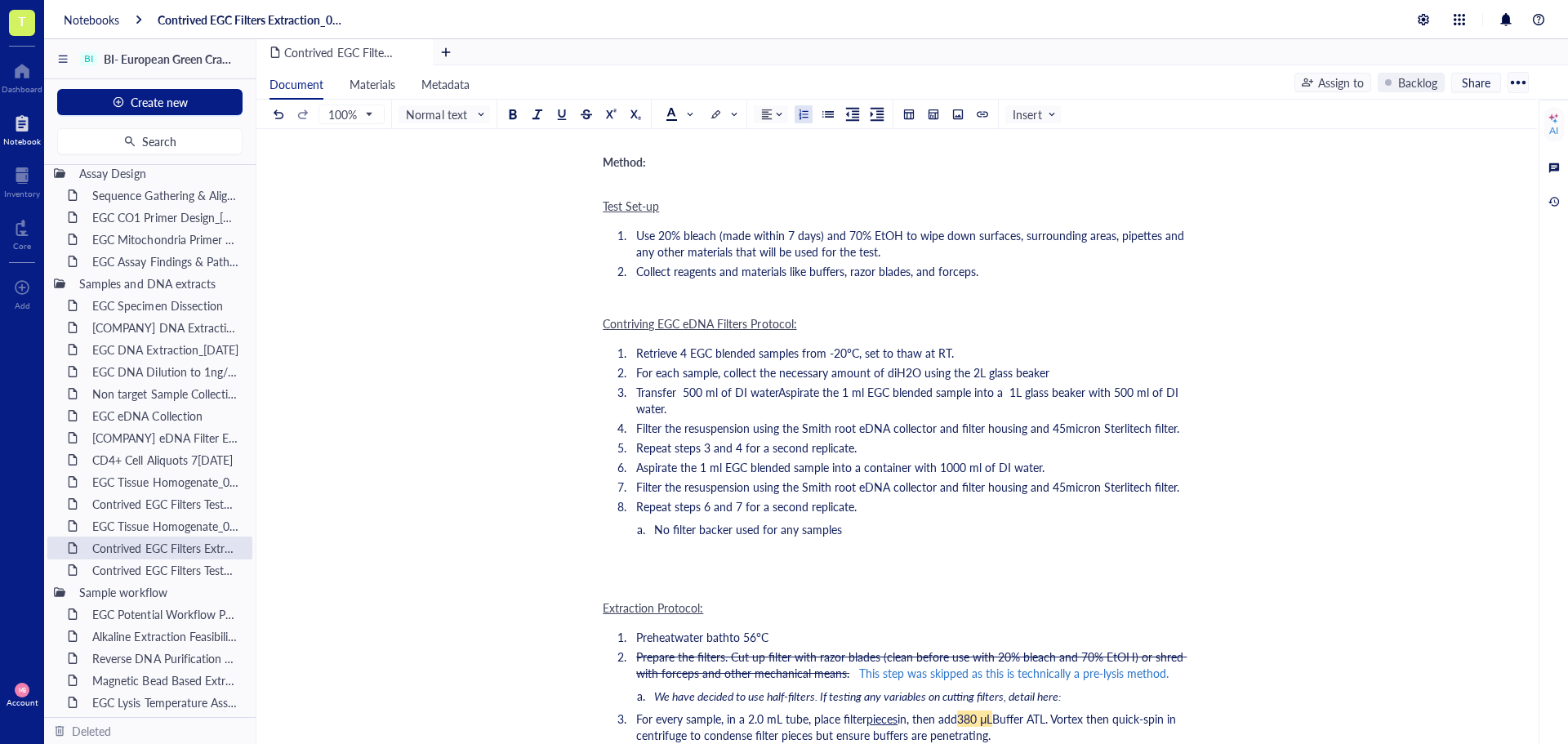 click on "Transfer  500 ml of DI waterAspirate the 1 ml EGC blended sample into a  1L glass beaker with 500 ml of DI water." at bounding box center (909, 400) 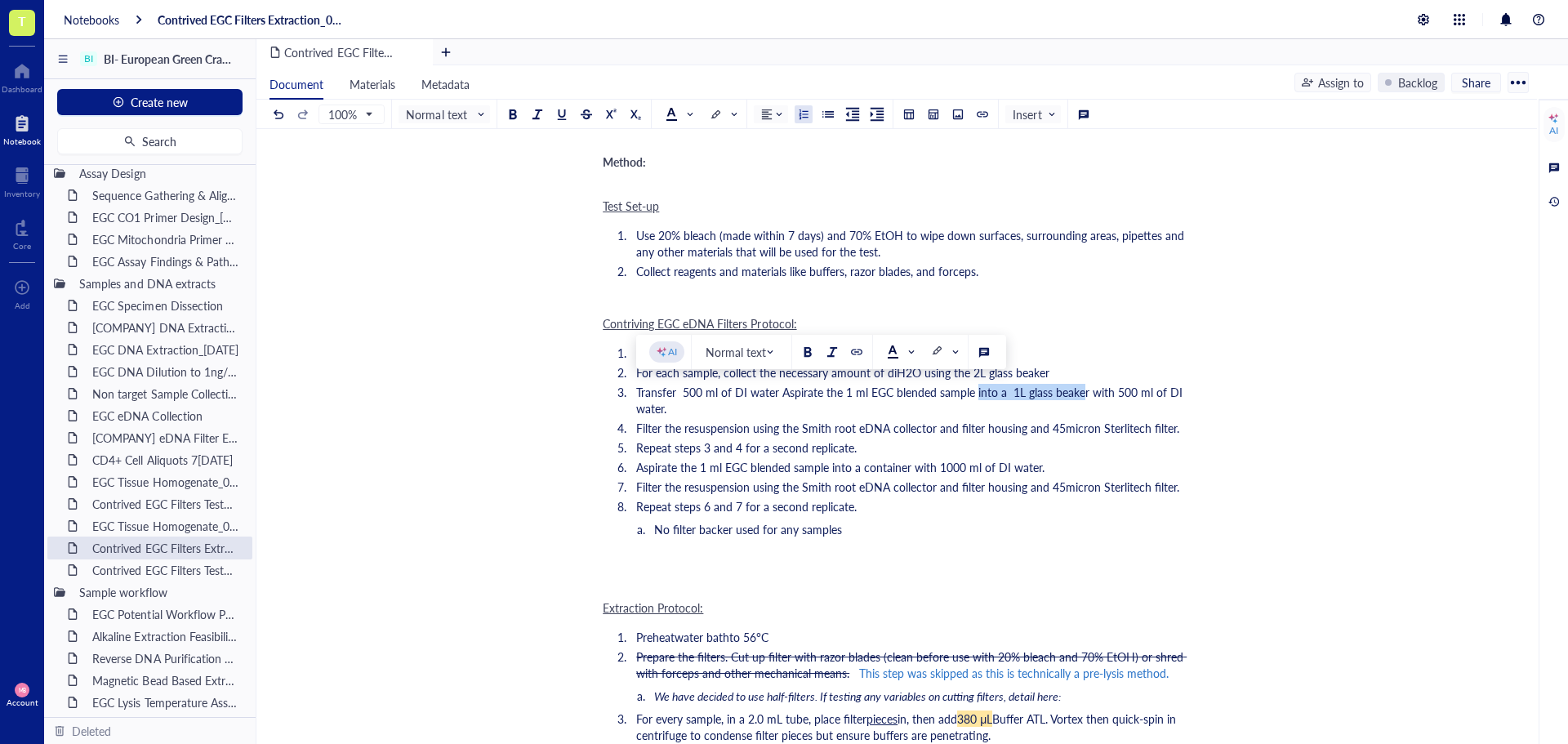 drag, startPoint x: 1081, startPoint y: 391, endPoint x: 974, endPoint y: 388, distance: 107.04205 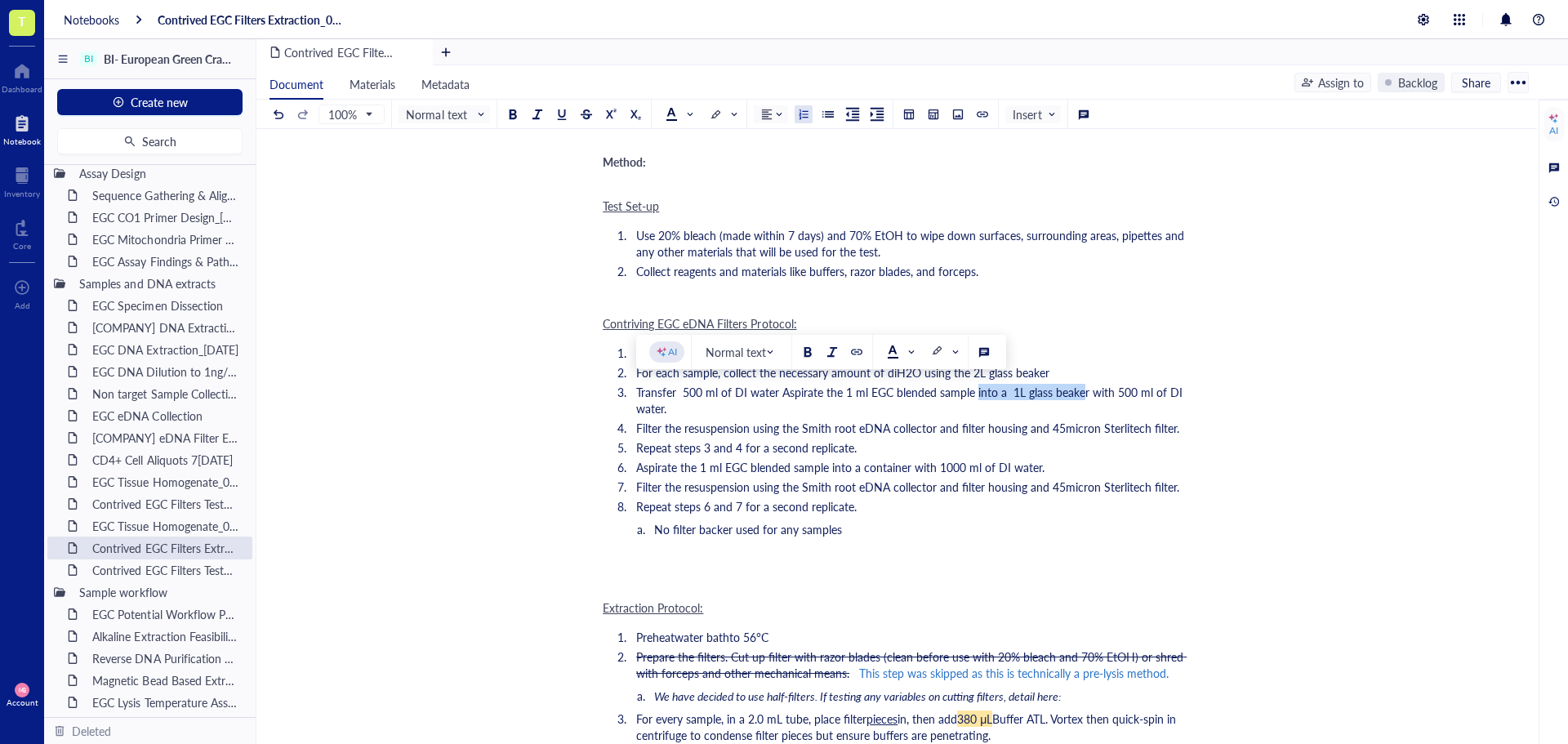 click on "Transfer  500 ml of DI water Aspirate the 1 ml EGC blended sample into a  1L glass beaker with 500 ml of DI water." at bounding box center [911, 400] 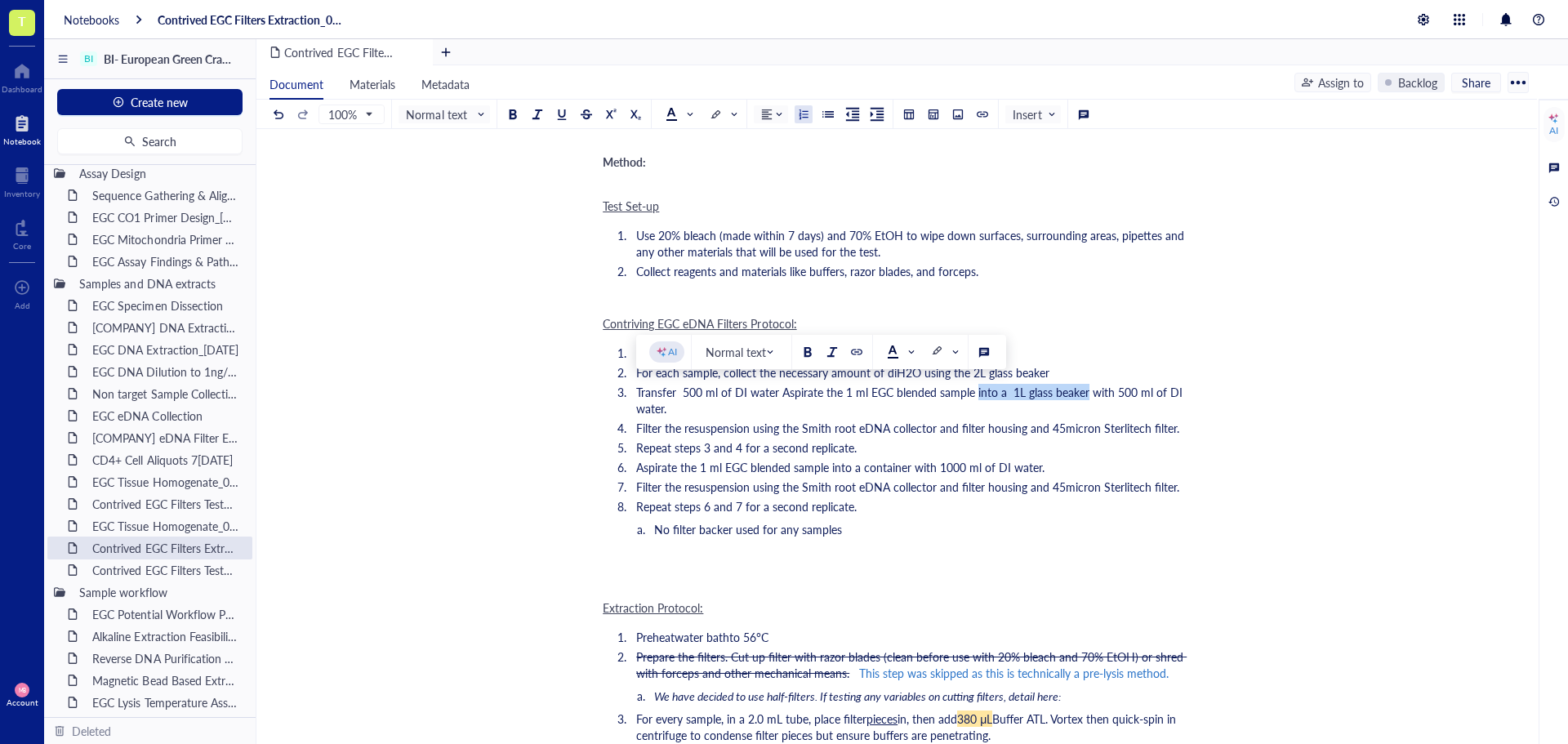 drag, startPoint x: 1084, startPoint y: 394, endPoint x: 975, endPoint y: 393, distance: 109.00459 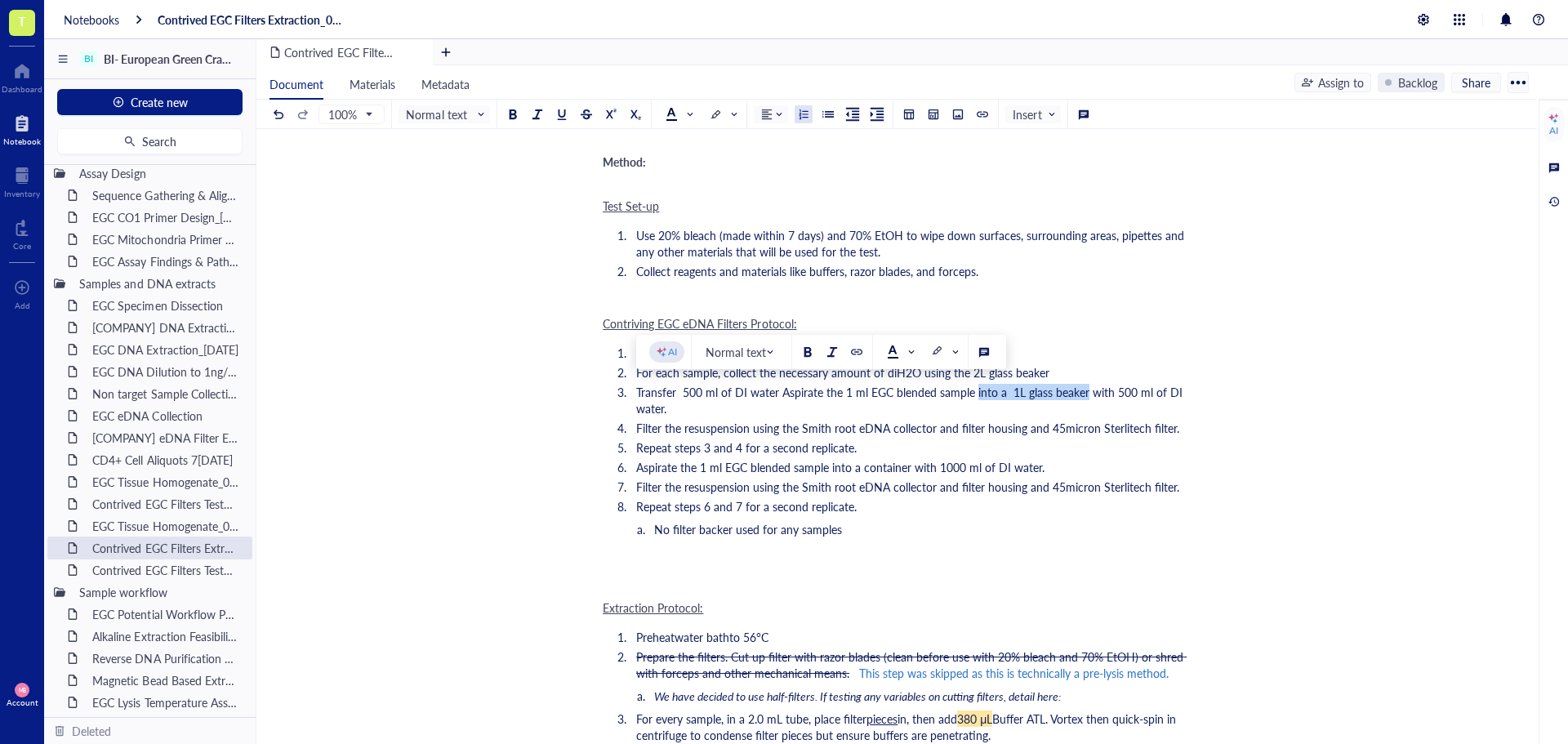 click on "Transfer  500 ml of DI water Aspirate the 1 ml EGC blended sample into a  1L glass beaker with 500 ml of DI water." at bounding box center (911, 400) 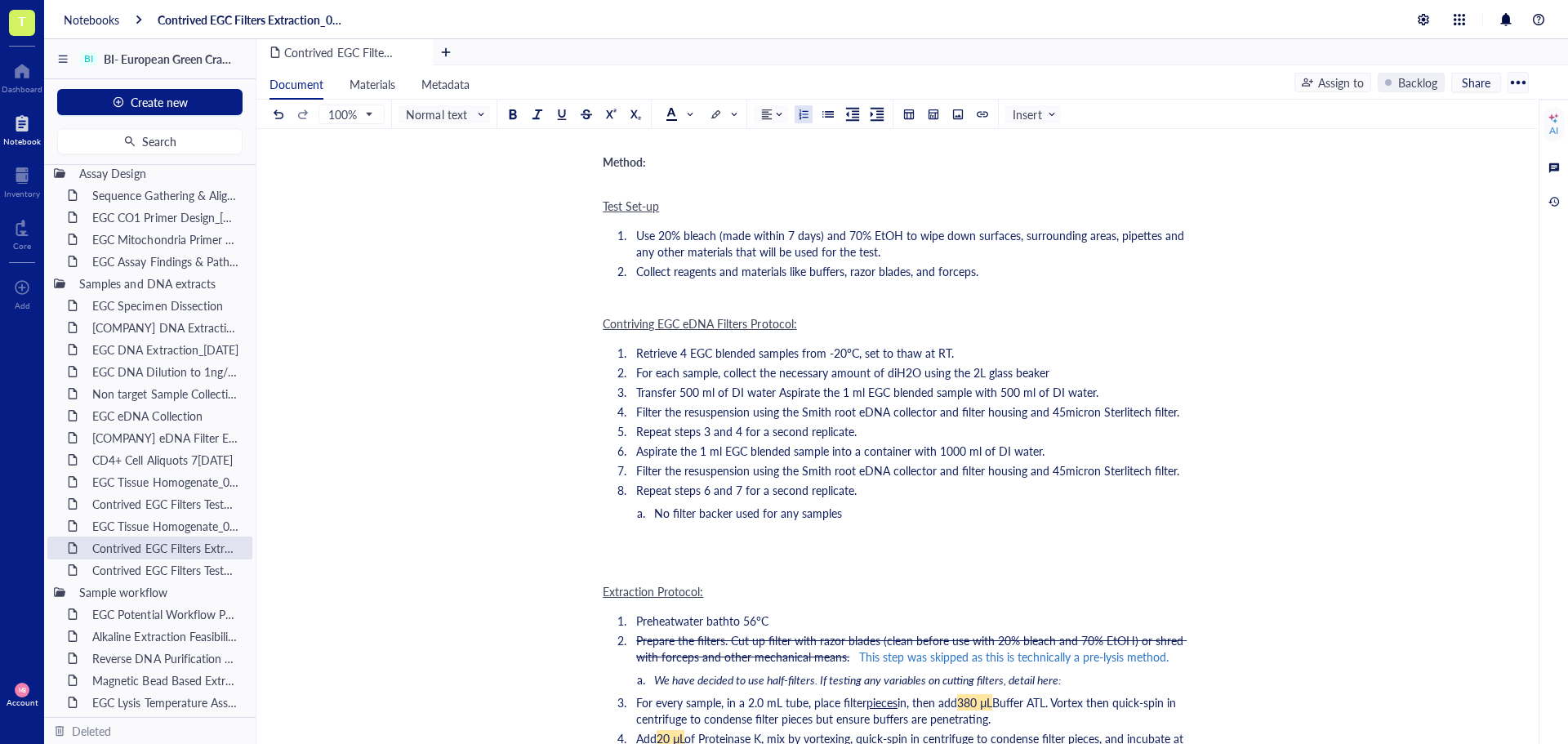 click on "Transfer 500 ml of DI water Aspirate the 1 ml EGC blended sample with 500 ml of DI water." at bounding box center [867, 392] 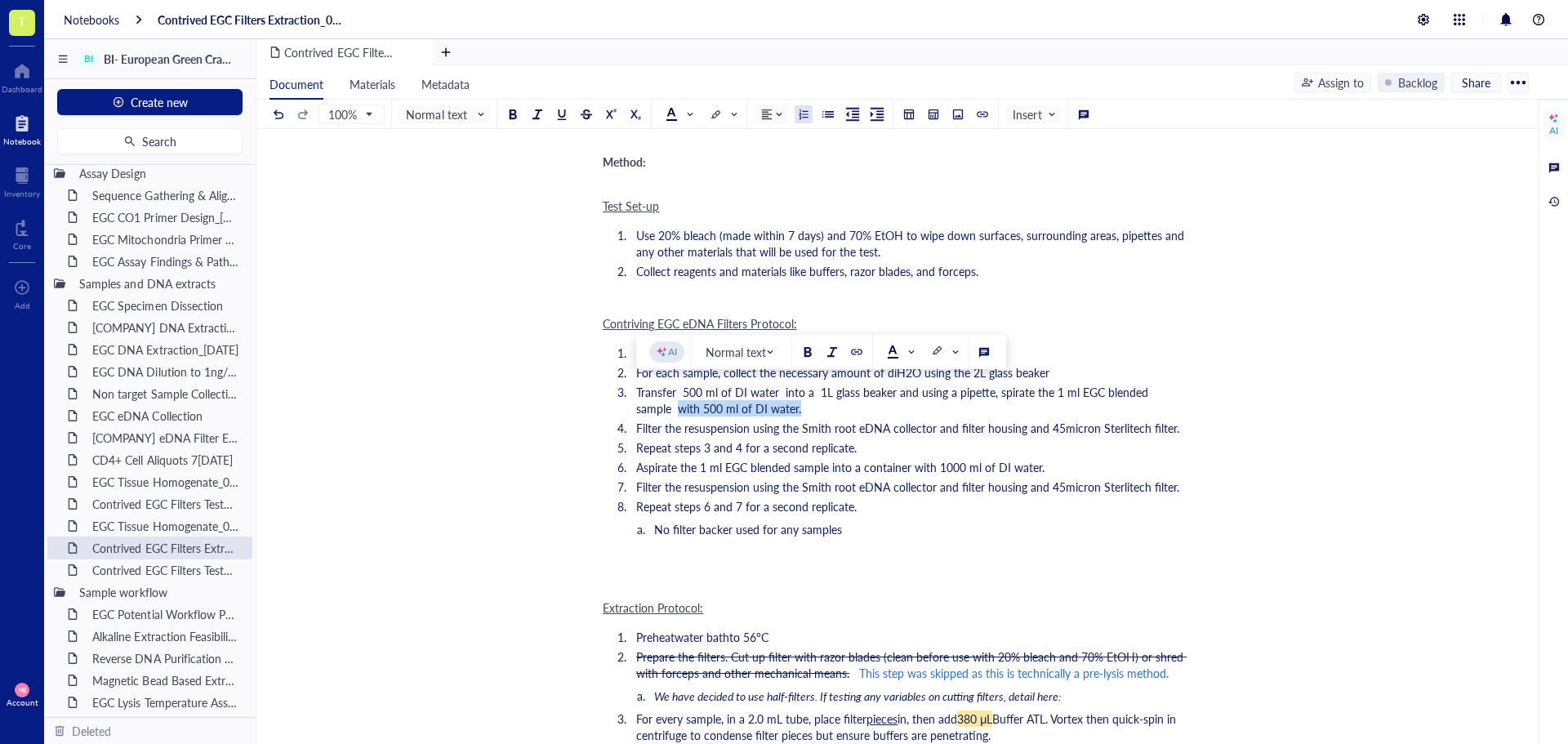 drag, startPoint x: 638, startPoint y: 409, endPoint x: 759, endPoint y: 403, distance: 121.14867 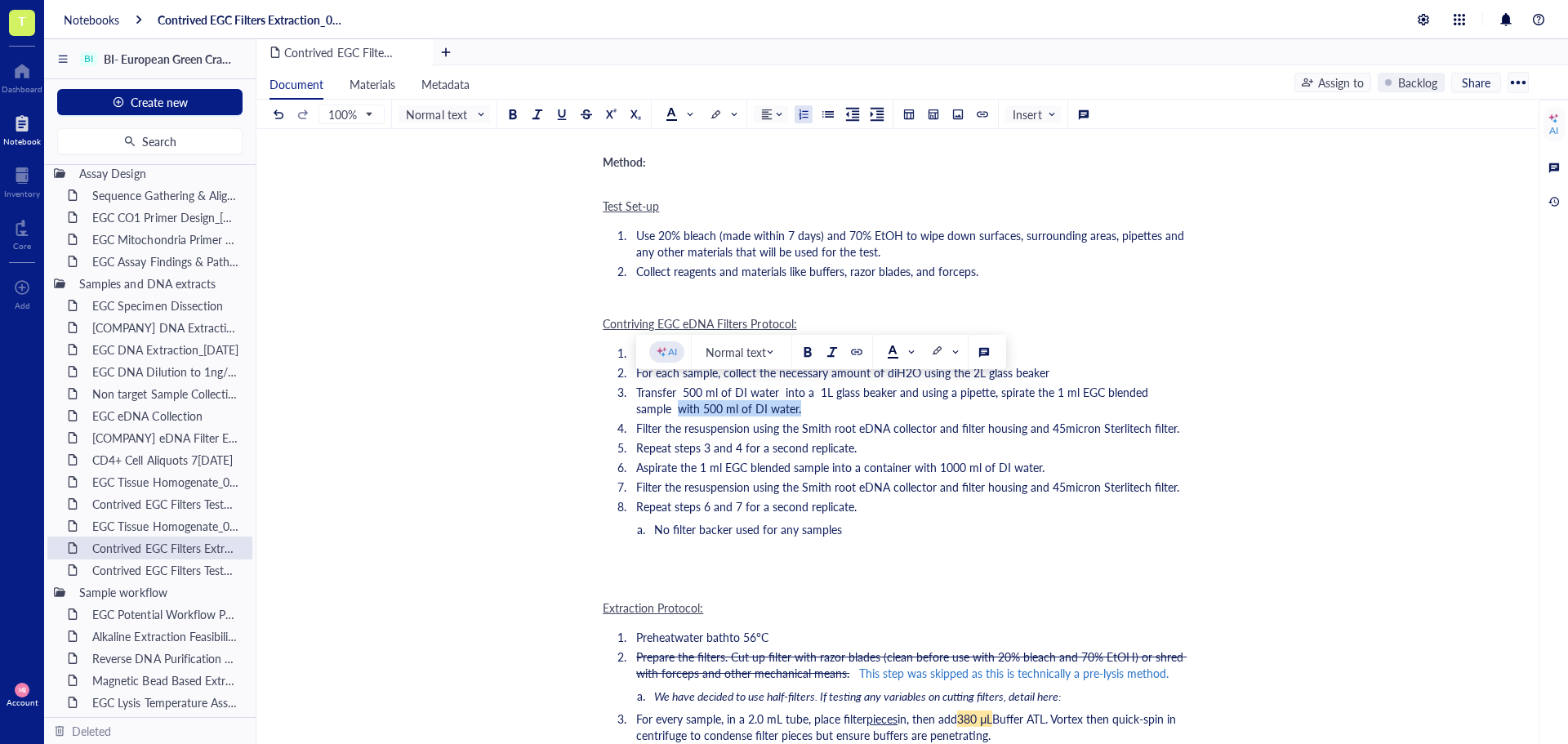 click on "Transfer  500 ml of DI water  into a  1L glass beaker and using a pipette, spirate the 1 ml EGC blended sample  with 500 ml of DI water." at bounding box center (893, 400) 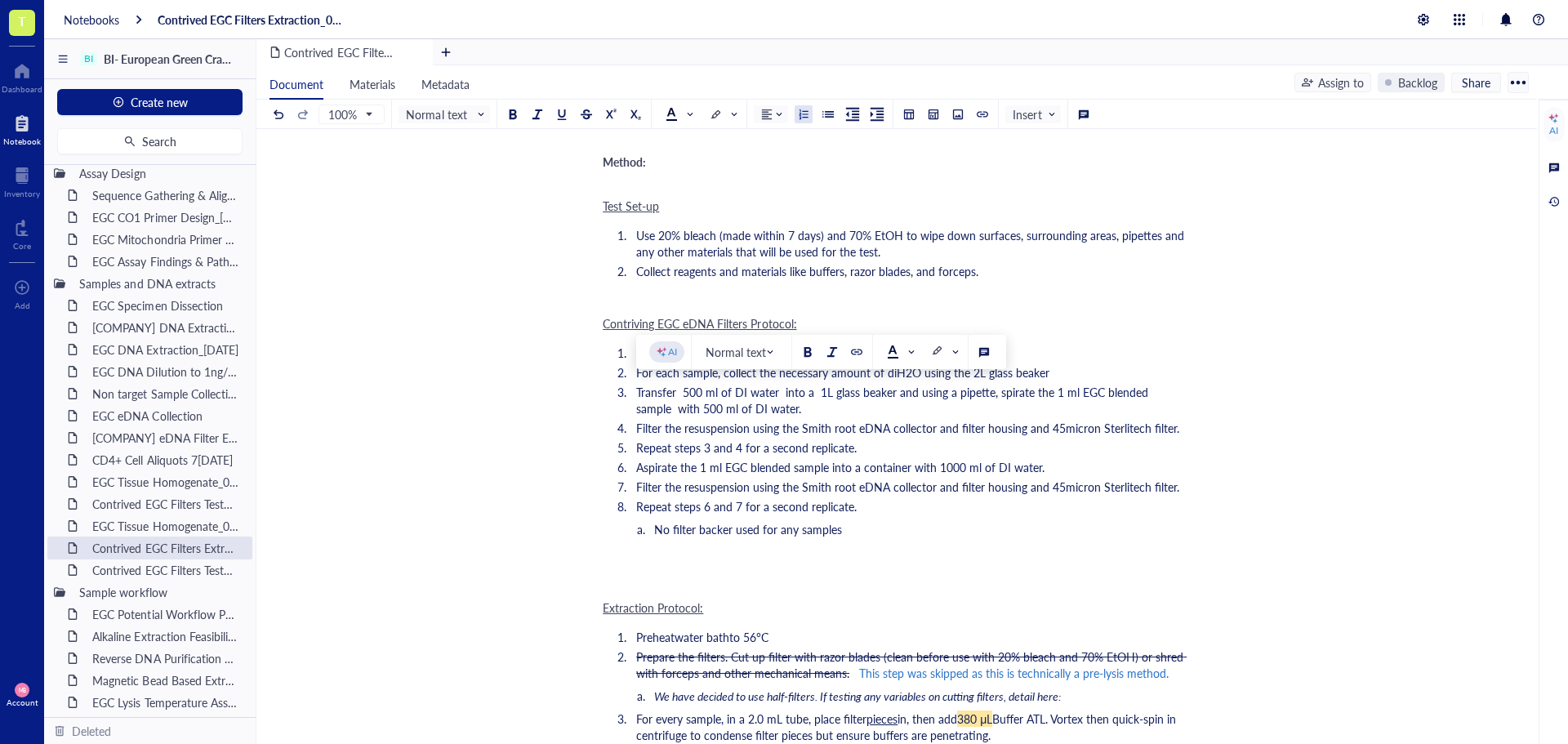 click on "Transfer  500 ml of DI water  into a  1L glass beaker and using a pipette, spirate the 1 ml EGC blended sample  with 500 ml of DI water." at bounding box center (893, 400) 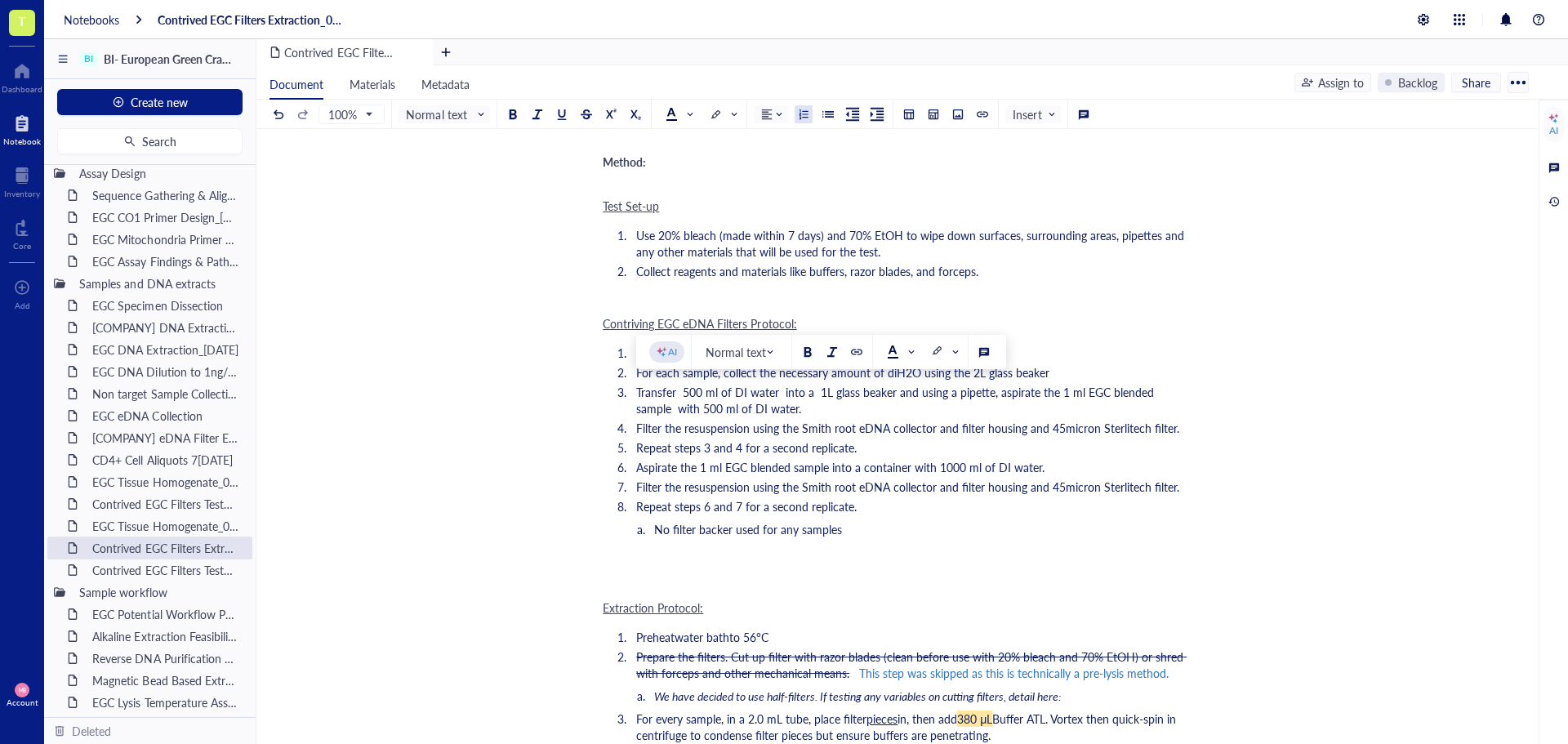 drag, startPoint x: 817, startPoint y: 408, endPoint x: 635, endPoint y: 403, distance: 182.0687 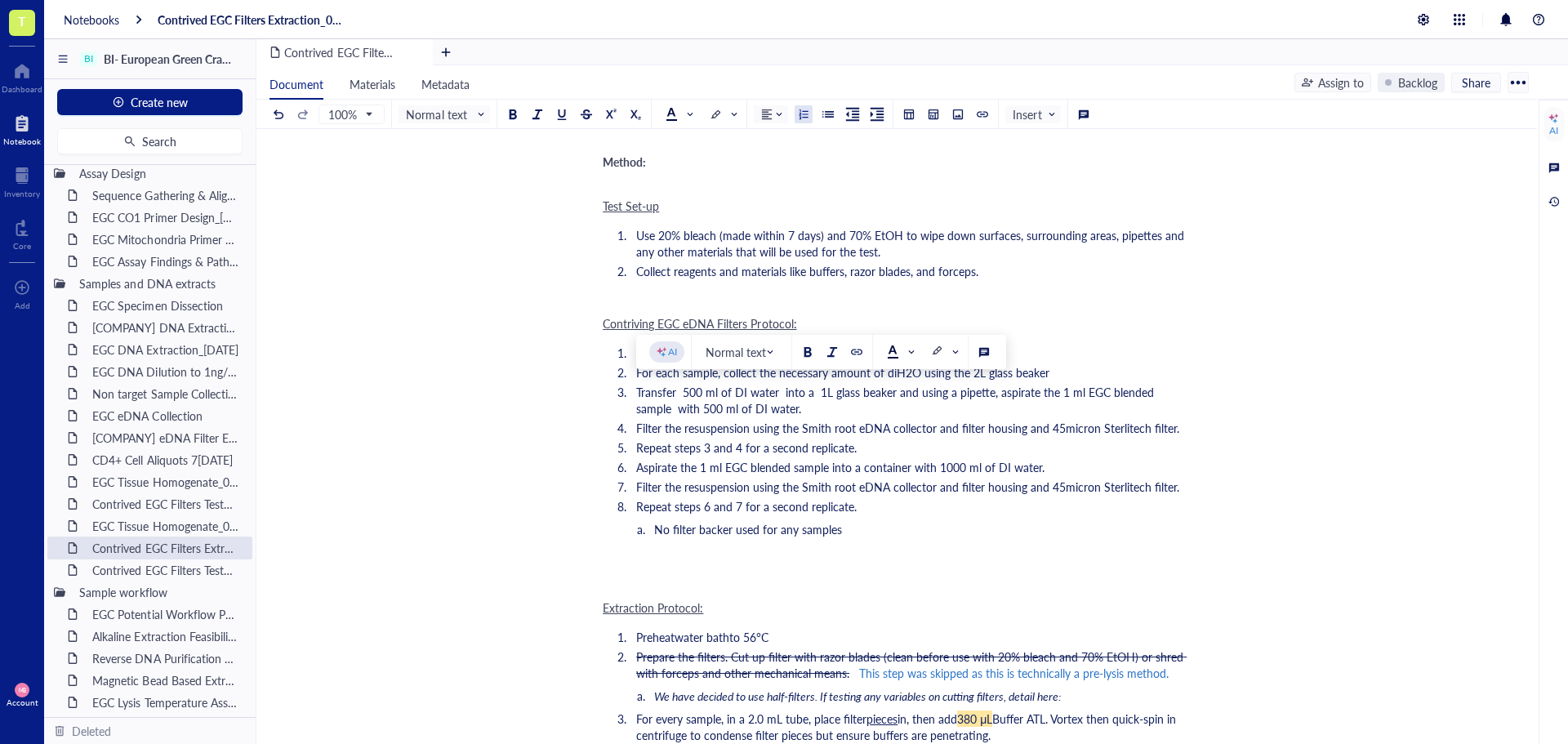 click on "Transfer  500 ml of DI water  into a  1L glass beaker and using a pipette, aspirate the 1 ml EGC blended sample  with 500 ml of DI water." at bounding box center (906, 400) 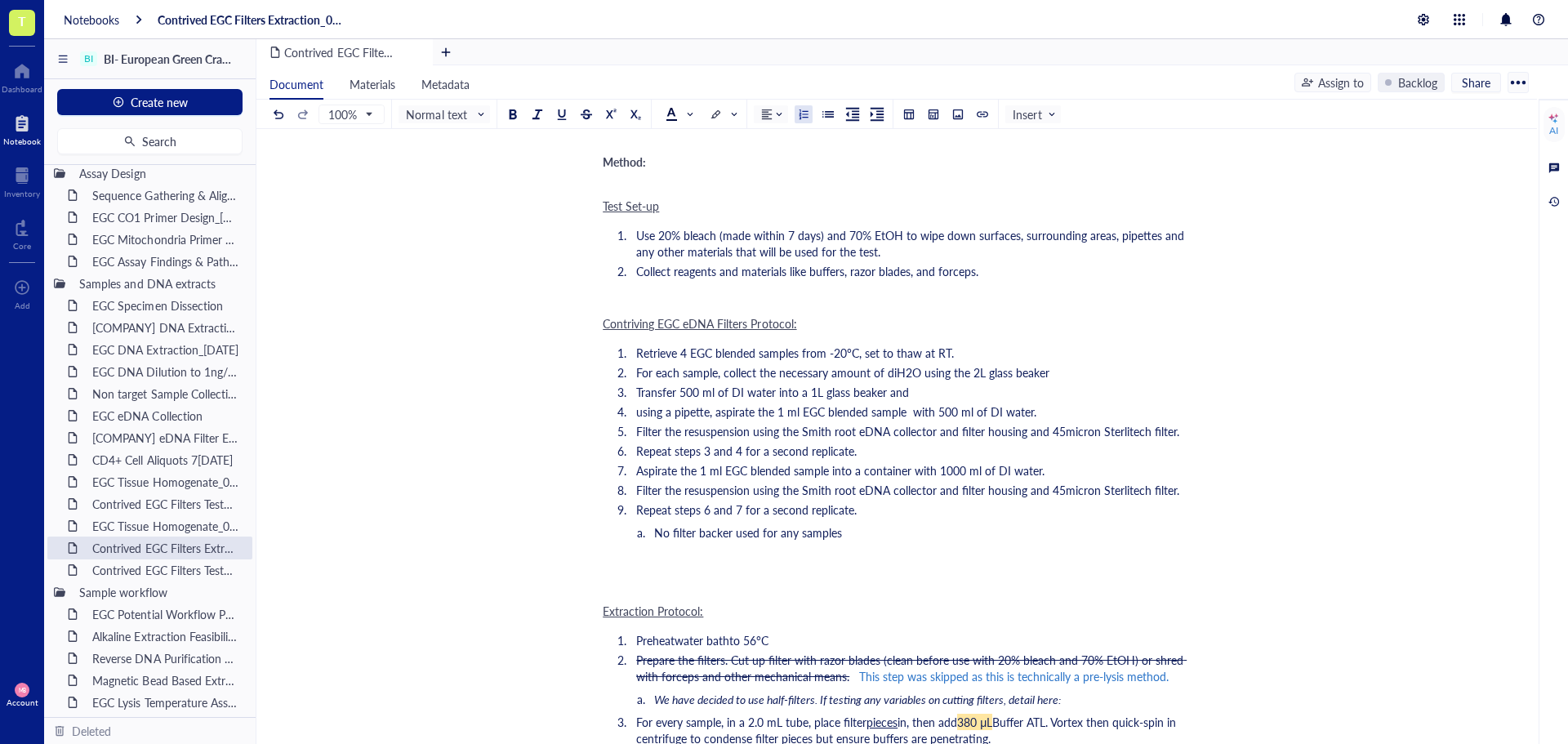 click on "using a pipette, aspirate the 1 ml EGC blended sample  with 500 ml of DI water." at bounding box center [836, 412] 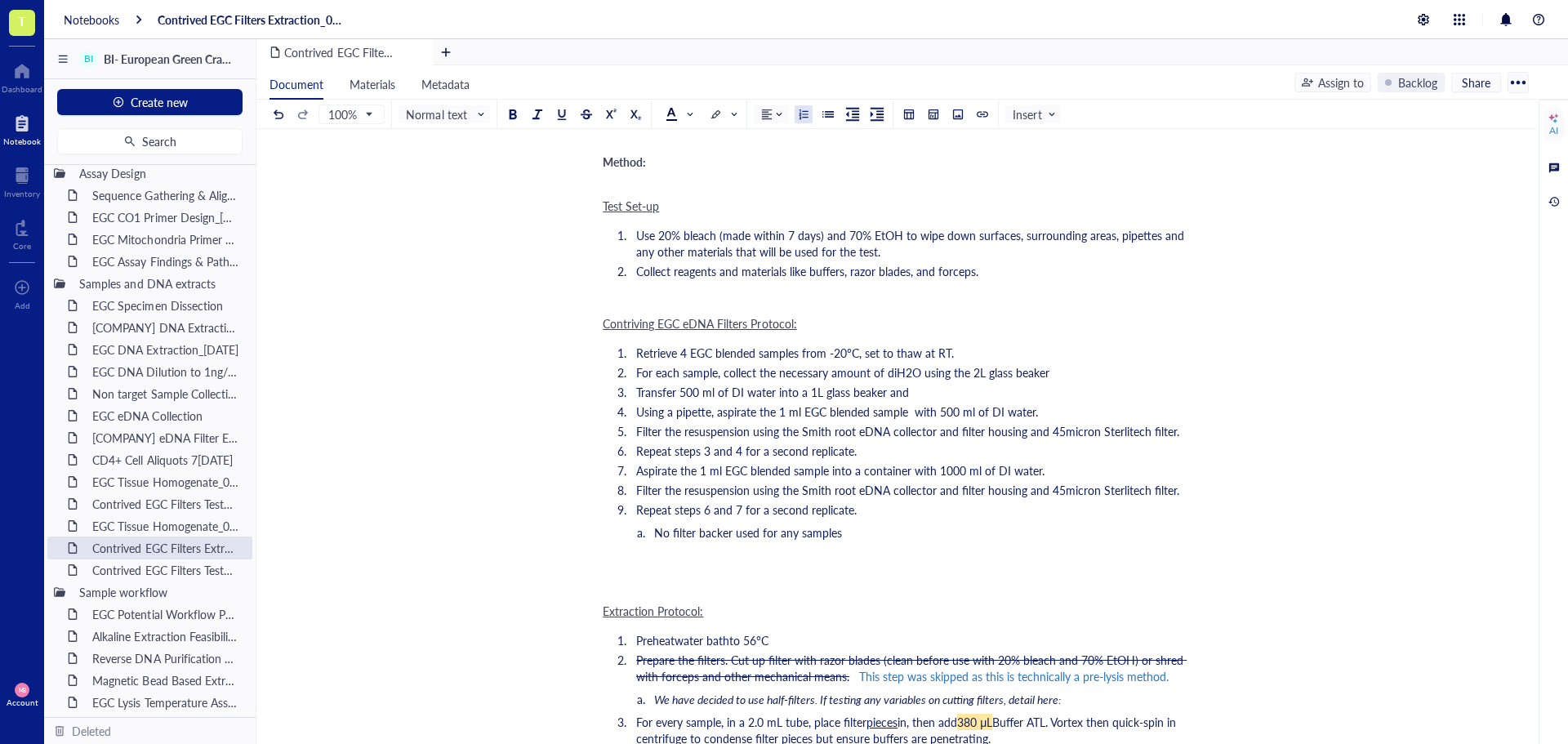 click on "Using a pipette, aspirate the 1 ml EGC blended sample  with 500 ml of DI water." at bounding box center [837, 412] 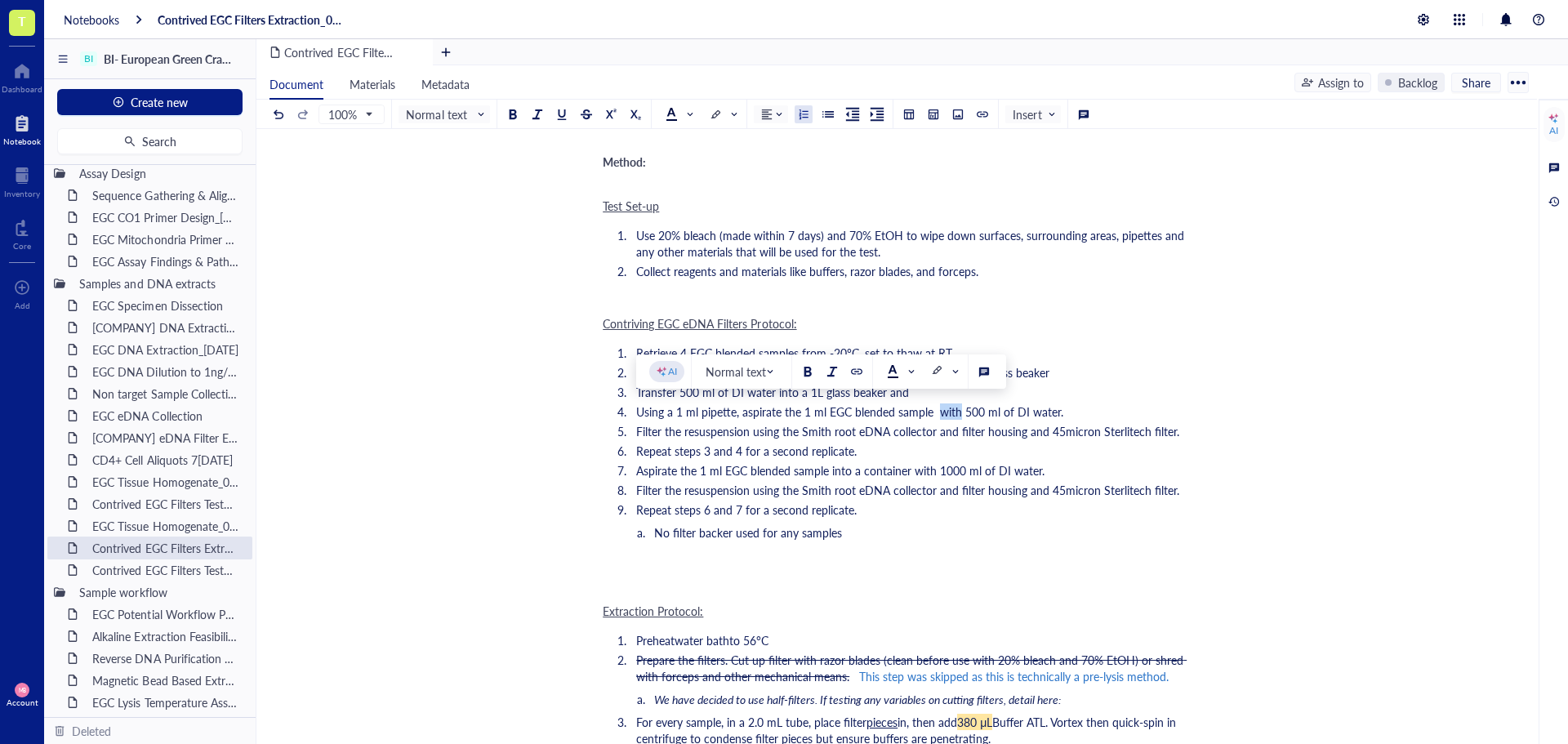 drag, startPoint x: 958, startPoint y: 412, endPoint x: 939, endPoint y: 412, distance: 19 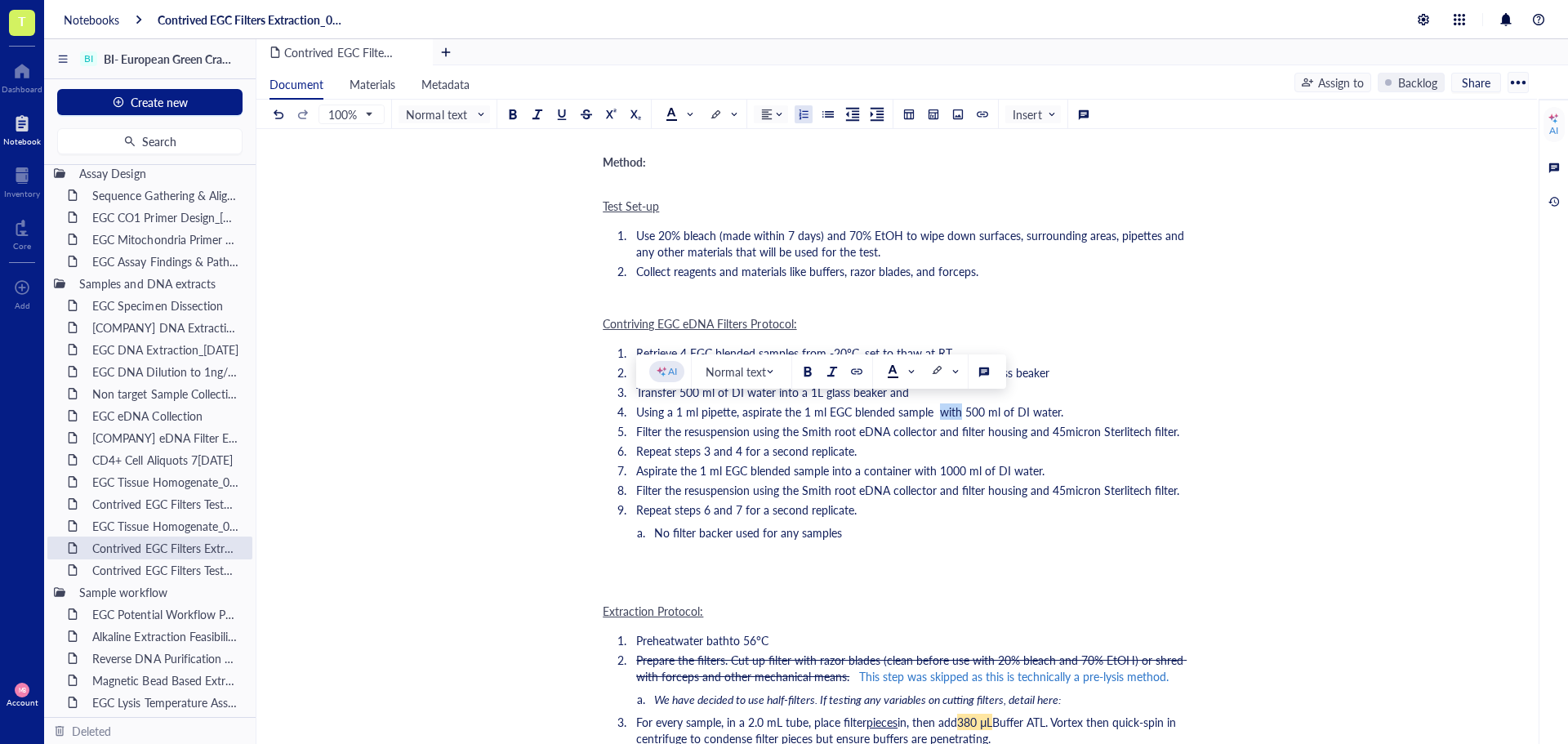 click on "Using a 1 ml pipette, aspirate the 1 ml EGC blended sample  with 500 ml of DI water." at bounding box center [849, 412] 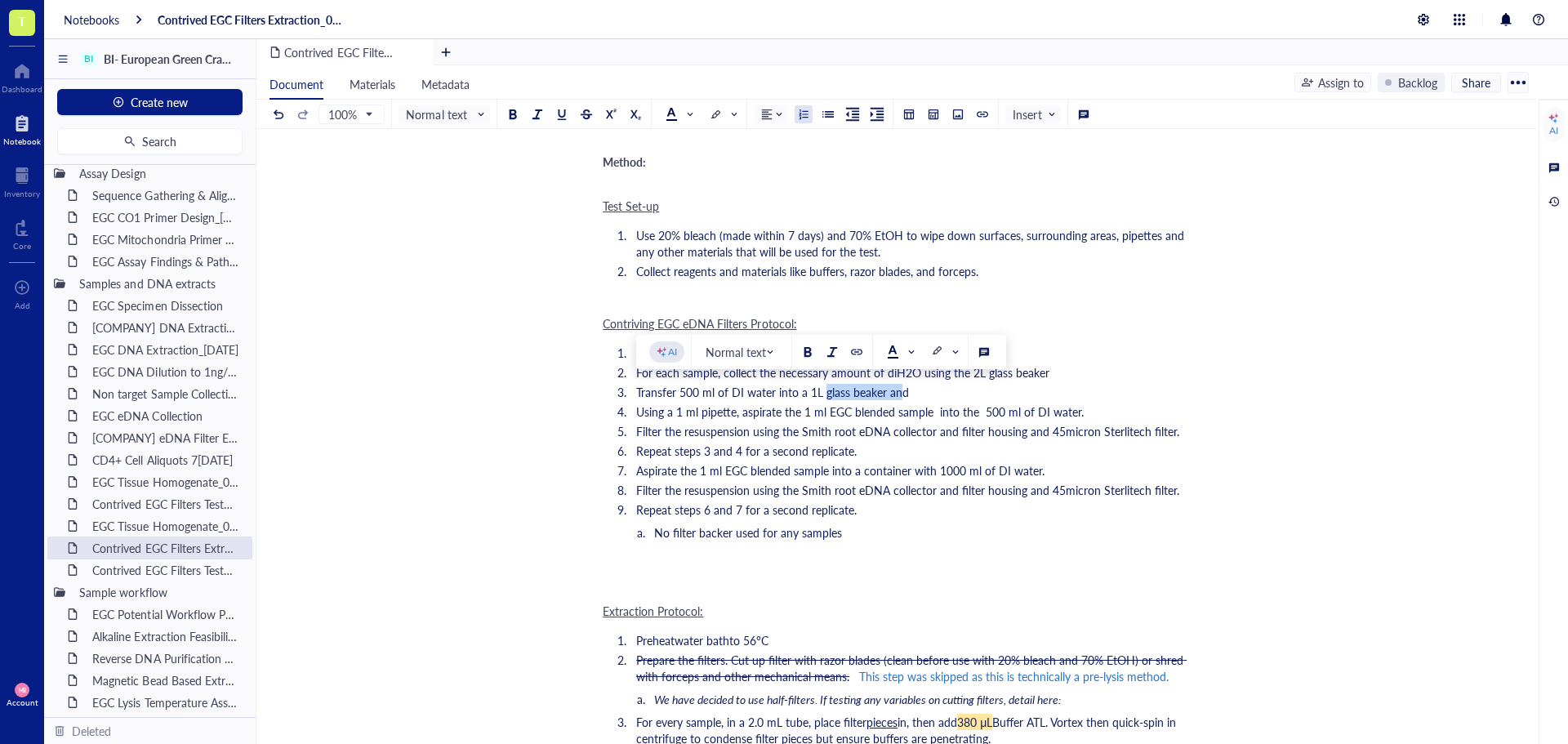 drag, startPoint x: 816, startPoint y: 390, endPoint x: 892, endPoint y: 391, distance: 76.00658 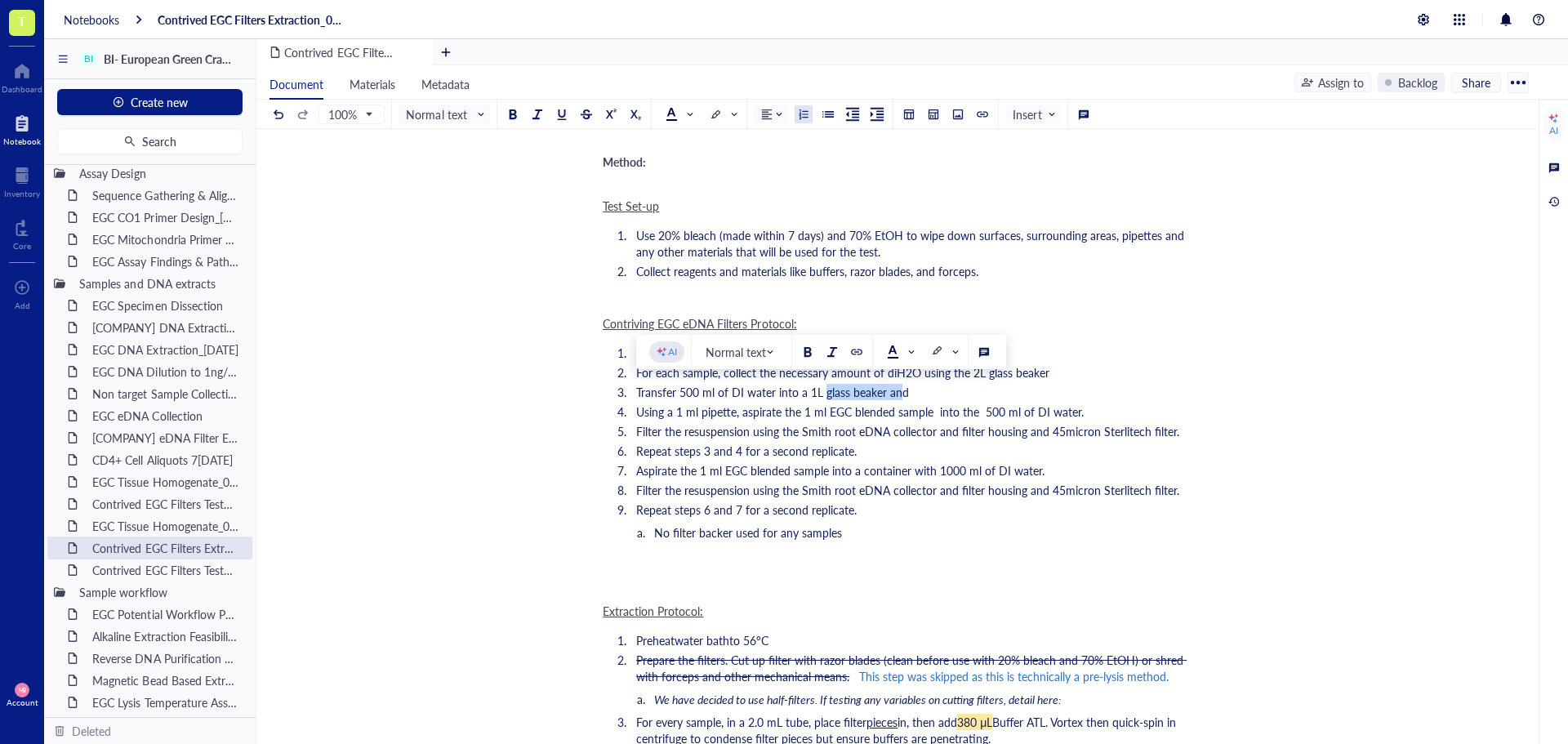 click on "Transfer 500 ml of DI water into a 1L glass beaker and" at bounding box center (773, 392) 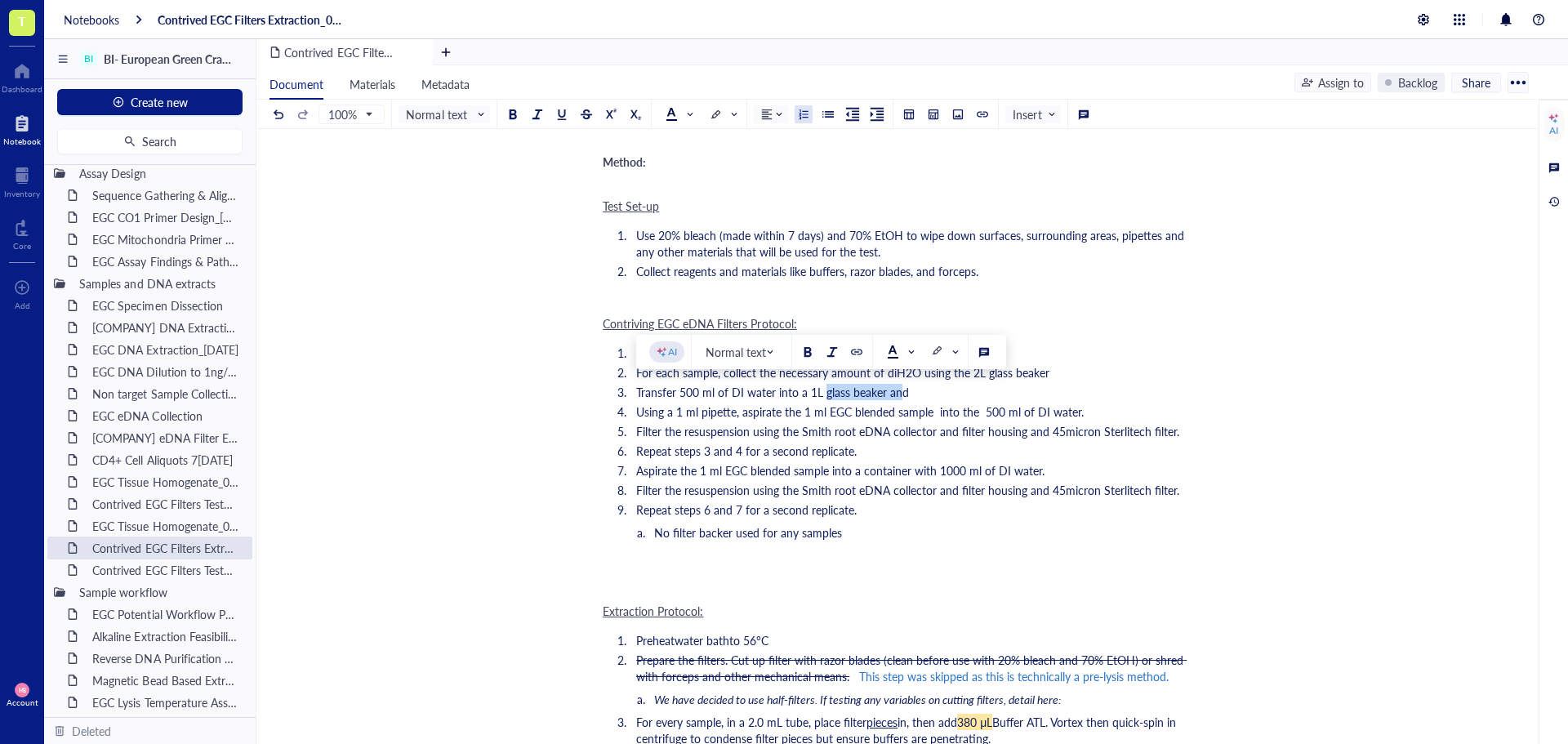 copy on "1L glass beaker" 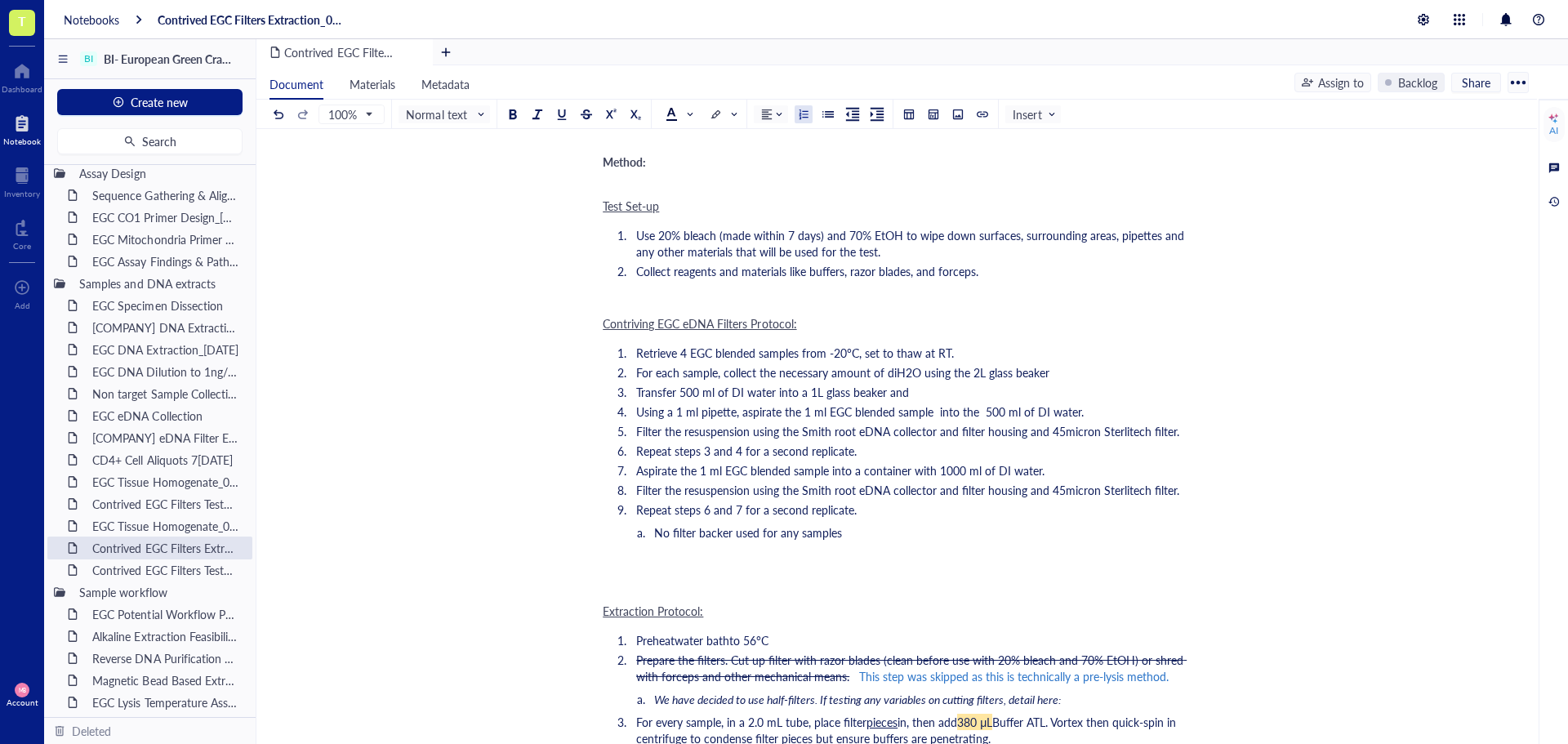 click on "Using a 1 ml pipette, aspirate the 1 ml EGC blended sample  into the  500 ml of DI water." at bounding box center (860, 412) 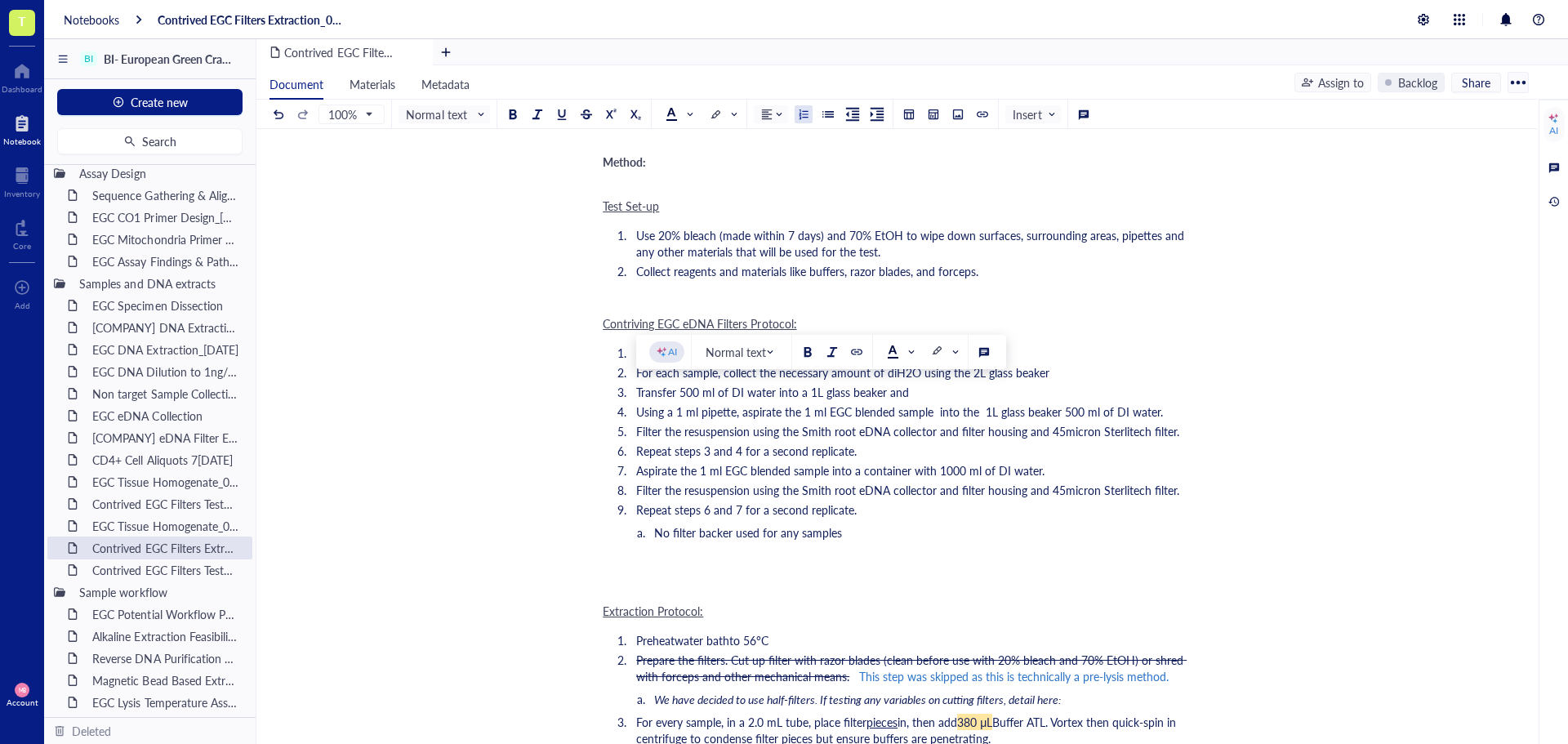 drag, startPoint x: 927, startPoint y: 390, endPoint x: 891, endPoint y: 390, distance: 36 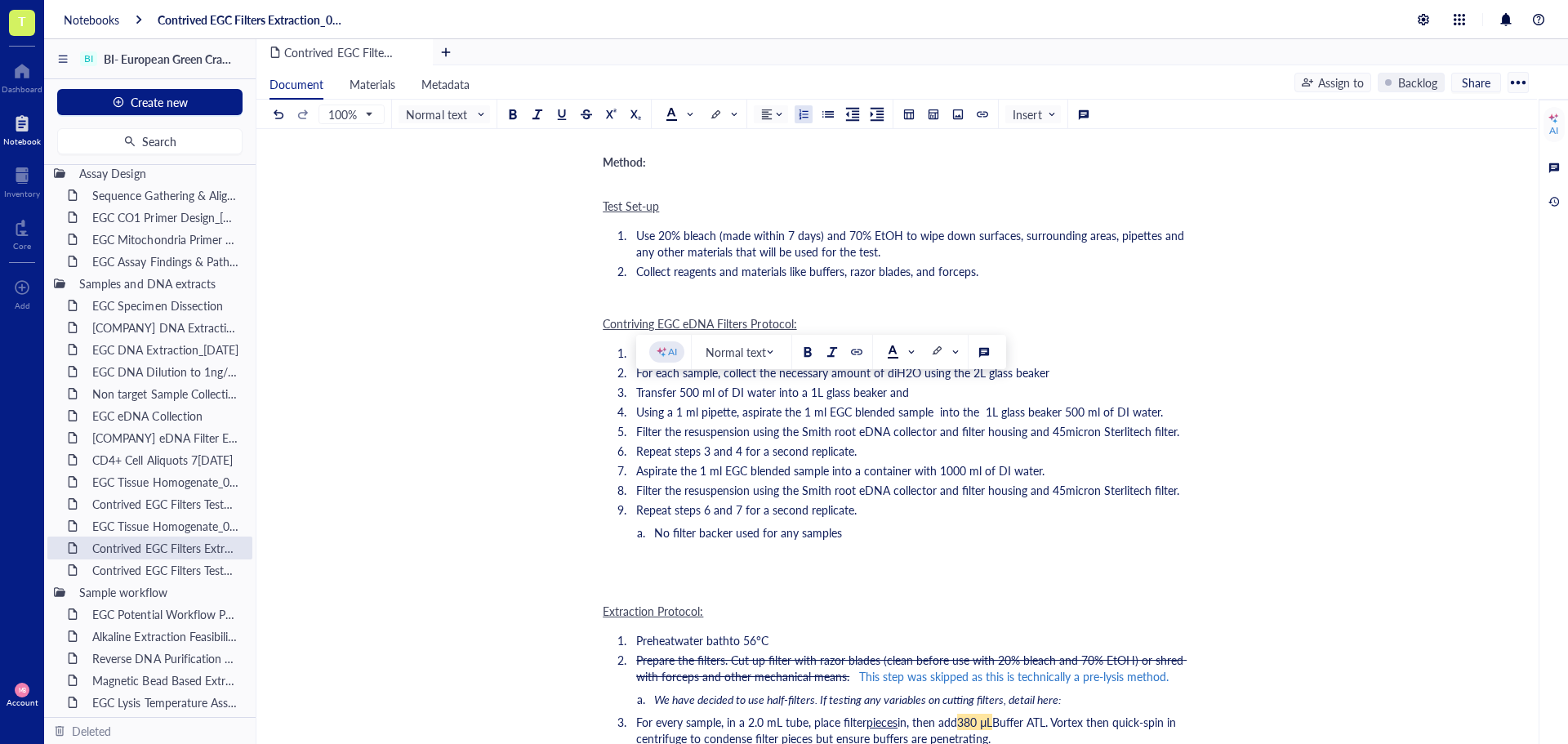 click on "Transfer 500 ml of DI water into a 1L glass beaker and" at bounding box center [906, 392] 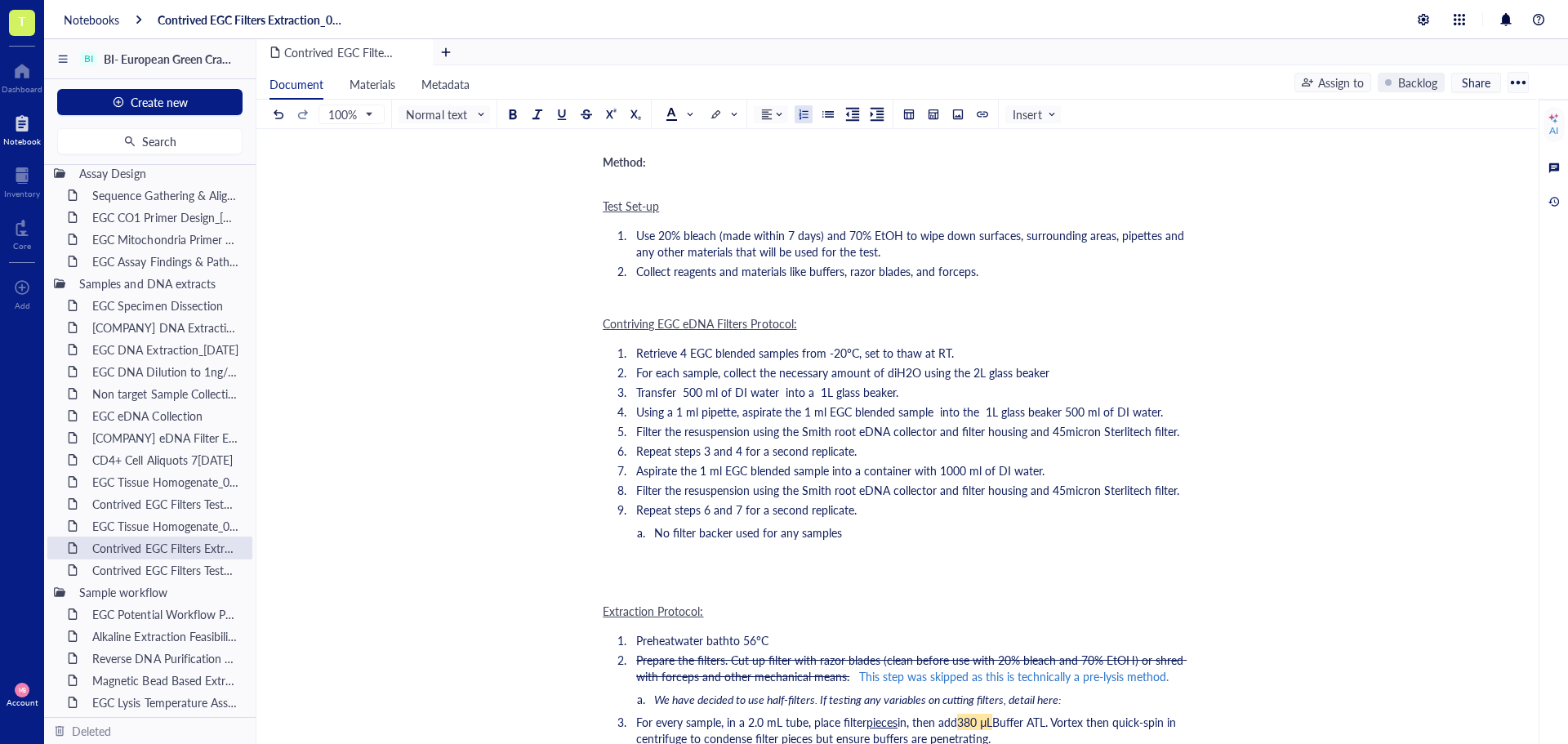 click on "Transfer  500 ml of DI water  into a  1L glass beaker." at bounding box center [906, 392] 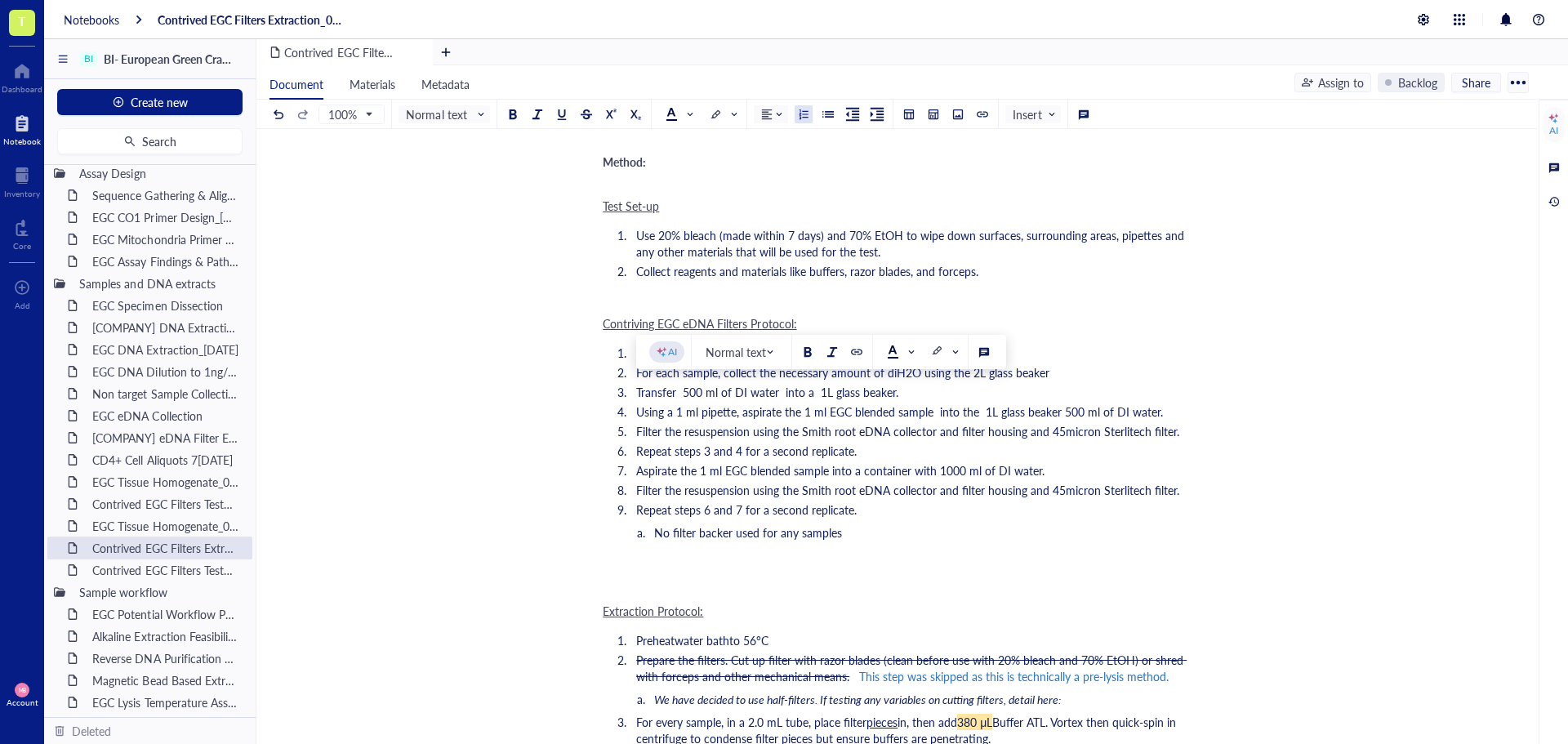 drag, startPoint x: 637, startPoint y: 394, endPoint x: 1163, endPoint y: 404, distance: 526.095 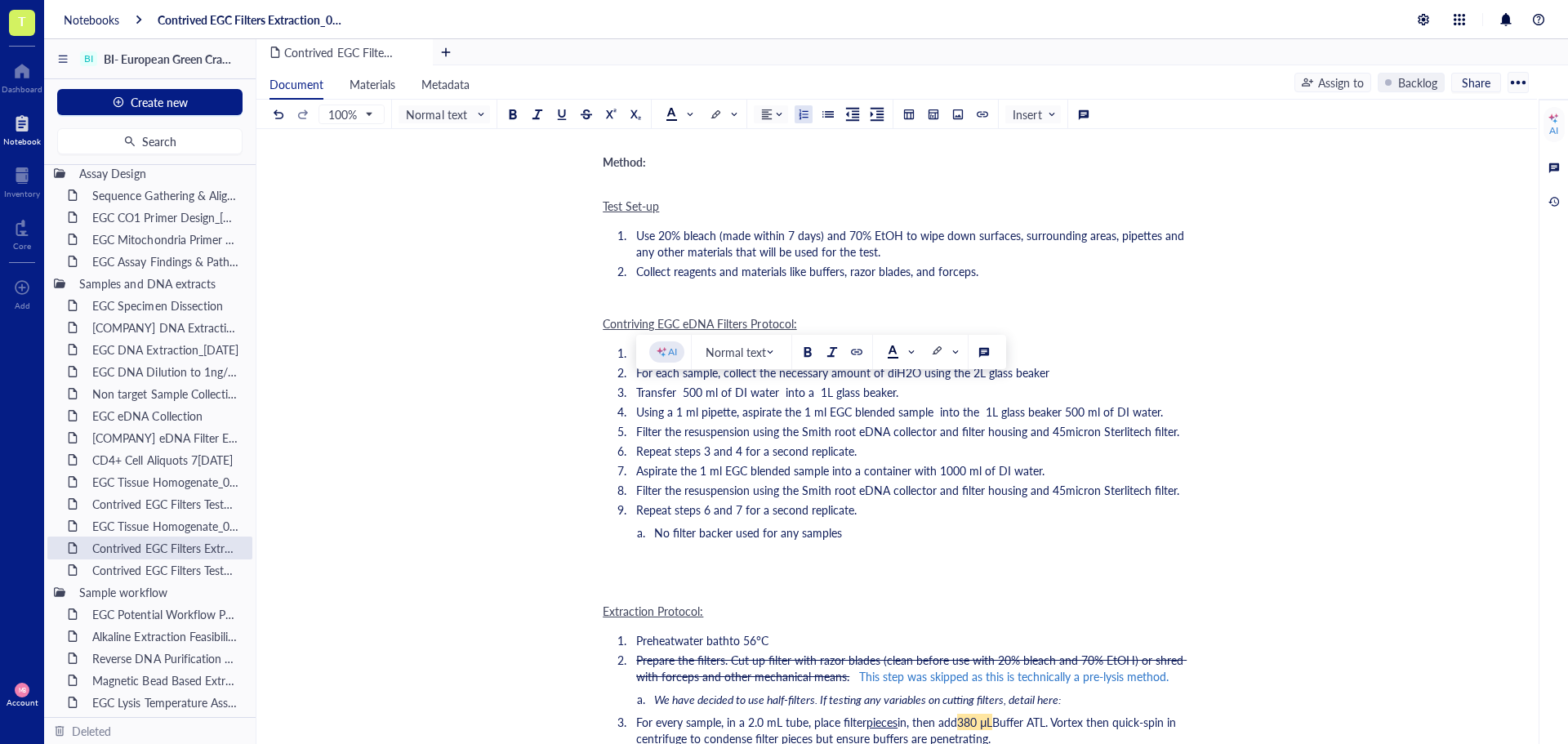click on "Retrieve 4 EGC blended samples from -20°C, set to thaw at RT. For each sample, collect the necessary amount of diH2O using the 2L glass beaker Transfer 500 ml of DI water into a 1L glass beaker. Using a 1 ml pipette, aspirate the 1 ml EGC blended sample into the 1L glass beaker 500 ml of DI water. Filter the resuspension using the [LAST] root eDNA collector and filter housing and 45micron Sterlitech filter. Repeat steps 3 and 4 for a second replicate. Aspirate the 1 ml EGC blended sample into a container with 1000 ml of DI water. Filter the resuspension using the [LAST] root eDNA collector and filter housing and 45micron Sterlitech filter. Repeat steps 6 and 7 for a second replicate. No filter backer used for any samples" at bounding box center (893, 444) 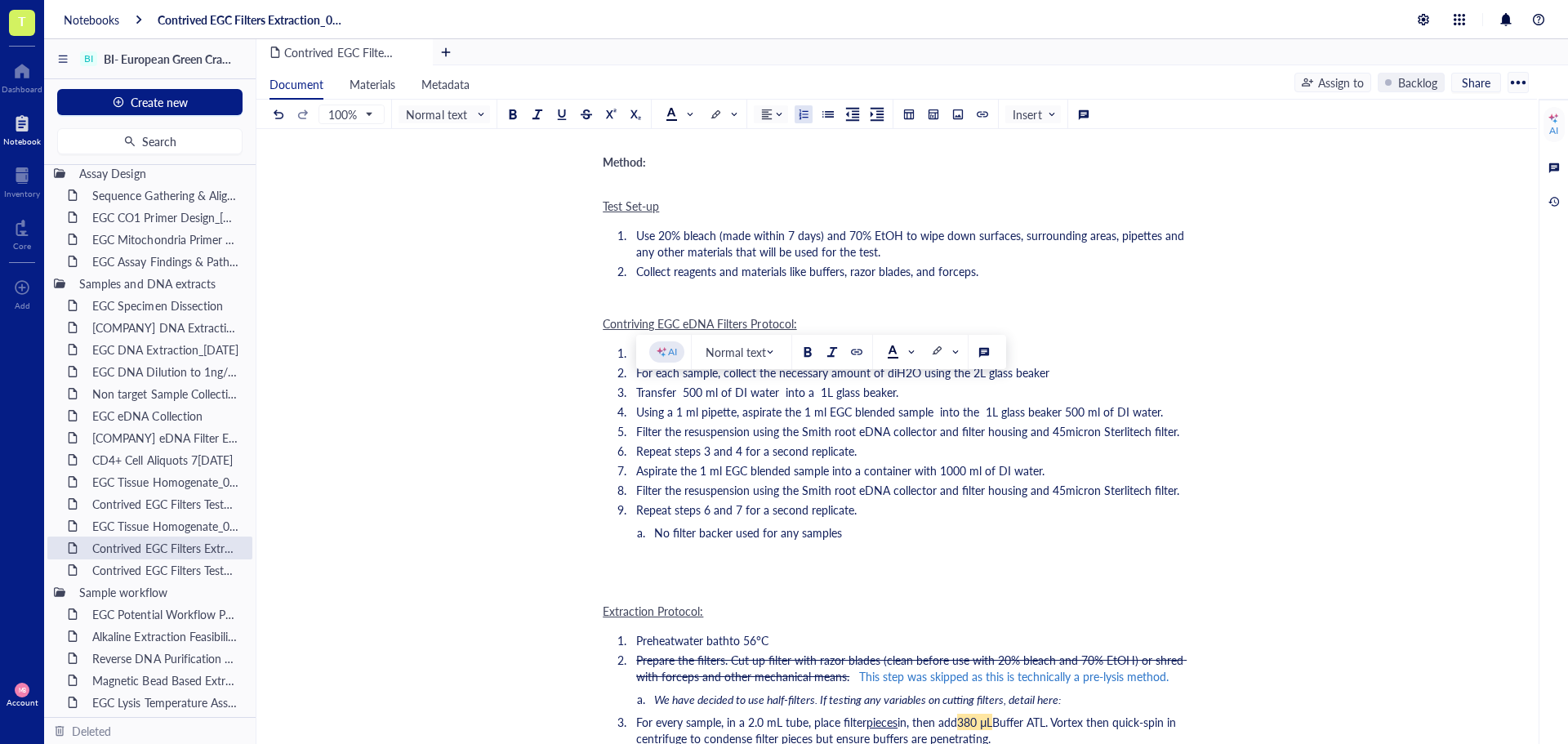 copy on "Transfer  500 ml of DI water  into a  1L glass beaker. Using a 1 ml pipette, aspirate the 1 ml EGC blended sample  into the  1L glass beaker 500 ml of DI water." 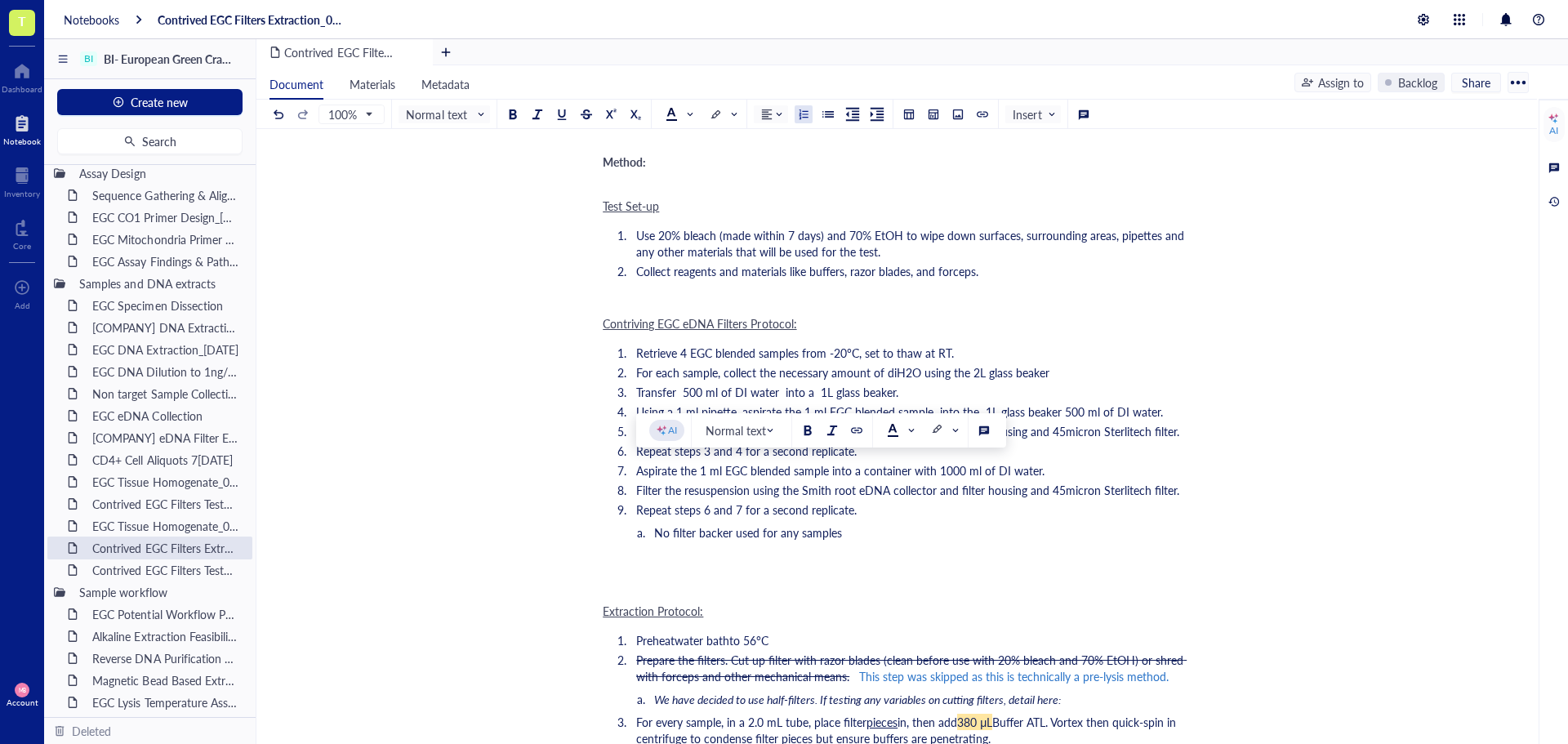 drag, startPoint x: 639, startPoint y: 470, endPoint x: 1065, endPoint y: 468, distance: 426.00469 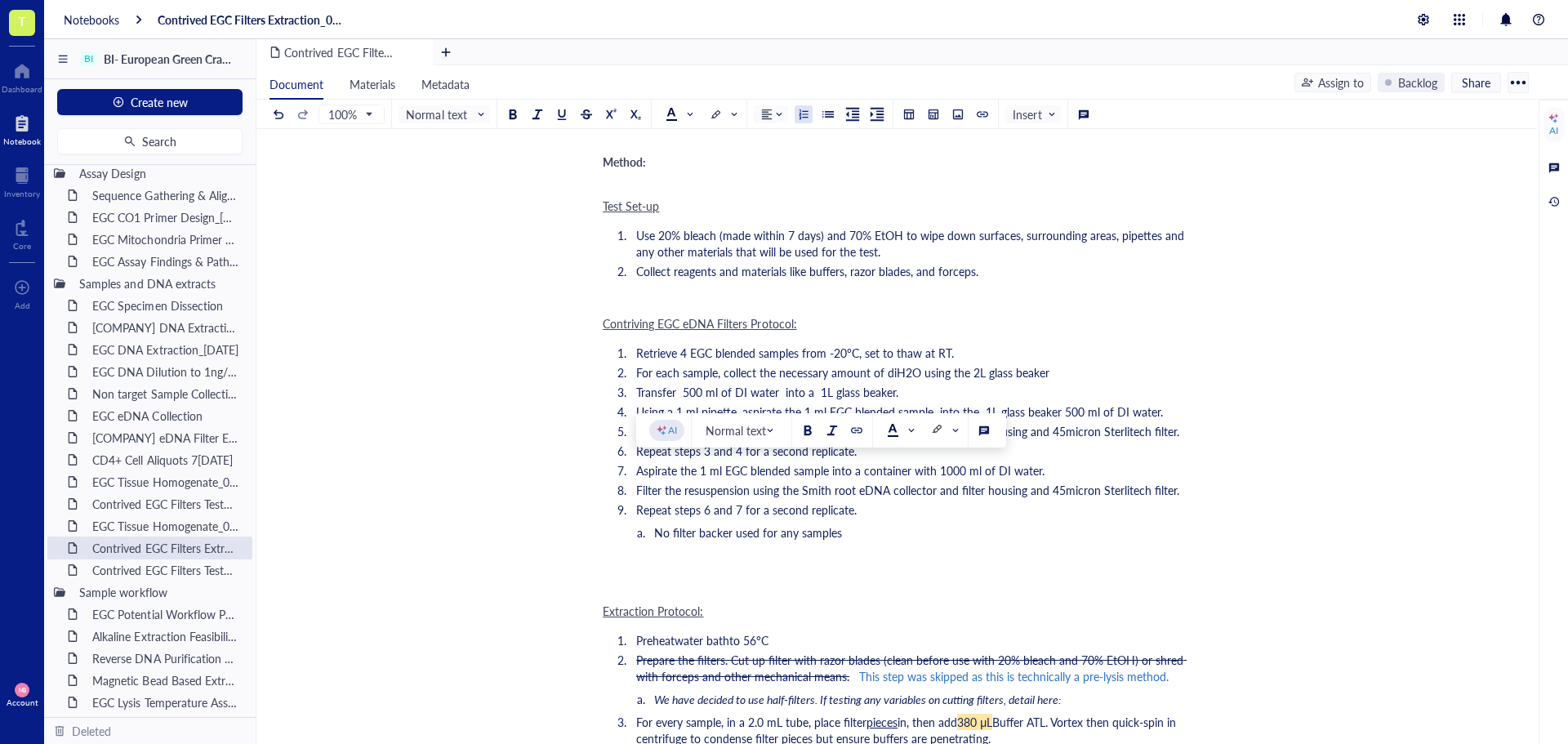 click on "Aspirate the 1 ml EGC blended sample into a container with 1000 ml of DI water." at bounding box center [906, 470] 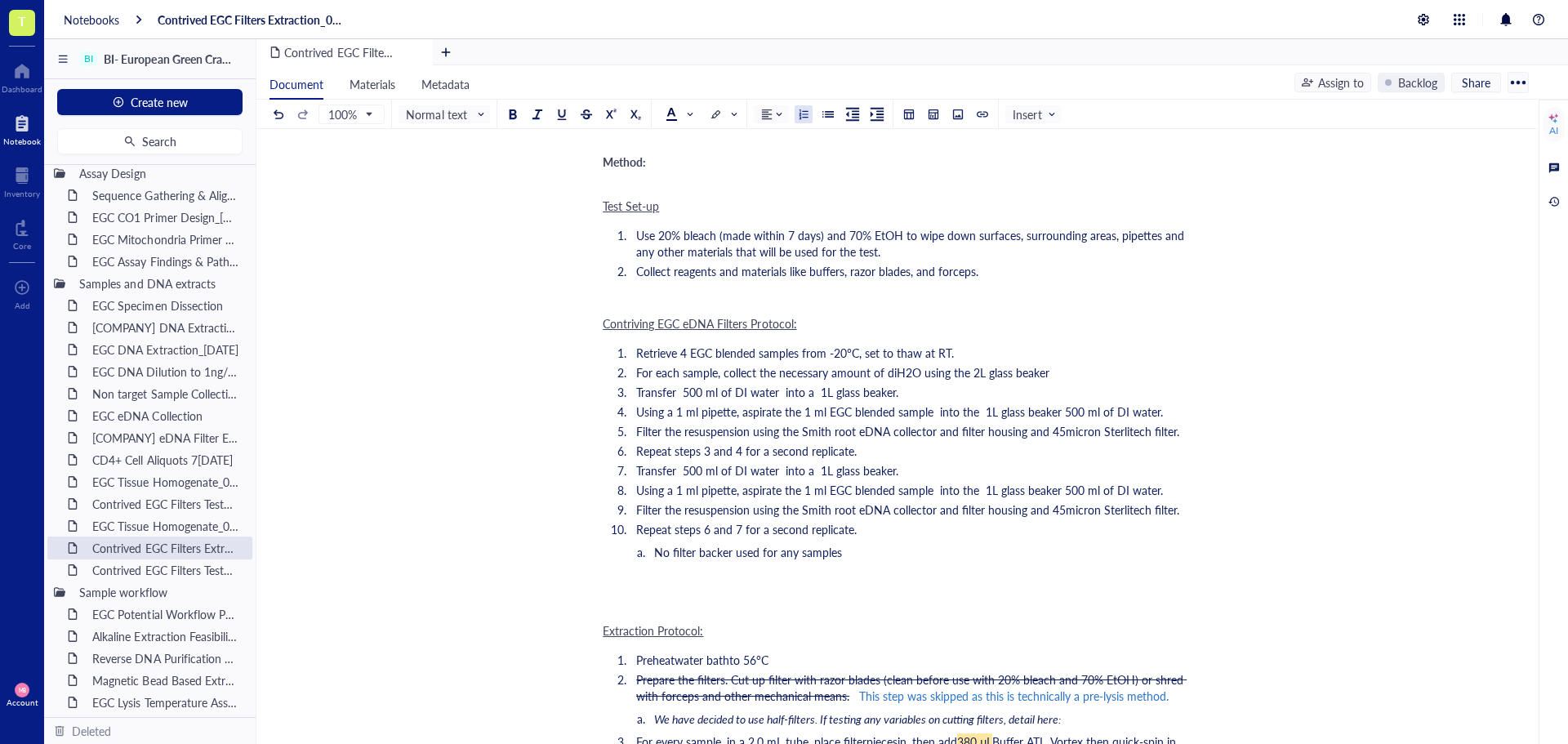 click on "Transfer  500 ml of DI water  into a  1L glass beaker." at bounding box center (767, 470) 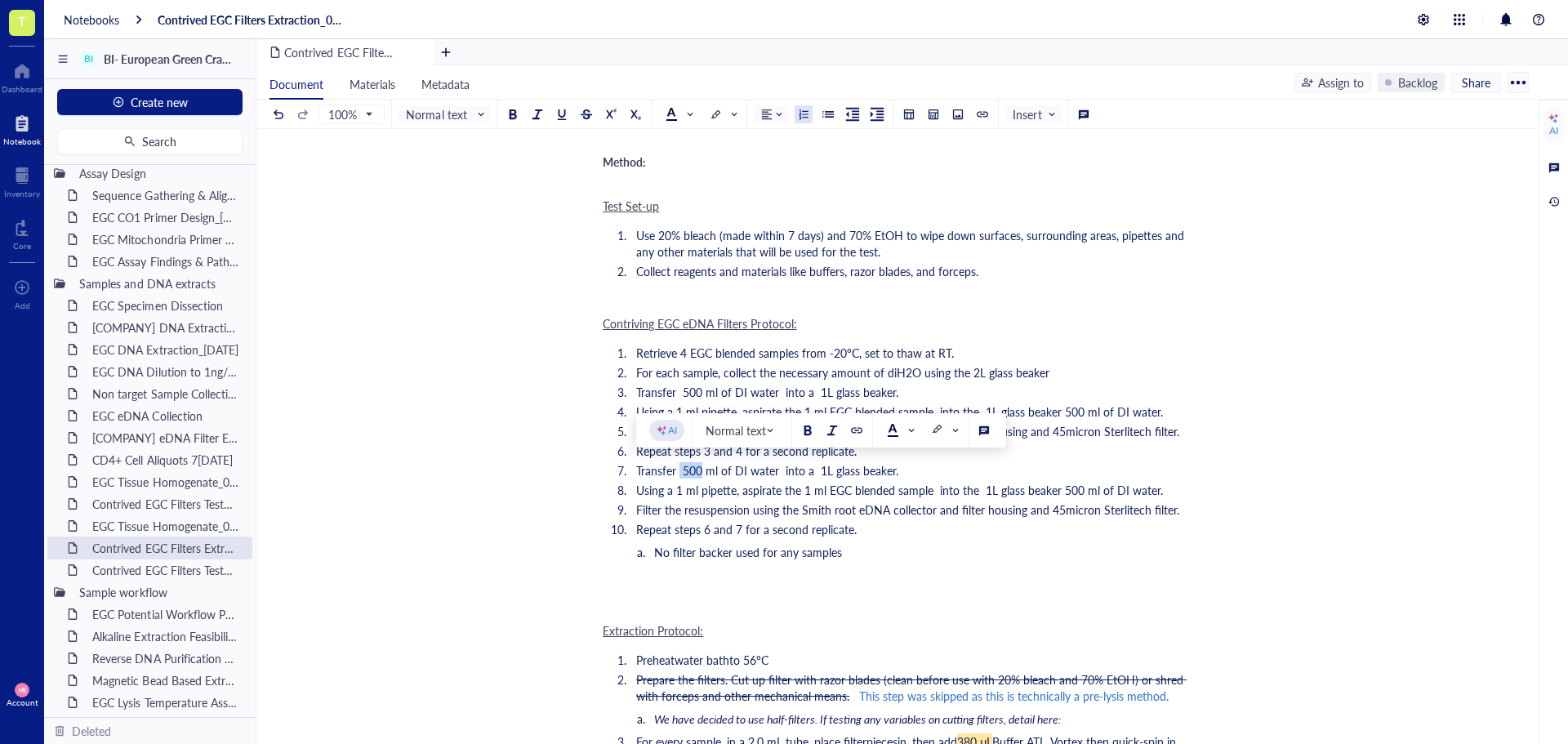 drag, startPoint x: 702, startPoint y: 471, endPoint x: 679, endPoint y: 470, distance: 23.02173 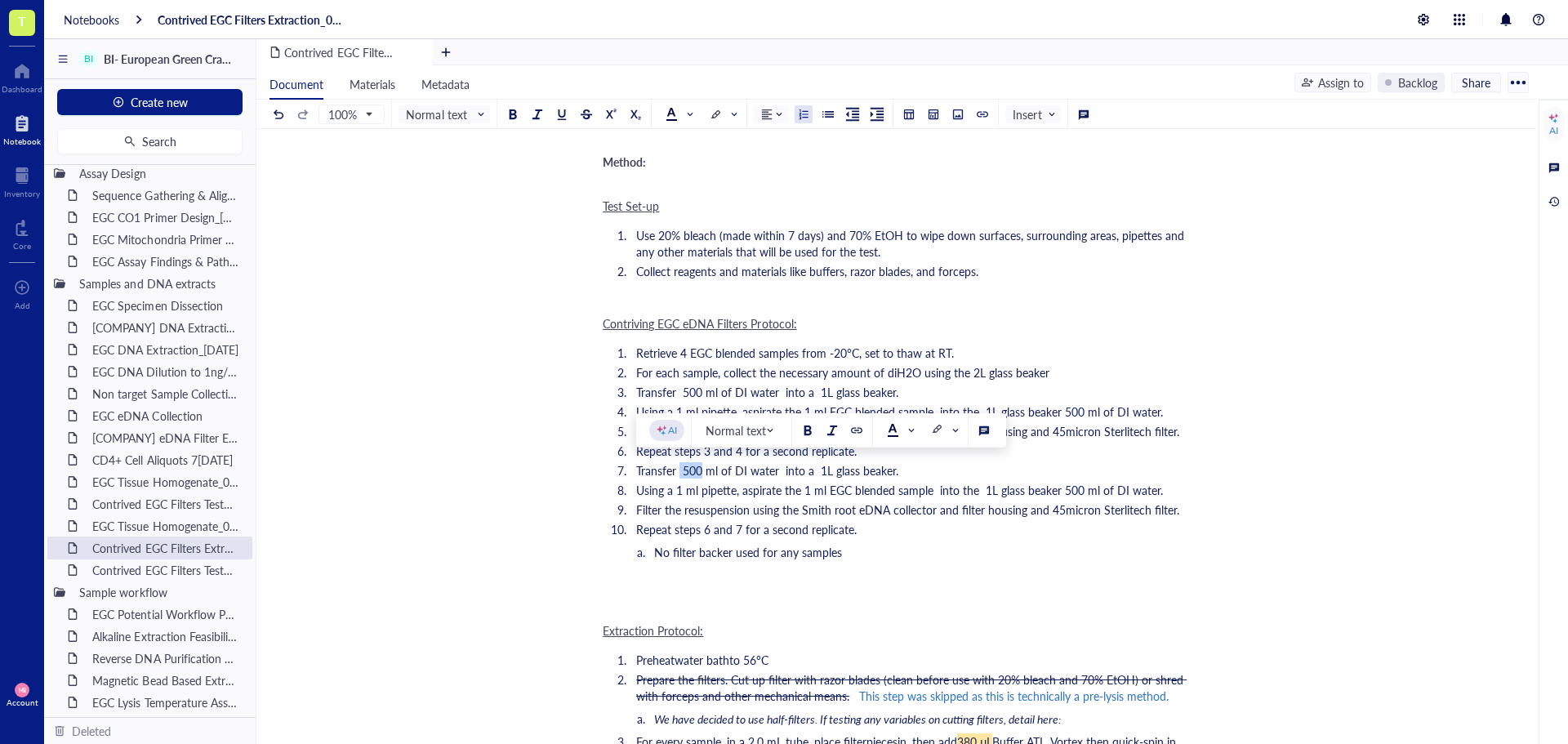 click on "Transfer  500 ml of DI water  into a  1L glass beaker." at bounding box center [767, 470] 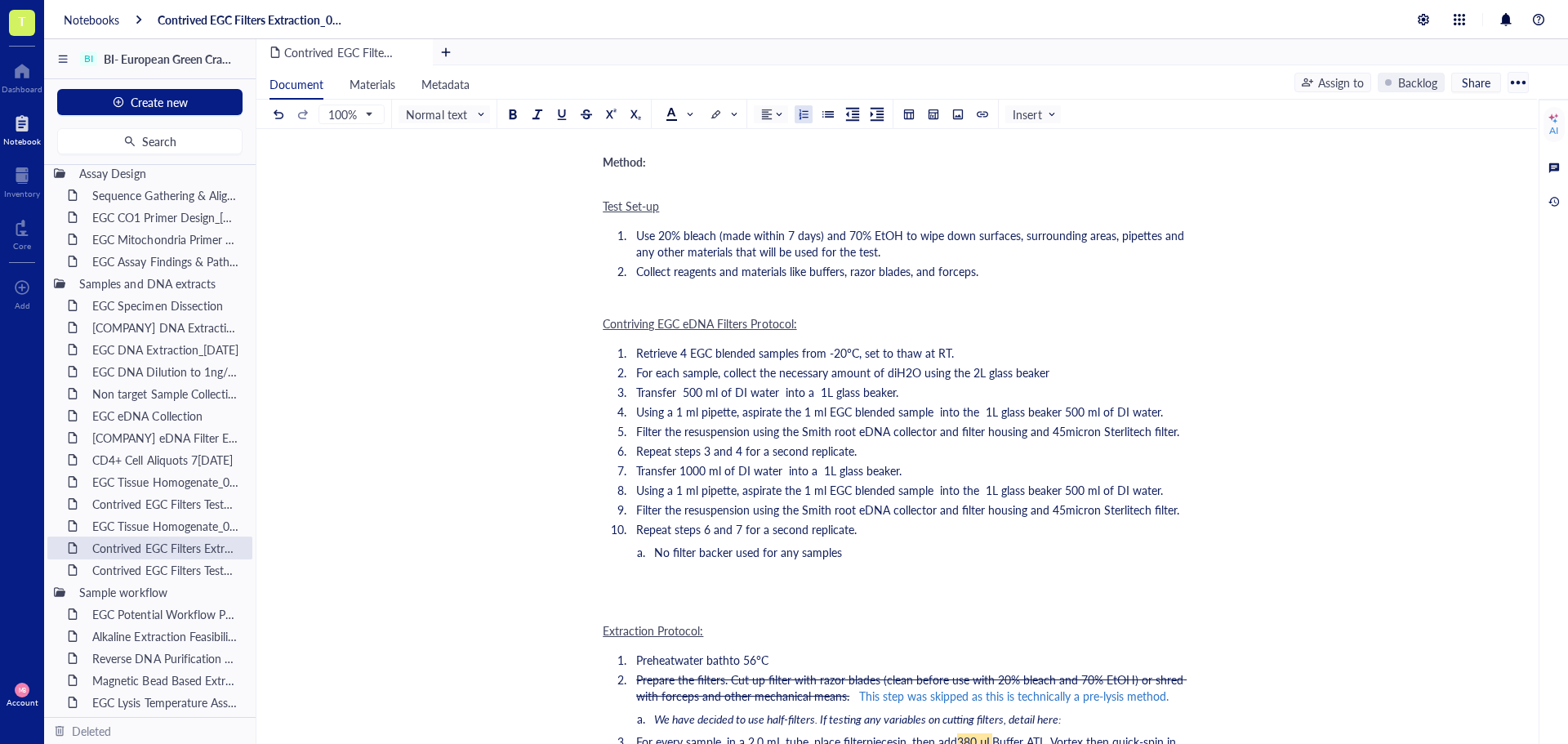 click on "Transfer  500 ml of DI water  into a  1L glass beaker." at bounding box center (767, 392) 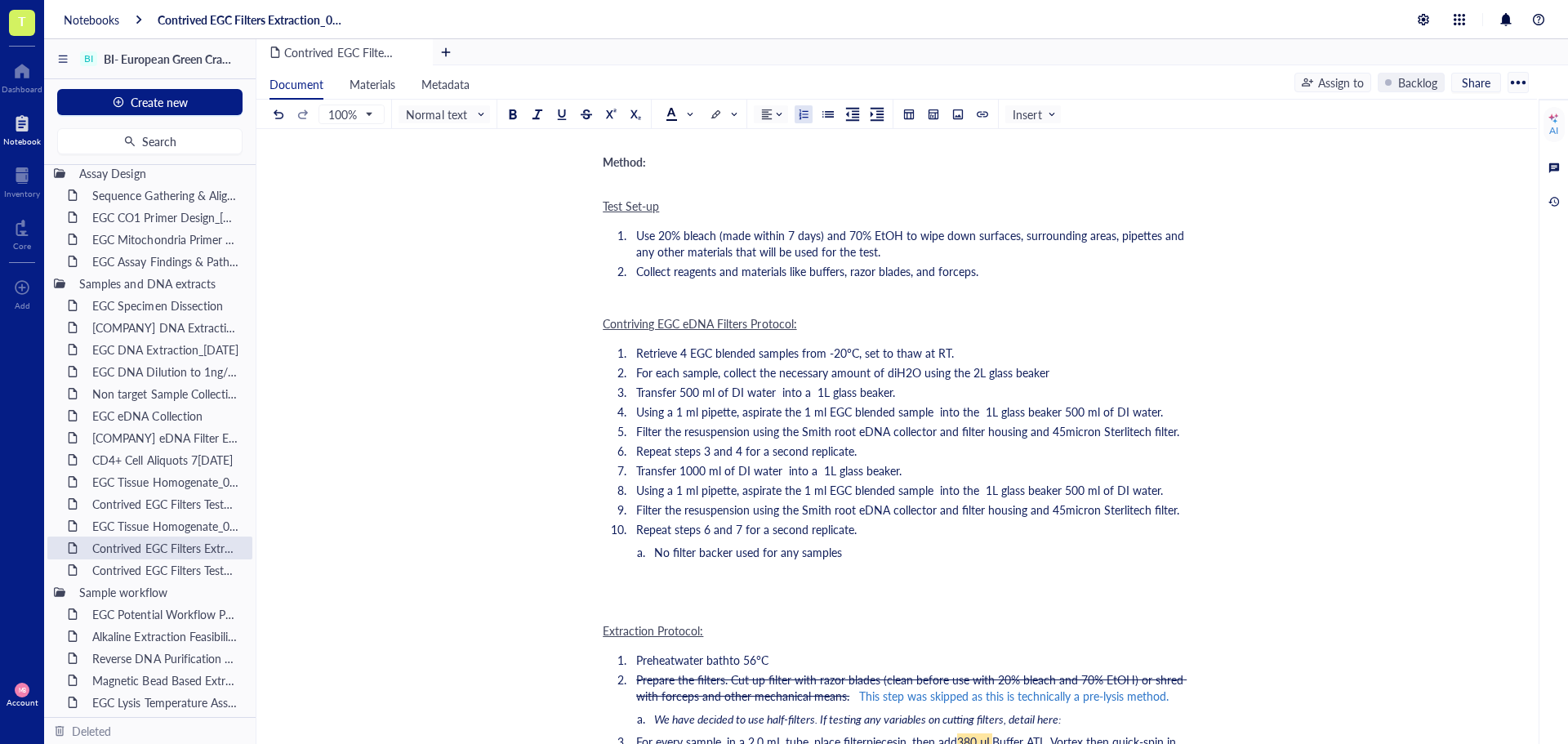 click on "Filter the resuspension using the Smith root eDNA collector and filter housing and 45micron Sterlitech filter." at bounding box center [907, 431] 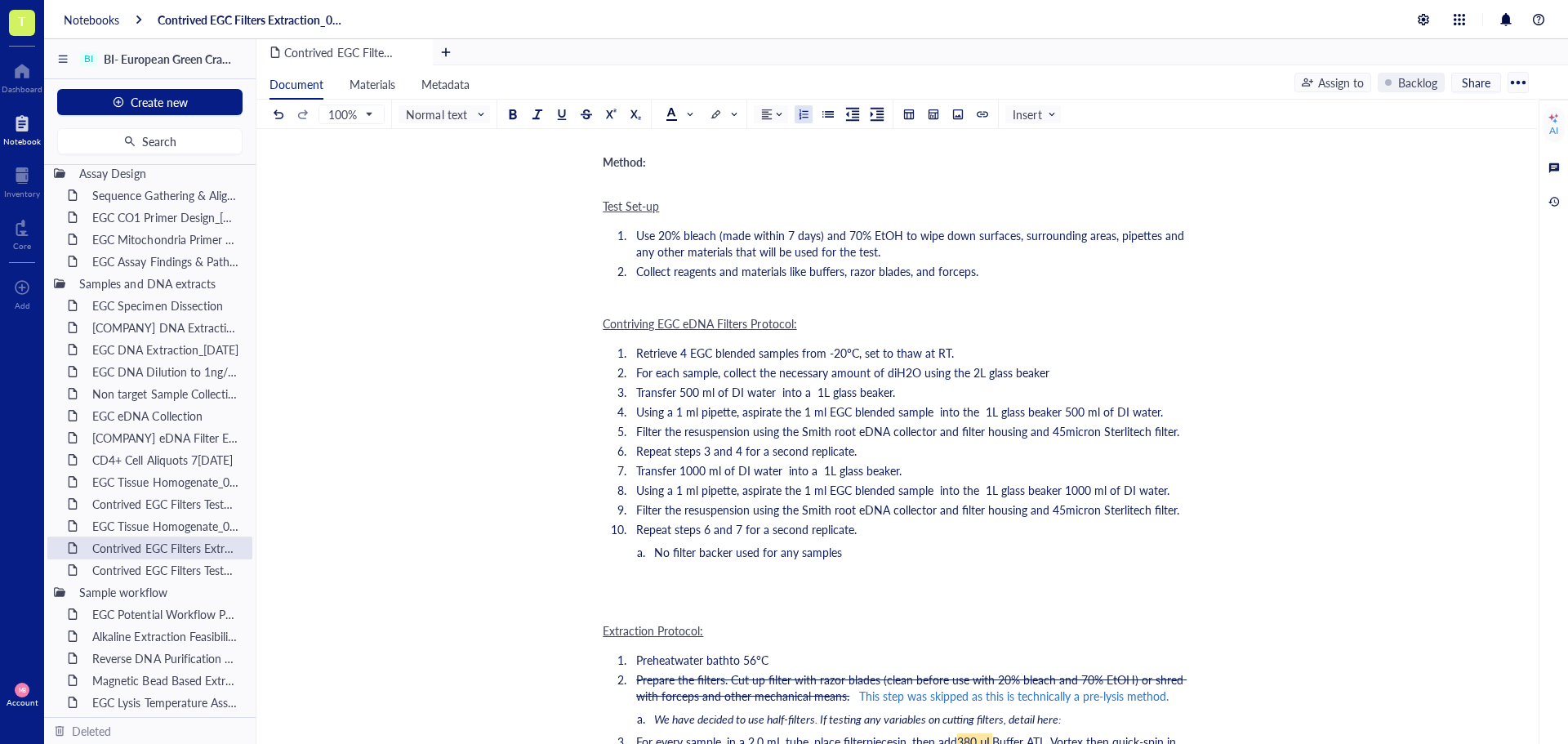 click on "No filter backer used for any samples" at bounding box center [748, 552] 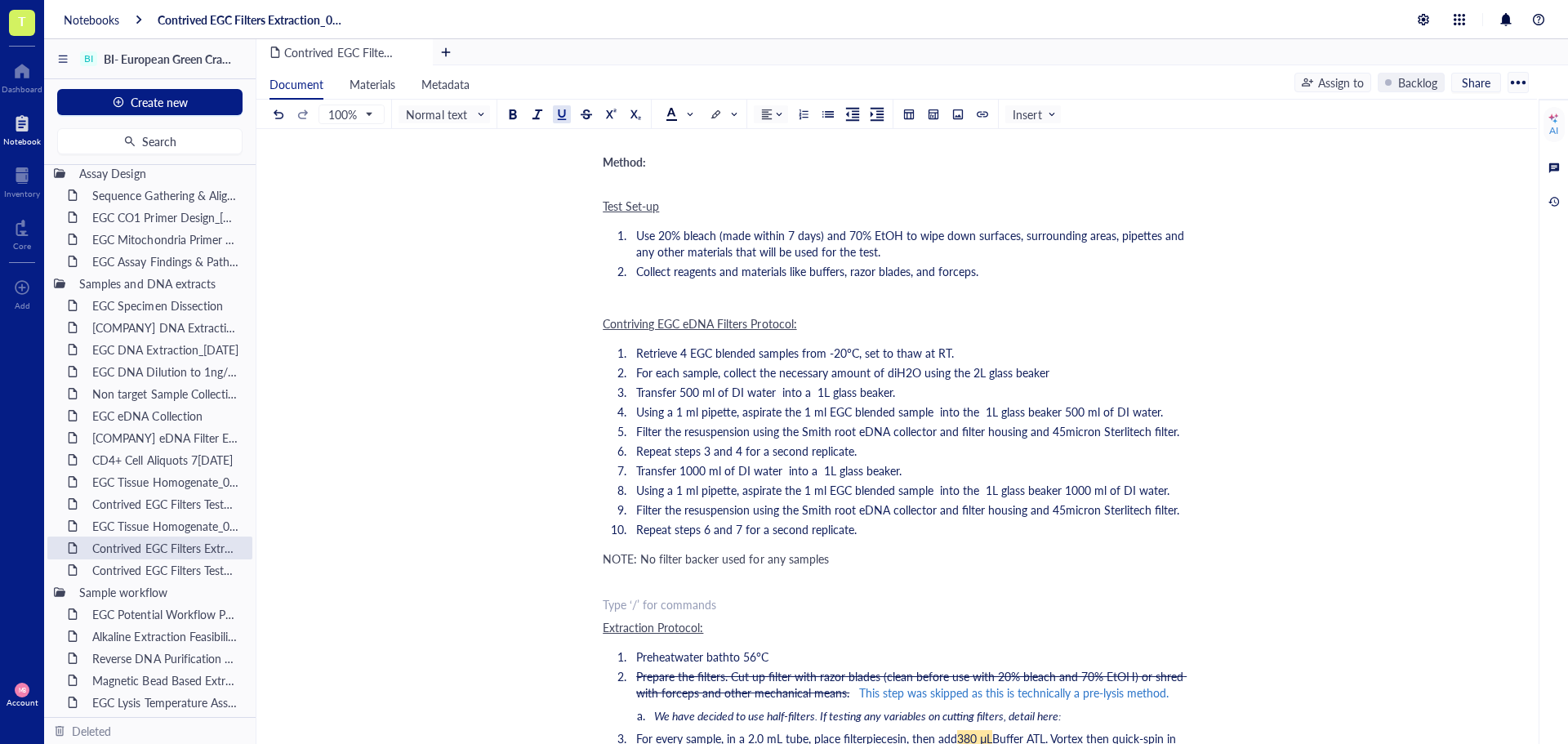 click on "﻿ Experiment owner: [NAME]  Summary: In this test, we aimed to  develop a protocol for contriving EGC samples in the lab using EGC blended claw muscle and diH2O and filtering the resuspension using the Smithroot eDNA collector and filter housing and  45micron Sterlitech filters.  The yields obtained with 500ml of diH2O    ﻿ Relevant Files: eDNA filter extractions.xlsx Purpose:  In this test, we aim to develop a protocol for contriving EGC samples that are needed for upcoming sample workflow development.  For this purpose, we will be resuspending 1ml of blended EGC claw meat (see EGC Tissue Homogenate_04JUL25 for additional specs) into either 500 ml or 1000 ml of DI water and filtering the resuspension using the Smith root eDNA collector and filter housing and 45micron Sterlitech filters. Driving Question(s): What are the DNA yields for eDNA filters from  1ml of blended EGC claw meat resuspended into  into either 500 ml or 1000 ml of DI water? ﻿ Description: ﻿ Materials: Sample table or list: ﻿" at bounding box center (893, 531) 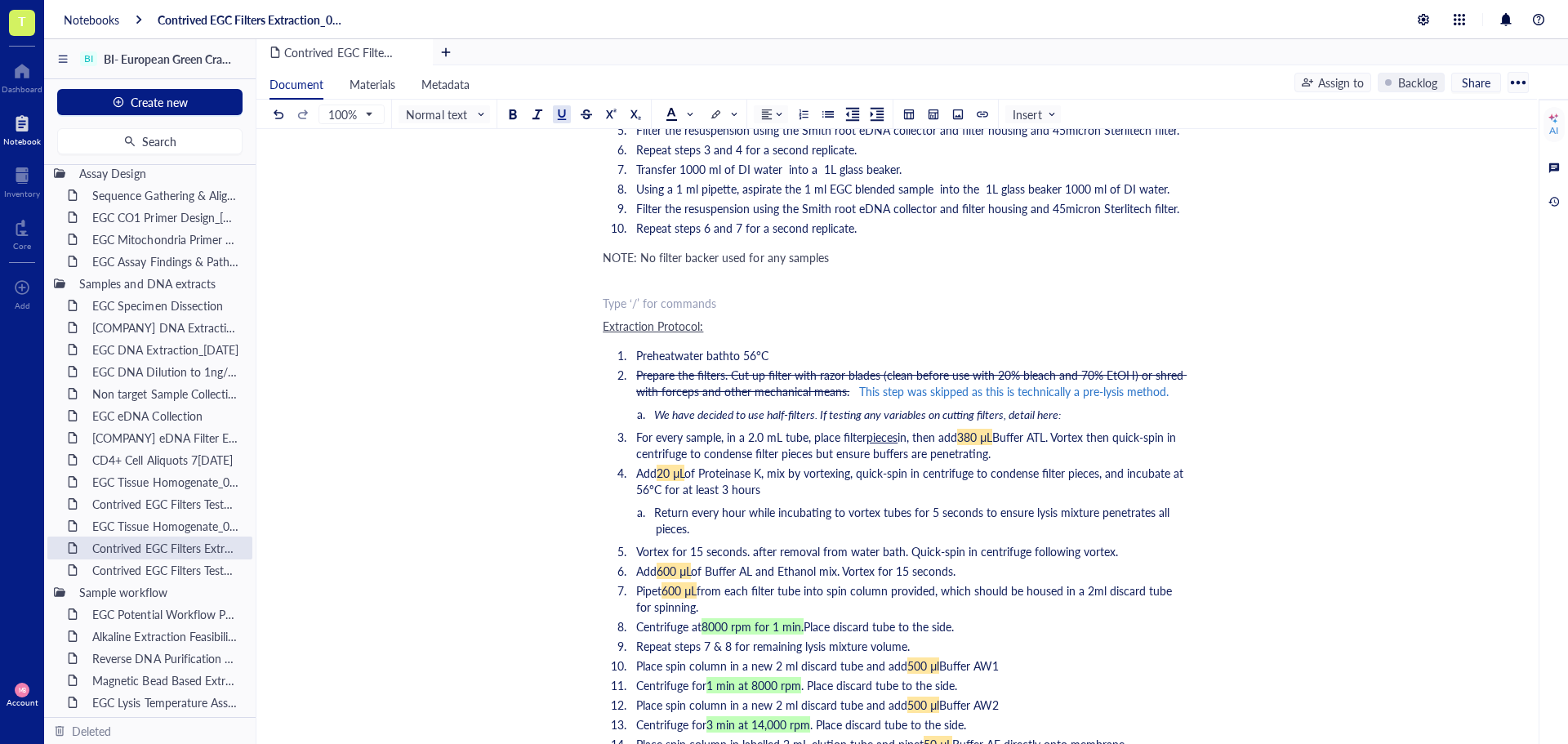 scroll, scrollTop: 1552, scrollLeft: 0, axis: vertical 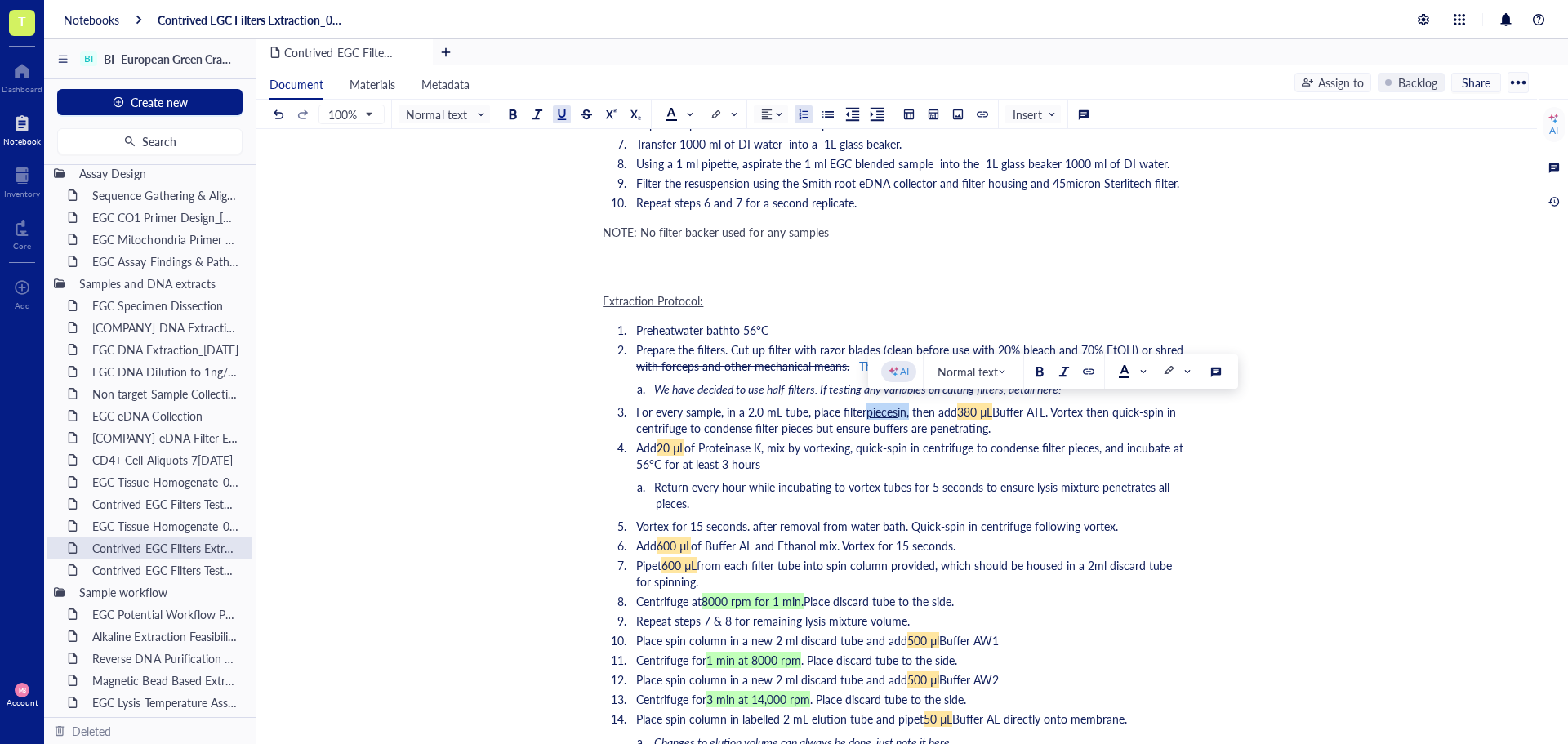 drag, startPoint x: 911, startPoint y: 408, endPoint x: 871, endPoint y: 409, distance: 40.01 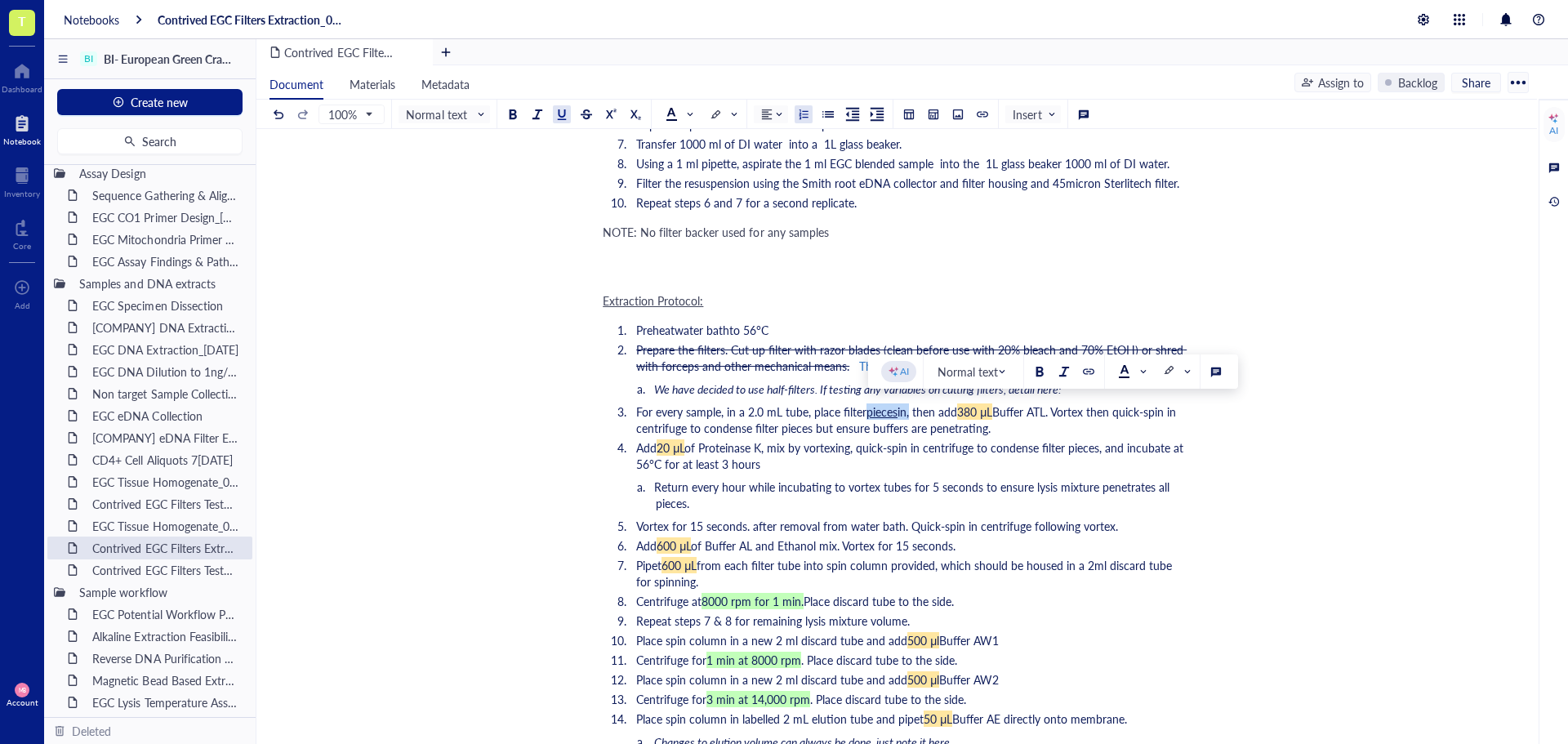click on "For every sample, in a 2.0 mL tube, place filter  pieces  in, then add  380 μL  Buffer ATL. Vortex then quick-spin in centrifuge to condense filter pieces but ensure buffers are penetrating." at bounding box center [906, 420] 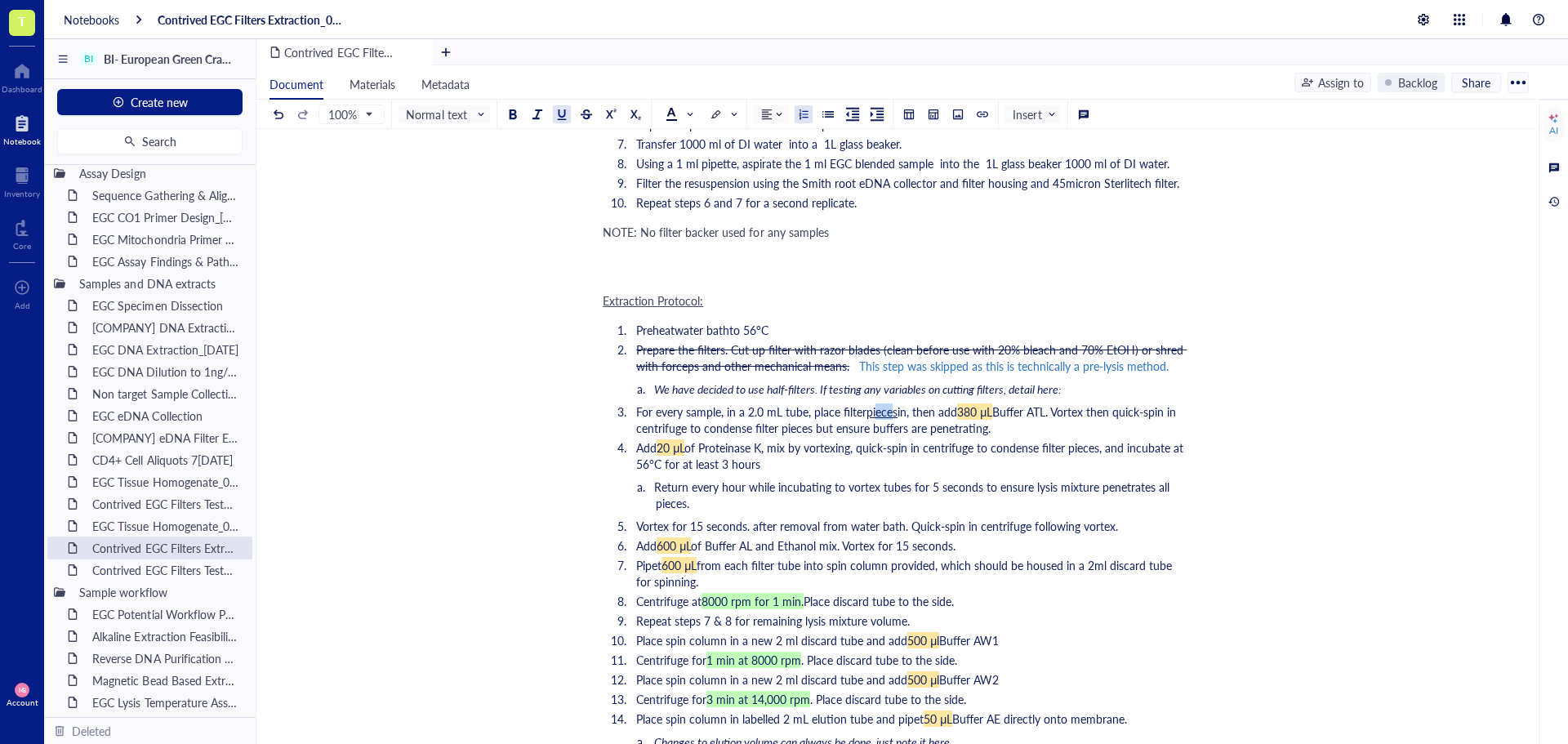 drag, startPoint x: 896, startPoint y: 413, endPoint x: 880, endPoint y: 411, distance: 16.12452 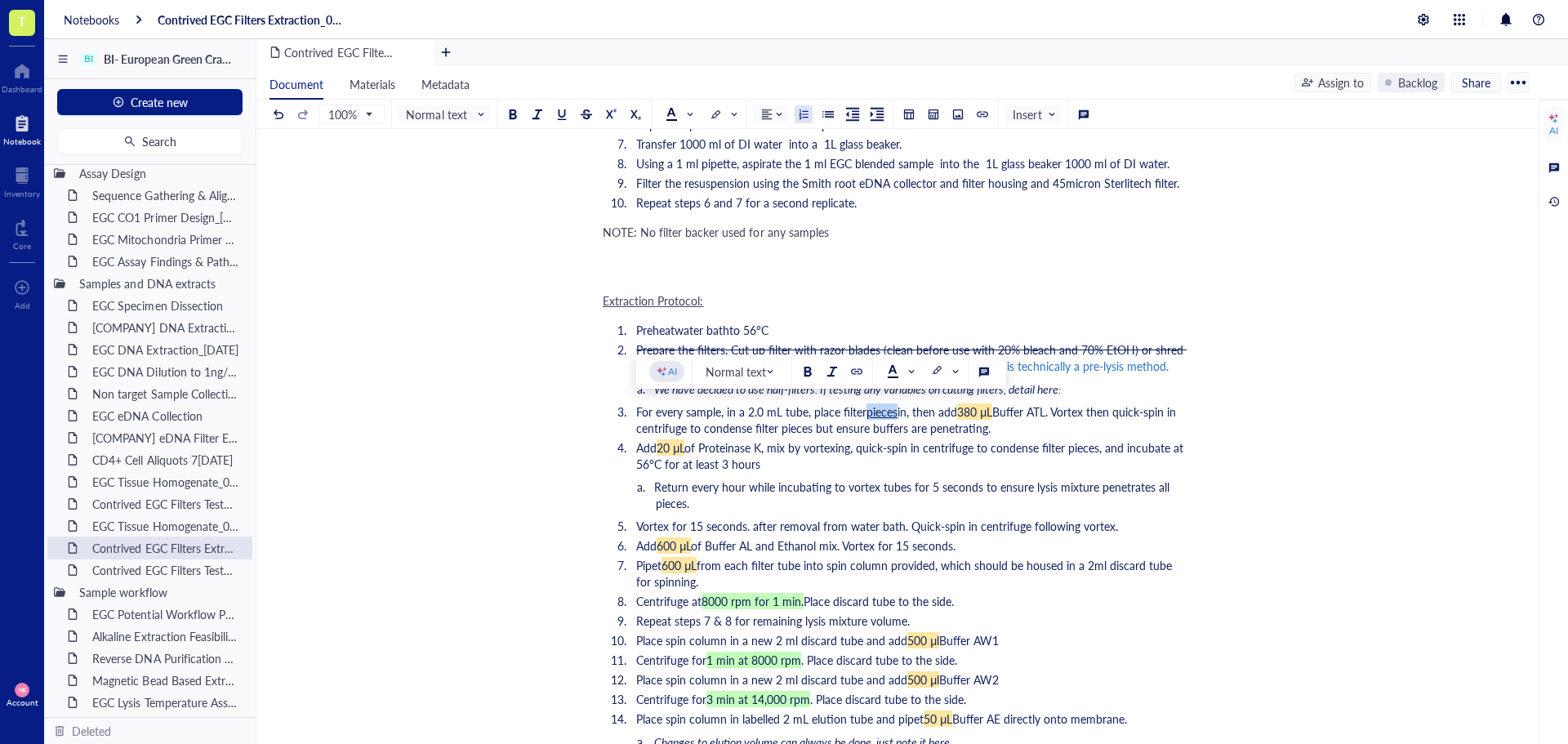 drag, startPoint x: 898, startPoint y: 412, endPoint x: 866, endPoint y: 412, distance: 32 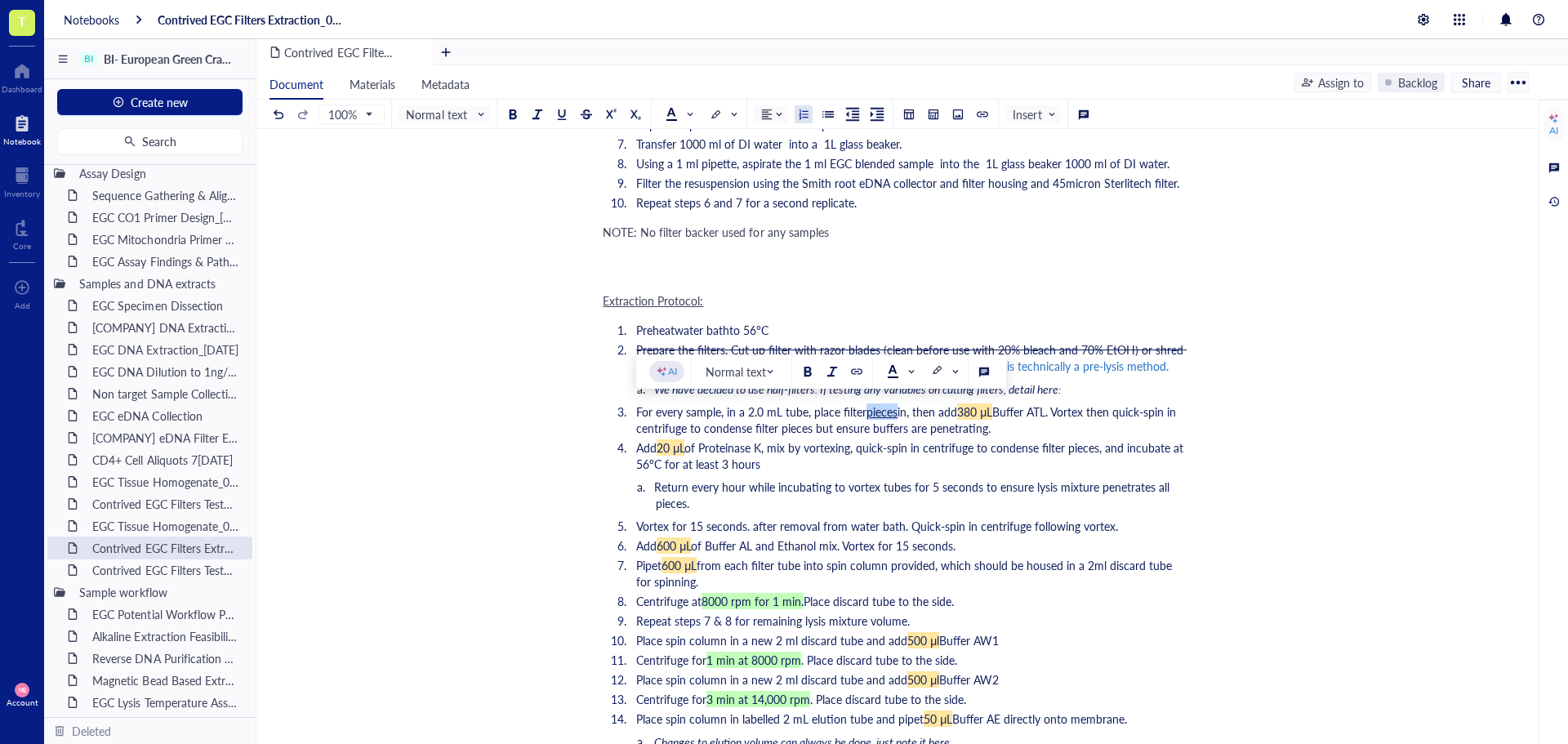 click on "For every sample, in a 2.0 mL tube, place filter  pieces  in, then add  380 μL  Buffer ATL. Vortex then quick-spin in centrifuge to condense filter pieces but ensure buffers are penetrating." at bounding box center [906, 420] 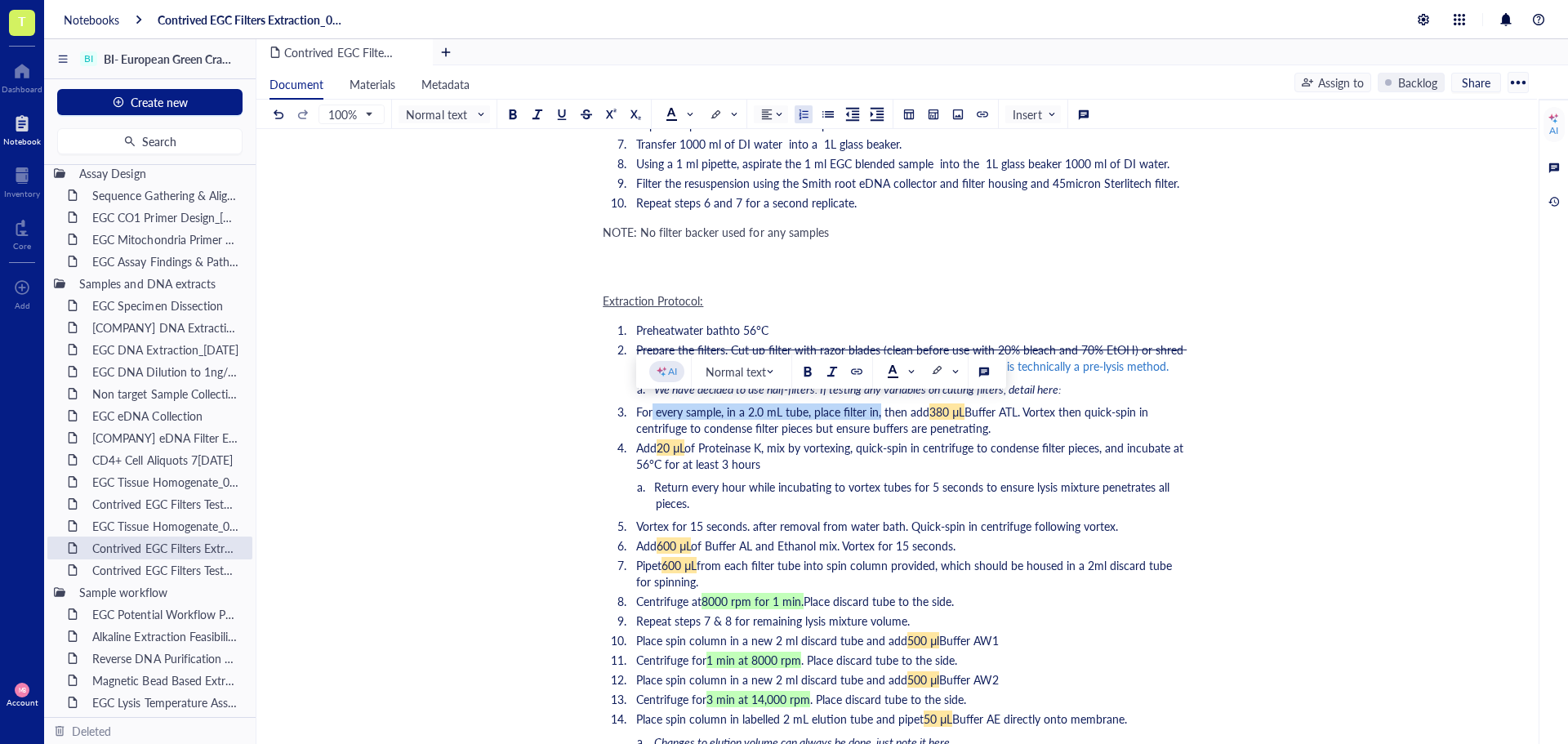 drag, startPoint x: 880, startPoint y: 411, endPoint x: 654, endPoint y: 409, distance: 226.00885 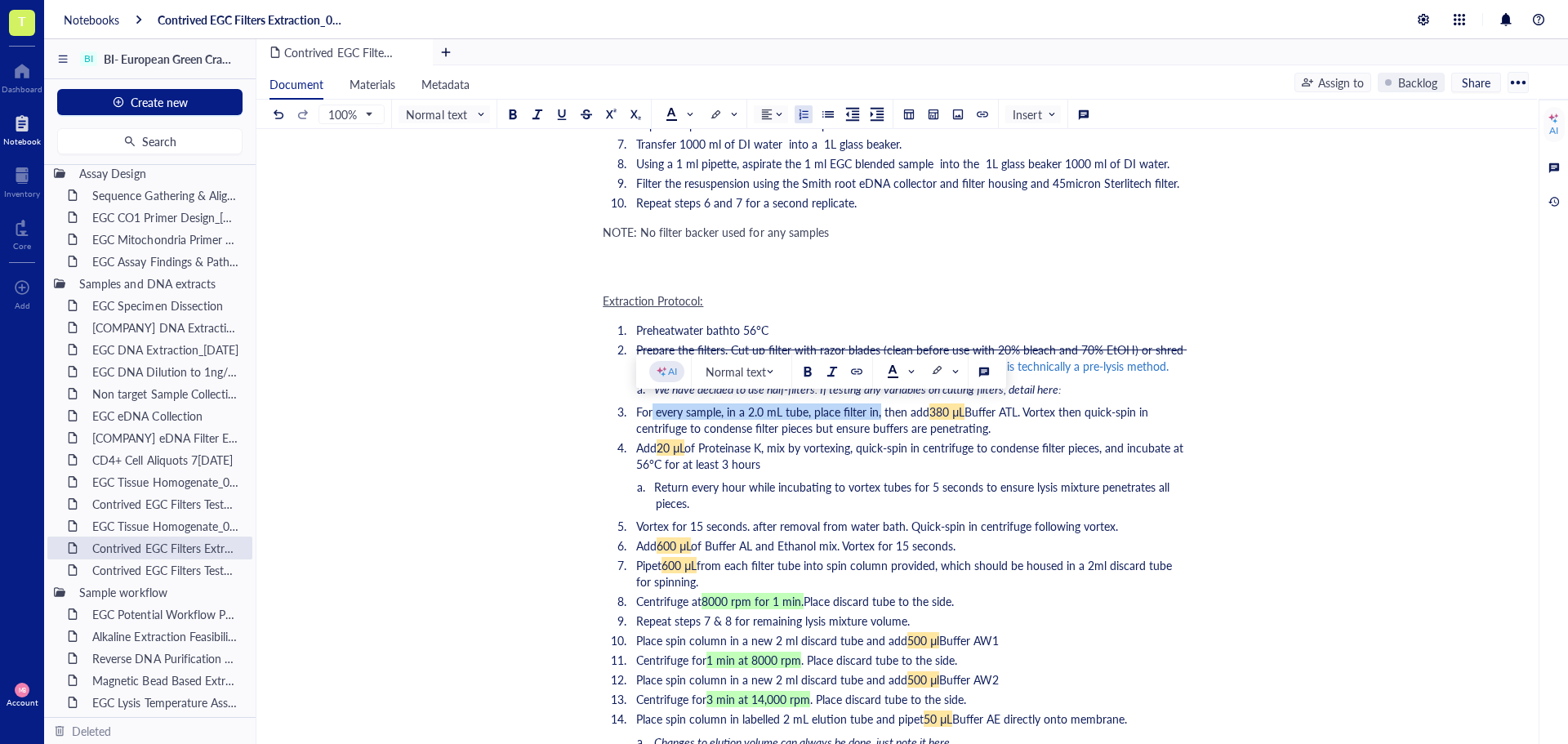 click on "For every sample, in a 2.0 mL tube, place filter in, then add" at bounding box center (782, 412) 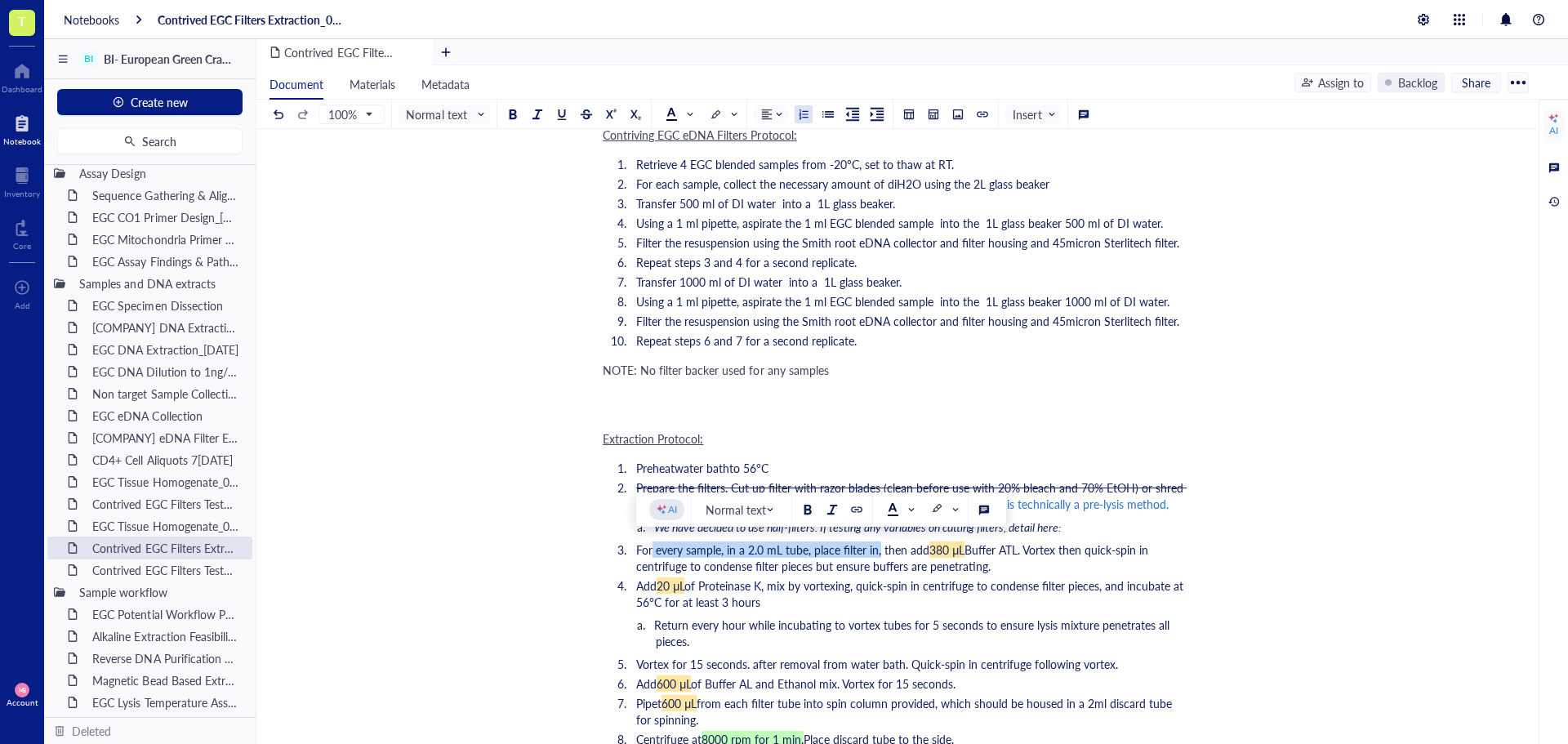 scroll, scrollTop: 1388, scrollLeft: 0, axis: vertical 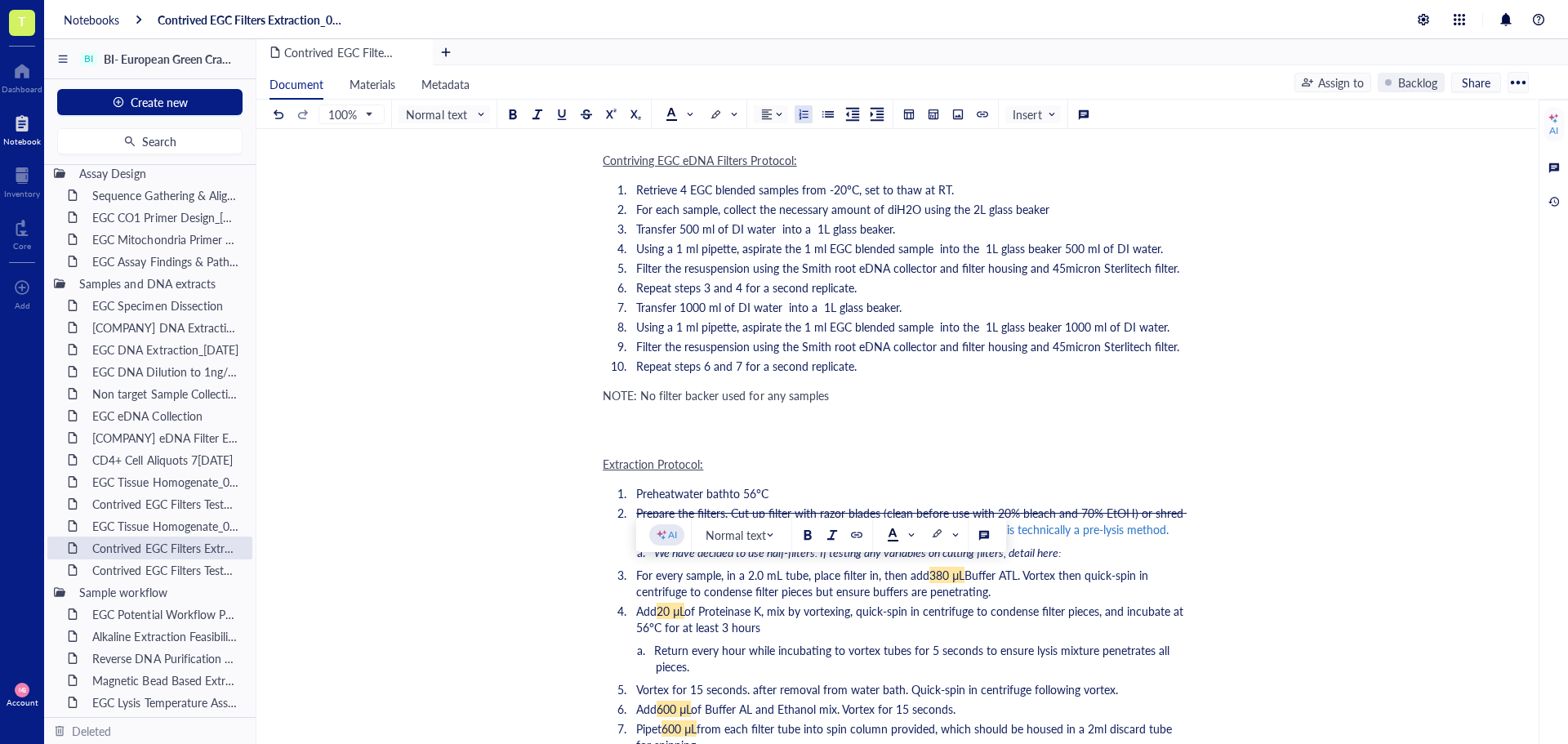 click on "Repeat steps 6 and 7 for a second replicate." at bounding box center (906, 366) 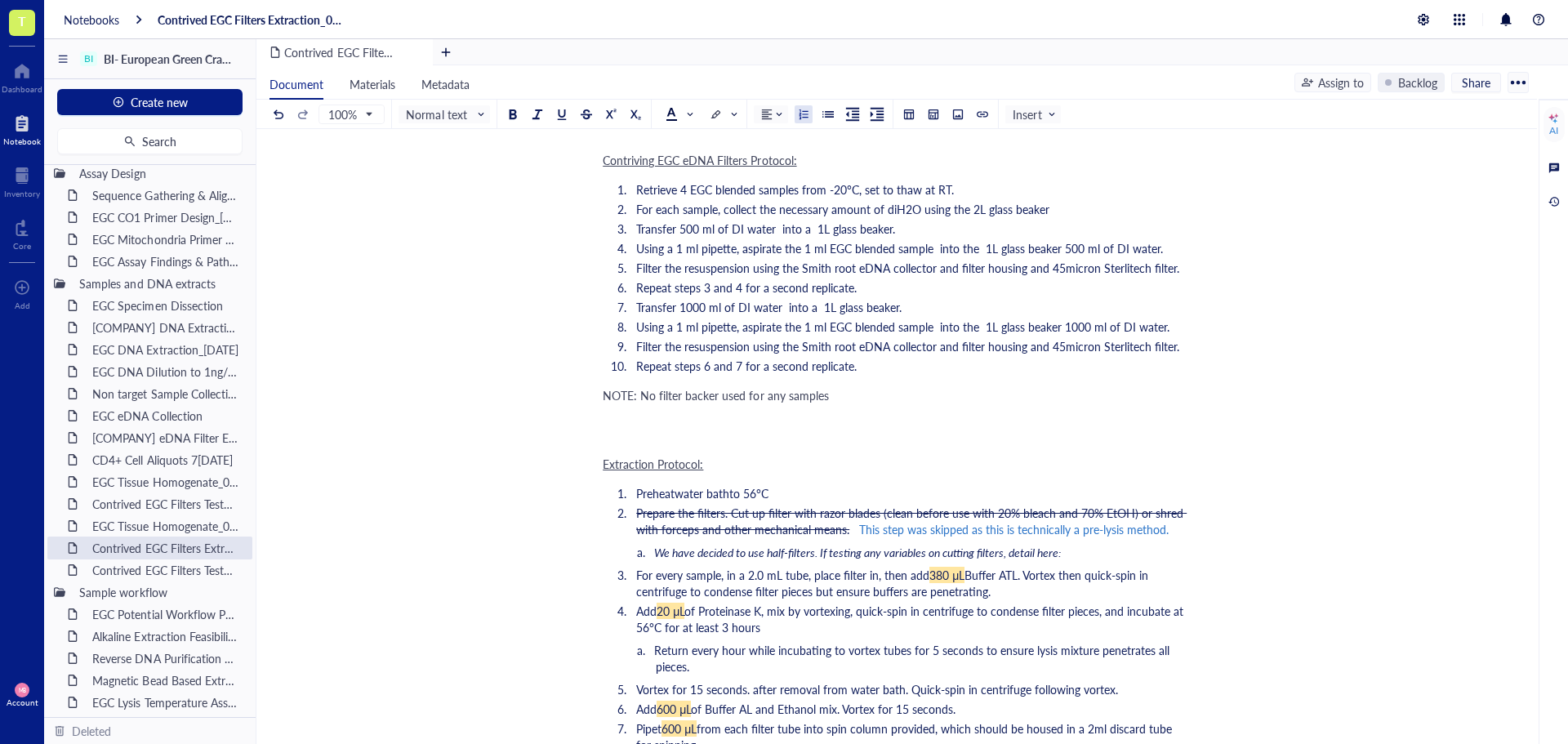 click on "Filter the resuspension using the Smith root eDNA collector and filter housing and 45micron Sterlitech filter." at bounding box center (906, 346) 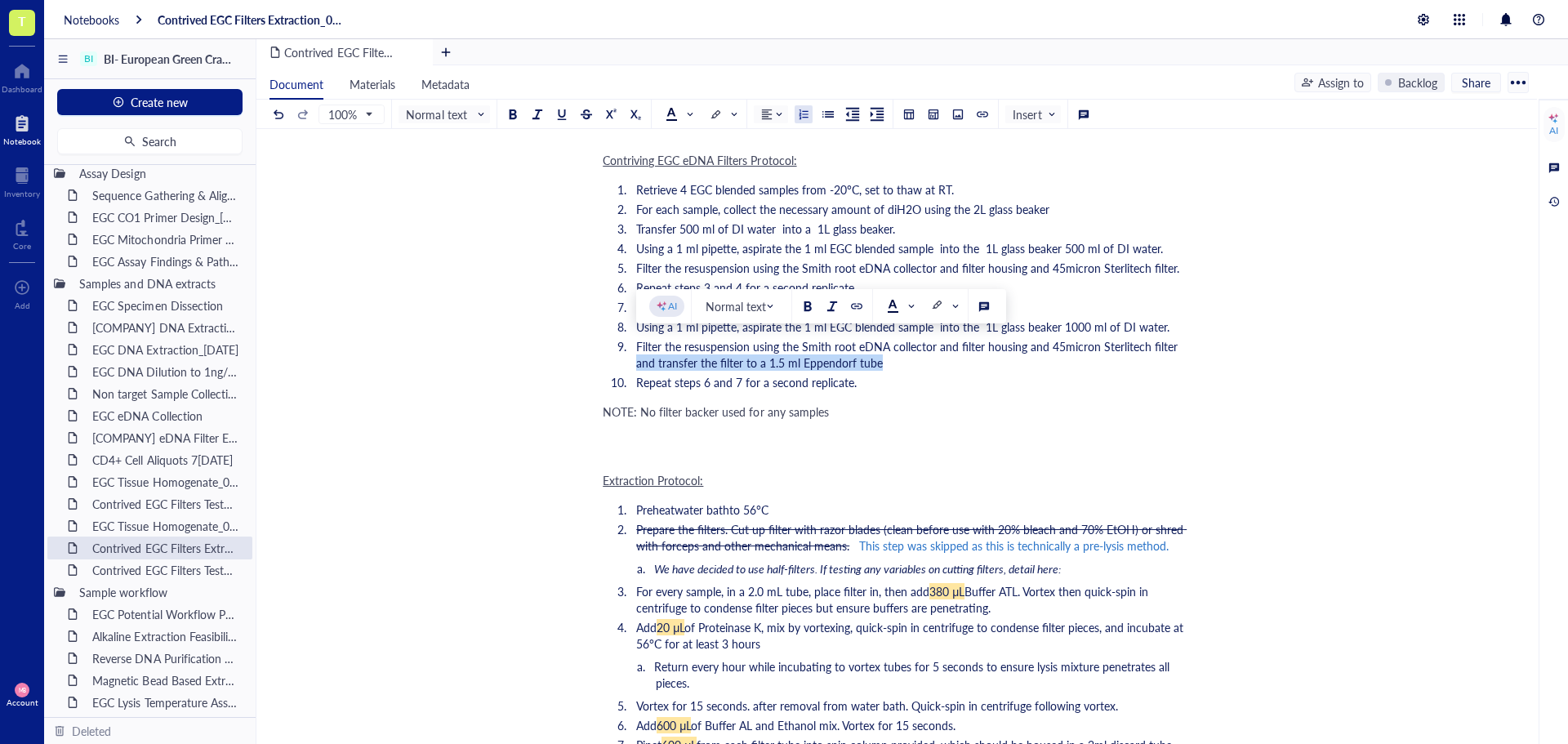 drag, startPoint x: 635, startPoint y: 362, endPoint x: 878, endPoint y: 363, distance: 243.00206 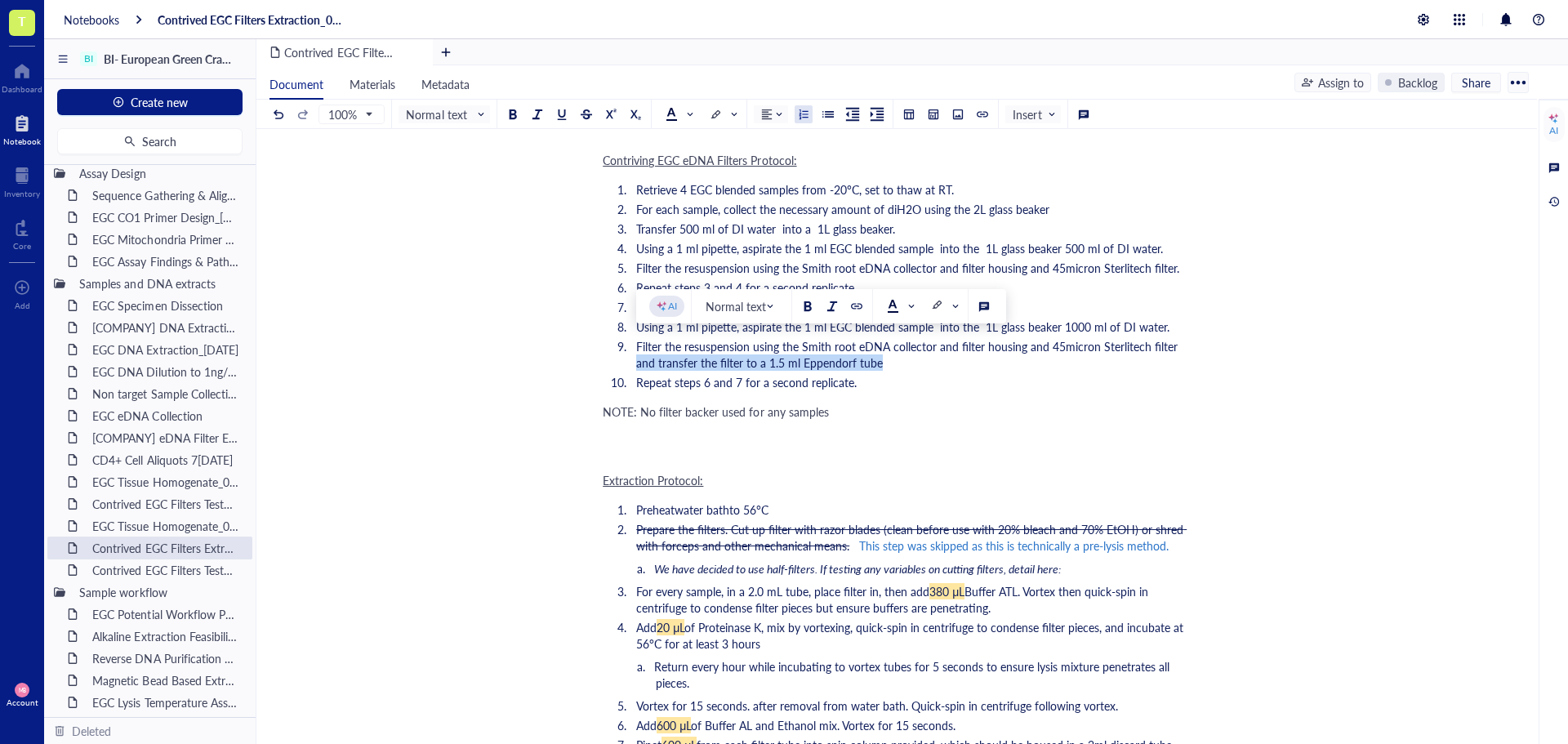 click on "Filter the resuspension using the Smith root eDNA collector and filter housing and 45micron Sterlitech filter and transfer the filter to a 1.5 ml Eppendorf tube" at bounding box center (906, 354) 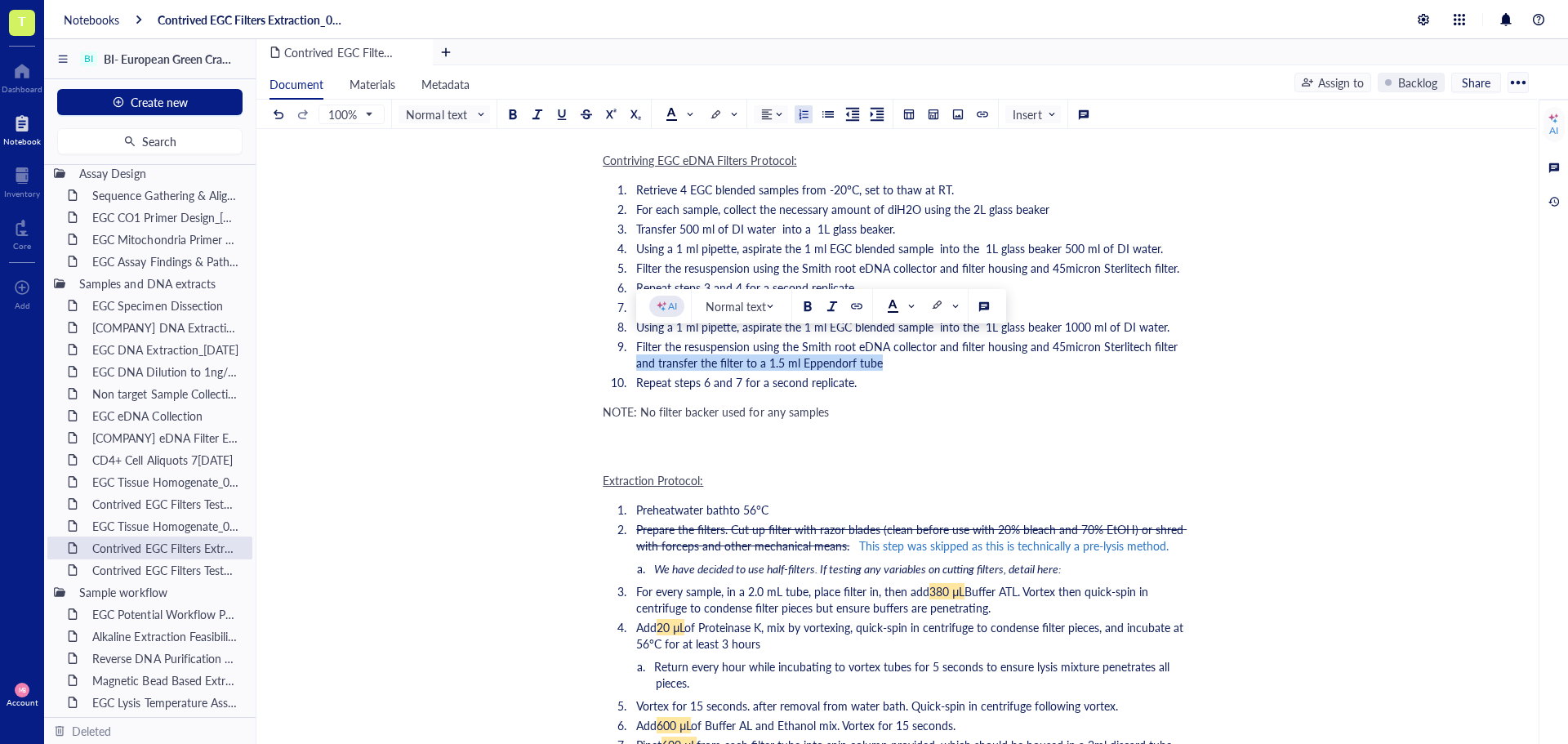 copy on "and transfer the filter to a 1.5 ml Eppendorf tube" 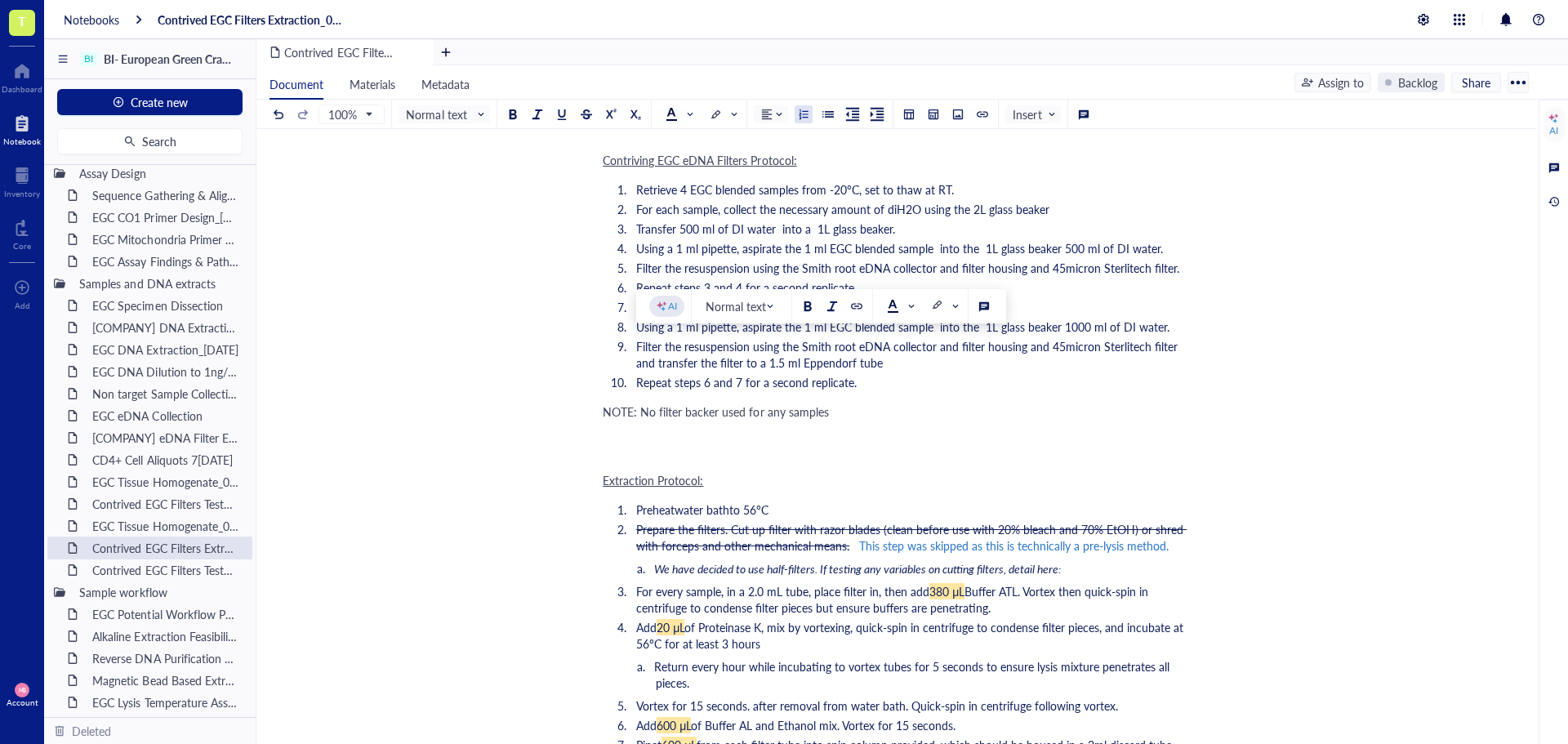 click on "﻿ Experiment owner: [NAME]  Summary: In this test, we aimed to  develop a protocol for contriving EGC samples in the lab using EGC blended claw muscle and diH2O and filtering the resuspension using the Smithroot eDNA collector and filter housing and  45micron Sterlitech filters.  The yields obtained with 500ml of diH2O    ﻿ Relevant Files: eDNA filter extractions.xlsx Purpose:  In this test, we aim to develop a protocol for contriving EGC samples that are needed for upcoming sample workflow development.  For this purpose, we will be resuspending 1ml of blended EGC claw meat (see EGC Tissue Homogenate_04JUL25 for additional specs) into either 500 ml or 1000 ml of DI water and filtering the resuspension using the Smith root eDNA collector and filter housing and 45micron Sterlitech filters. Driving Question(s): What are the DNA yields for eDNA filters from  1ml of blended EGC claw meat resuspended into  into either 500 ml or 1000 ml of DI water? ﻿ Description: ﻿ Materials: Sample table or list: ﻿" at bounding box center [893, 376] 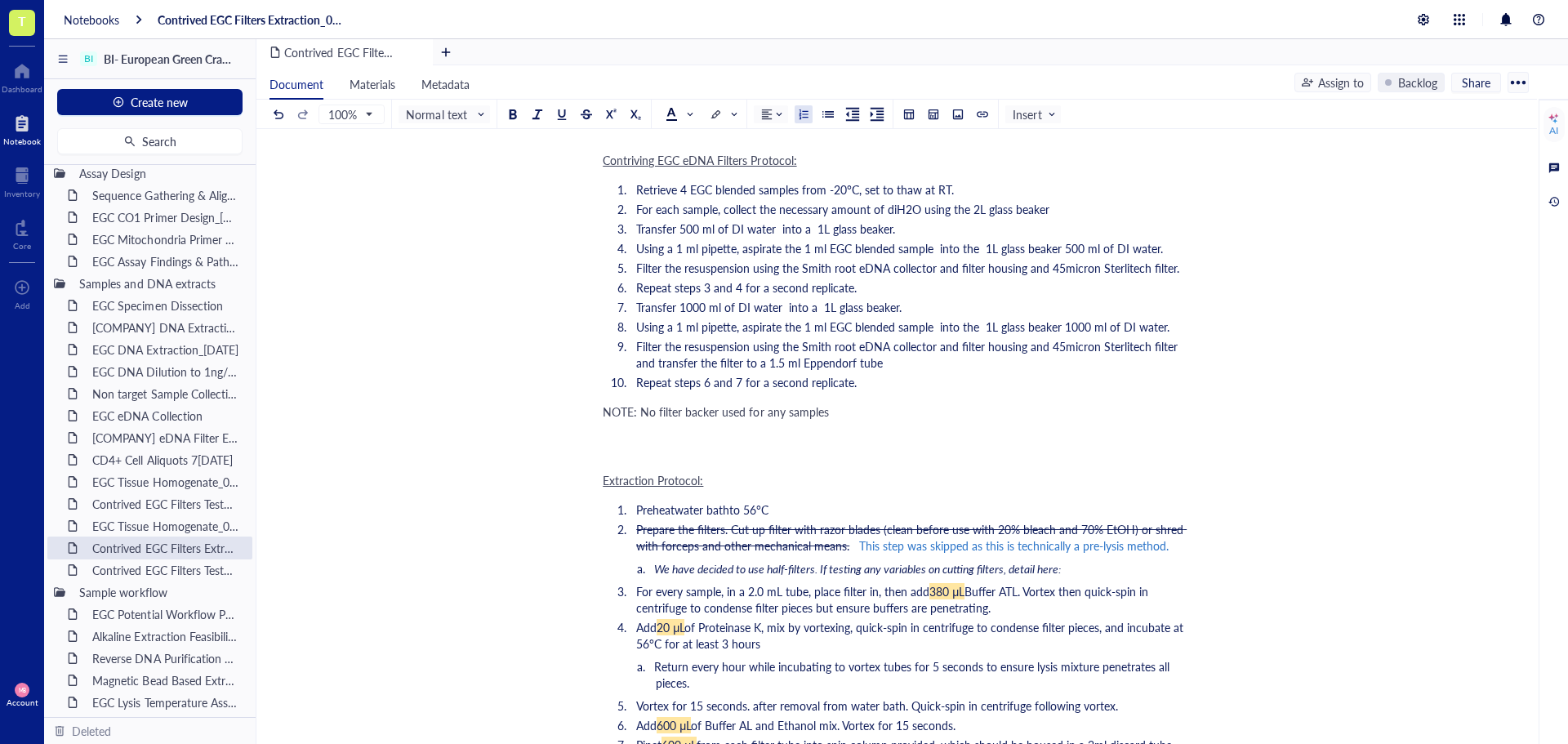 click on "Filter the resuspension using the Smith root eDNA collector and filter housing and 45micron Sterlitech filter." at bounding box center [907, 268] 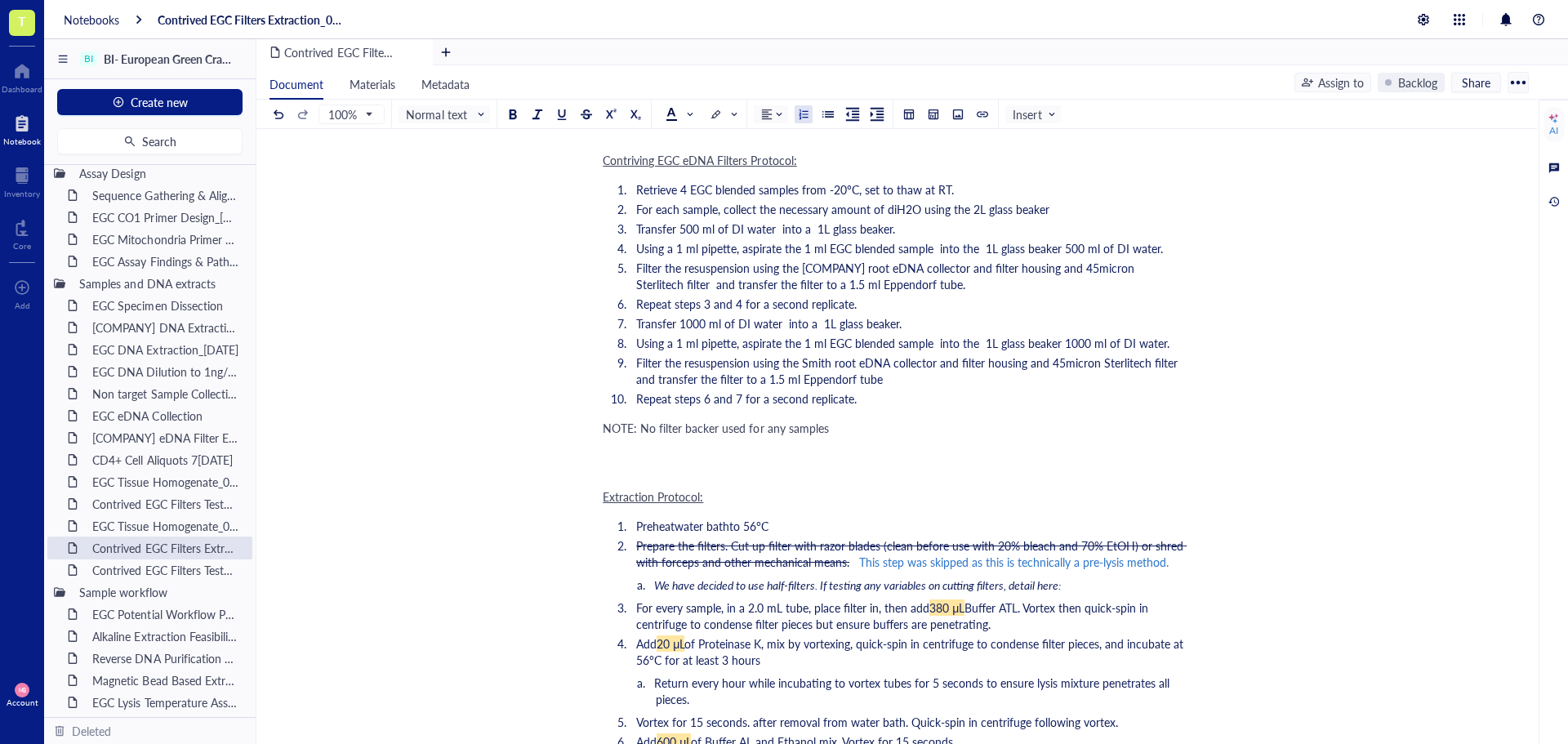 click on "Filter the resuspension using the Smith root eDNA collector and filter housing and 45micron Sterlitech filter and transfer the filter to a 1.5 ml Eppendorf tube" at bounding box center [908, 371] 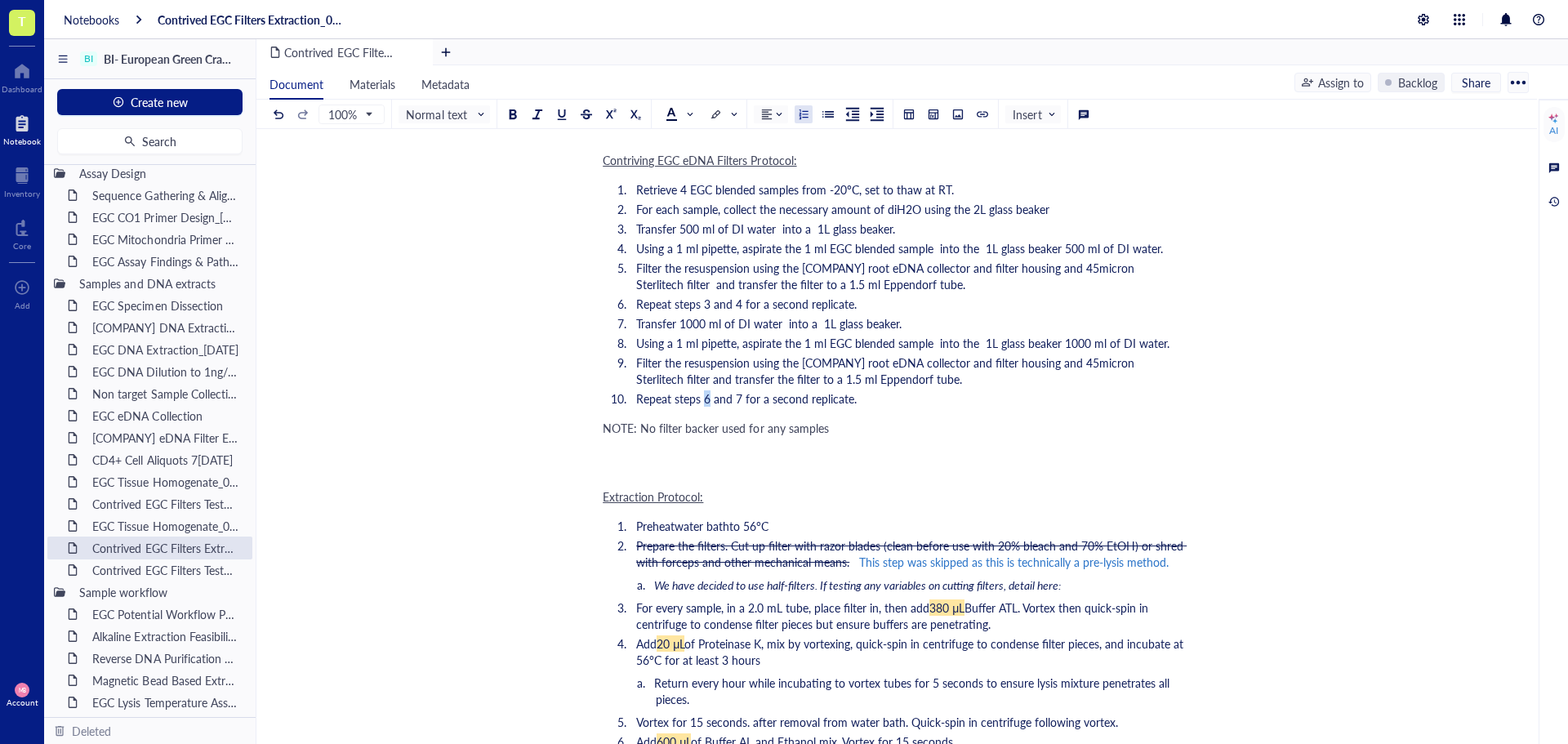 click on "Repeat steps 6 and 7 for a second replicate." at bounding box center [746, 399] 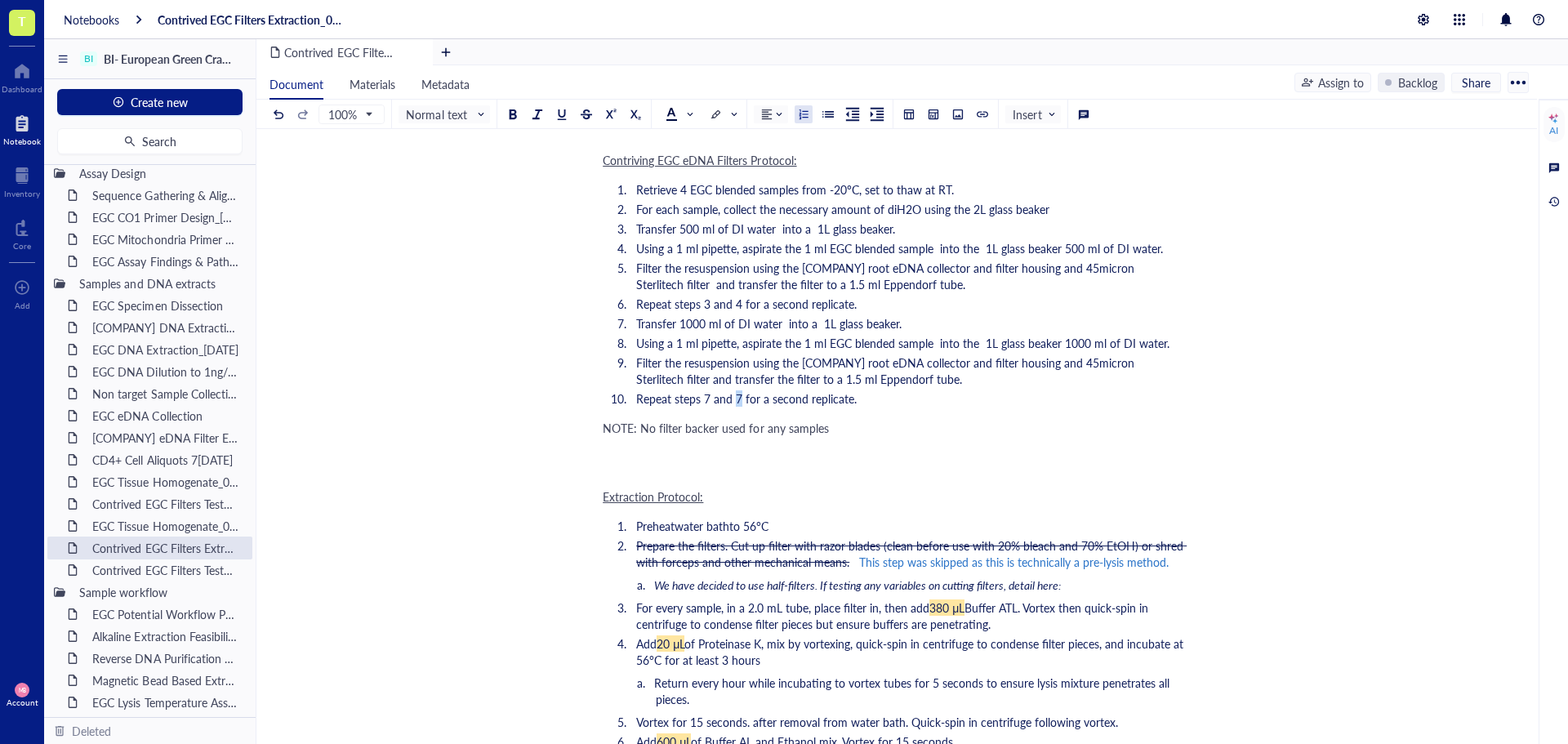 click on "Repeat steps 7 and 7 for a second replicate." at bounding box center (746, 399) 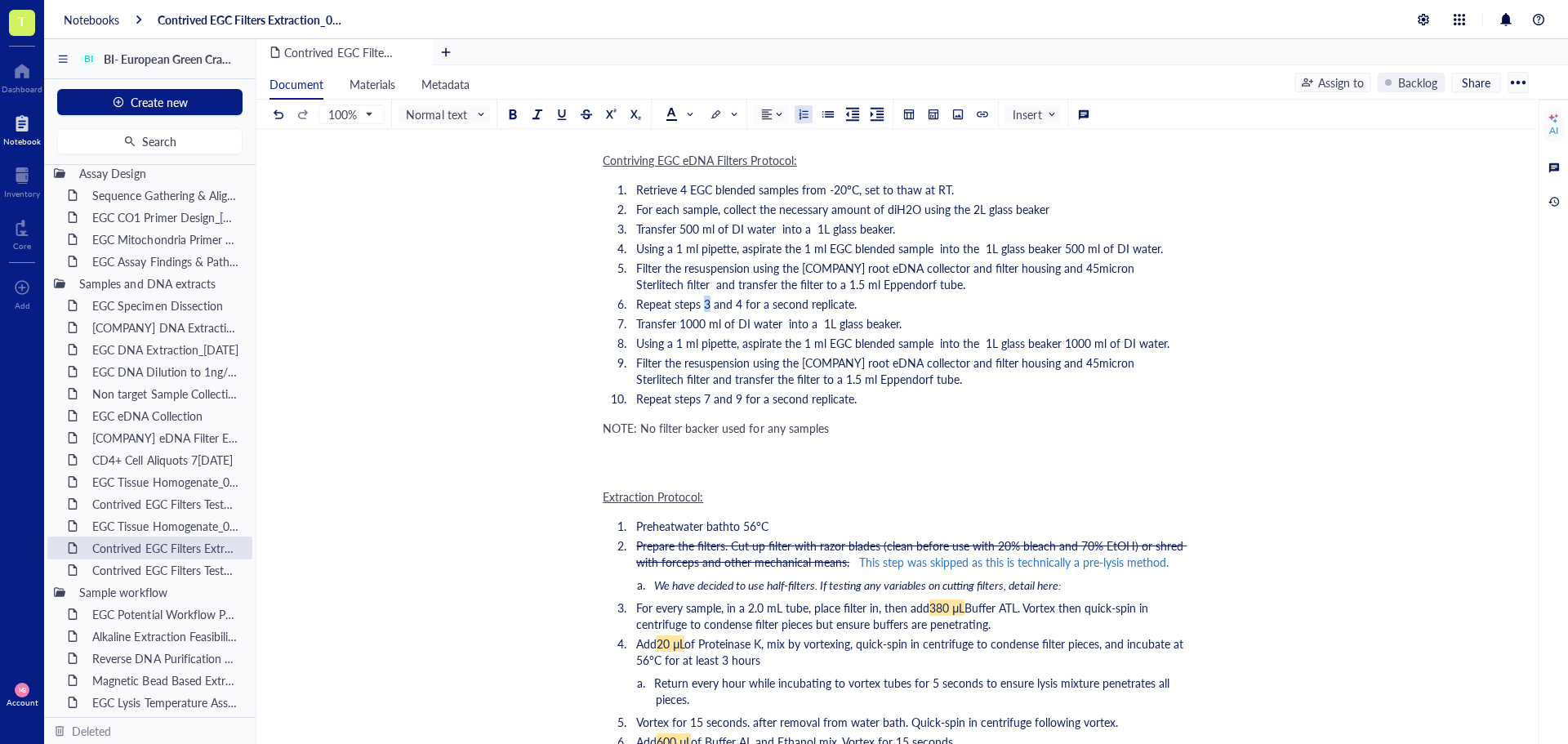 click on "Repeat steps 3 and 4 for a second replicate." at bounding box center [746, 304] 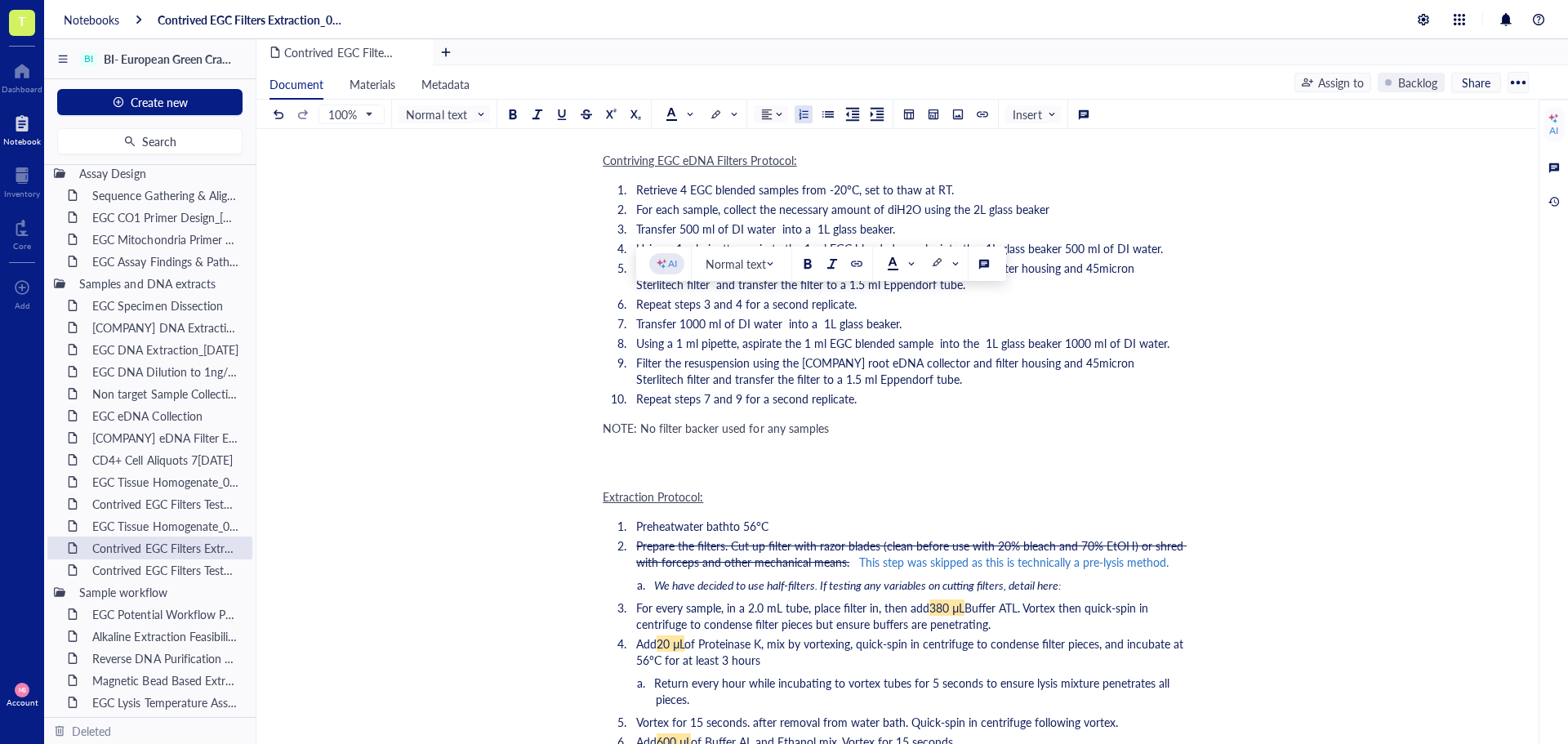 click on "Repeat steps 3 and 4 for a second replicate." at bounding box center [746, 304] 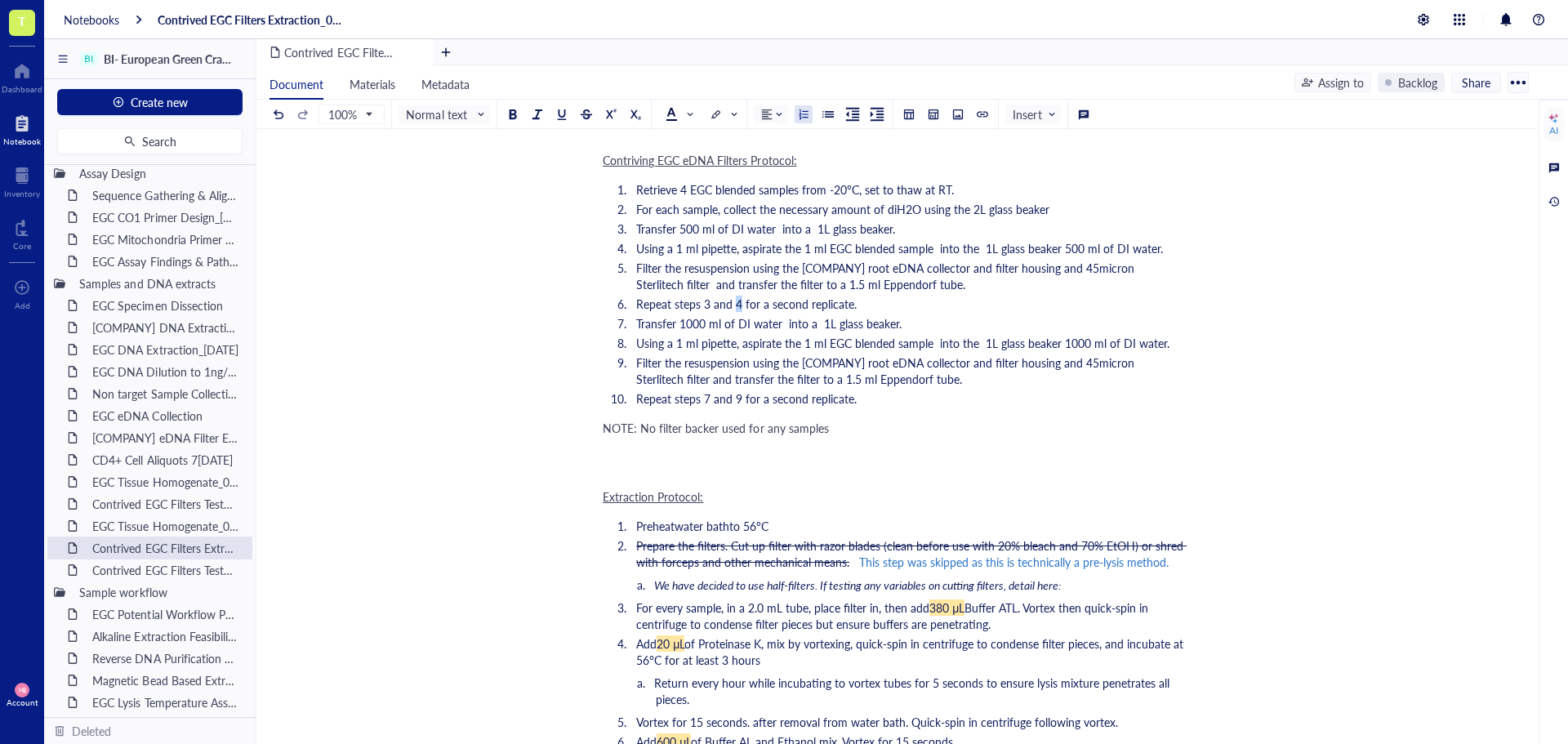 click on "Repeat steps 3 and 4 for a second replicate." at bounding box center [746, 304] 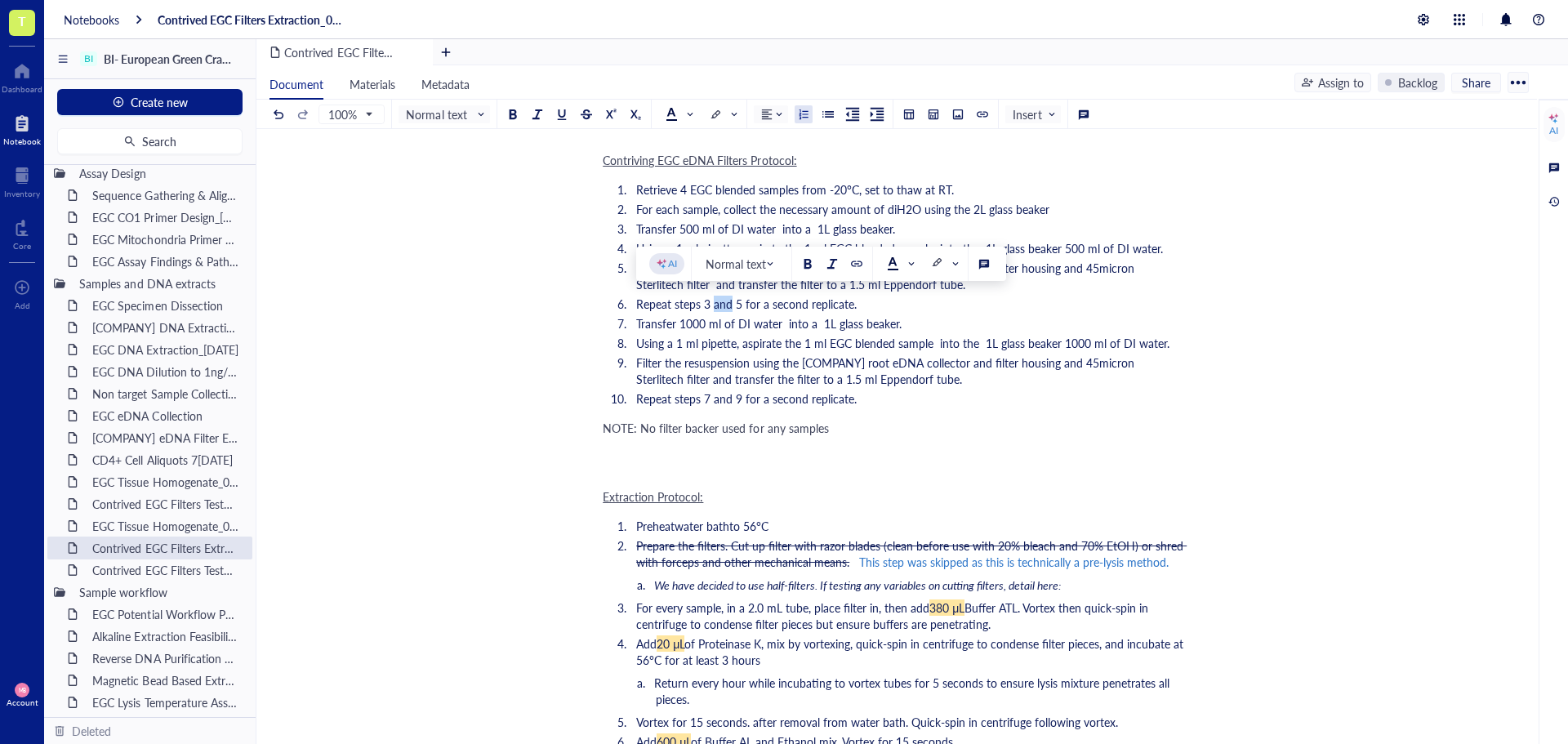 drag, startPoint x: 731, startPoint y: 303, endPoint x: 715, endPoint y: 303, distance: 16 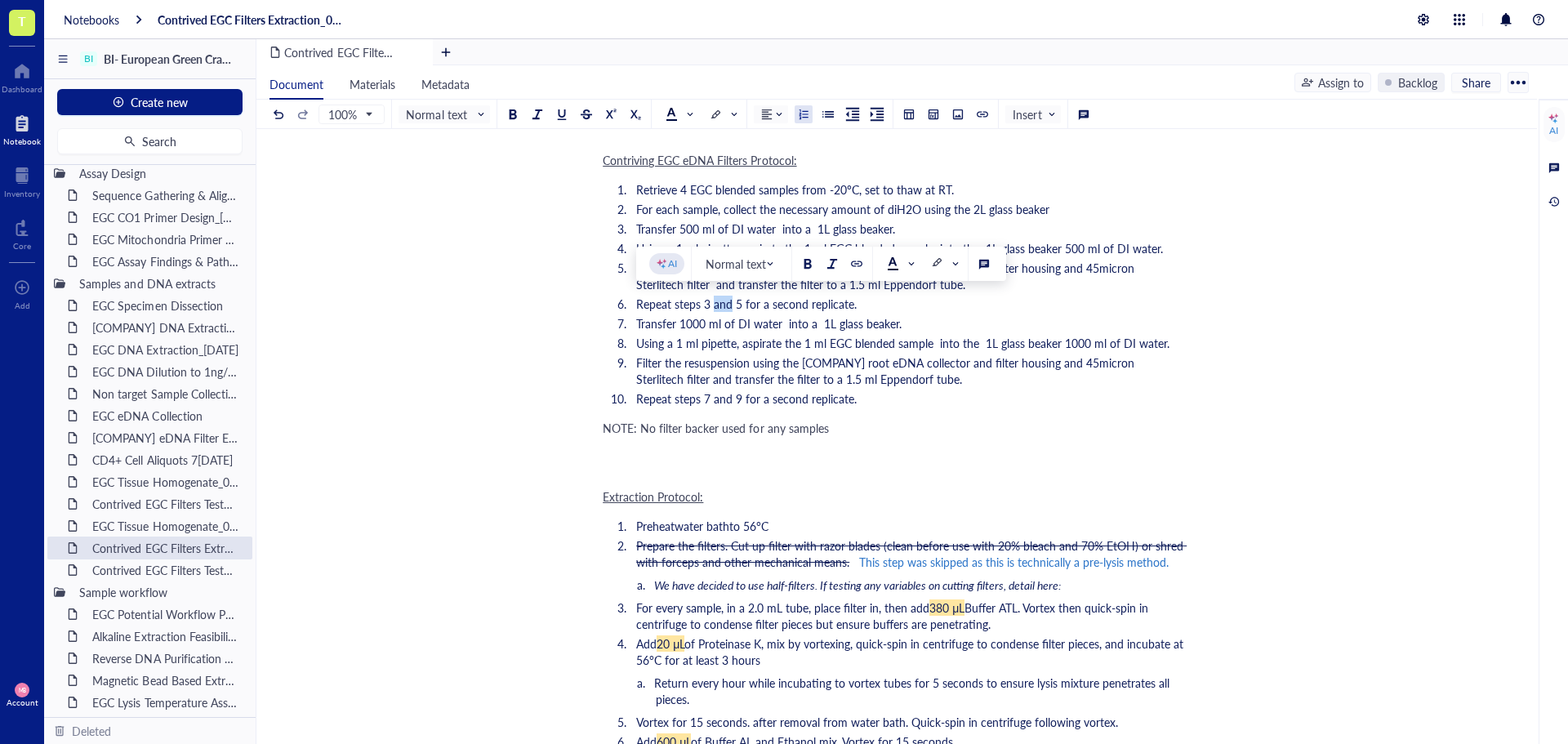 click on "Repeat steps 3 and 5 for a second replicate." at bounding box center [746, 304] 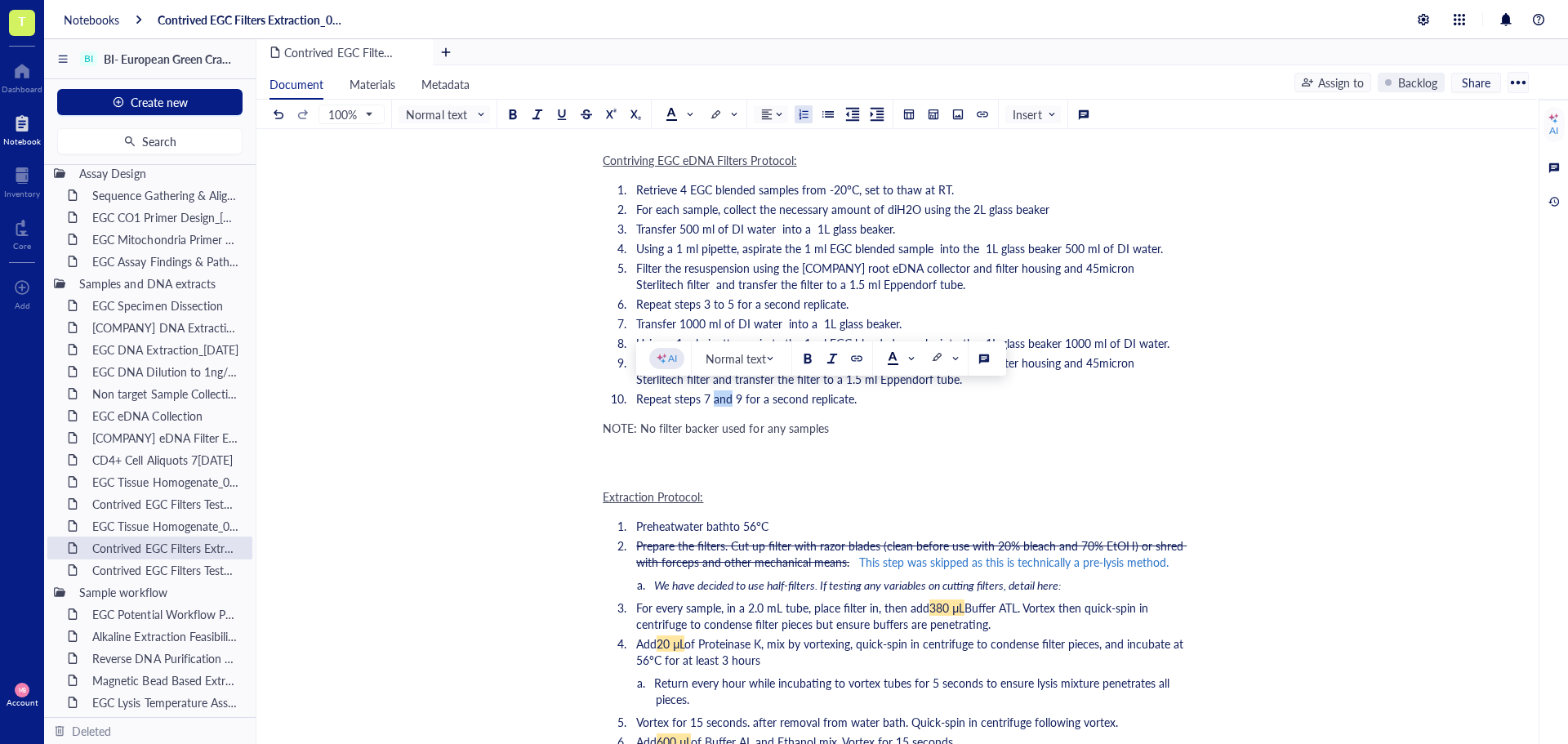drag, startPoint x: 728, startPoint y: 399, endPoint x: 720, endPoint y: 399, distance: 8 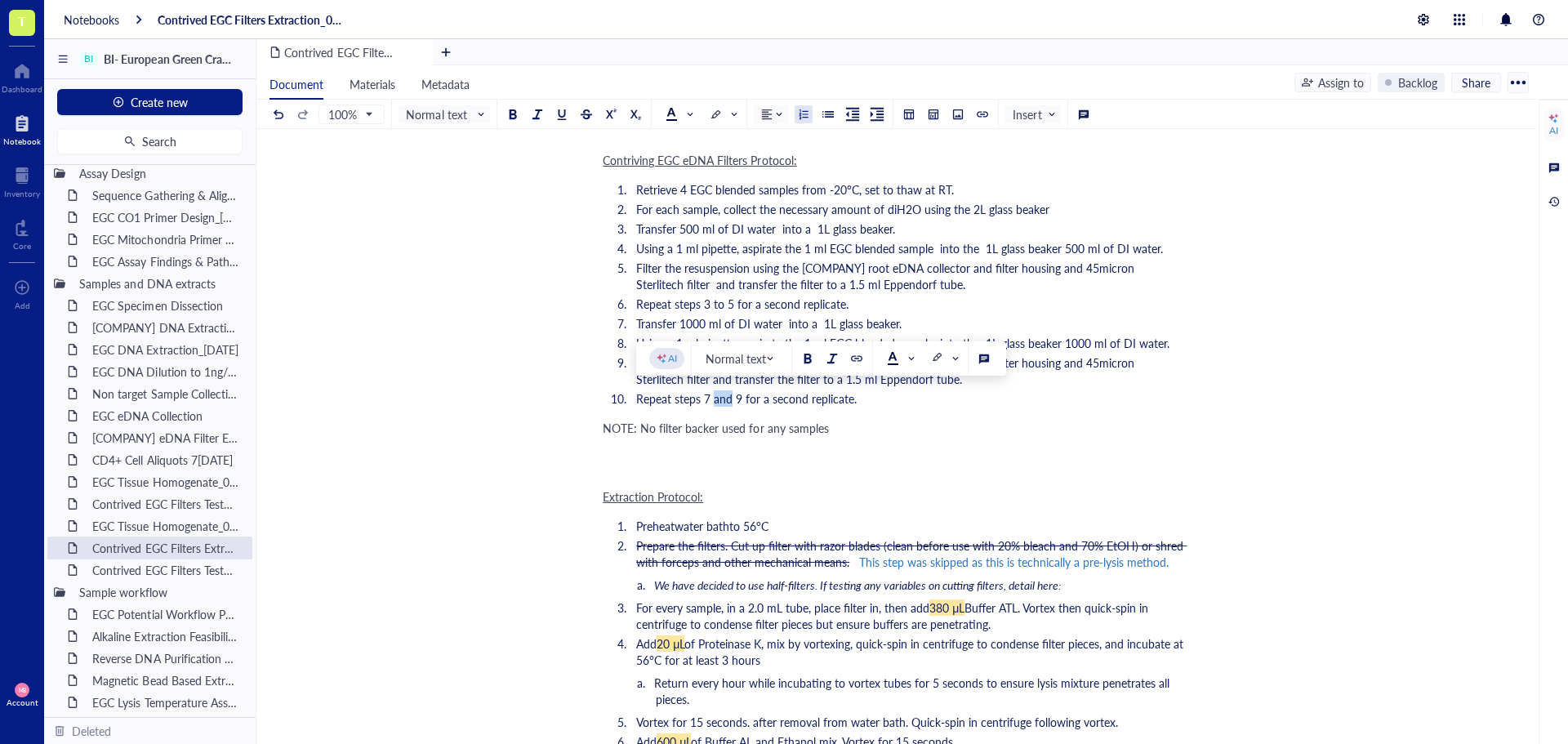 click on "Repeat steps 7 and 9 for a second replicate." at bounding box center (746, 399) 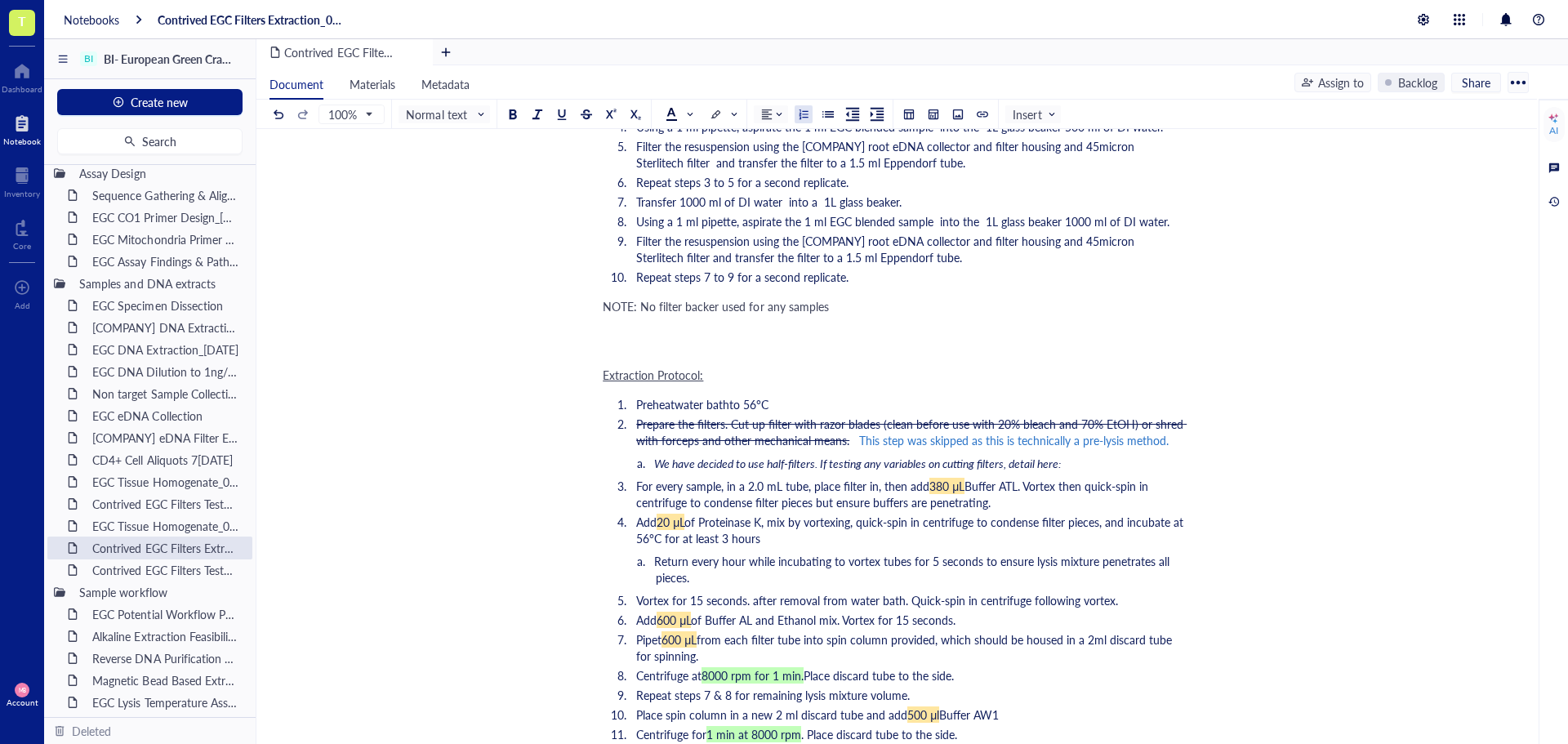 scroll, scrollTop: 1552, scrollLeft: 0, axis: vertical 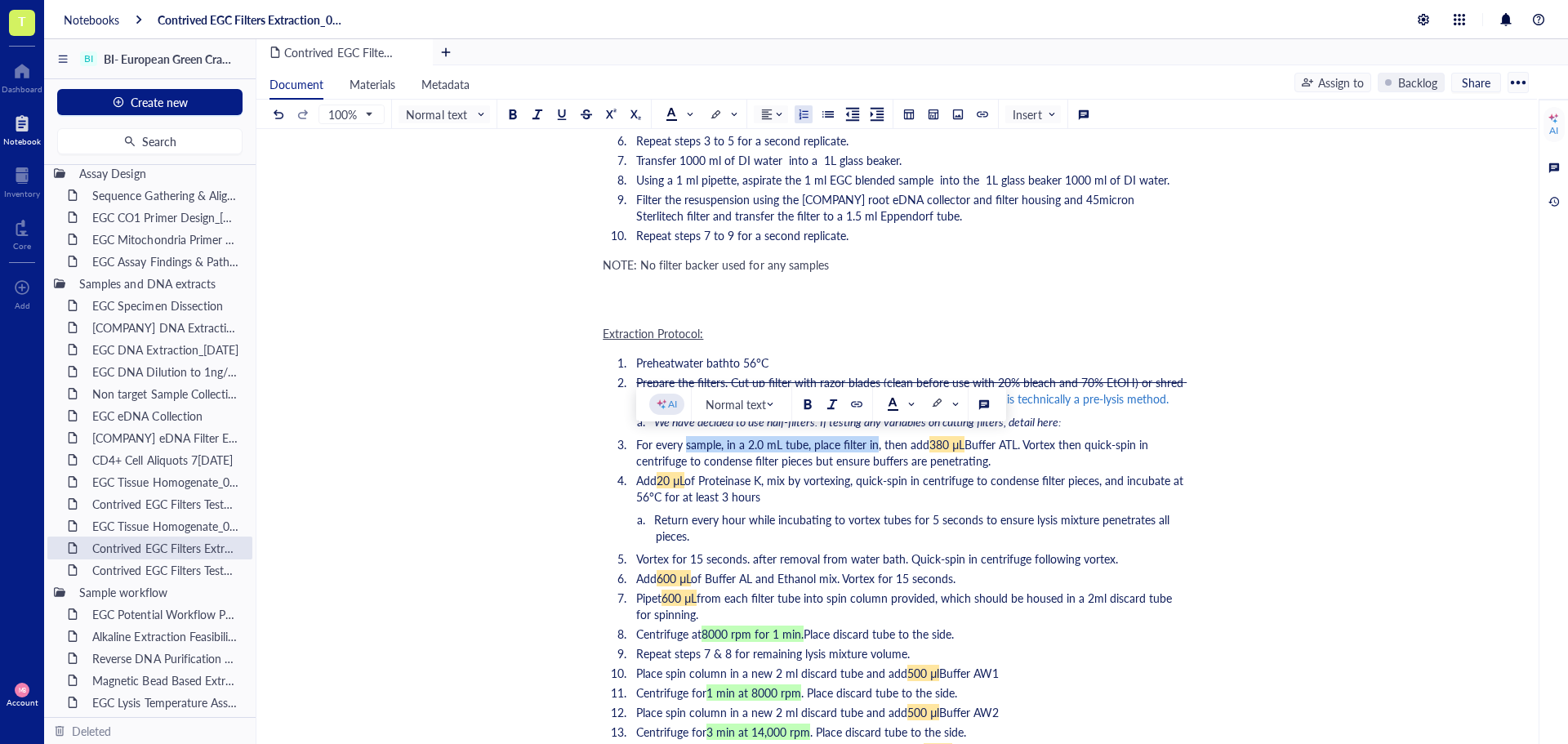 drag, startPoint x: 874, startPoint y: 443, endPoint x: 688, endPoint y: 443, distance: 186 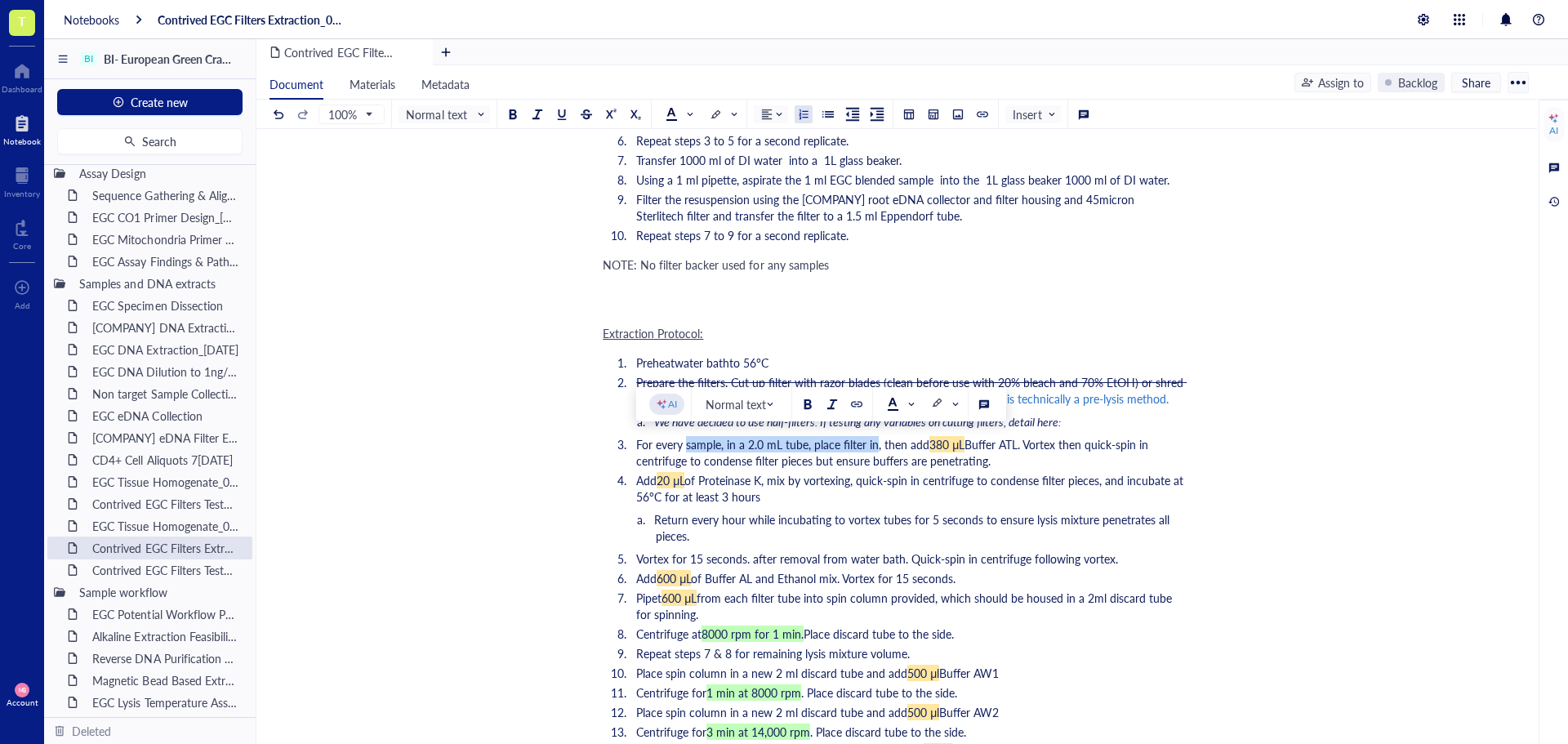 click on "For every sample, in a 2.0 mL tube, place filter in, then add" at bounding box center (782, 444) 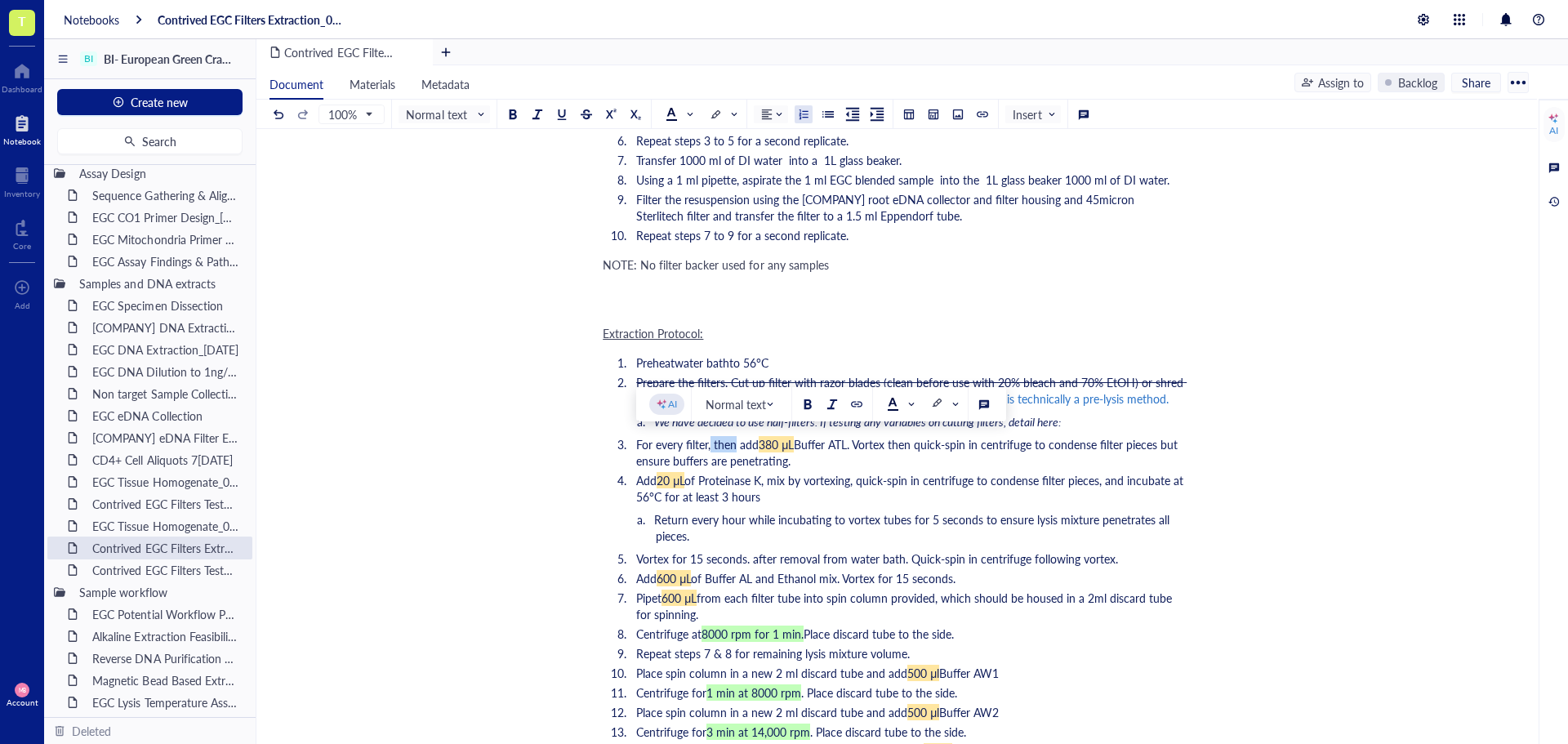 drag, startPoint x: 737, startPoint y: 442, endPoint x: 710, endPoint y: 444, distance: 27.07397 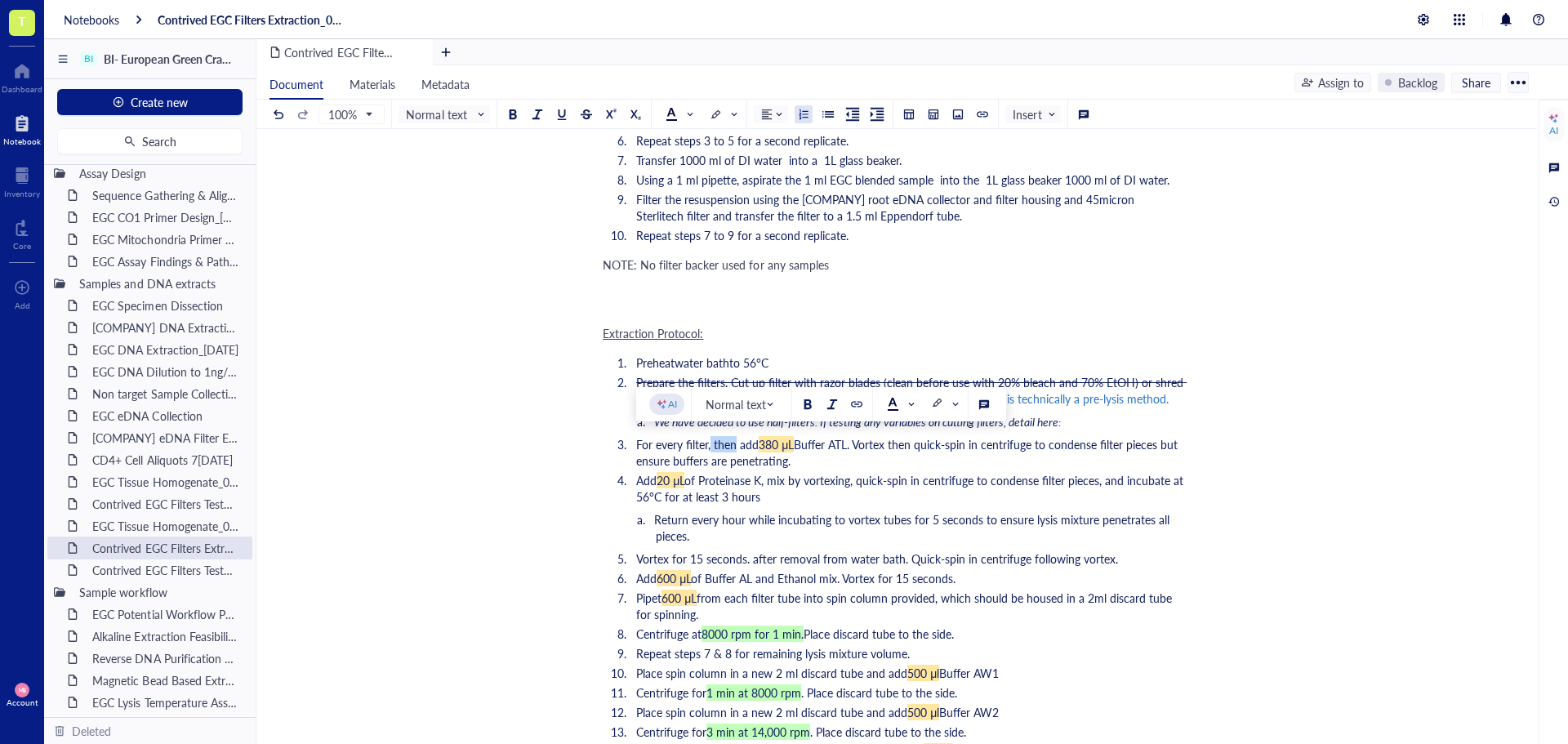 click on "For every filter, then add" at bounding box center [697, 444] 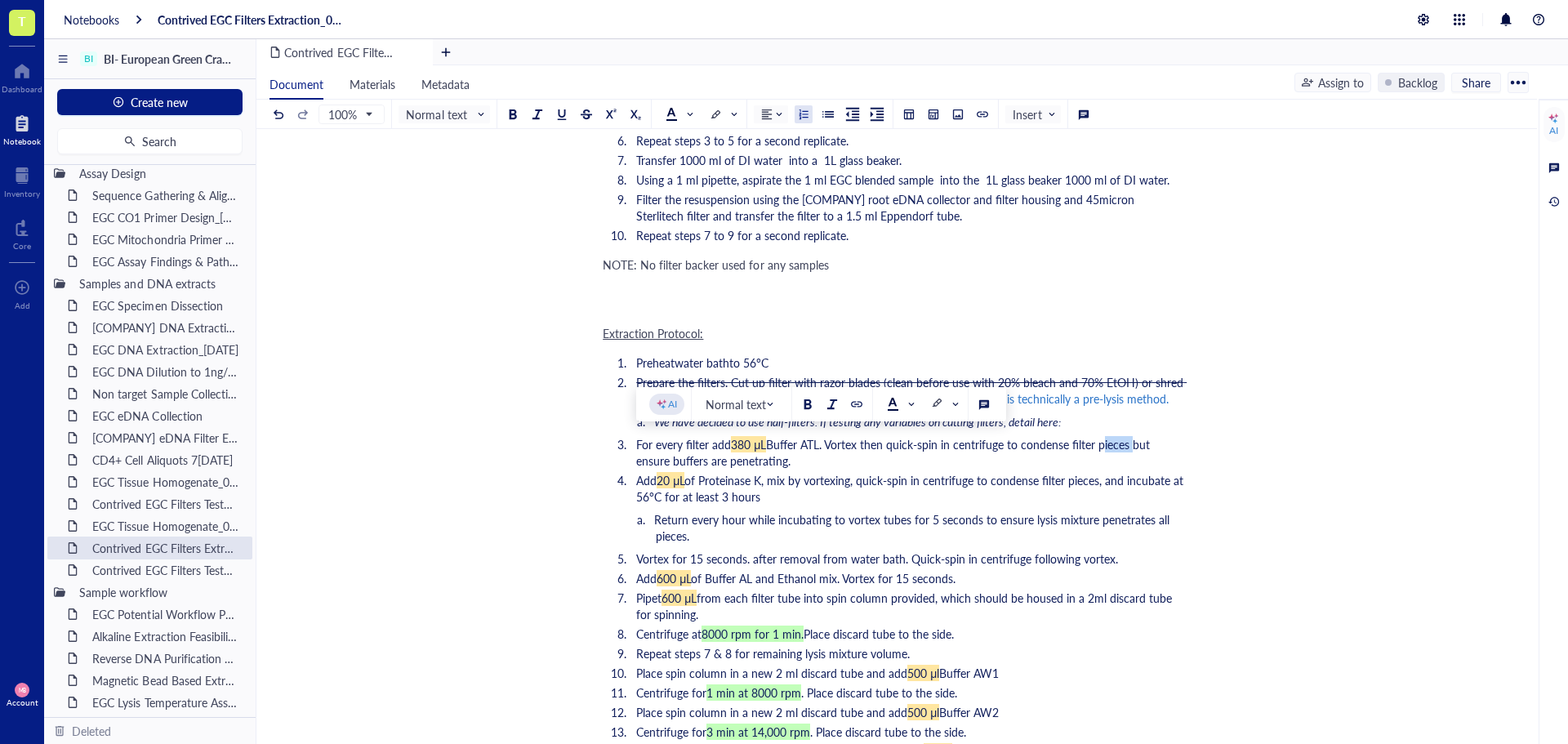 drag, startPoint x: 1134, startPoint y: 443, endPoint x: 1102, endPoint y: 443, distance: 32 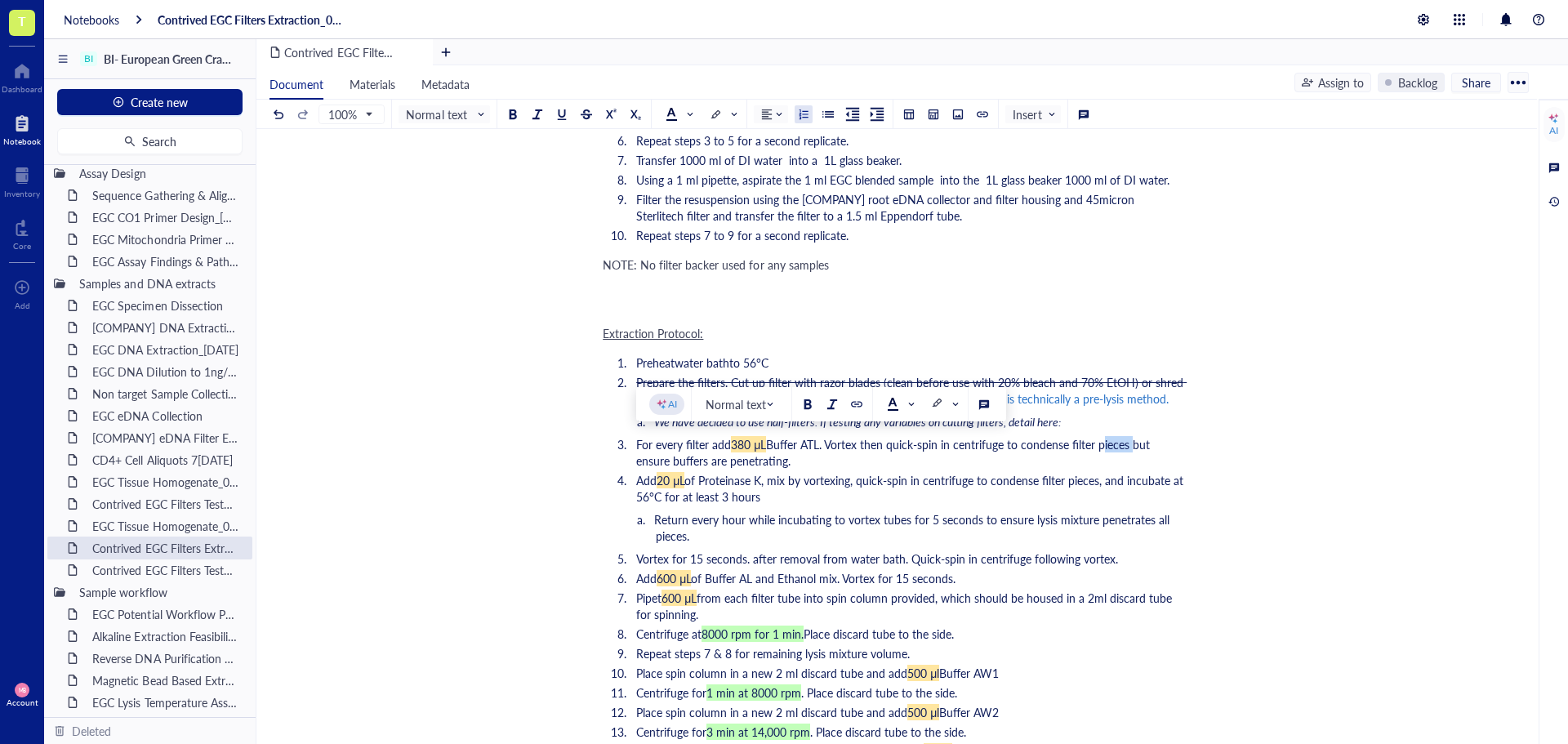 click on "Buffer ATL. Vortex then quick-spin in centrifuge to condense filter pieces but ensure buffers are penetrating." at bounding box center (894, 452) 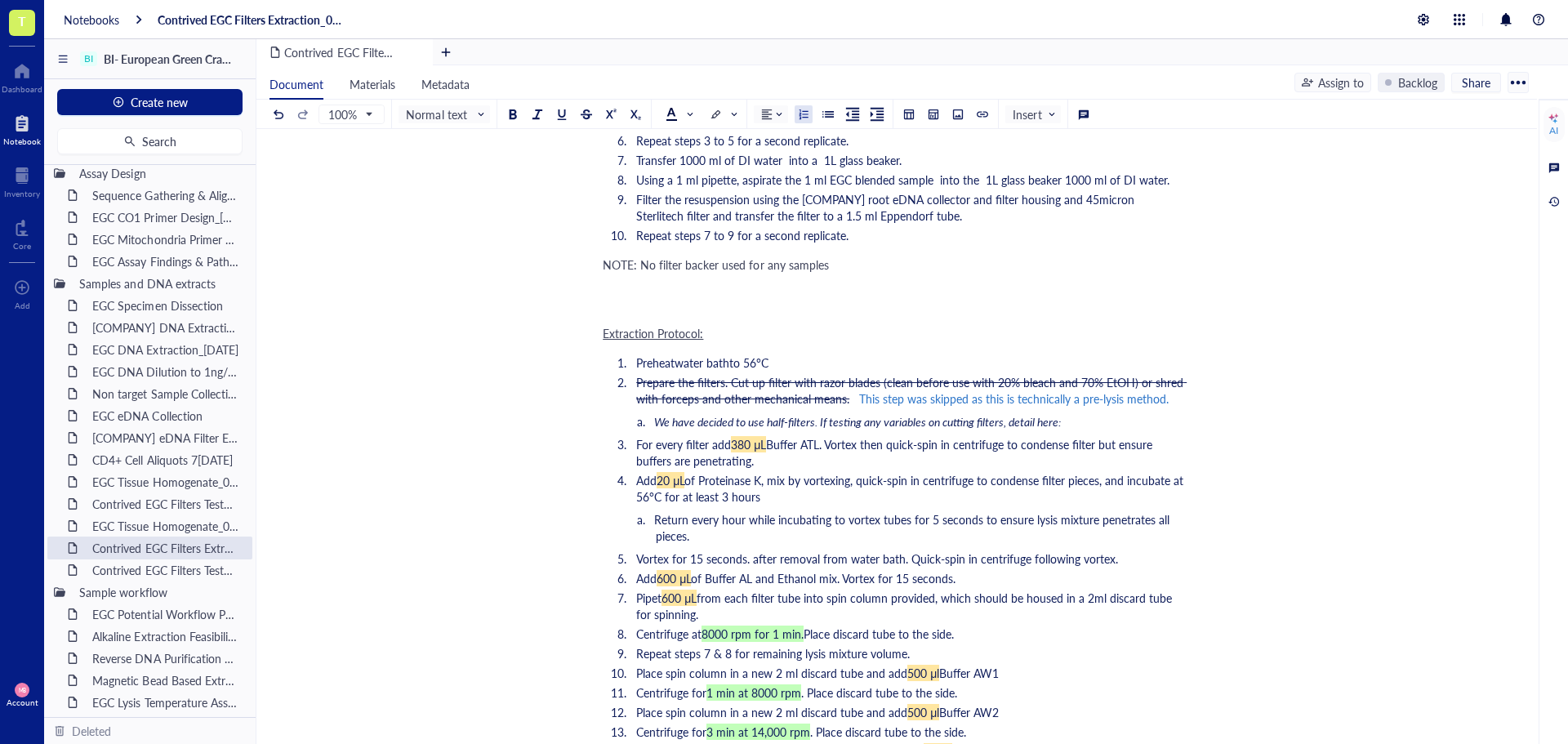 drag, startPoint x: 1008, startPoint y: 447, endPoint x: 1018, endPoint y: 458, distance: 14.866069 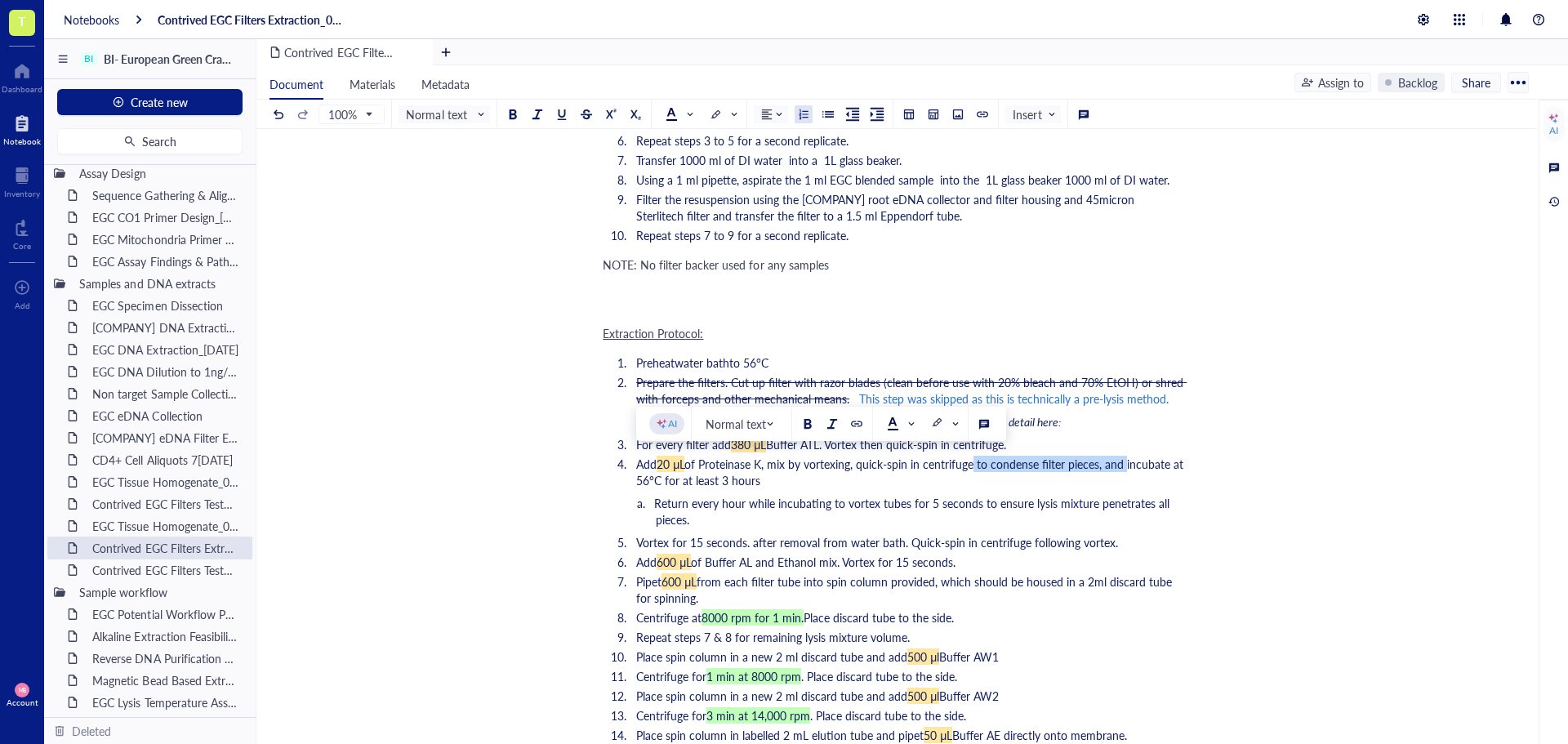 drag, startPoint x: 978, startPoint y: 467, endPoint x: 1129, endPoint y: 467, distance: 151 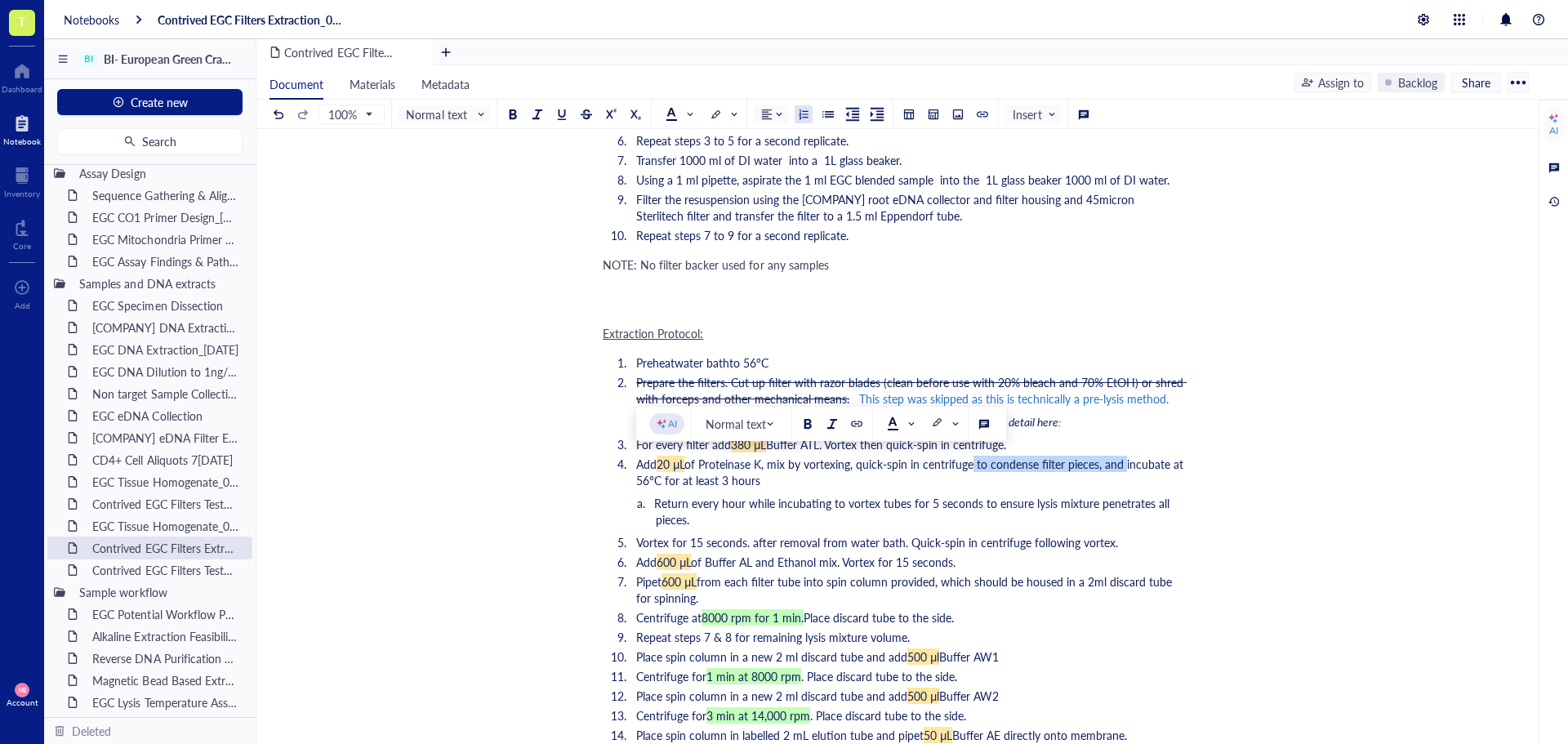 click on "of Proteinase K, mix by vortexing, quick-spin in centrifuge to condense filter pieces, and incubate at 56°C for at least 3 hours" at bounding box center (911, 472) 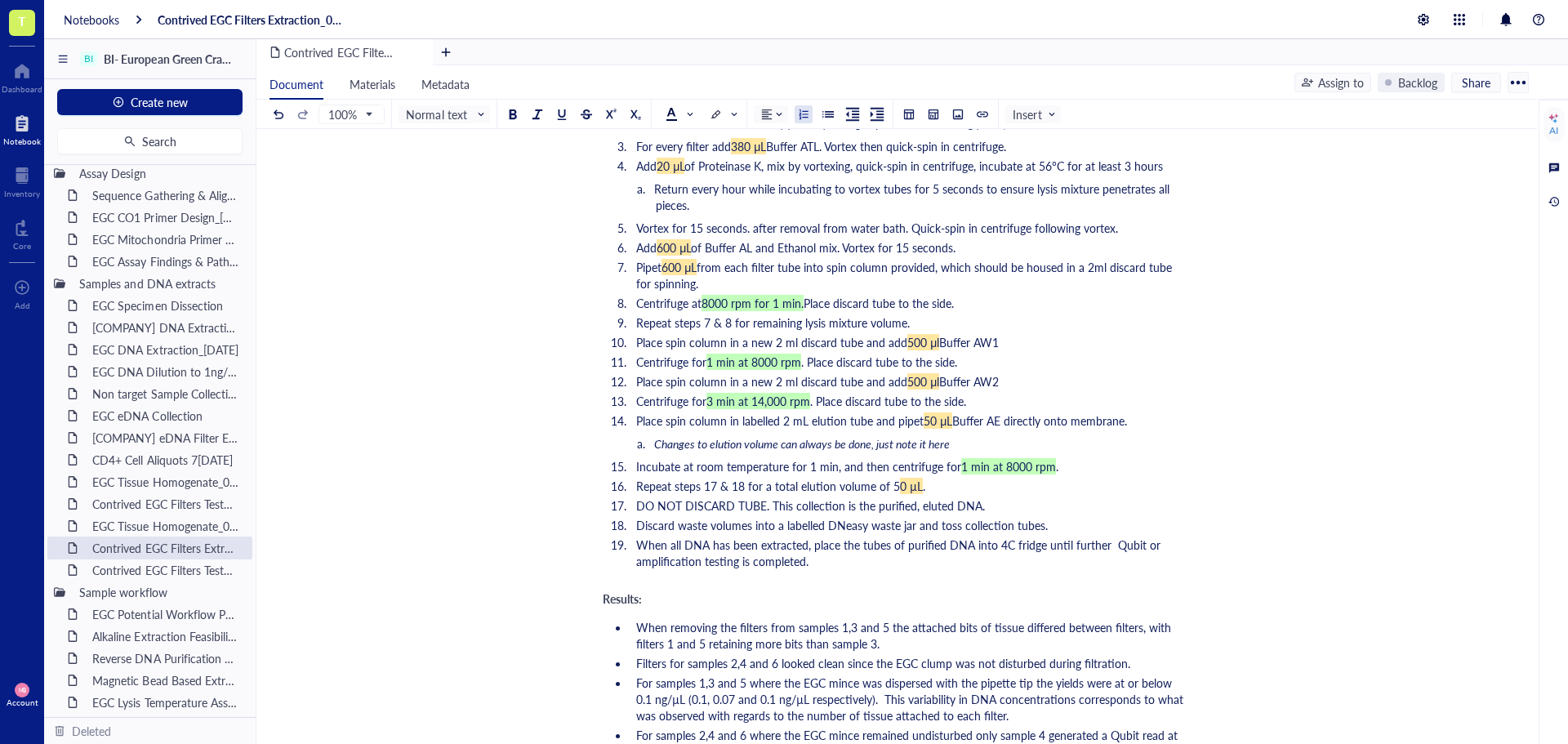 scroll, scrollTop: 1878, scrollLeft: 0, axis: vertical 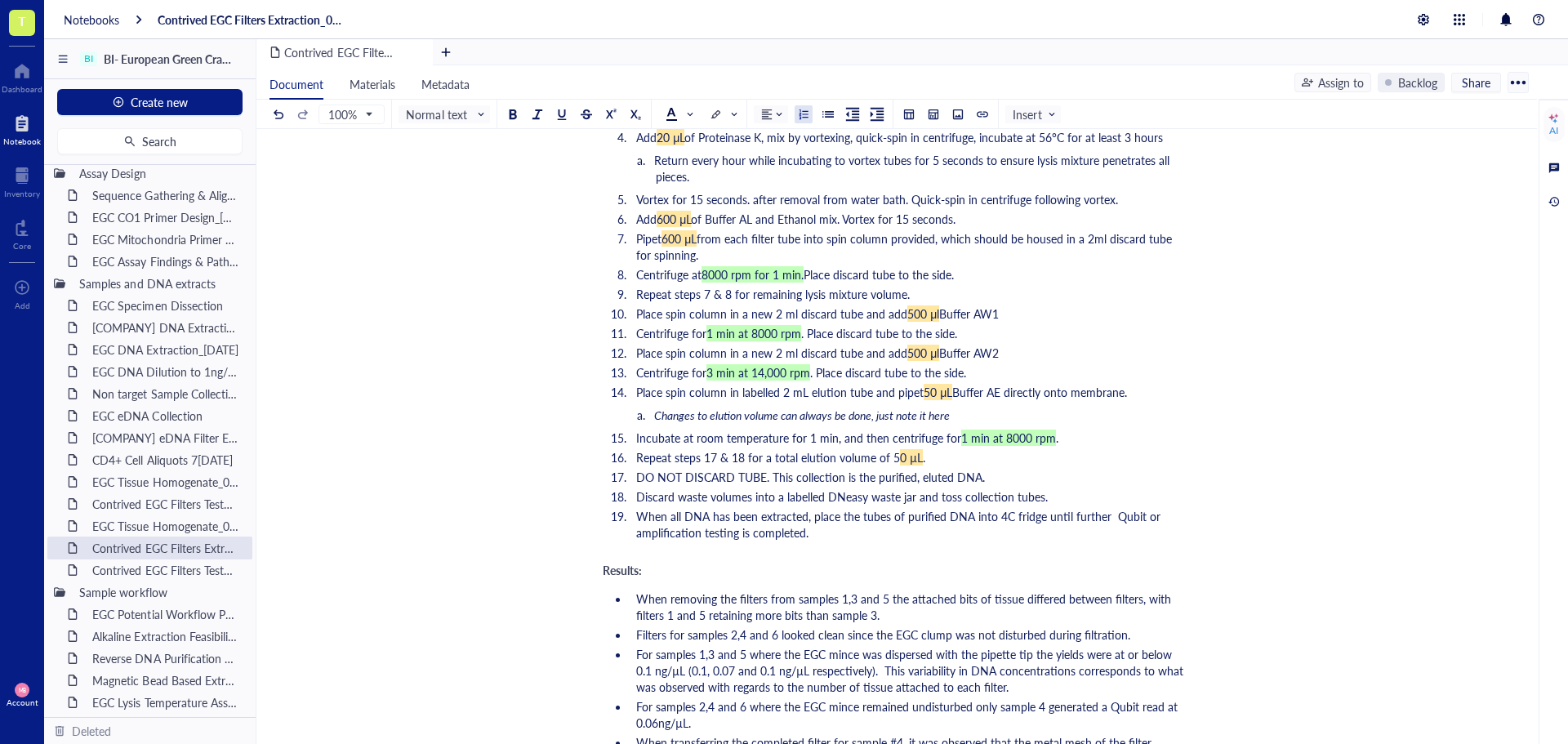 click on "Changes to elution volume can always be done, just note it here" at bounding box center [802, 415] 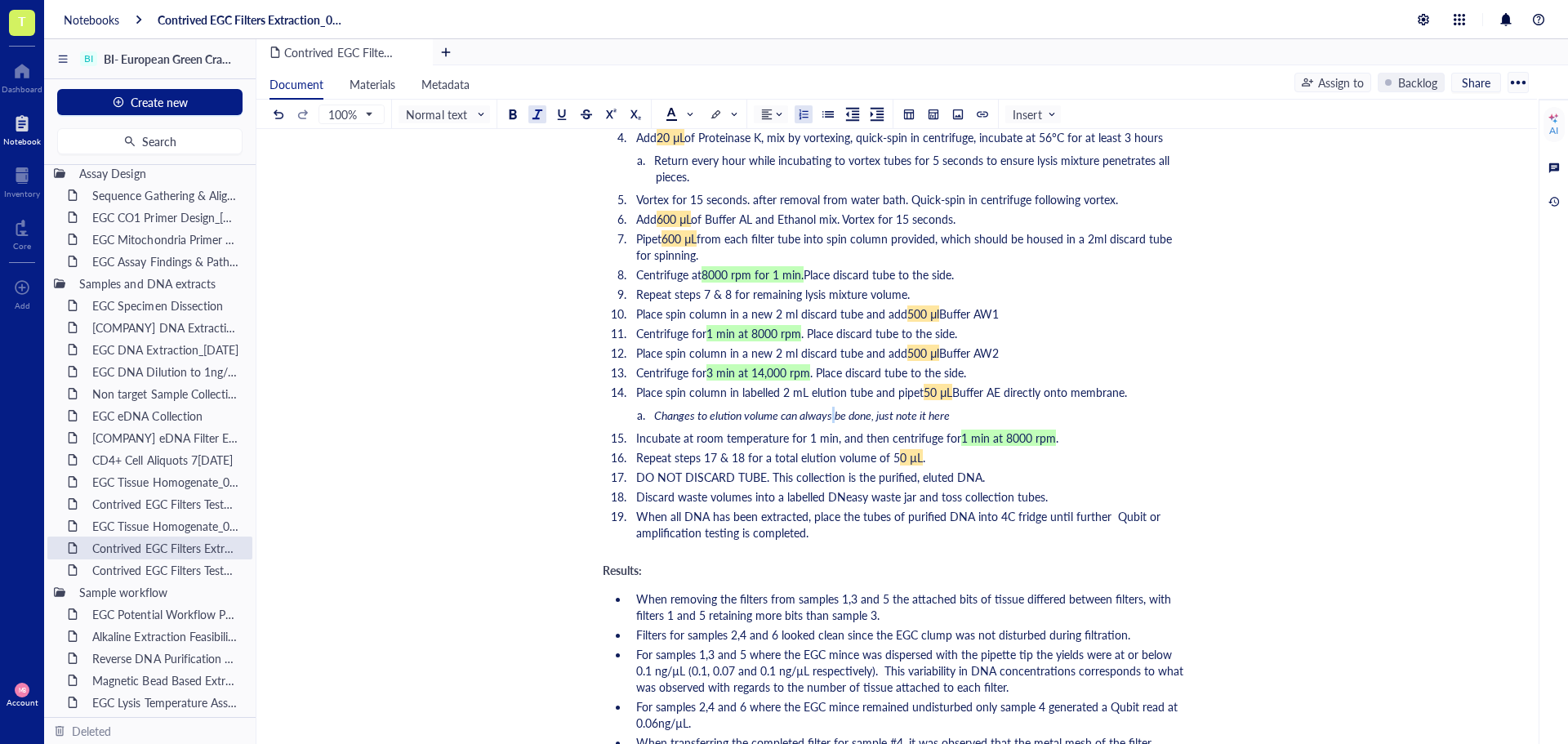 click on "Changes to elution volume can always be done, just note it here" at bounding box center [802, 415] 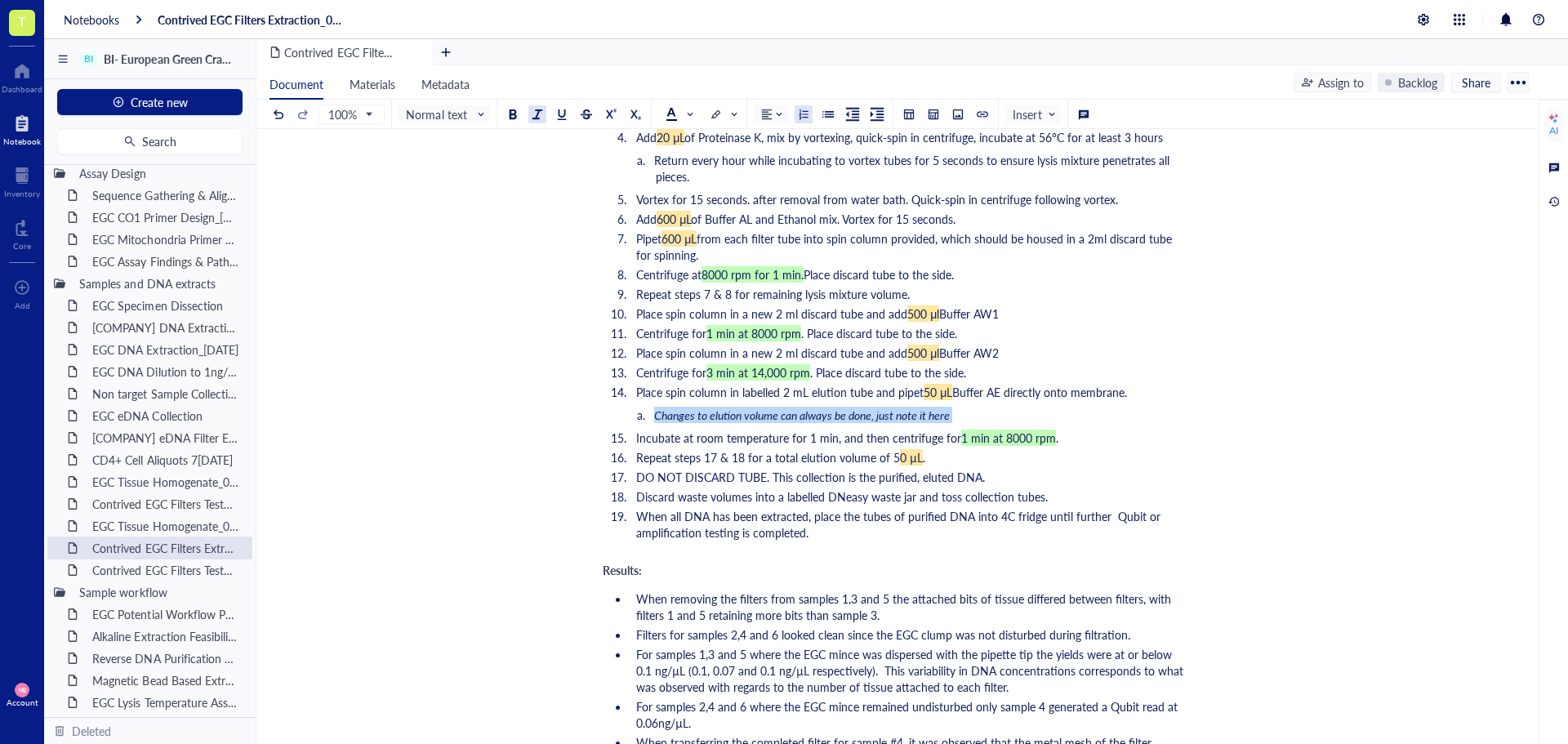 click on "Changes to elution volume can always be done, just note it here" at bounding box center [802, 415] 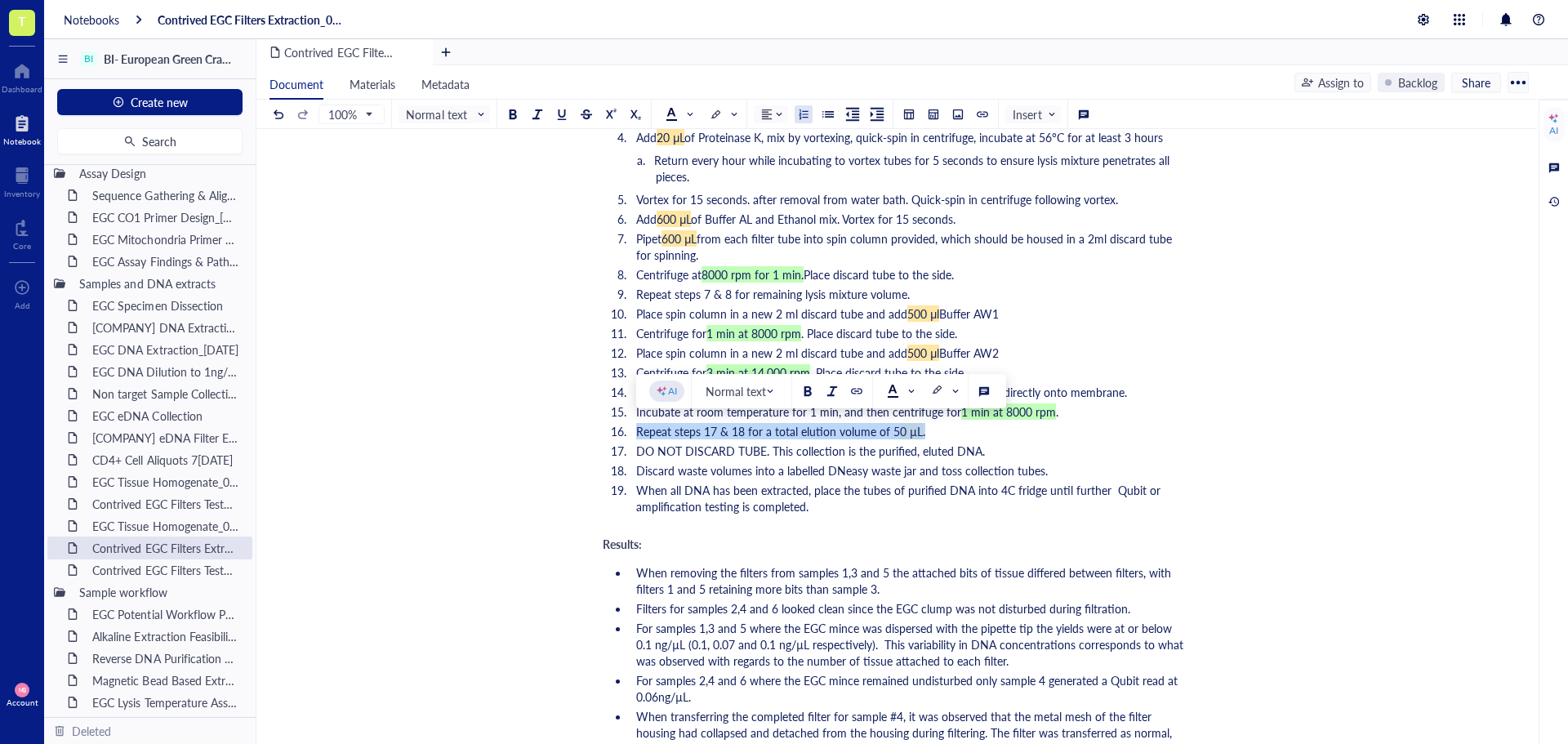 drag, startPoint x: 936, startPoint y: 435, endPoint x: 621, endPoint y: 427, distance: 315.10157 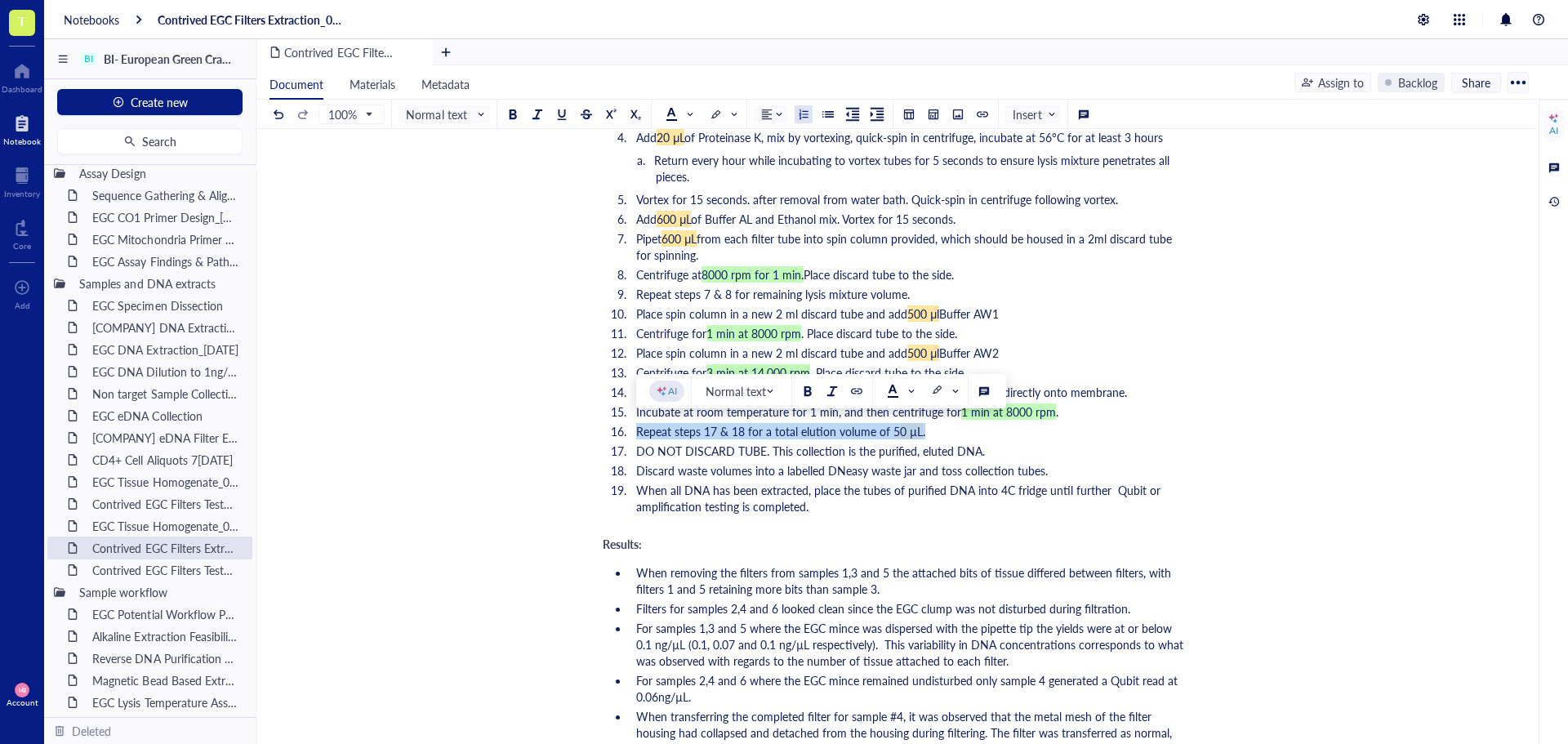 click on "Repeat steps 17 & 18 for a total elution volume of 5 0 µL ." at bounding box center (906, 431) 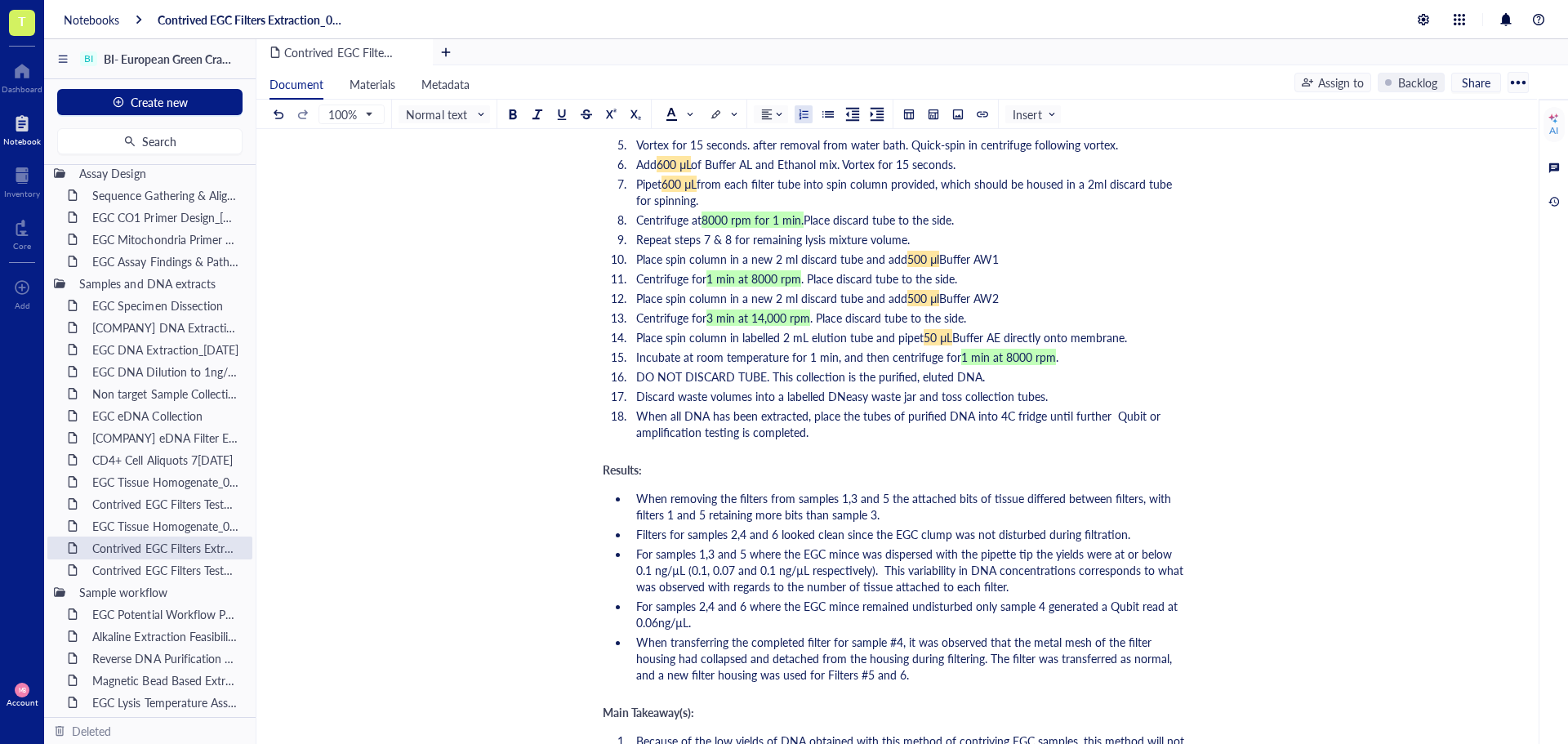 scroll, scrollTop: 1960, scrollLeft: 0, axis: vertical 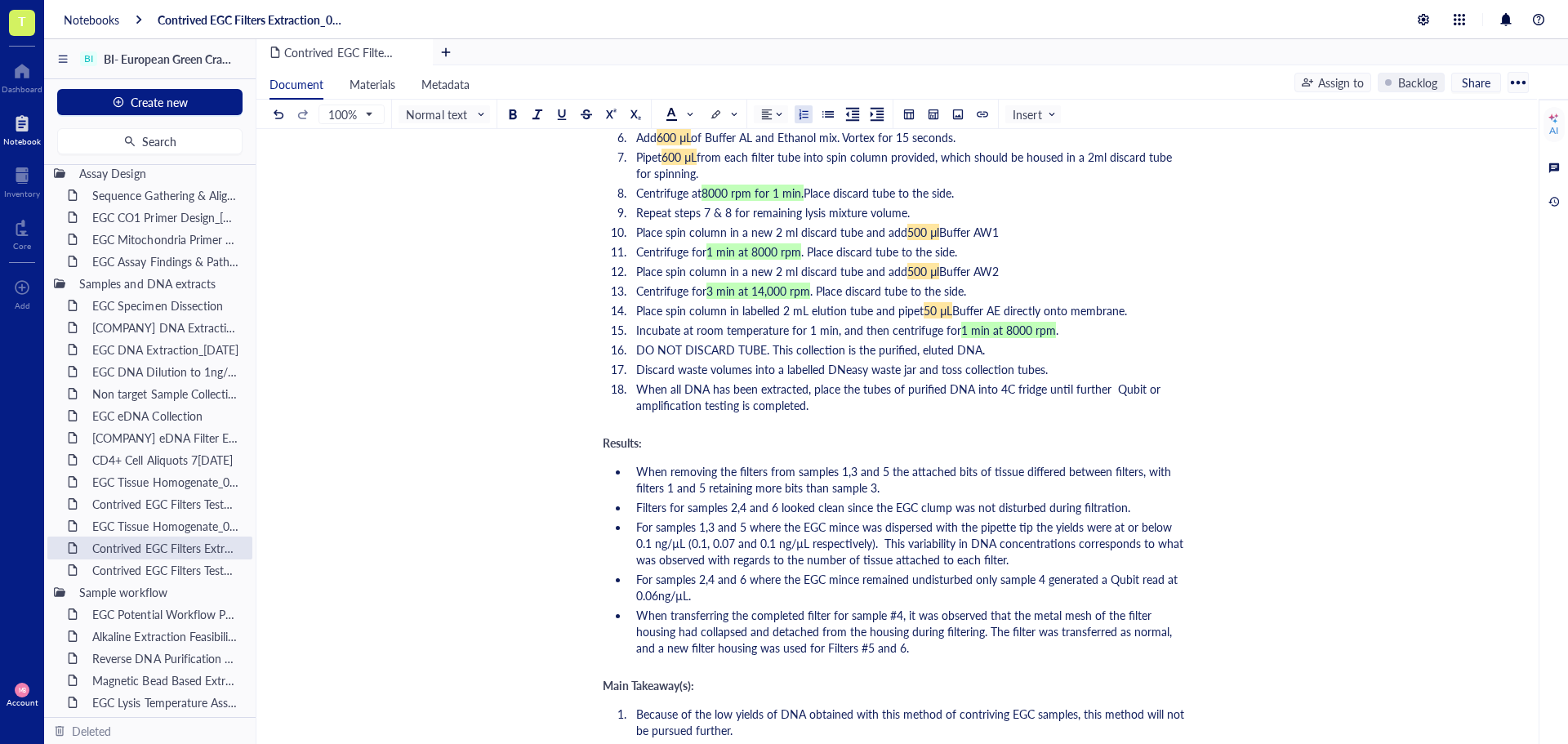 click on "When all DNA has been extracted, place the tubes of purified DNA into 4C fridge until further  Qubit or amplification testing is completed." at bounding box center [900, 397] 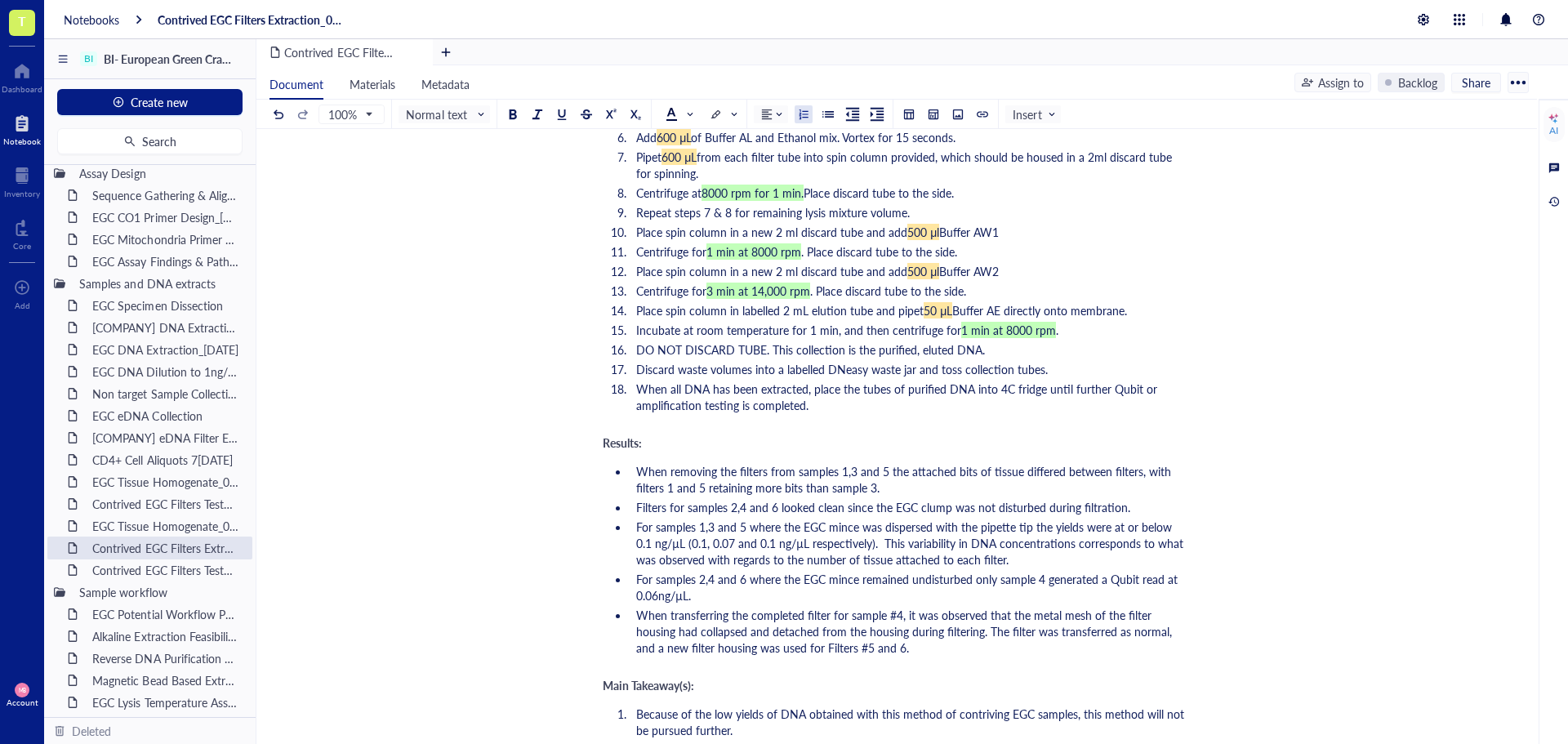 click on "When removing the filters from samples [NUMBER],[NUMBER] and [NUMBER] the attached bits of tissue differed between filters, with filters [NUMBER] and [NUMBER] retaining more bits than sample [NUMBER]. Filters for samples [NUMBER],[NUMBER] and [NUMBER] looked clean since the EGC clump was not disturbed during filtration. For samples [NUMBER],[NUMBER] and [NUMBER] where the EGC mince was dispersed with the pipette tip the yields were at or below [QUANTITY] ([QUANTITY], [QUANTITY] and [QUANTITY] respectively).  This variability in DNA concentrations corresponds to what was observed with regards to the number of tissue attached to each filter. For samples [NUMBER],[NUMBER] and [NUMBER] where the EGC mince remained undisturbed only sample [NUMBER] generated a Qubit read at [QUANTITY]. When transferring the completed filter for sample #[NUMBER], it was observed that the metal mesh of the filter housing had collapsed and detached from the housing during filtering. The filter was transferred as normal, and a new filter housing was used for Filters #[NUMBER] and [NUMBER]." at bounding box center (893, 559) 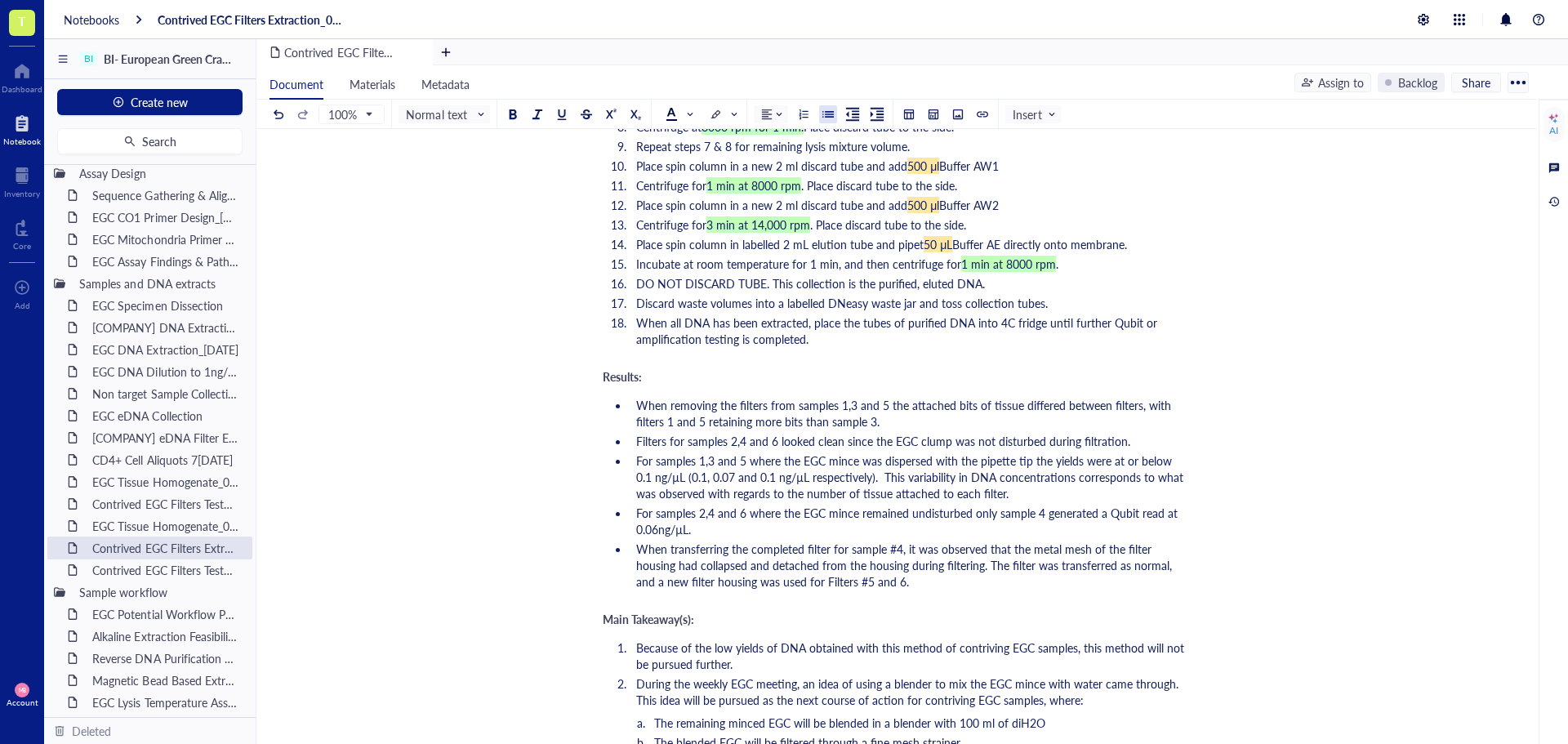 scroll, scrollTop: 2042, scrollLeft: 0, axis: vertical 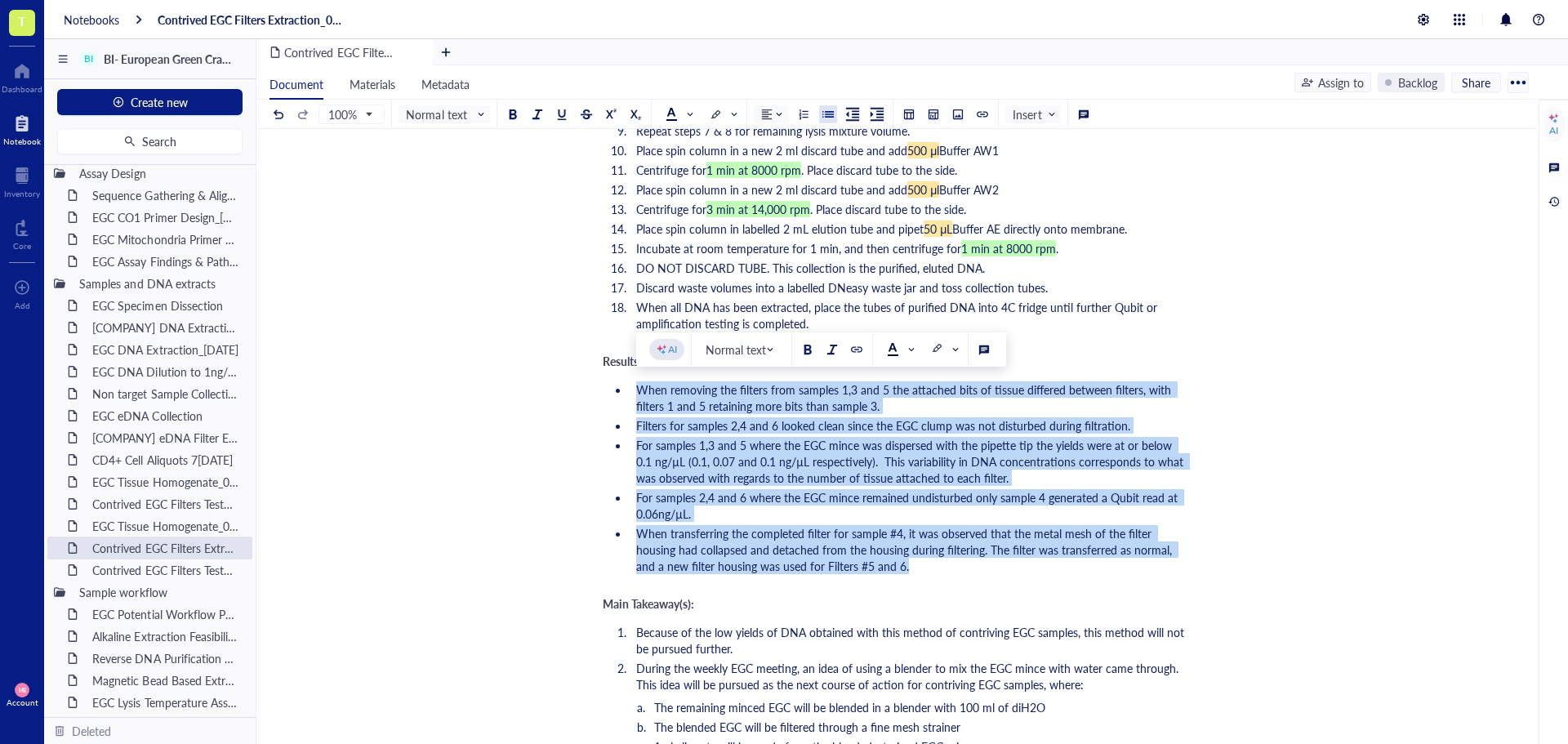 drag, startPoint x: 911, startPoint y: 564, endPoint x: 635, endPoint y: 394, distance: 324.15428 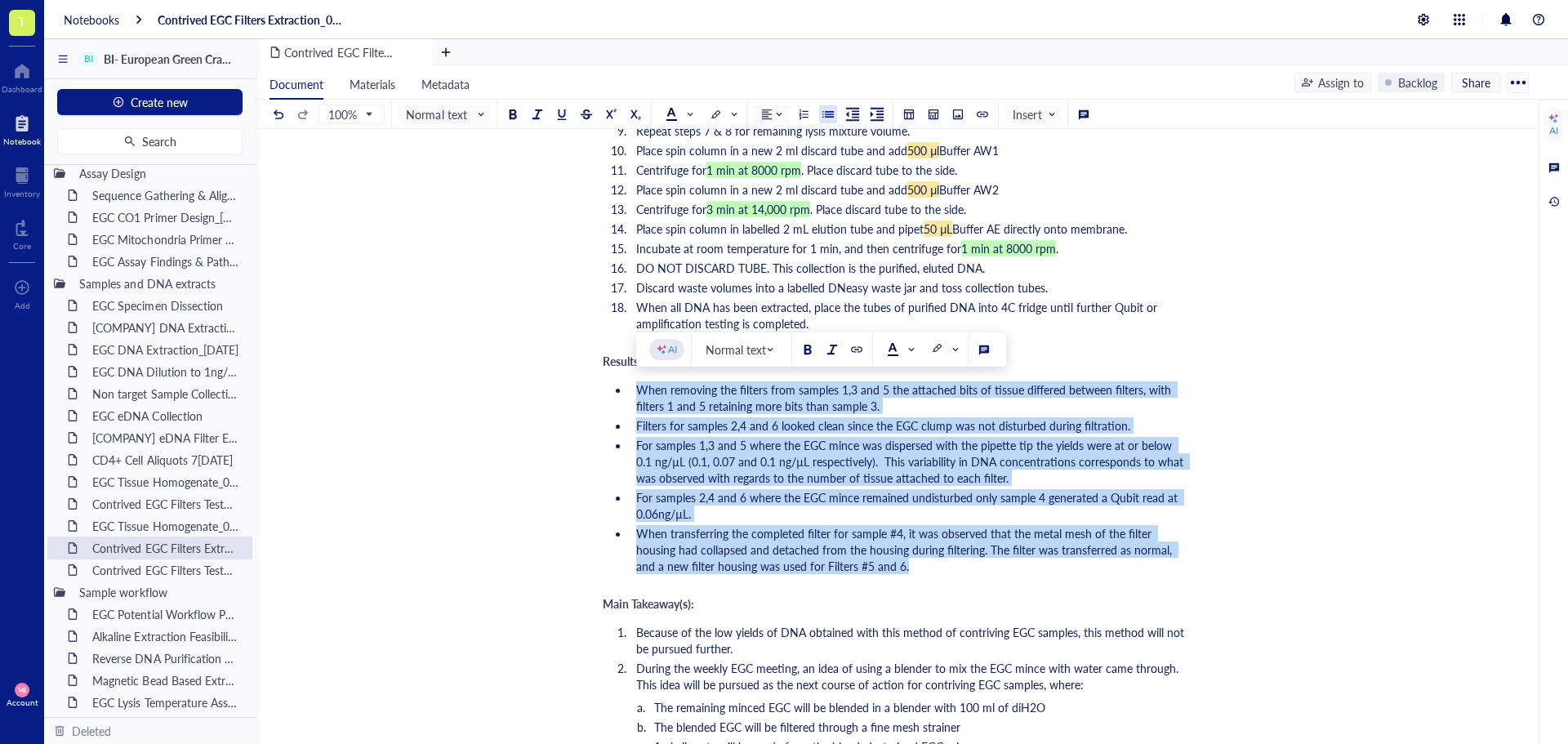 click on "When removing the filters from samples [NUMBER],[NUMBER] and [NUMBER] the attached bits of tissue differed between filters, with filters [NUMBER] and [NUMBER] retaining more bits than sample [NUMBER]. Filters for samples [NUMBER],[NUMBER] and [NUMBER] looked clean since the EGC clump was not disturbed during filtration. For samples [NUMBER],[NUMBER] and [NUMBER] where the EGC mince was dispersed with the pipette tip the yields were at or below [QUANTITY] ([QUANTITY], [QUANTITY] and [QUANTITY] respectively).  This variability in DNA concentrations corresponds to what was observed with regards to the number of tissue attached to each filter. For samples [NUMBER],[NUMBER] and [NUMBER] where the EGC mince remained undisturbed only sample [NUMBER] generated a Qubit read at [QUANTITY]. When transferring the completed filter for sample #[NUMBER], it was observed that the metal mesh of the filter housing had collapsed and detached from the housing during filtering. The filter was transferred as normal, and a new filter housing was used for Filters #[NUMBER] and [NUMBER]." at bounding box center (893, 478) 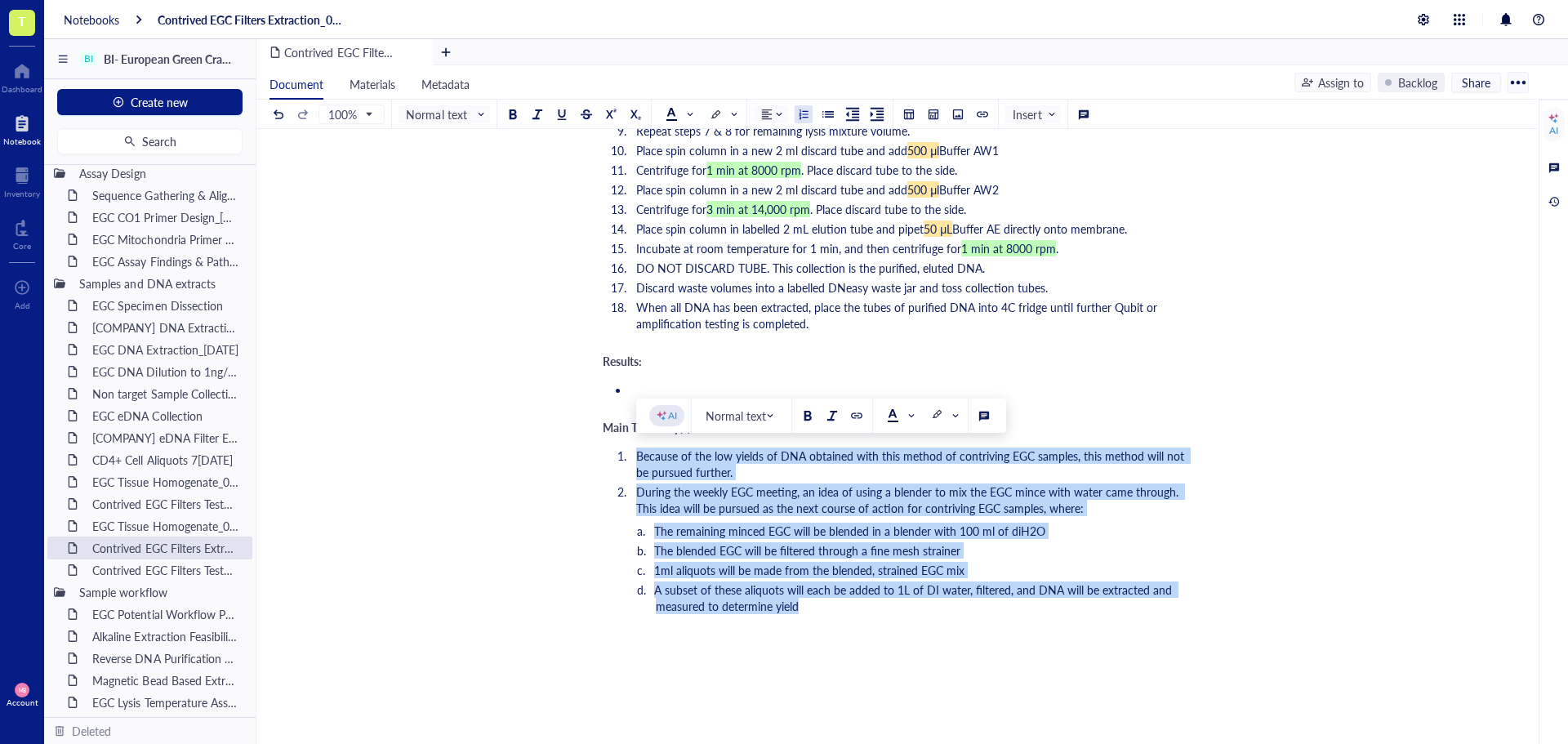 drag, startPoint x: 815, startPoint y: 604, endPoint x: 631, endPoint y: 461, distance: 233.03433 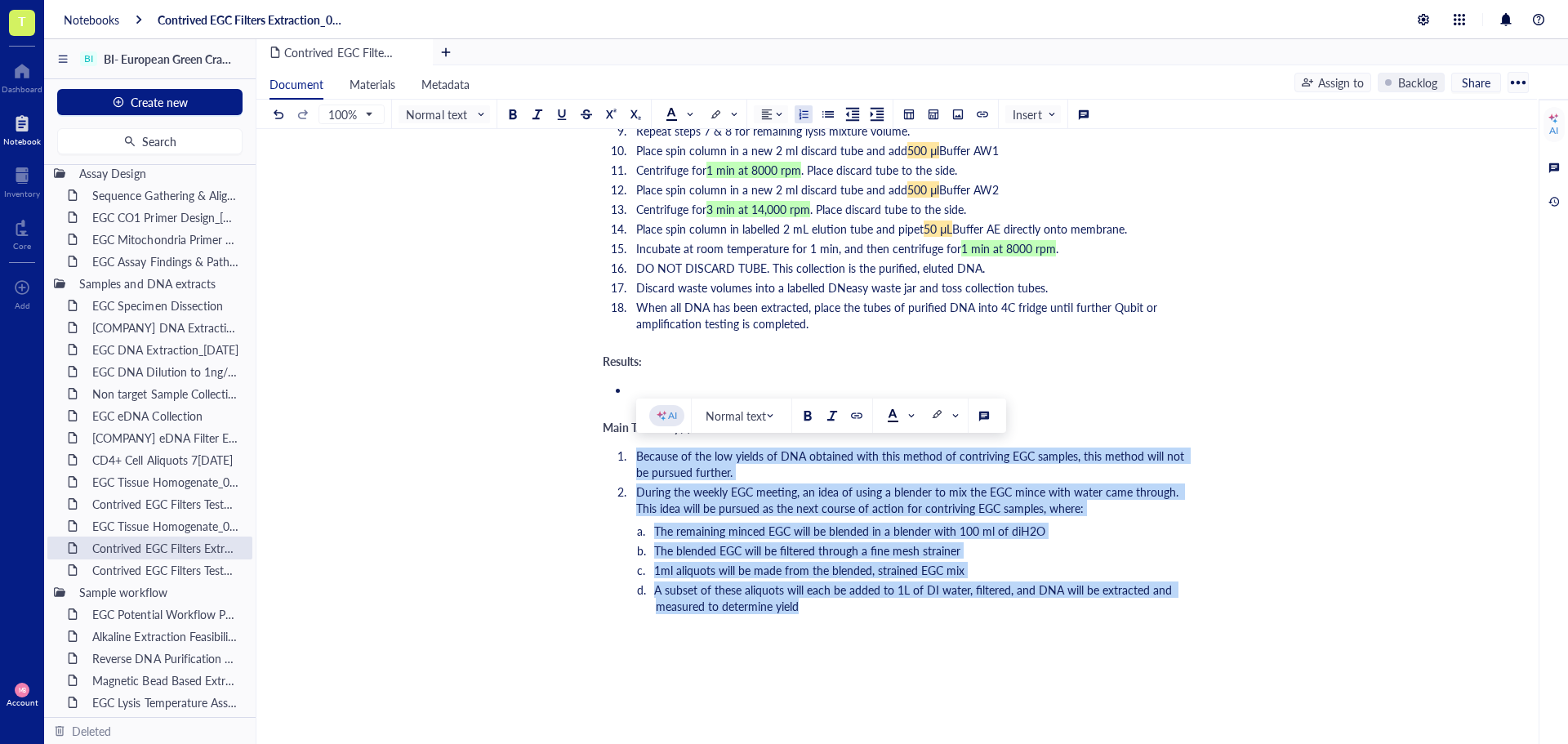click on "Because of the low yields of DNA obtained with this method of contriving EGC samples, this method will not be pursued further. During the weekly EGC meeting, an idea of using a blender to mix the EGC mince with water came through.  This idea will be pursued as the next course of action for contriving EGC samples, where: The remaining minced EGC will be blended in a blender with 100 ml of diH2O The blended EGC will be filtered through a fine mesh strainer 1ml aliquots will be made from the blended, strained EGC mix A subset of these aliquots will each be added to 1L of DI water, filtered, and DNA will be extracted and measured to determine yield" at bounding box center (893, 532) 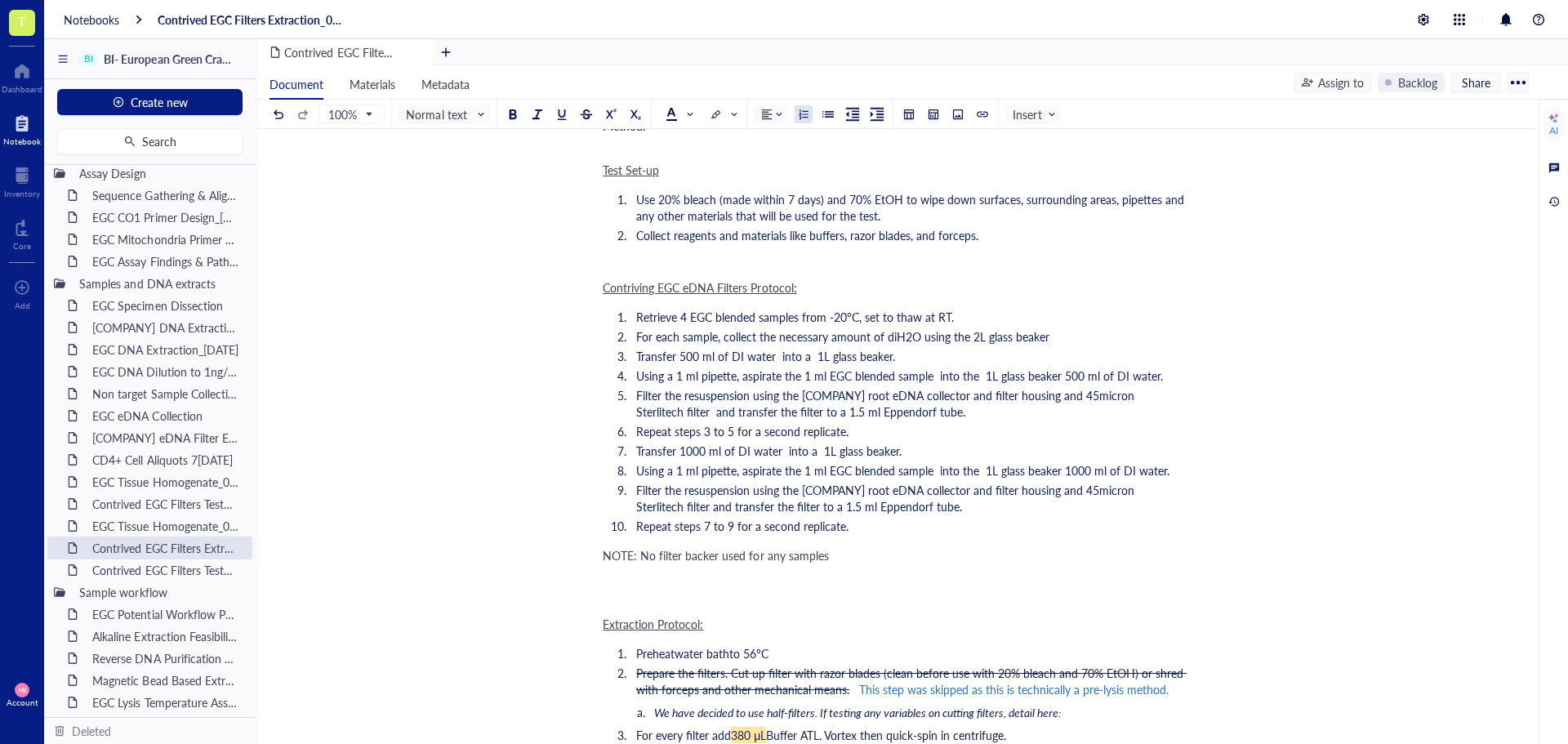 scroll, scrollTop: 1143, scrollLeft: 0, axis: vertical 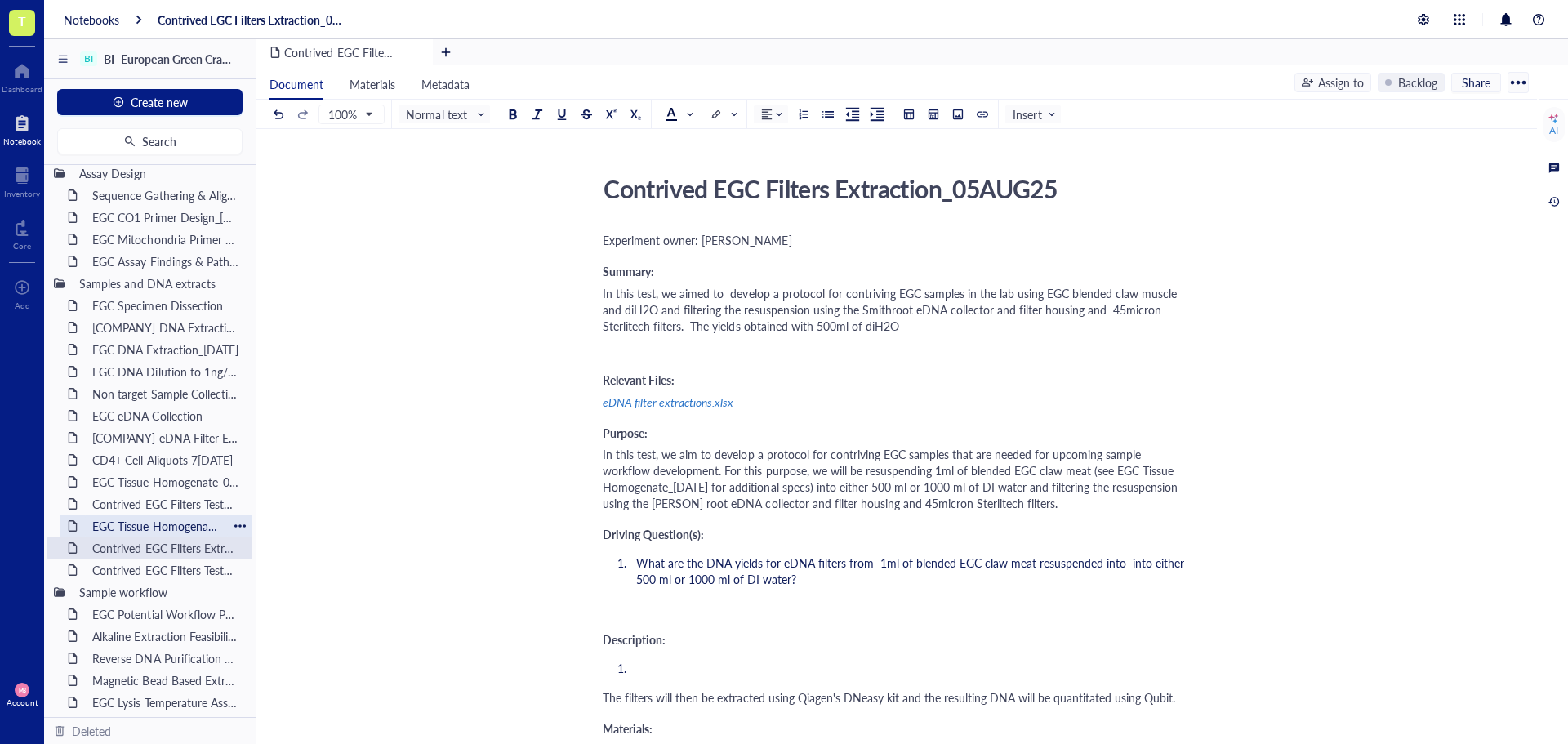 click on "EGC Tissue Homogenate_04AUG25" at bounding box center [156, 526] 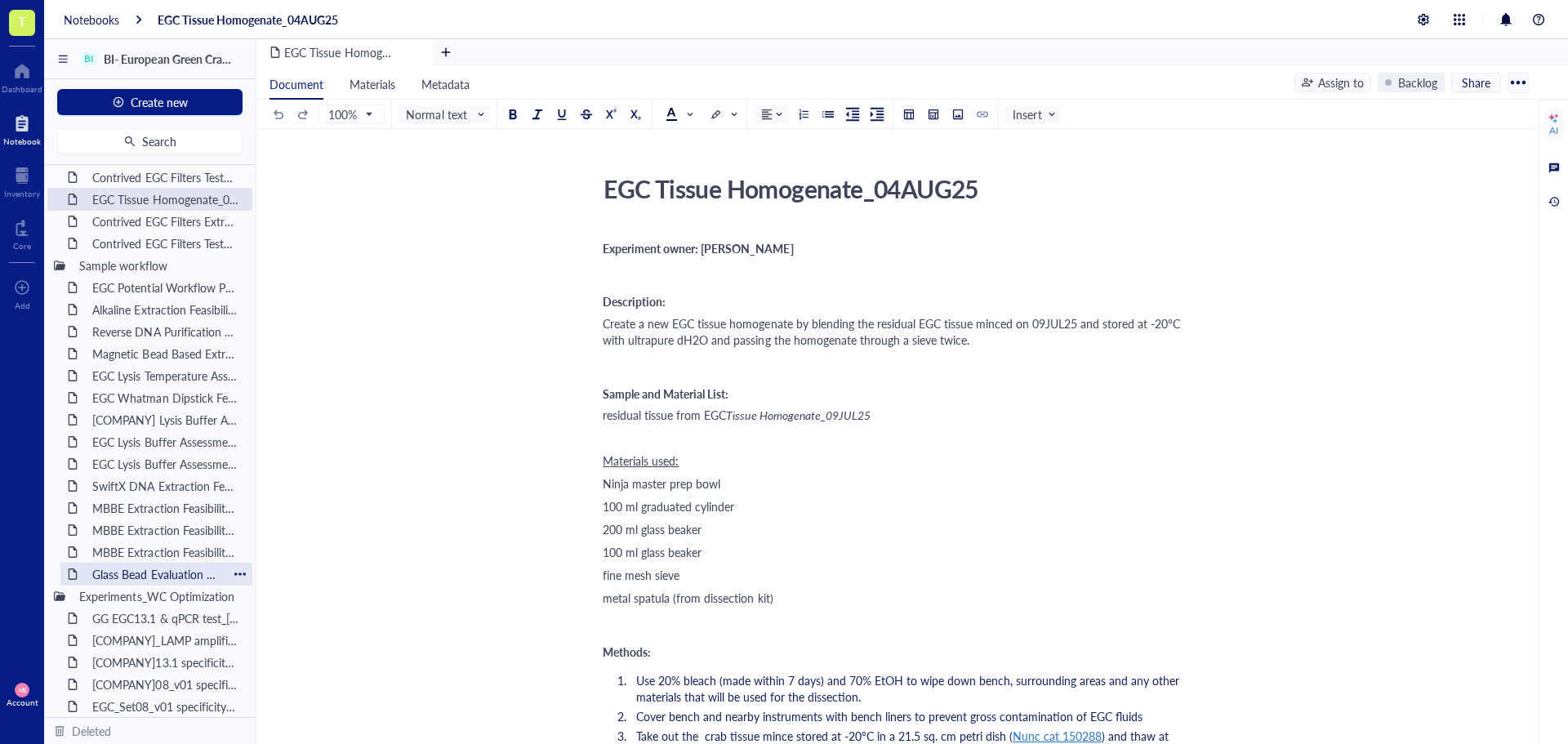 scroll, scrollTop: 639, scrollLeft: 0, axis: vertical 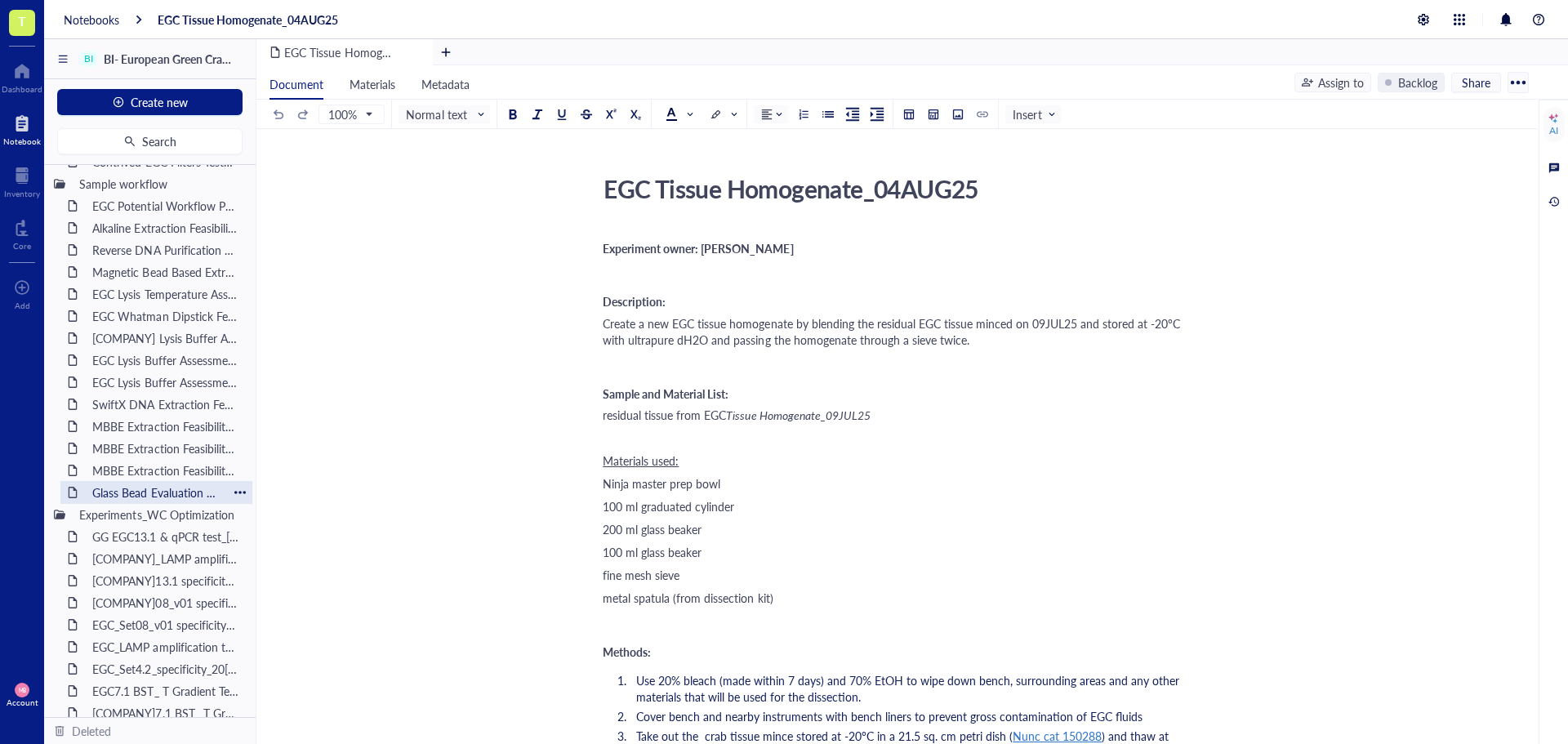 click on "Glass Bead Evaluation 1[MONTH][YEAR]" at bounding box center (156, 492) 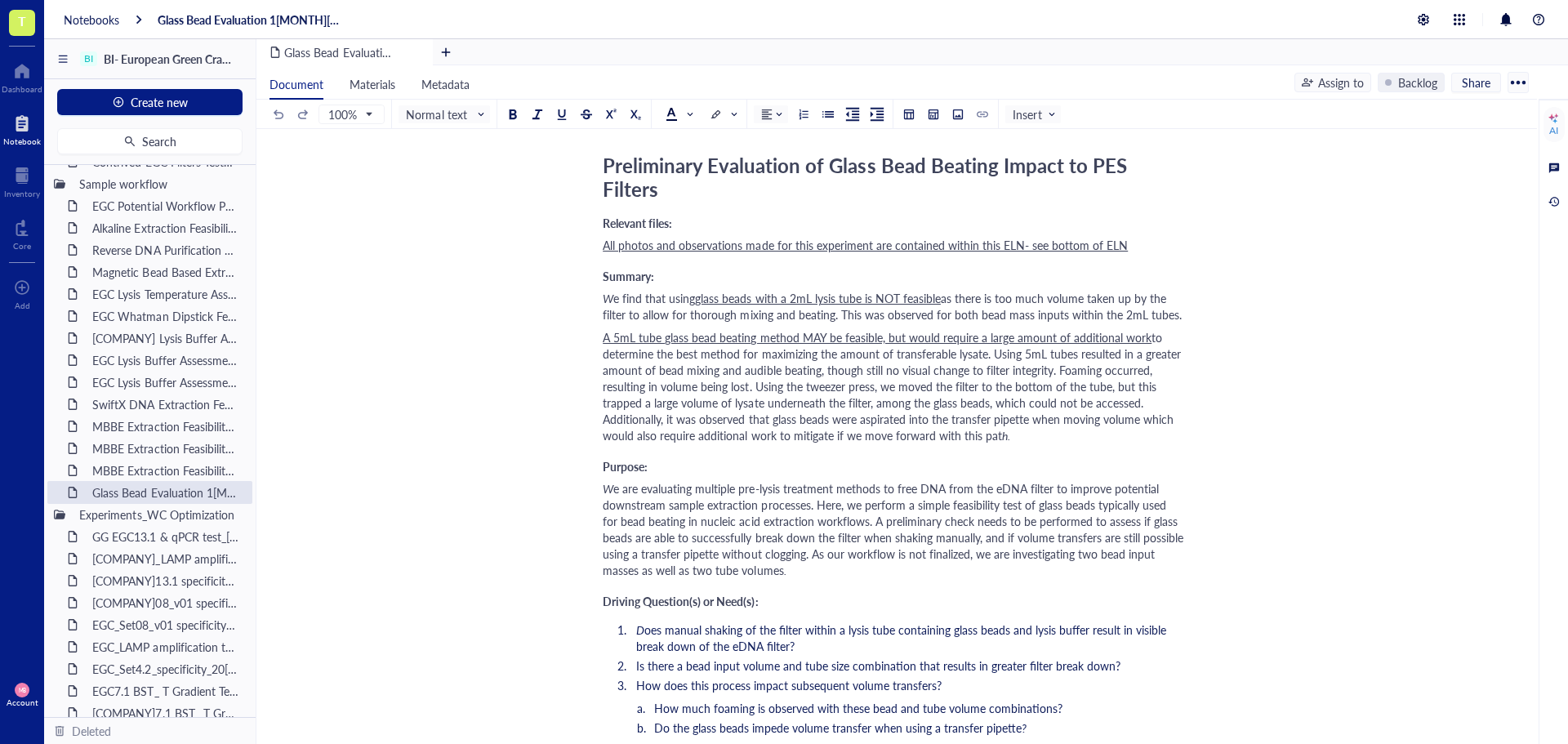 scroll, scrollTop: 0, scrollLeft: 0, axis: both 